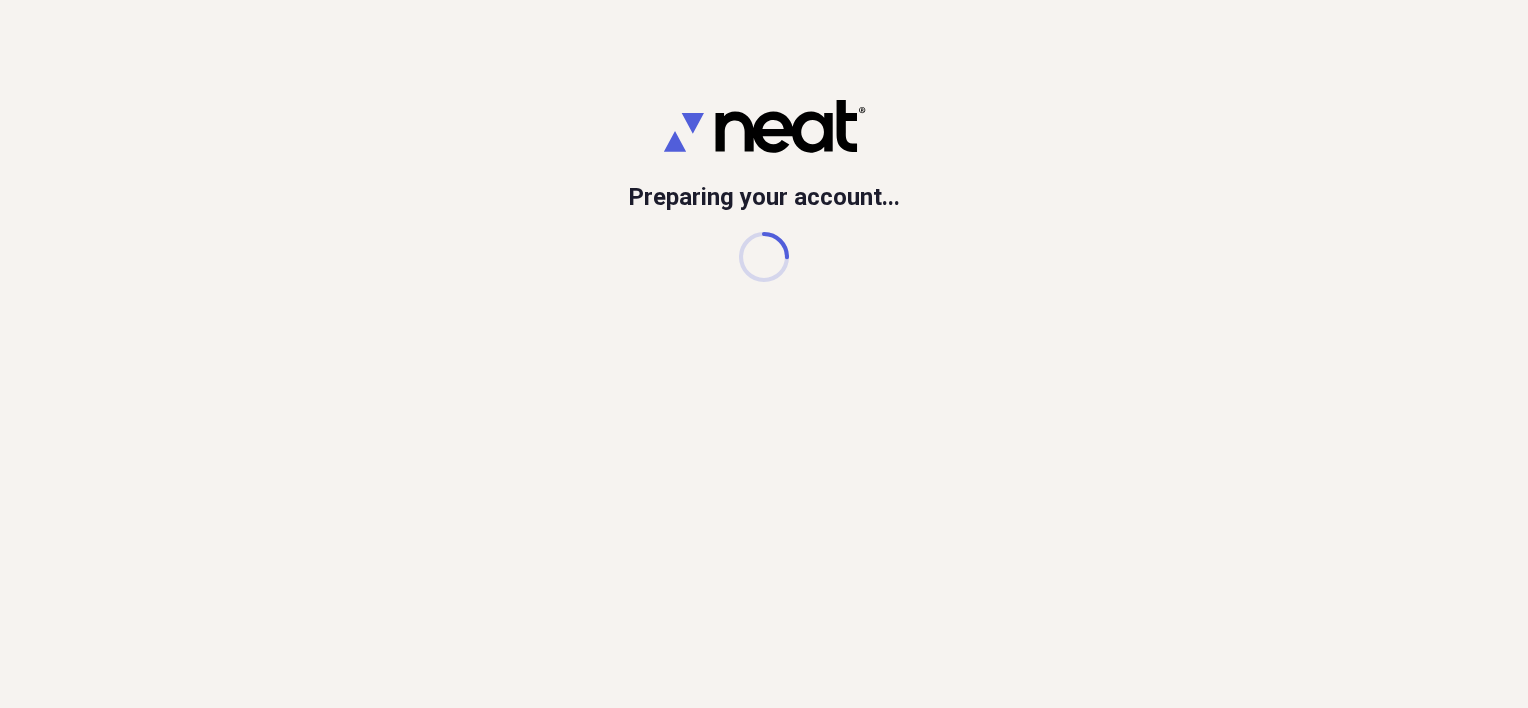scroll, scrollTop: 0, scrollLeft: 0, axis: both 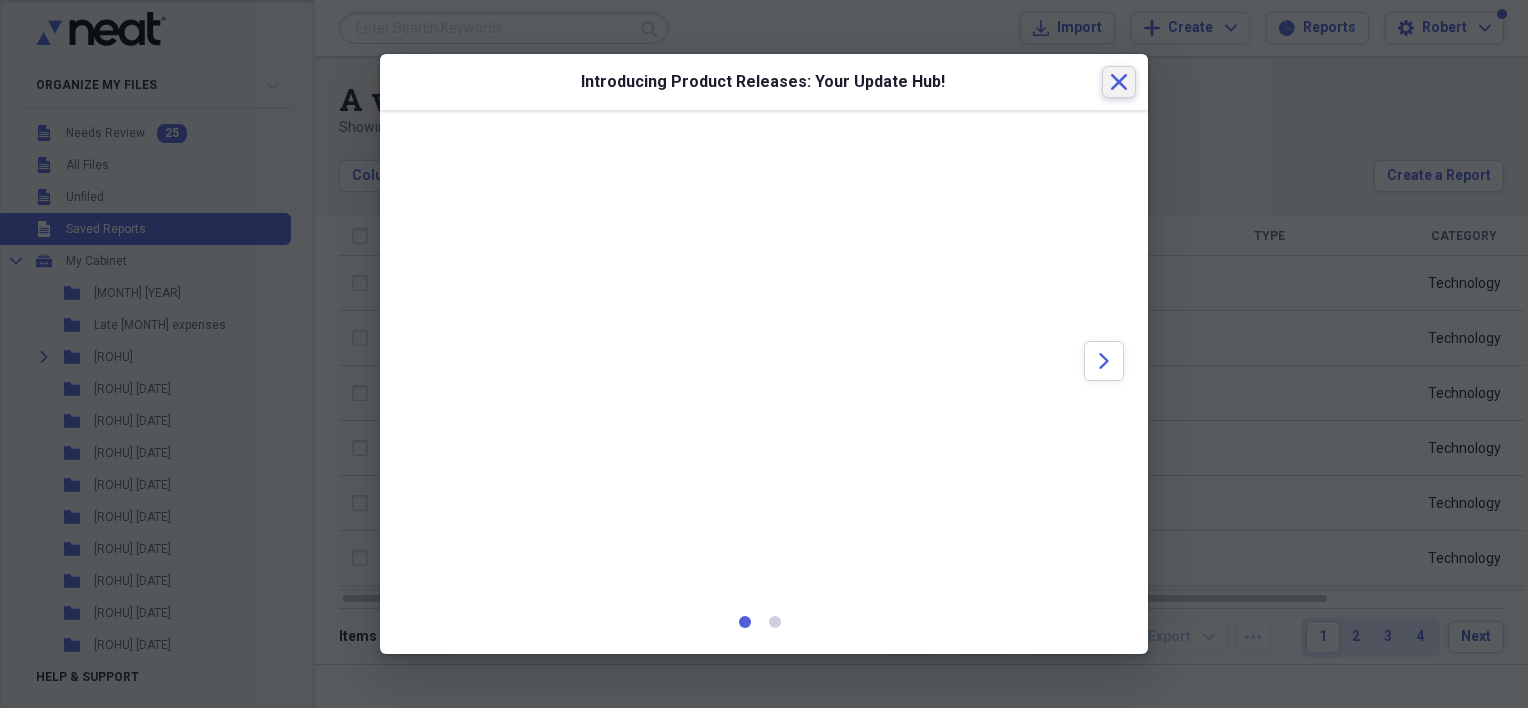 click on "Close" at bounding box center (1119, 82) 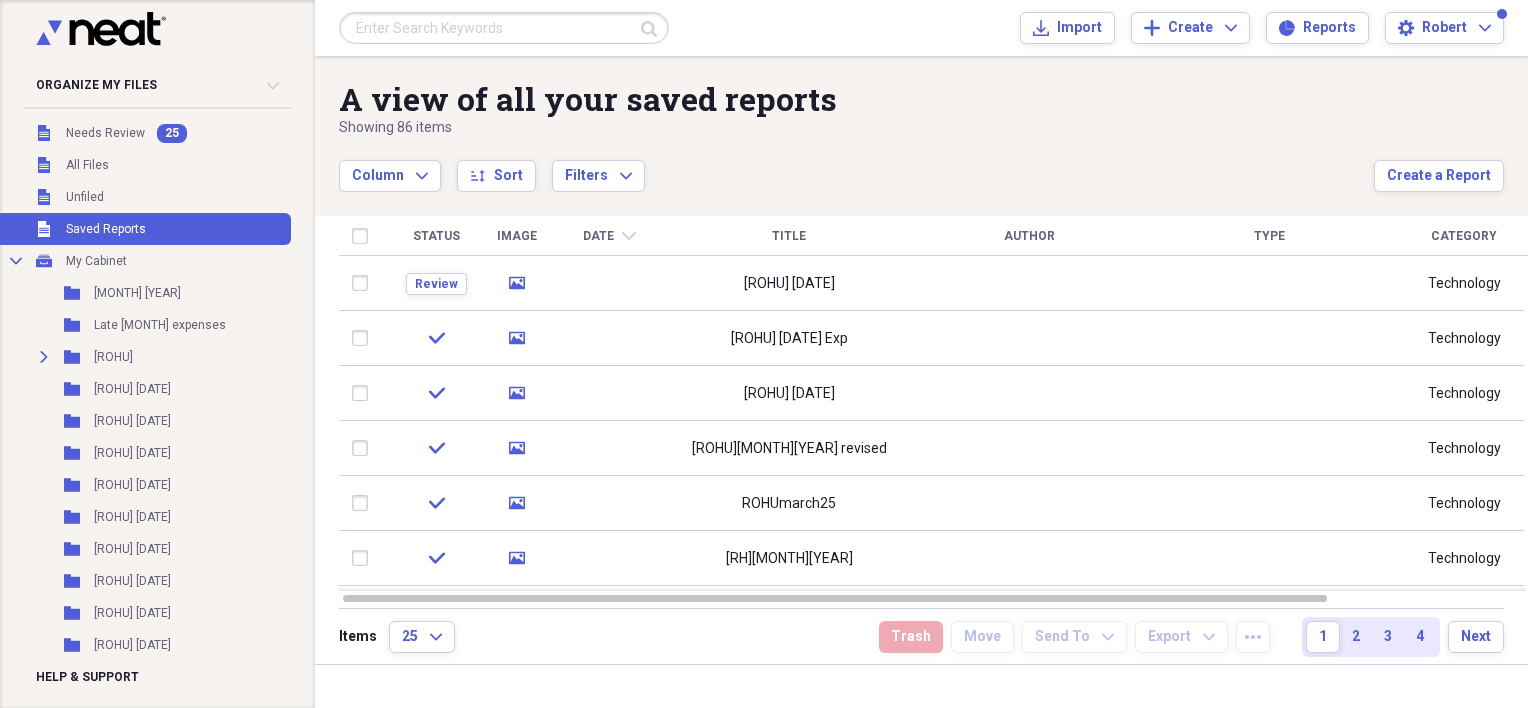 click on "Needs Review" at bounding box center (105, 133) 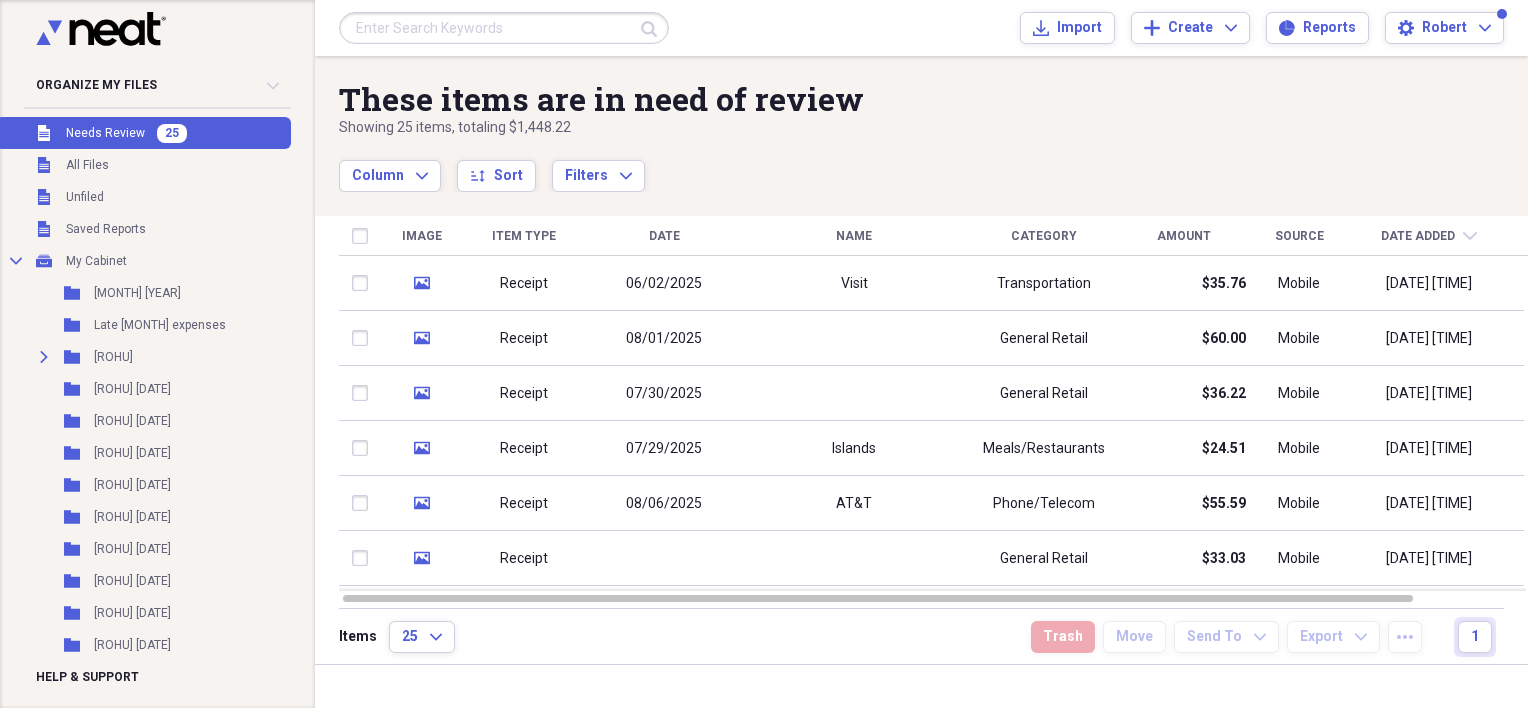 click on "06/02/2025" at bounding box center (664, 283) 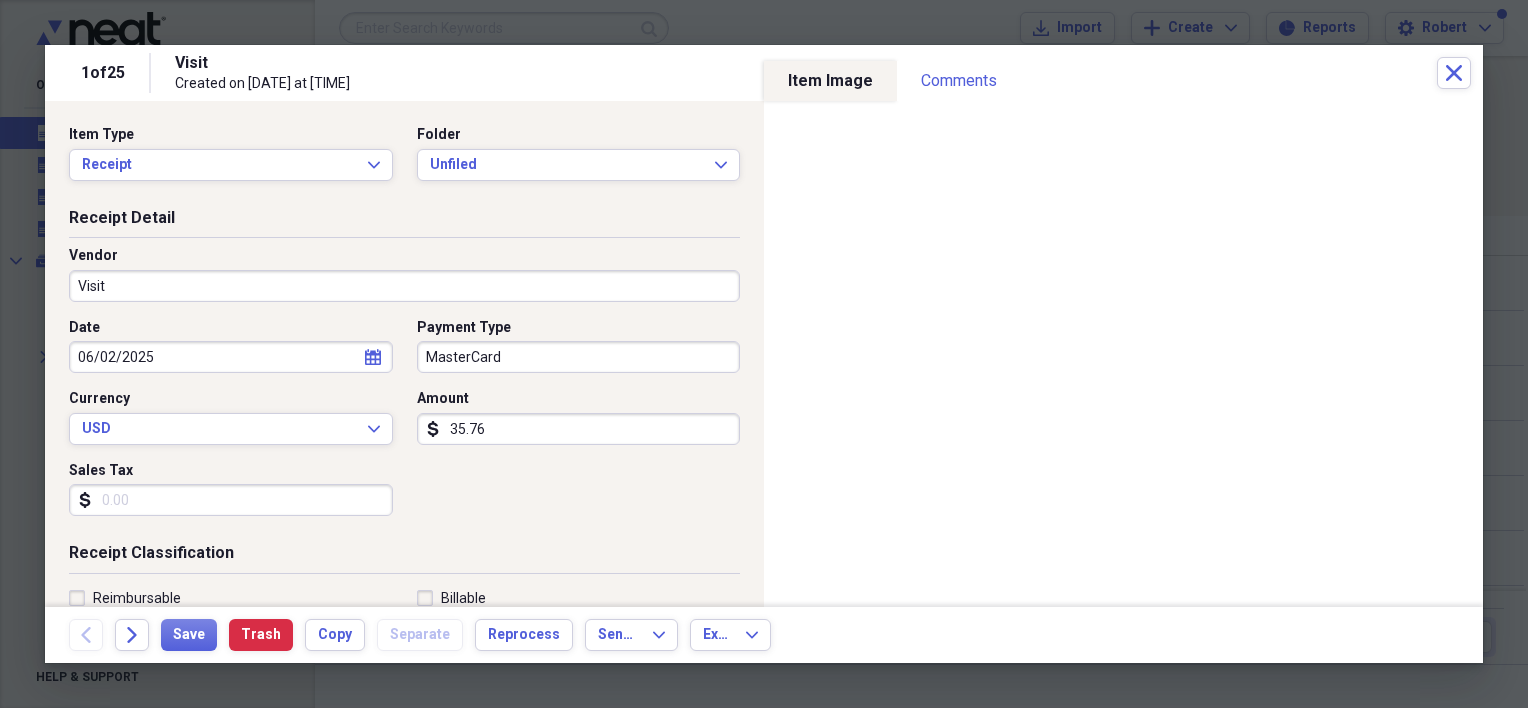 click on "35.76" at bounding box center [579, 429] 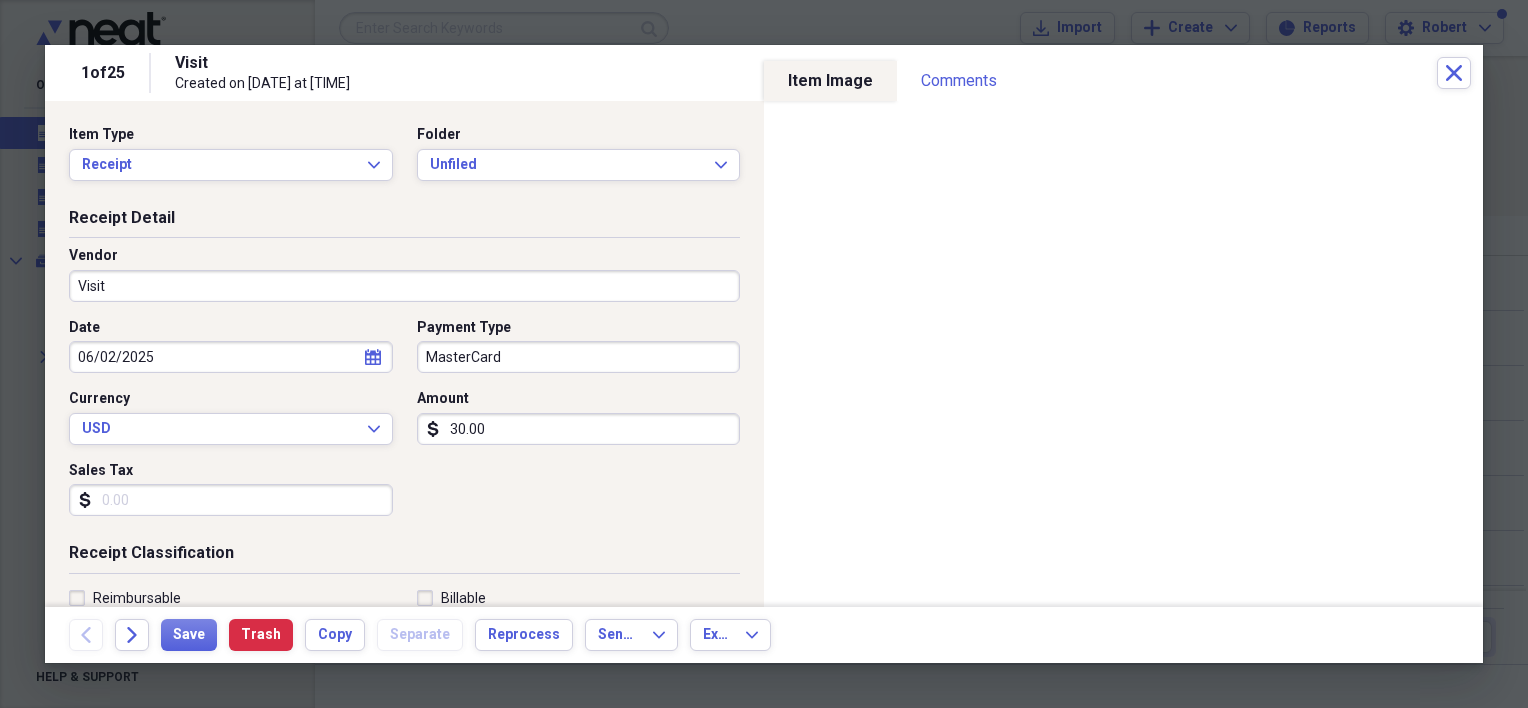 type on "30.00" 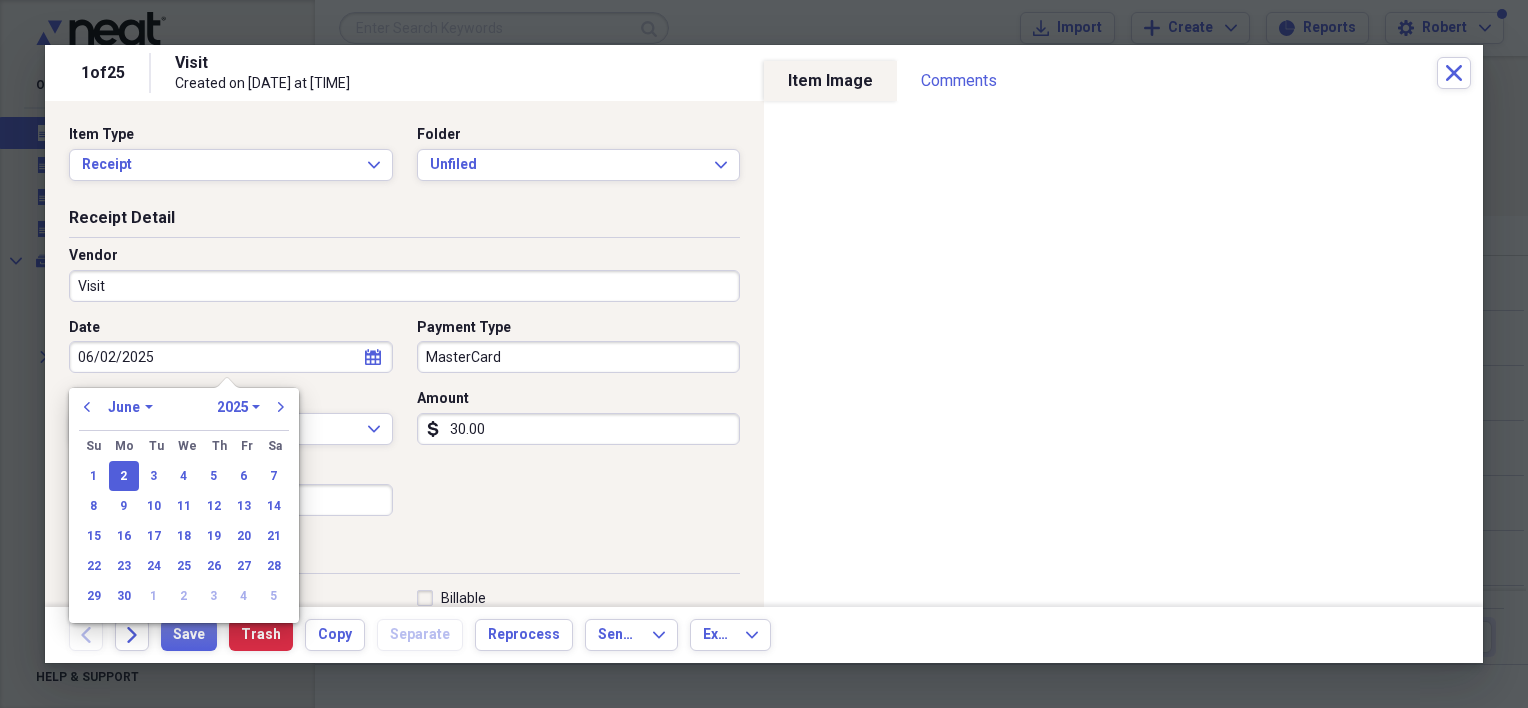 click on "next" at bounding box center [281, 407] 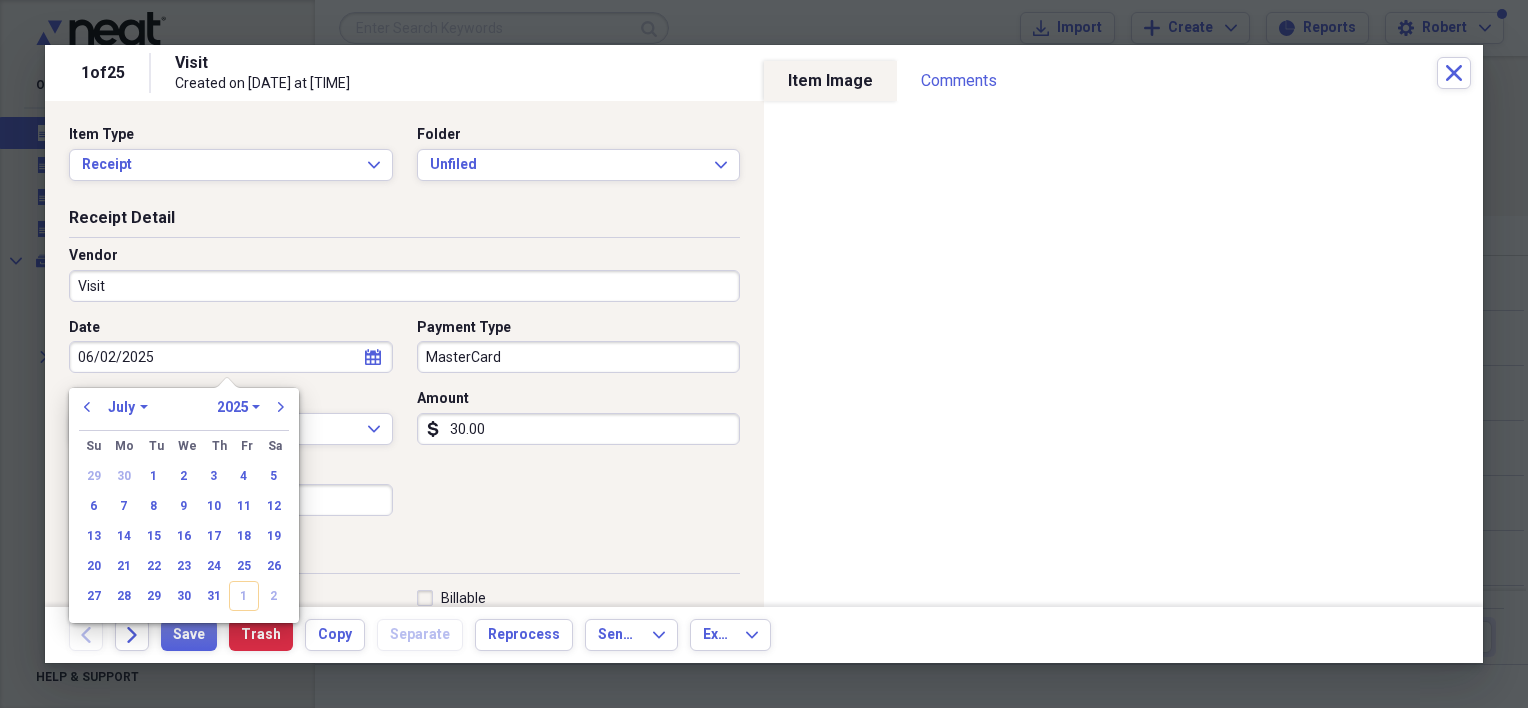 click on "1" at bounding box center [154, 476] 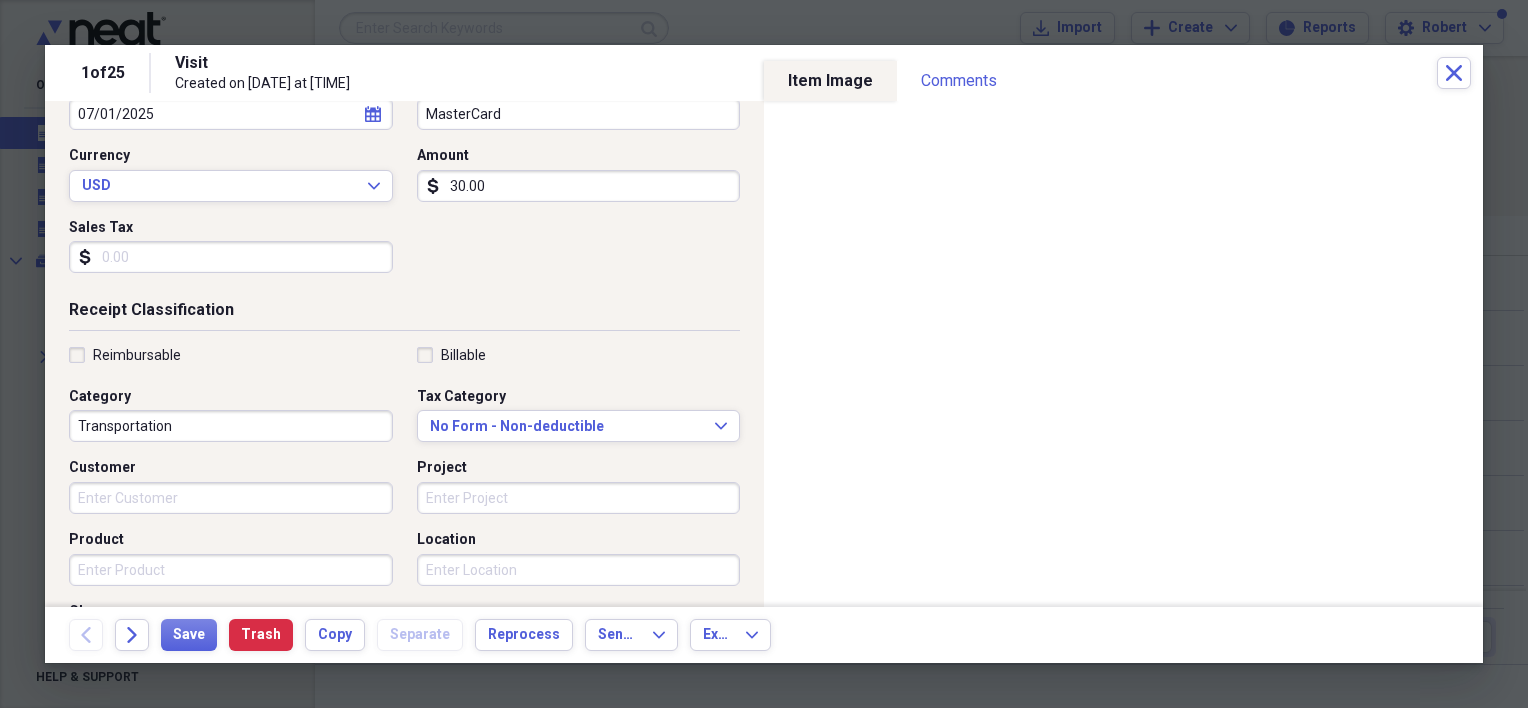 scroll, scrollTop: 244, scrollLeft: 0, axis: vertical 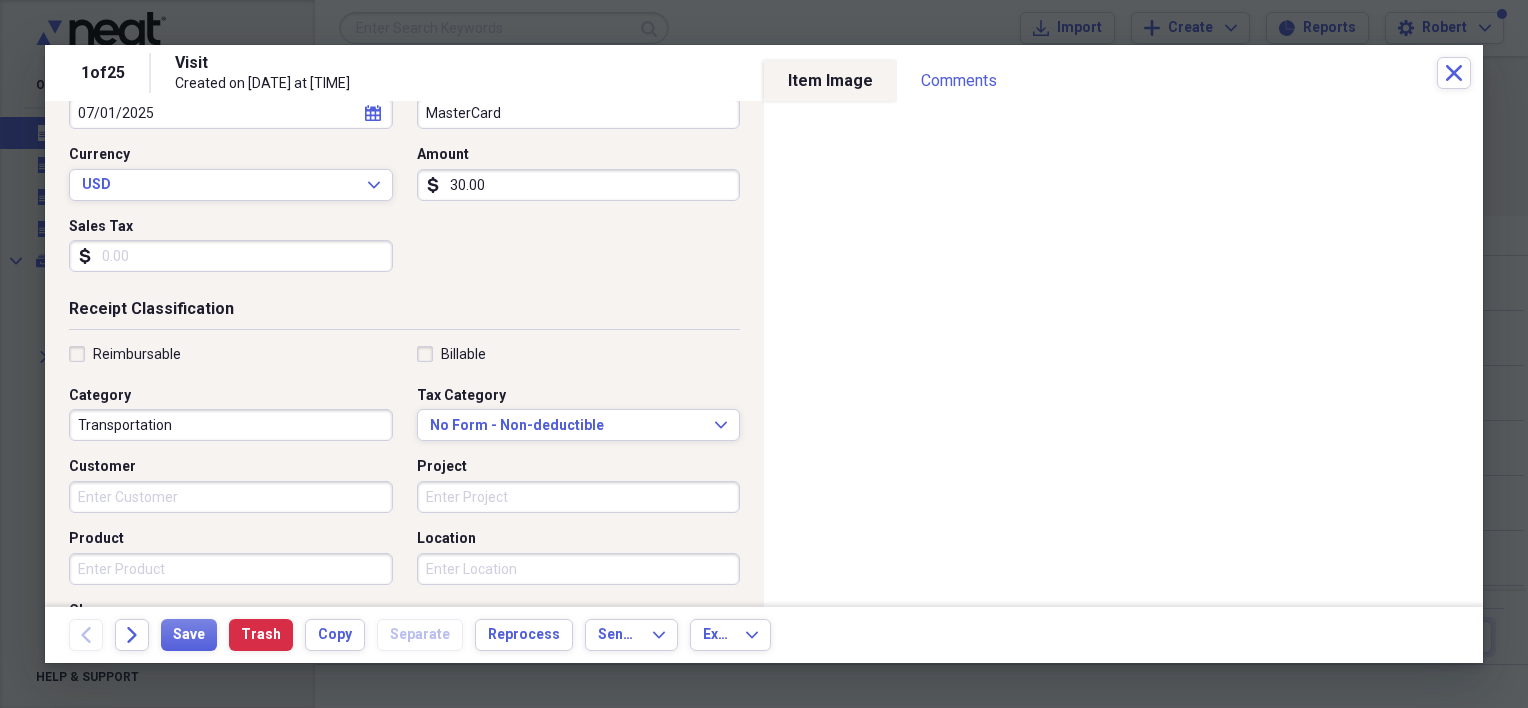click on "Reimbursable" at bounding box center [125, 354] 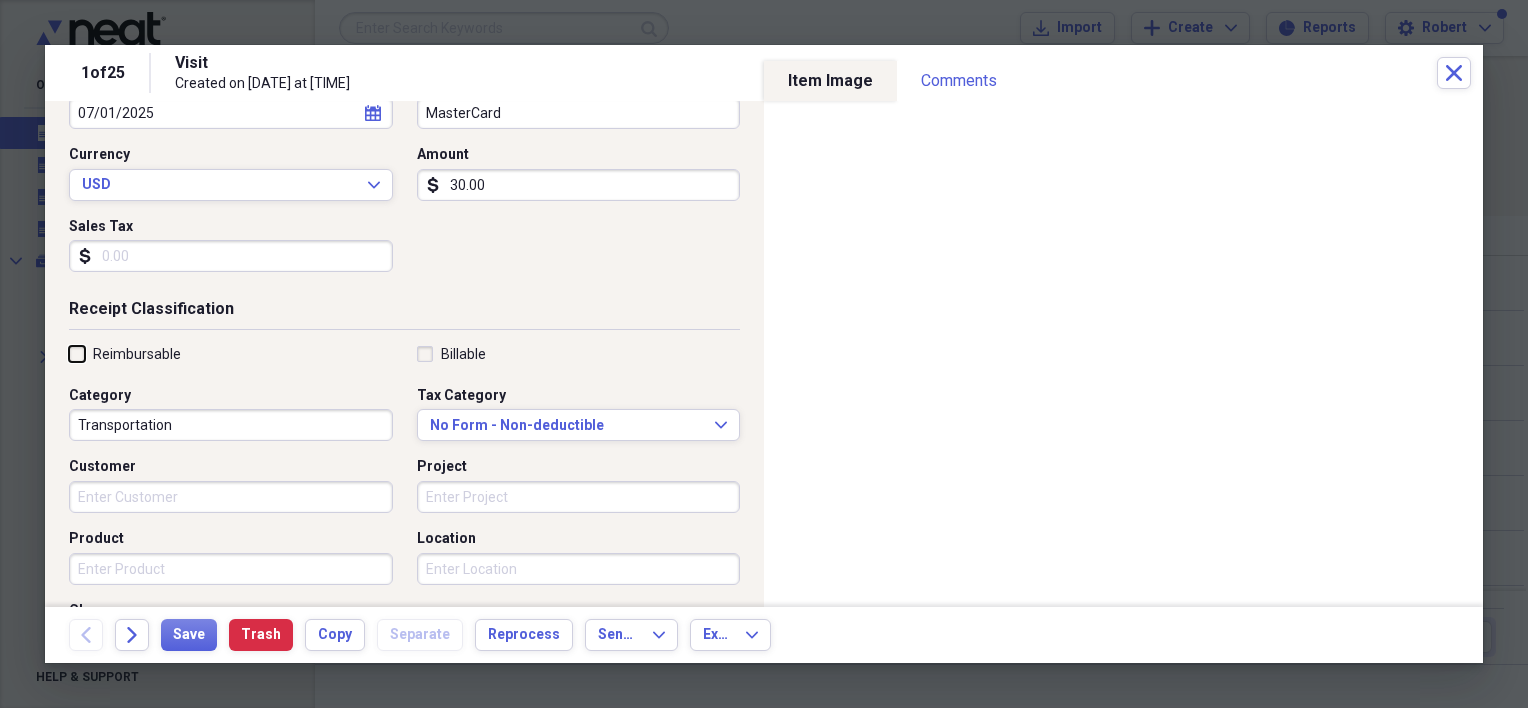 click on "Reimbursable" at bounding box center (69, 353) 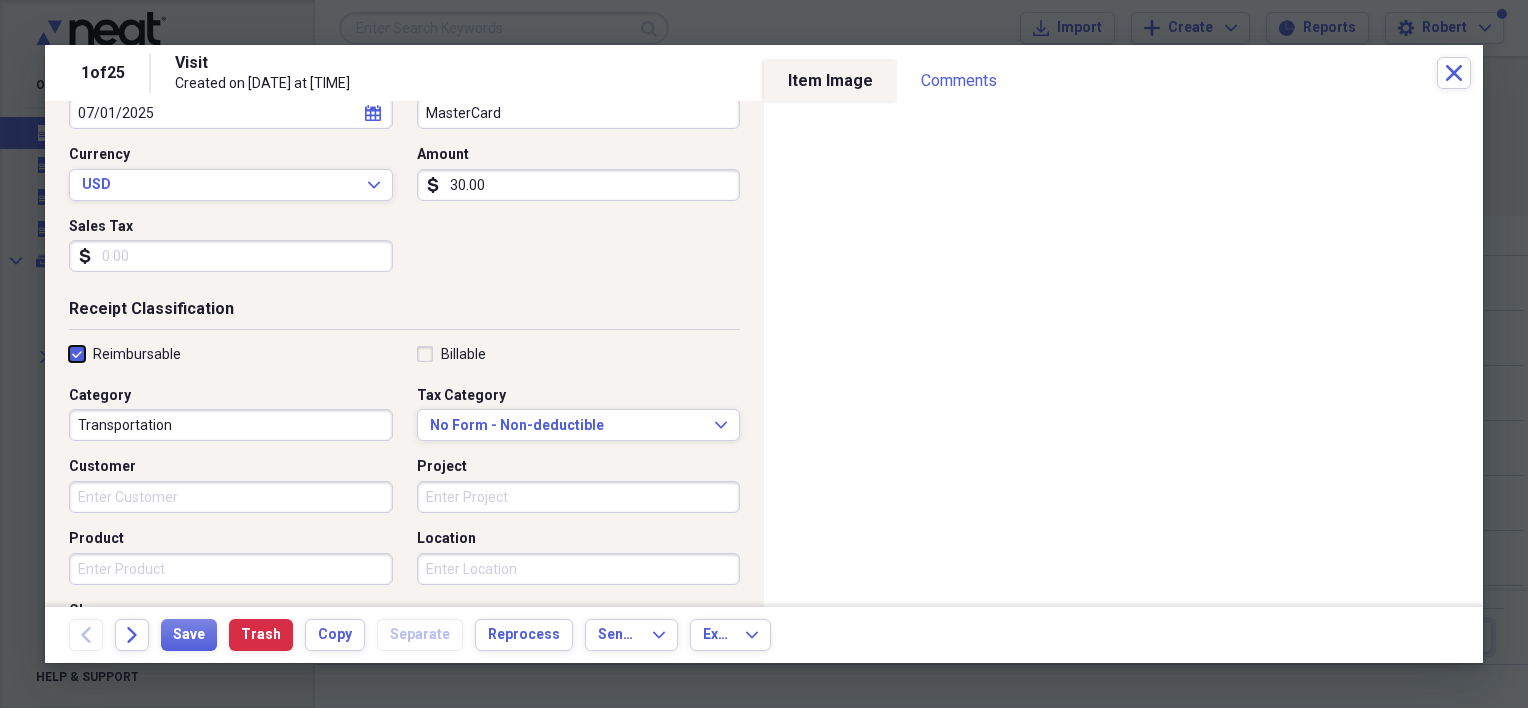 checkbox on "true" 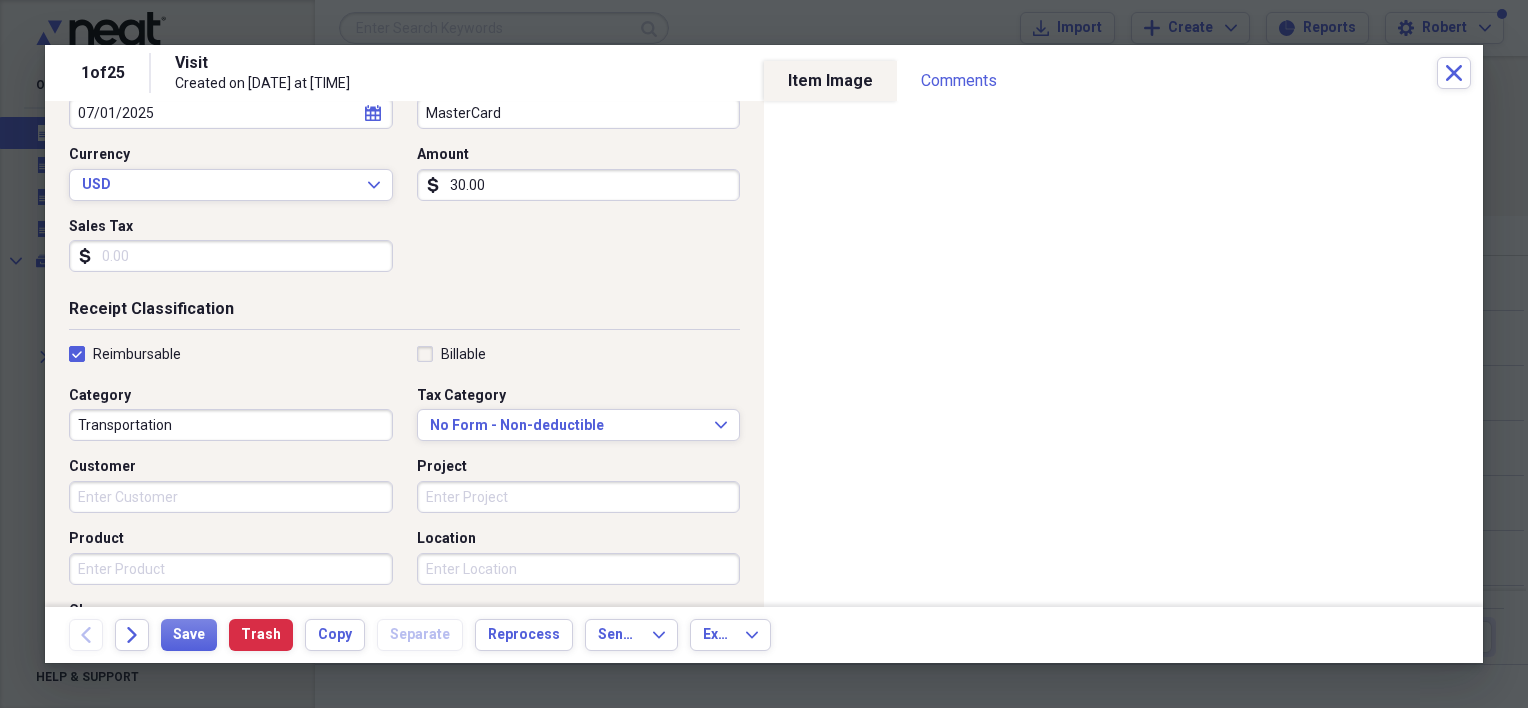 click on "Transportation" at bounding box center (231, 425) 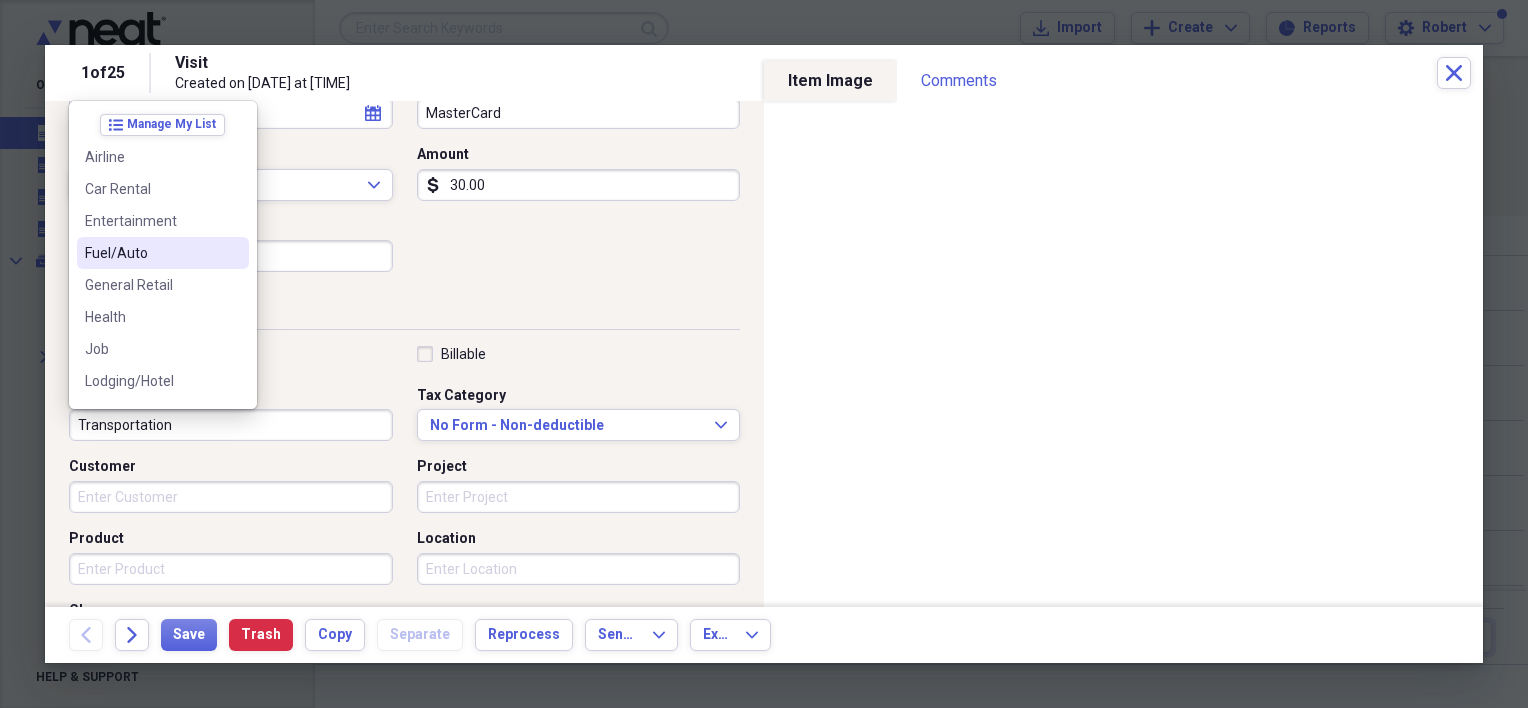 click at bounding box center [233, 253] 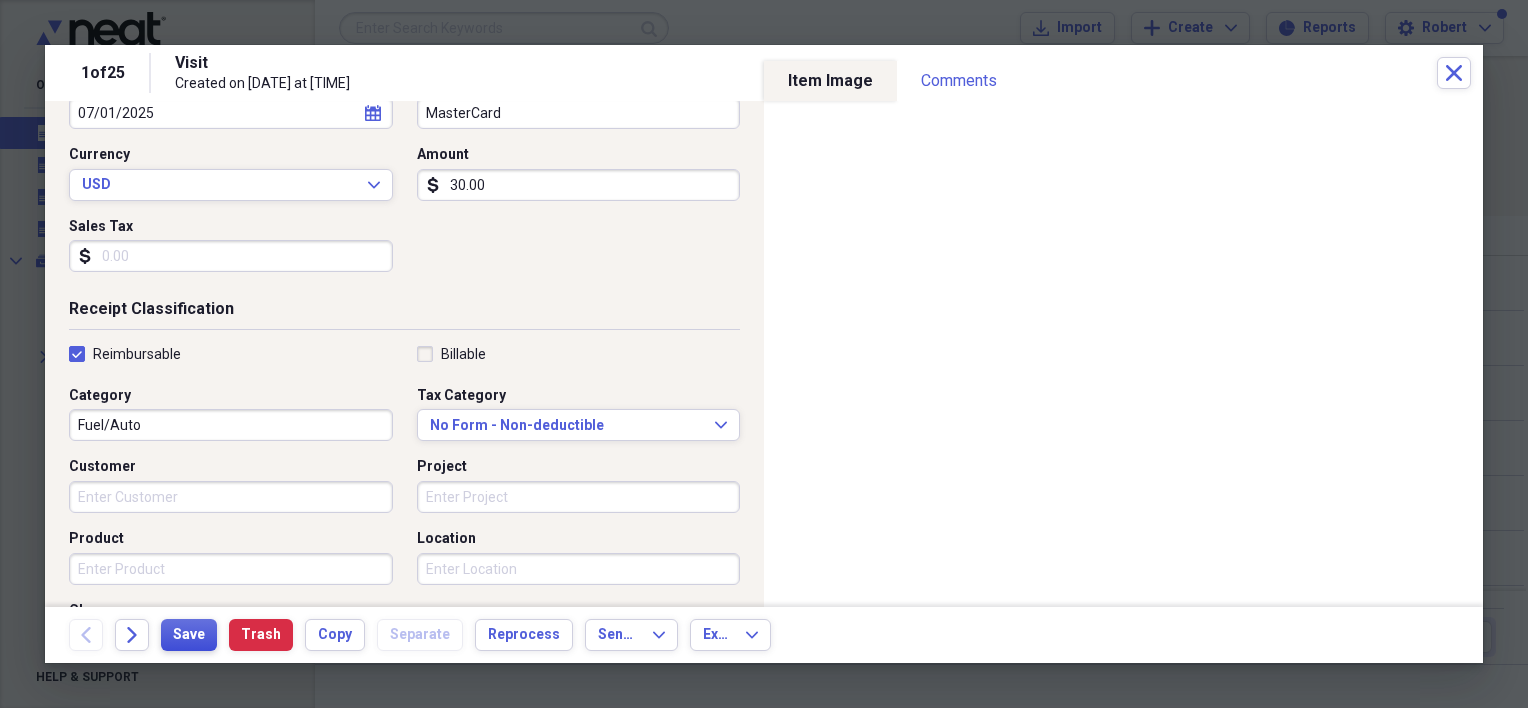 click on "Save" at bounding box center (189, 635) 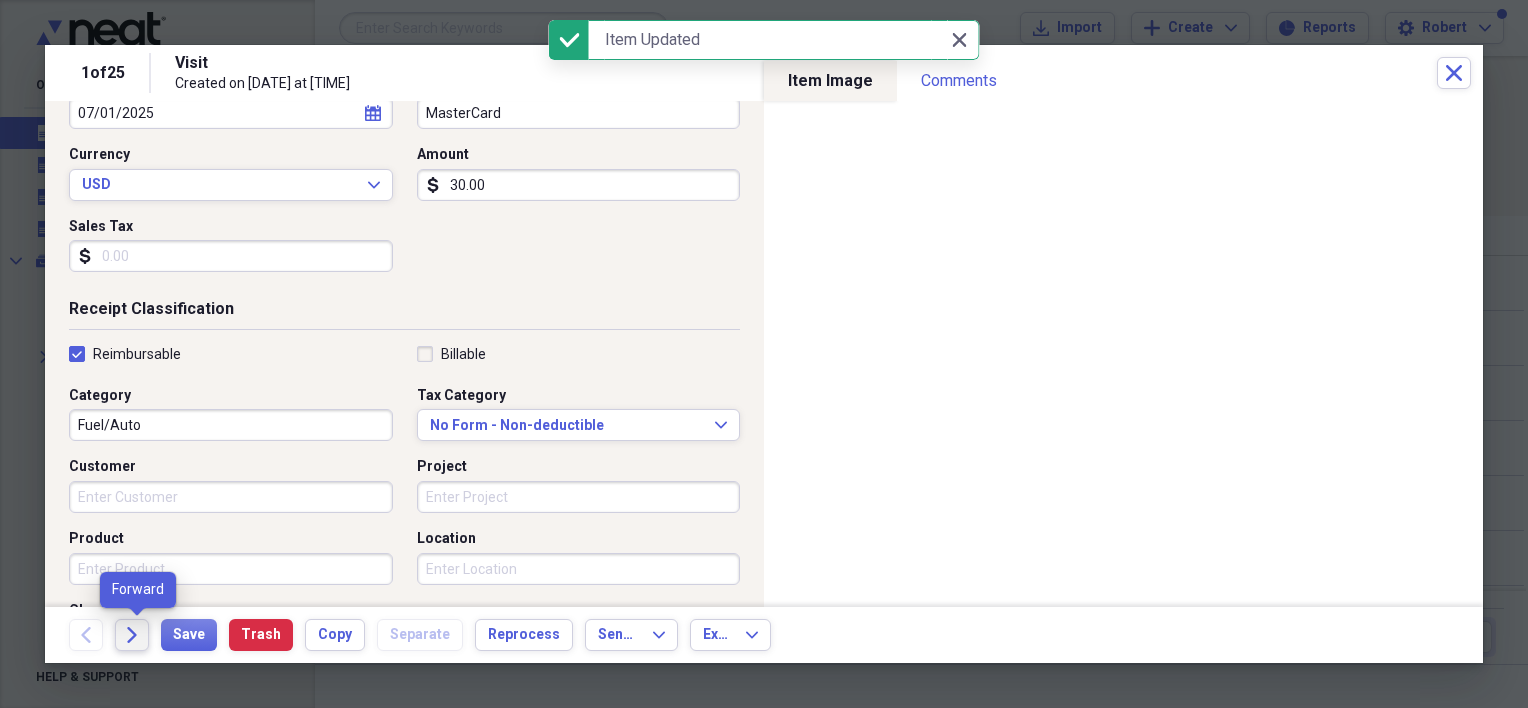 click on "Forward" 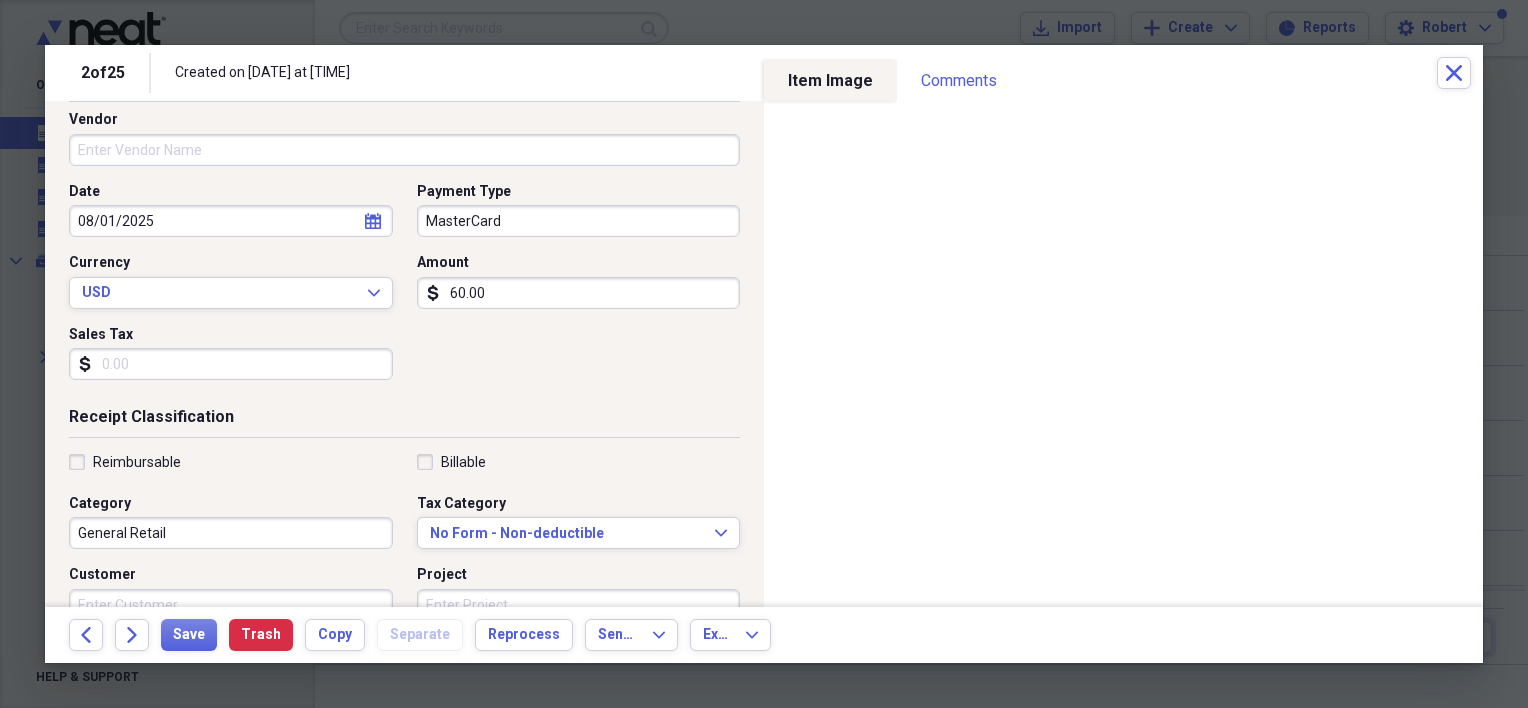 scroll, scrollTop: 138, scrollLeft: 0, axis: vertical 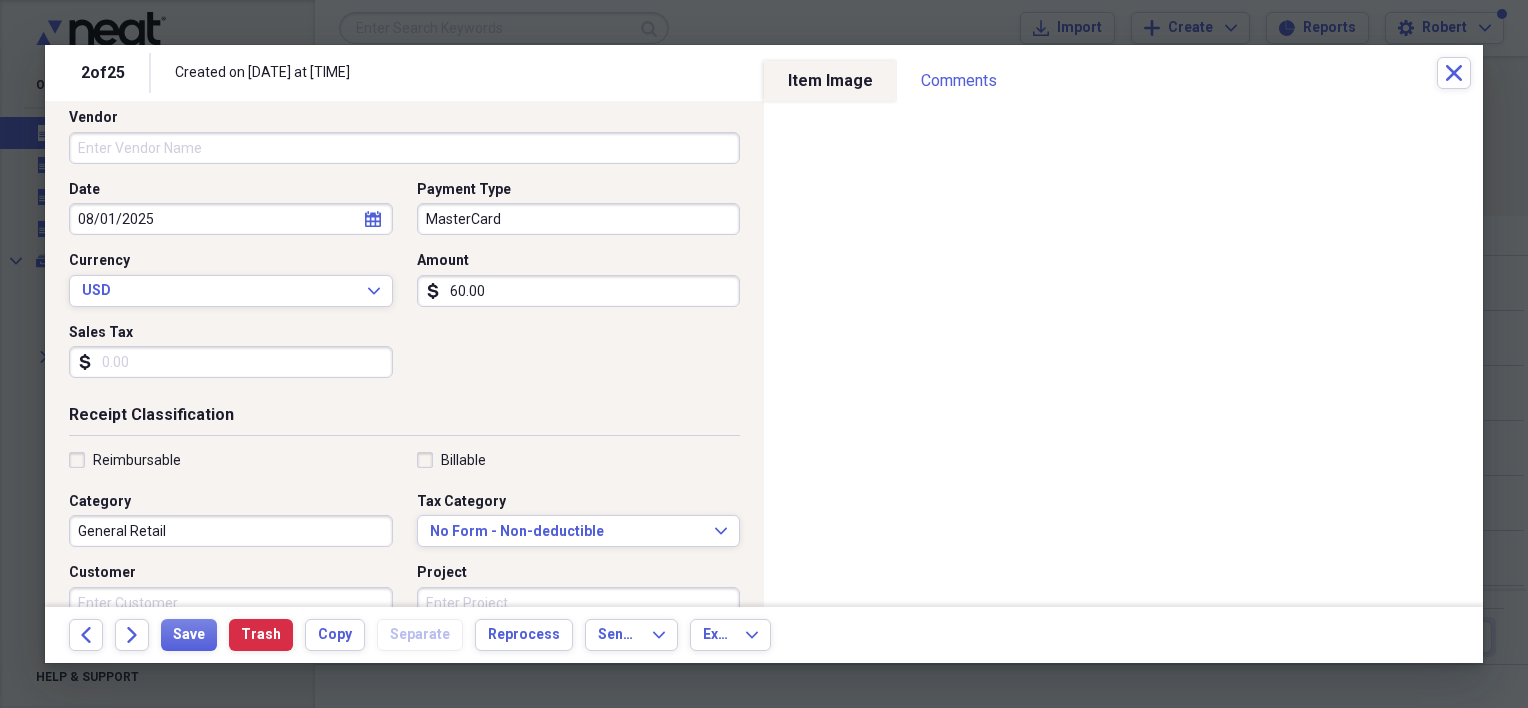 click on "Reimbursable" at bounding box center [125, 460] 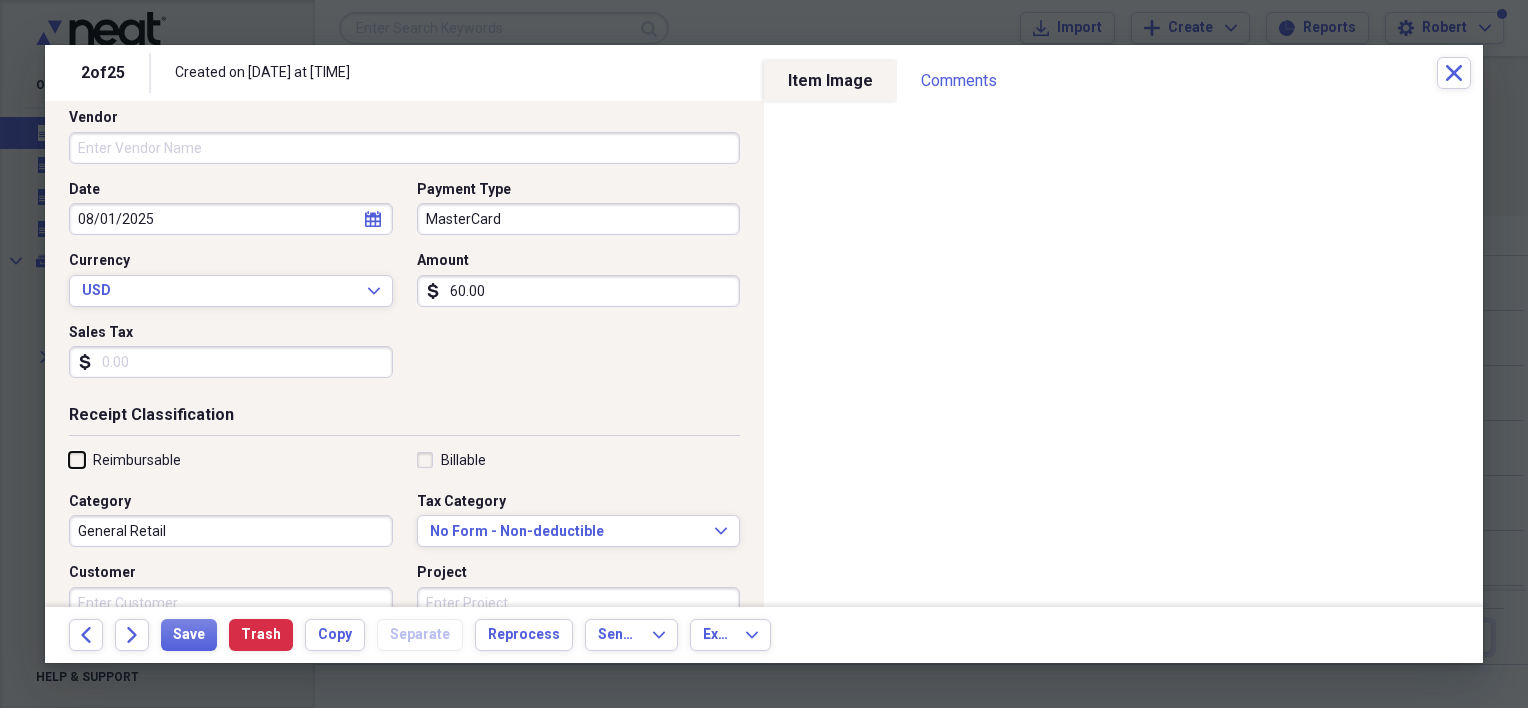 click on "Reimbursable" at bounding box center (69, 459) 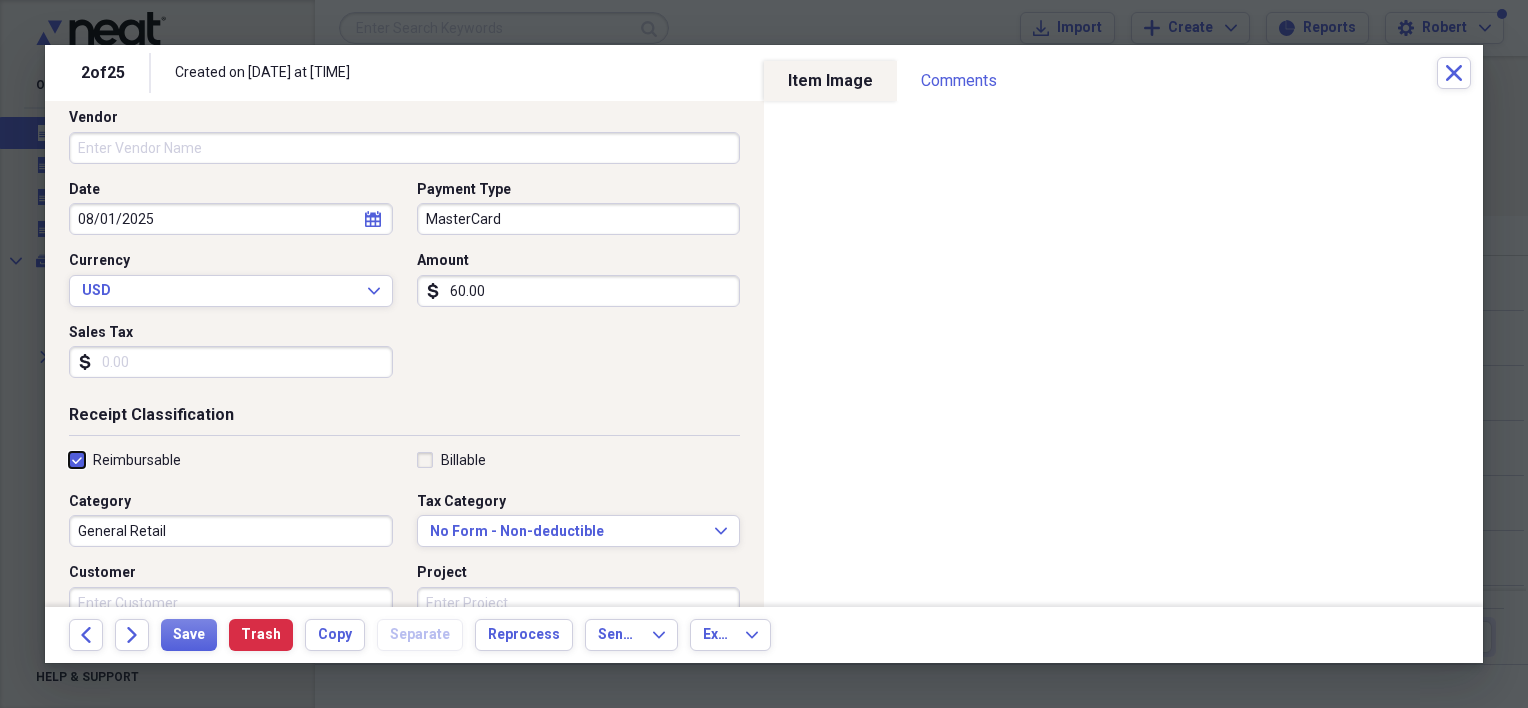 checkbox on "true" 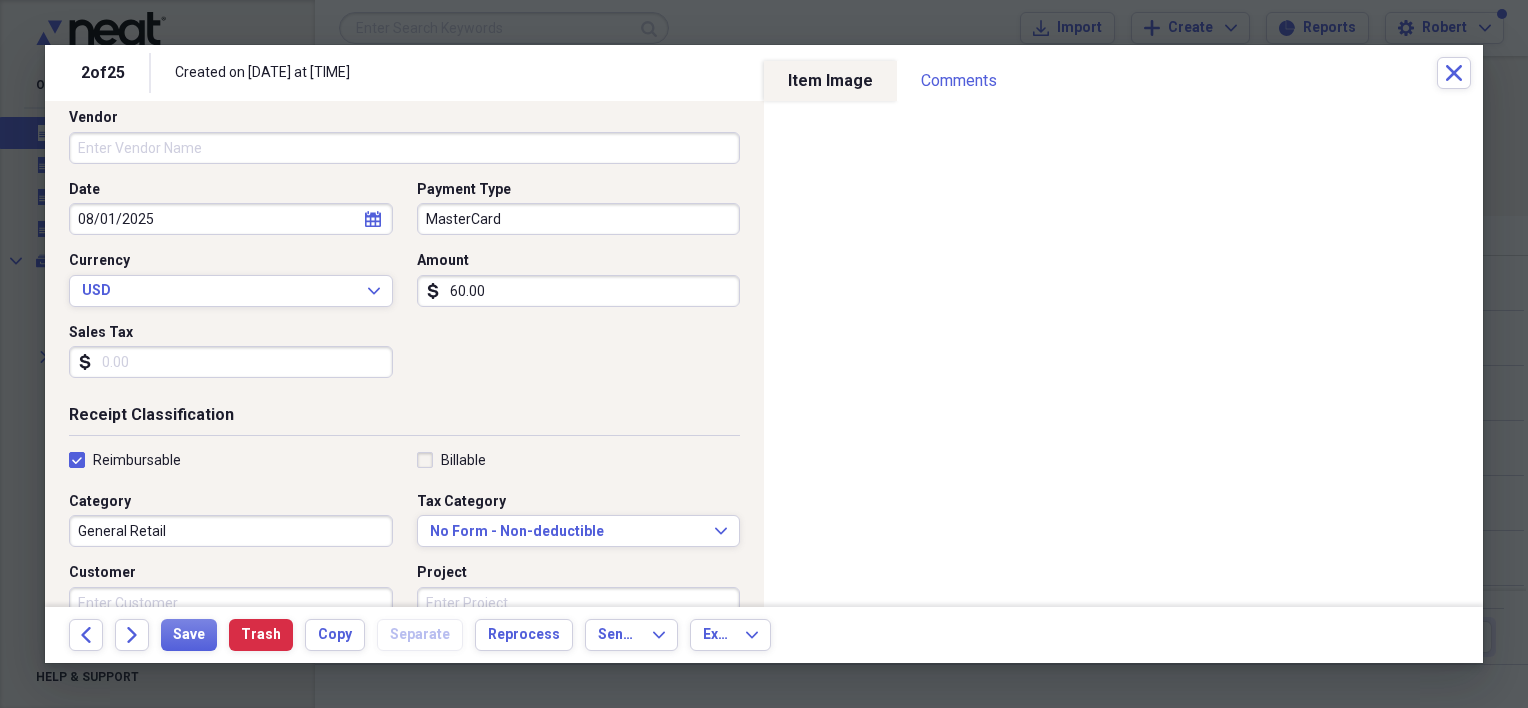 click on "Reimbursable Billable Category General Retail Tax Category No Form - Non-deductible Expand Customer Project Product Location Class" at bounding box center (404, 611) 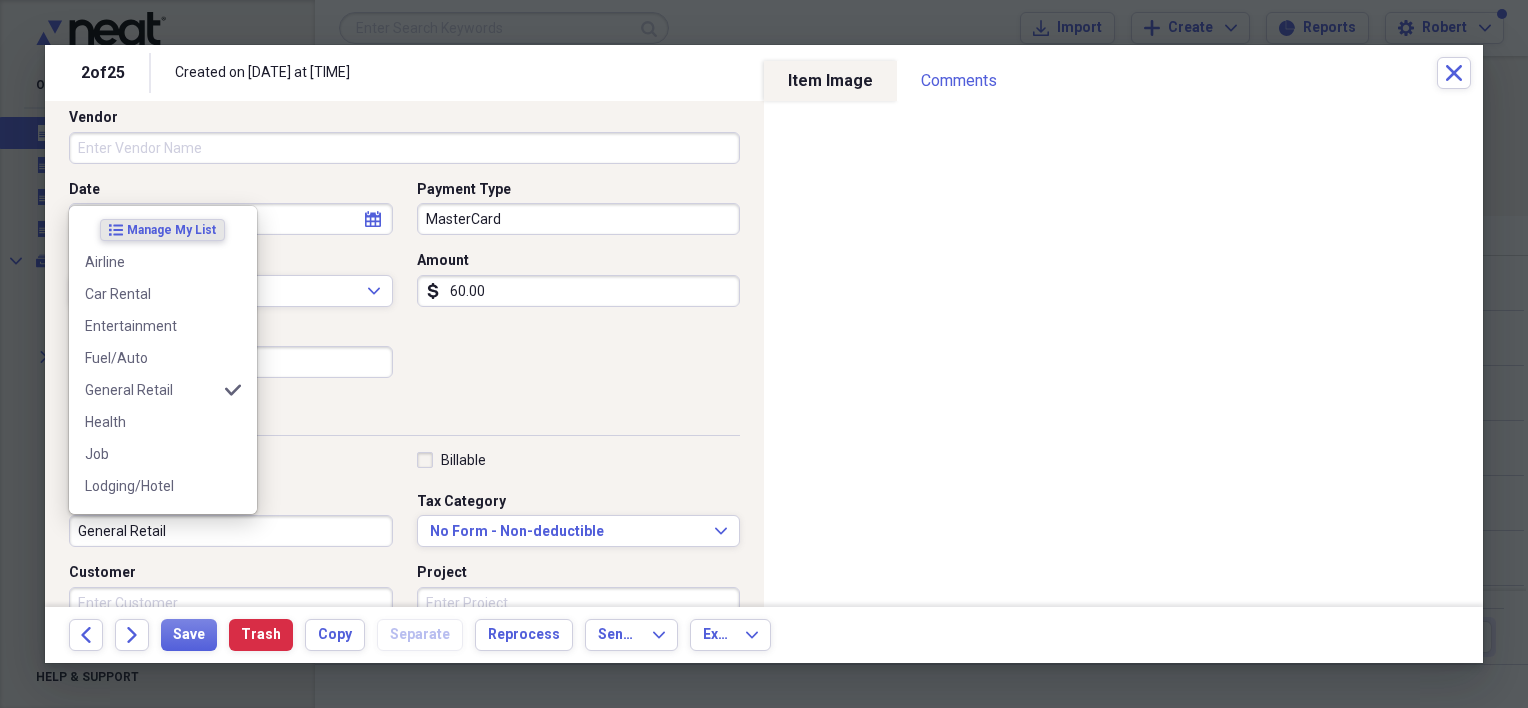 click on "General Retail" at bounding box center (231, 531) 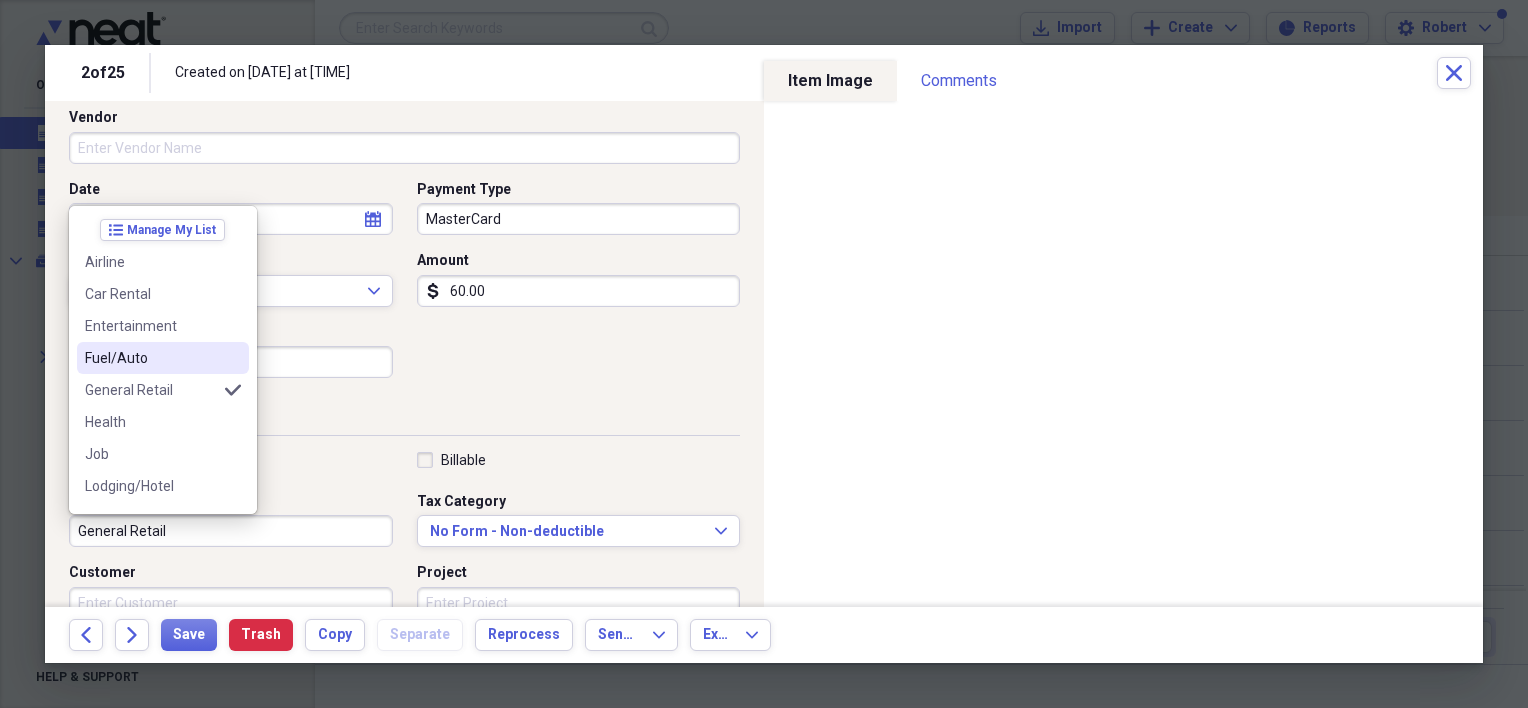 click on "Fuel/Auto" at bounding box center (151, 358) 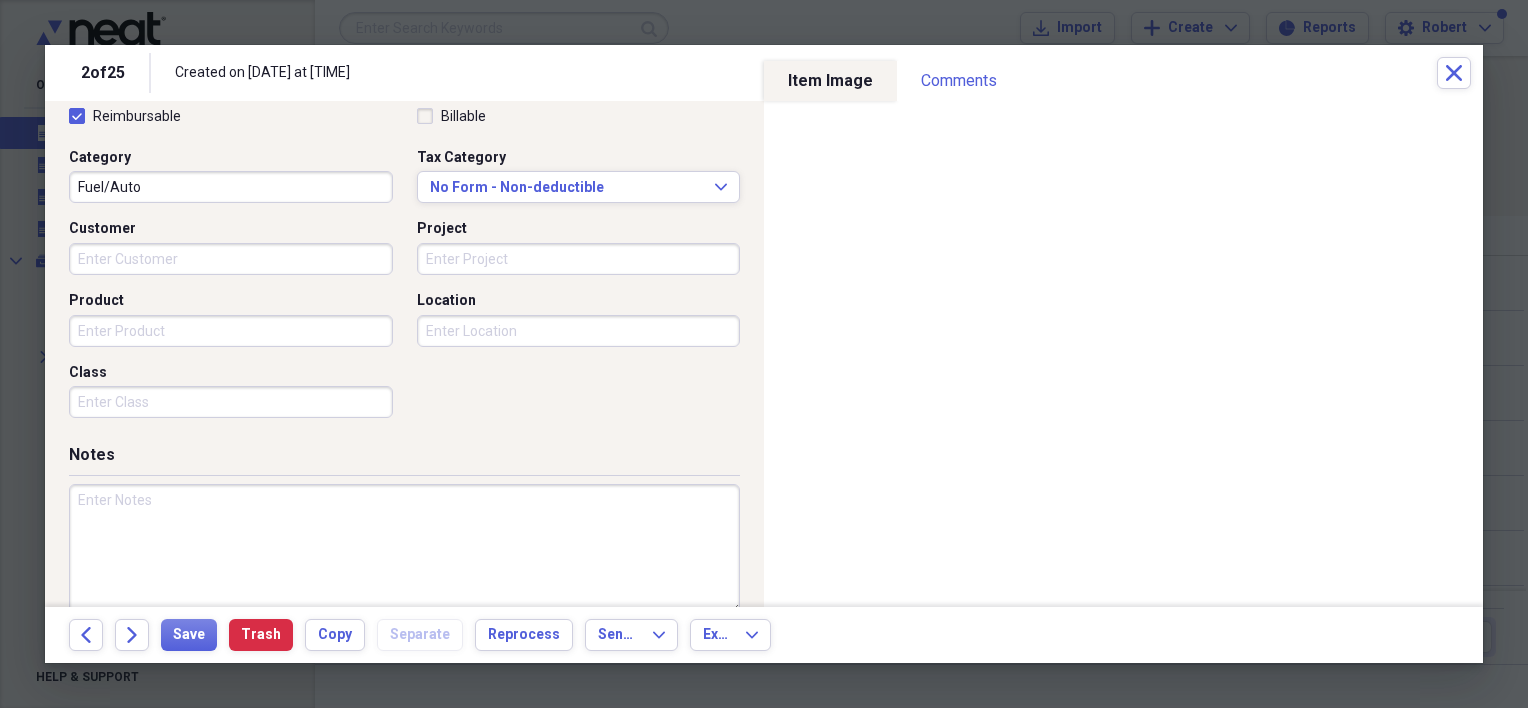 scroll, scrollTop: 513, scrollLeft: 0, axis: vertical 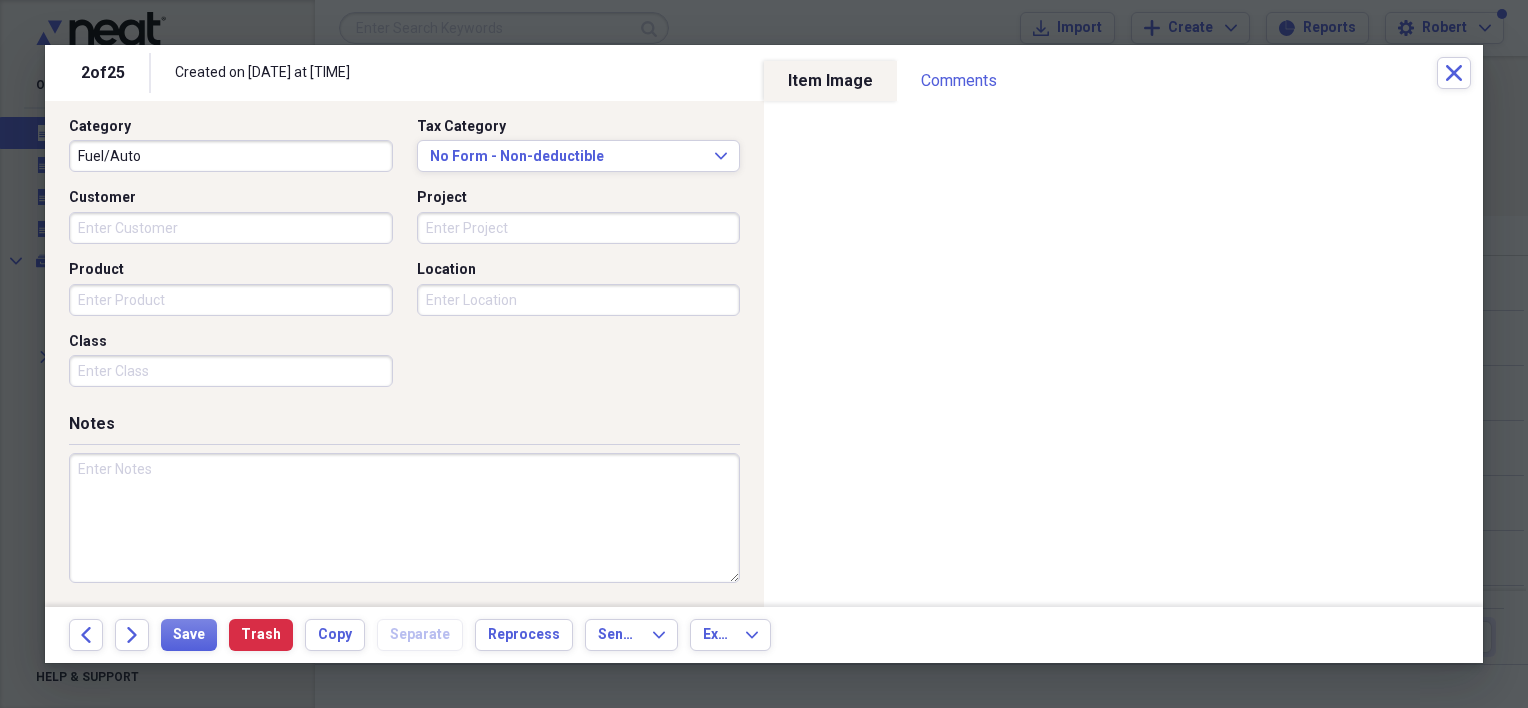 click at bounding box center [404, 518] 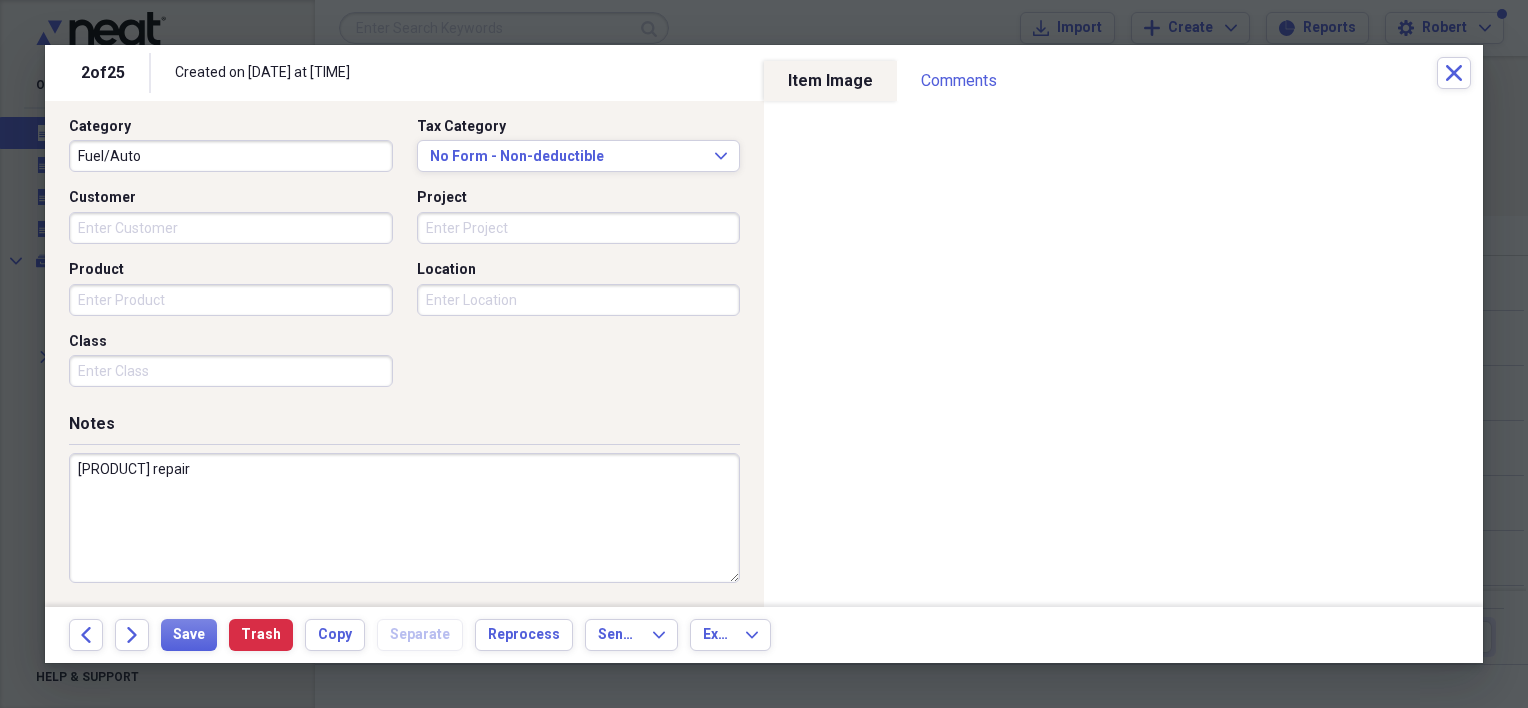 type on "[PRODUCT] repair" 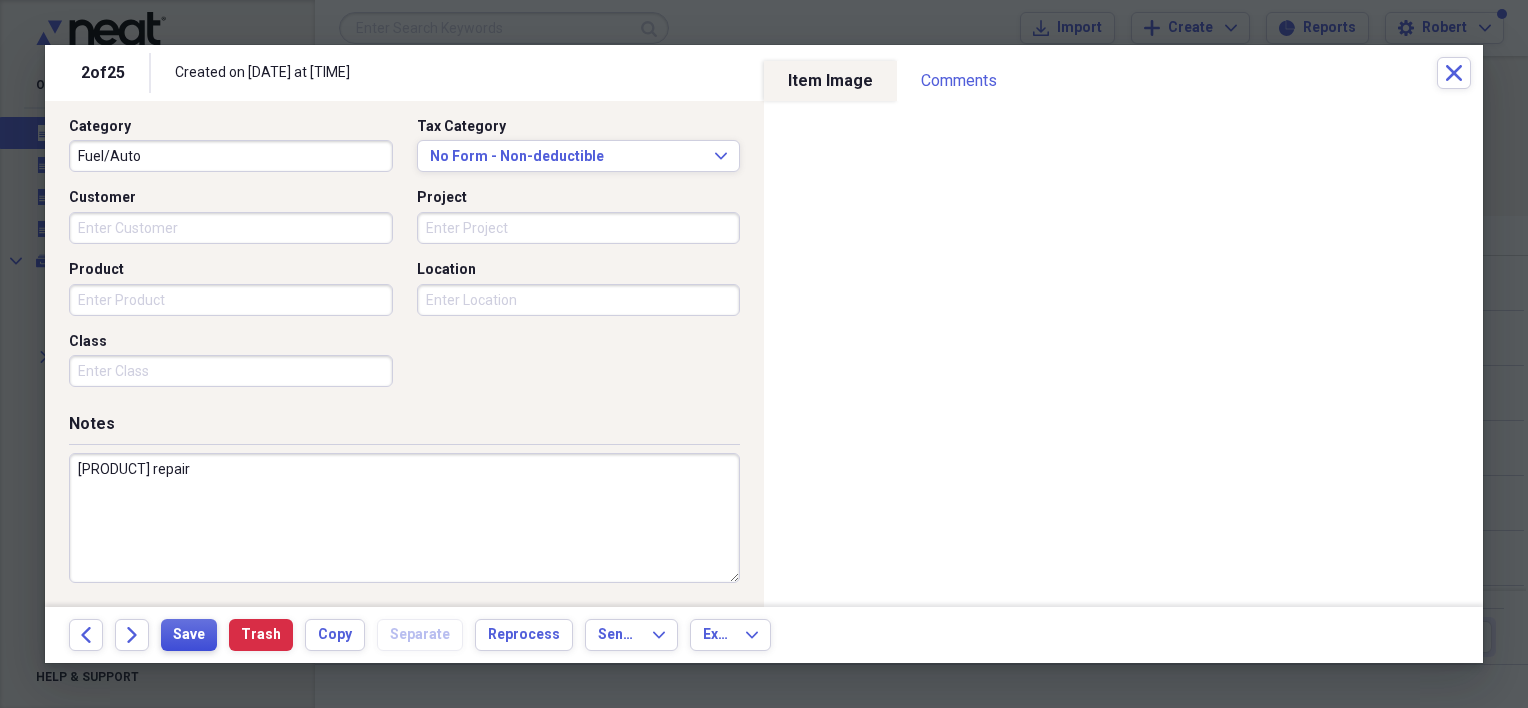click on "Save" at bounding box center [189, 635] 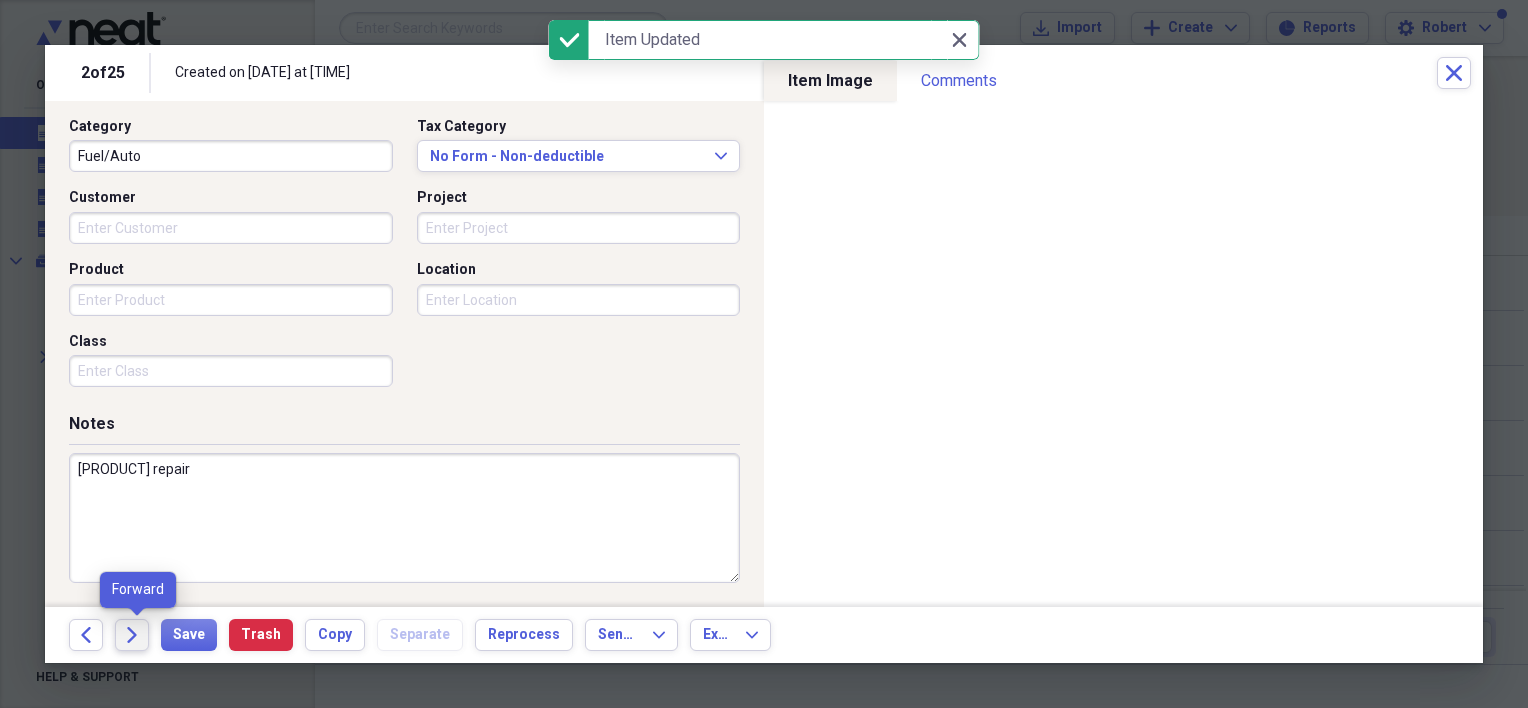 click 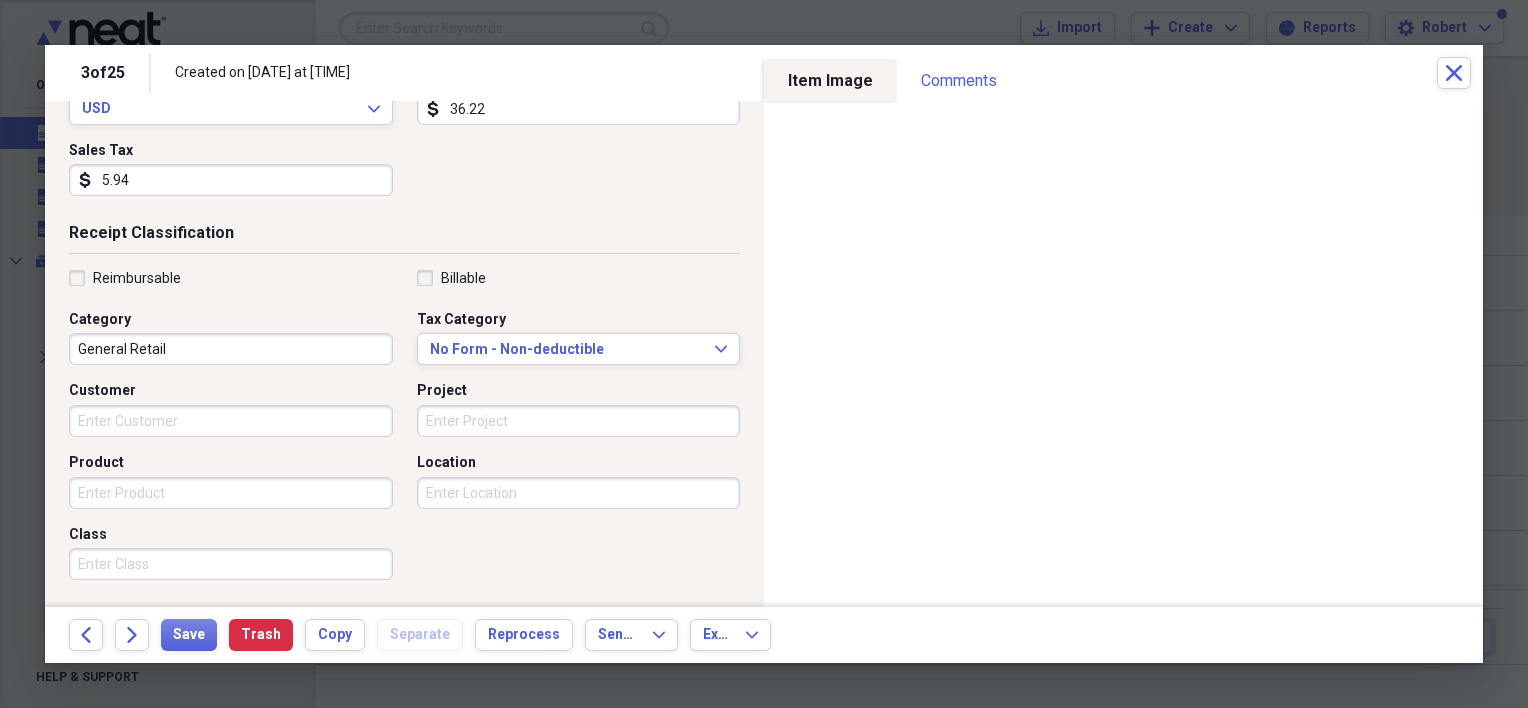 scroll, scrollTop: 320, scrollLeft: 0, axis: vertical 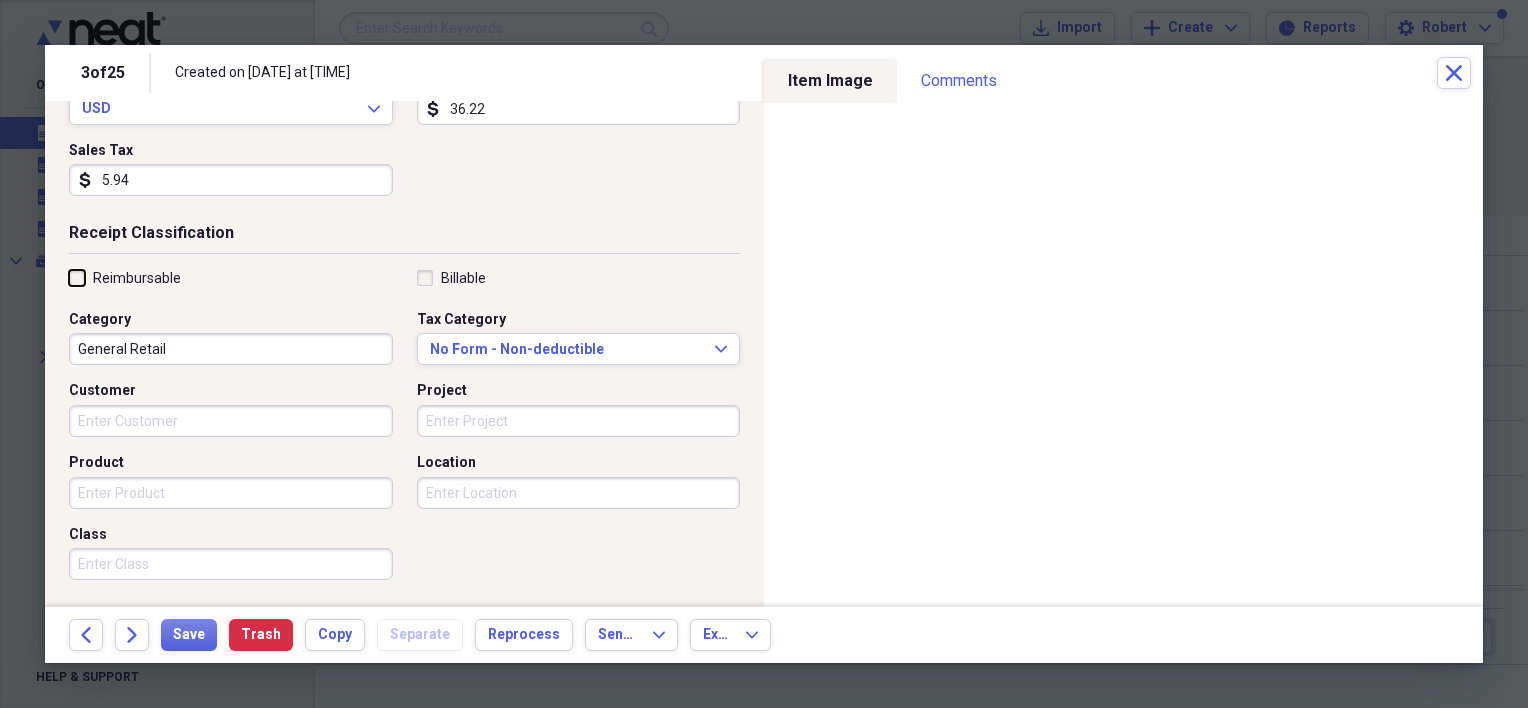 click on "Reimbursable" at bounding box center [69, 277] 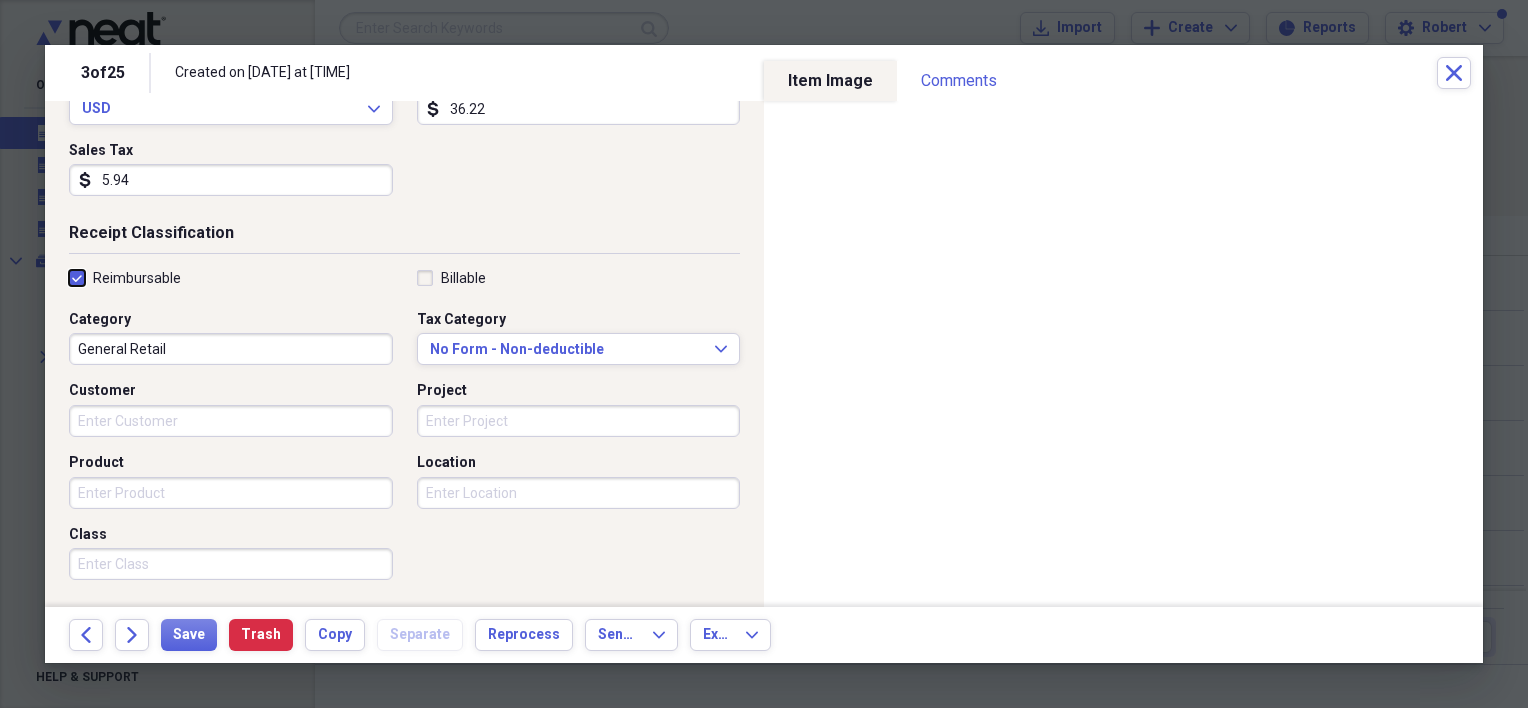checkbox on "true" 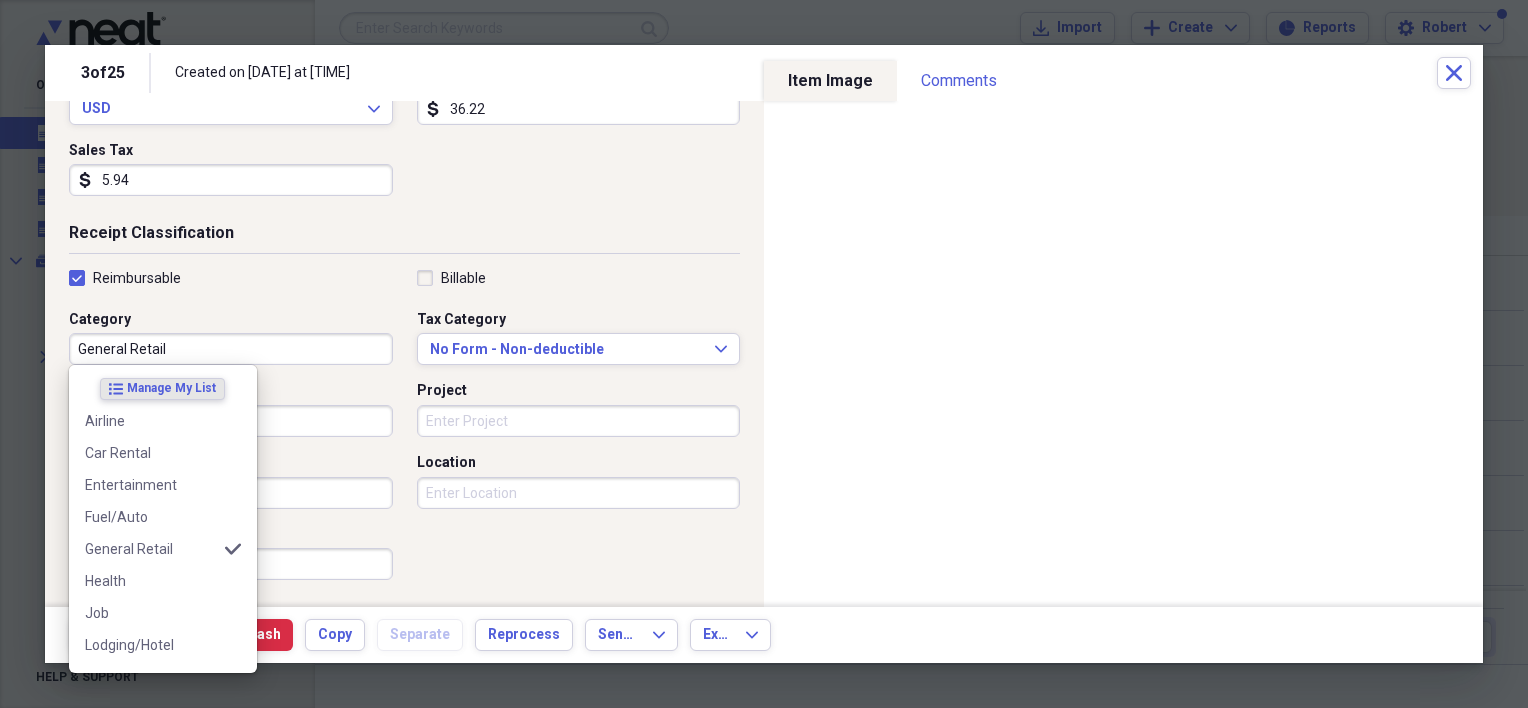 click on "General Retail" at bounding box center (231, 349) 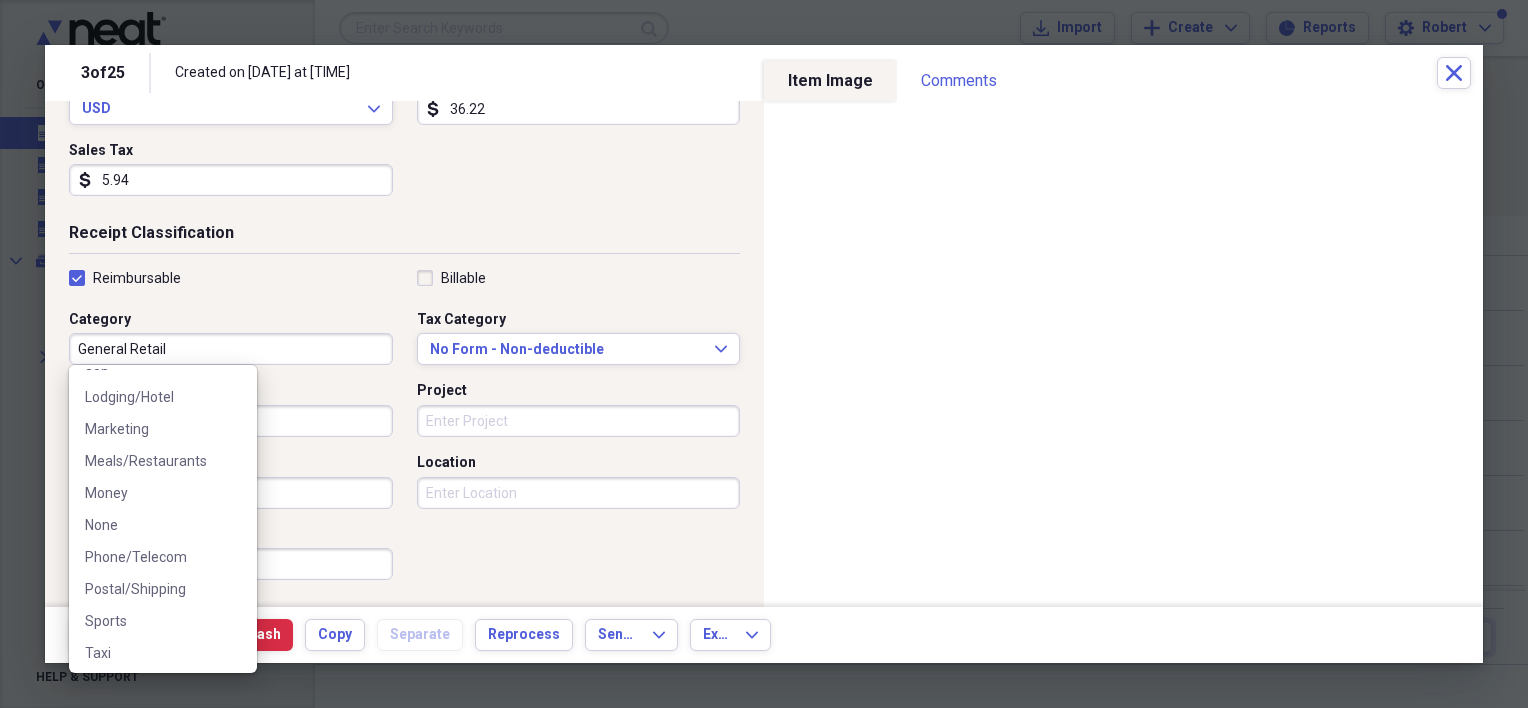 scroll, scrollTop: 262, scrollLeft: 0, axis: vertical 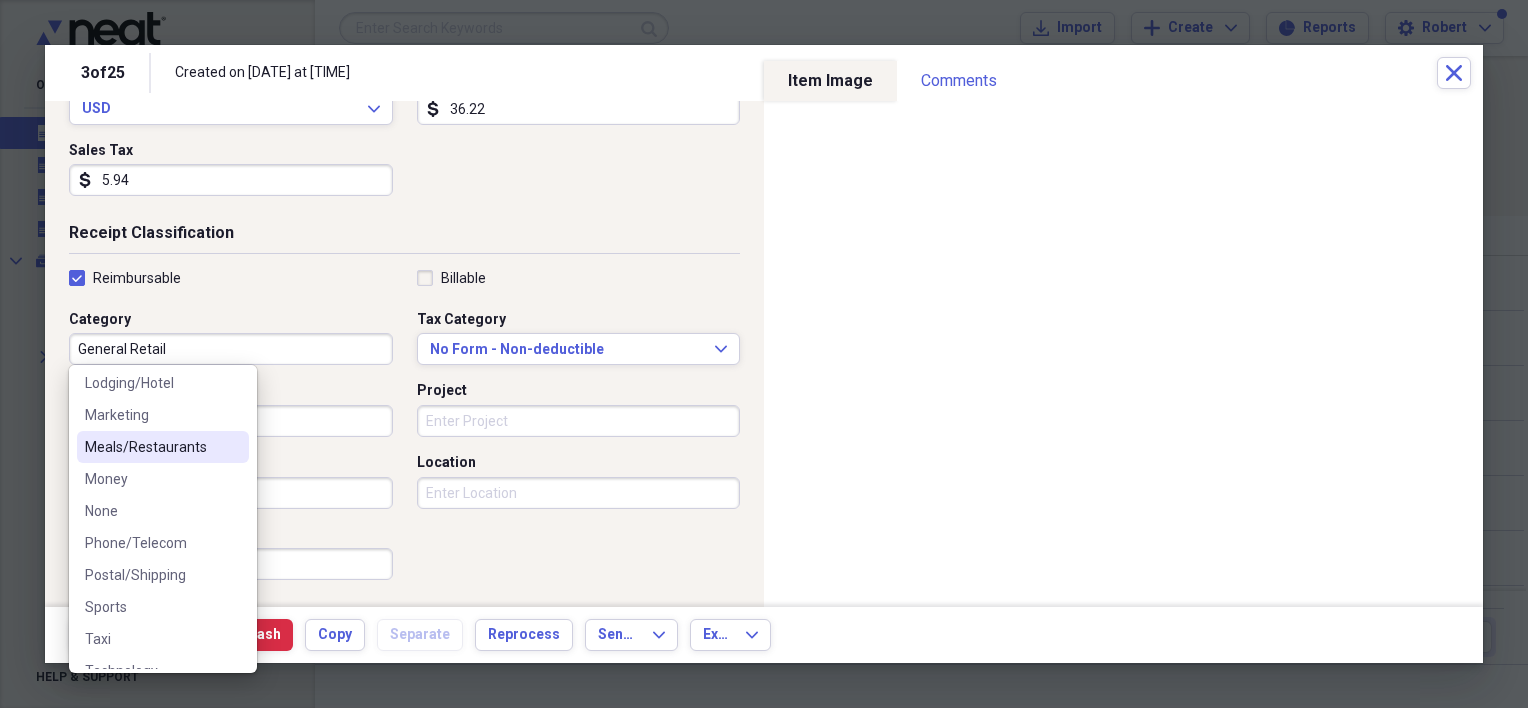 click on "Meals/Restaurants" at bounding box center [163, 447] 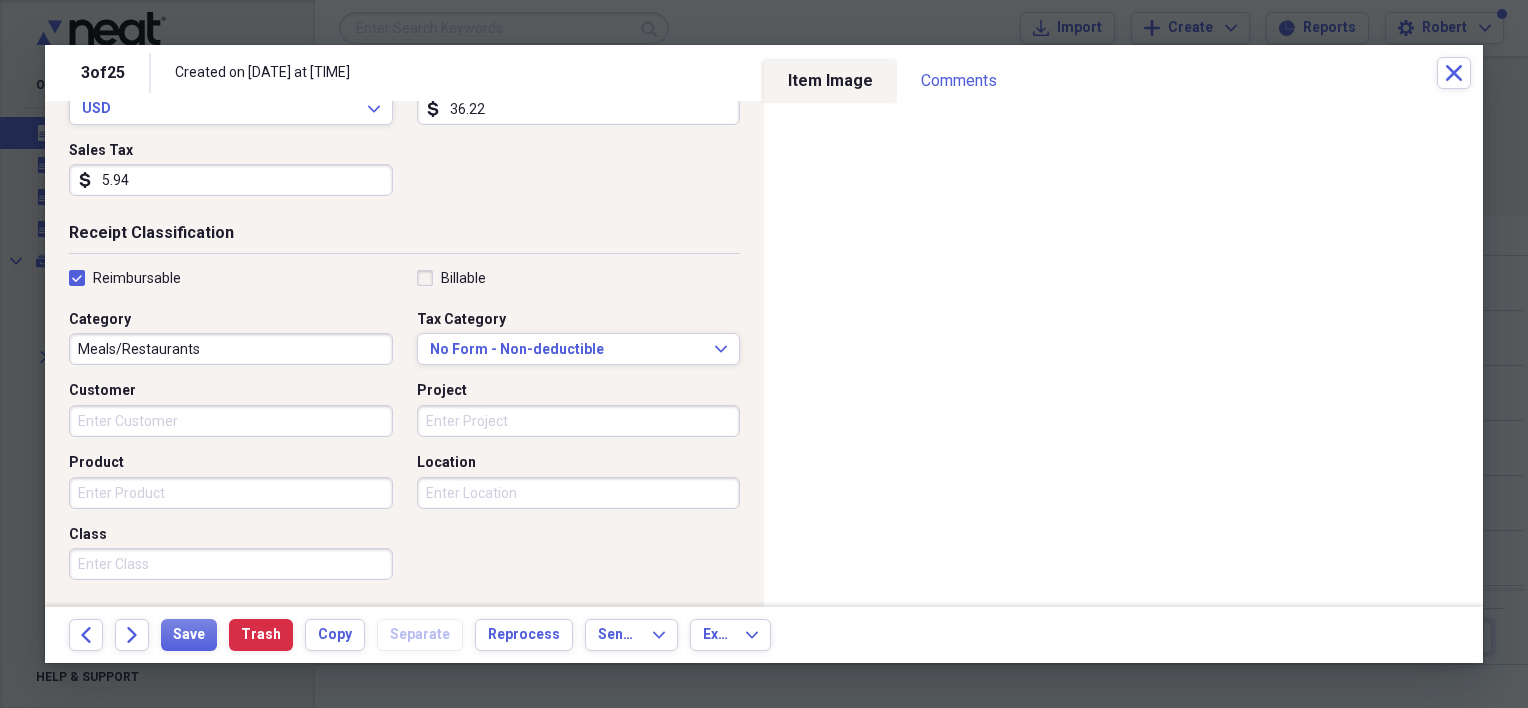 scroll, scrollTop: 513, scrollLeft: 0, axis: vertical 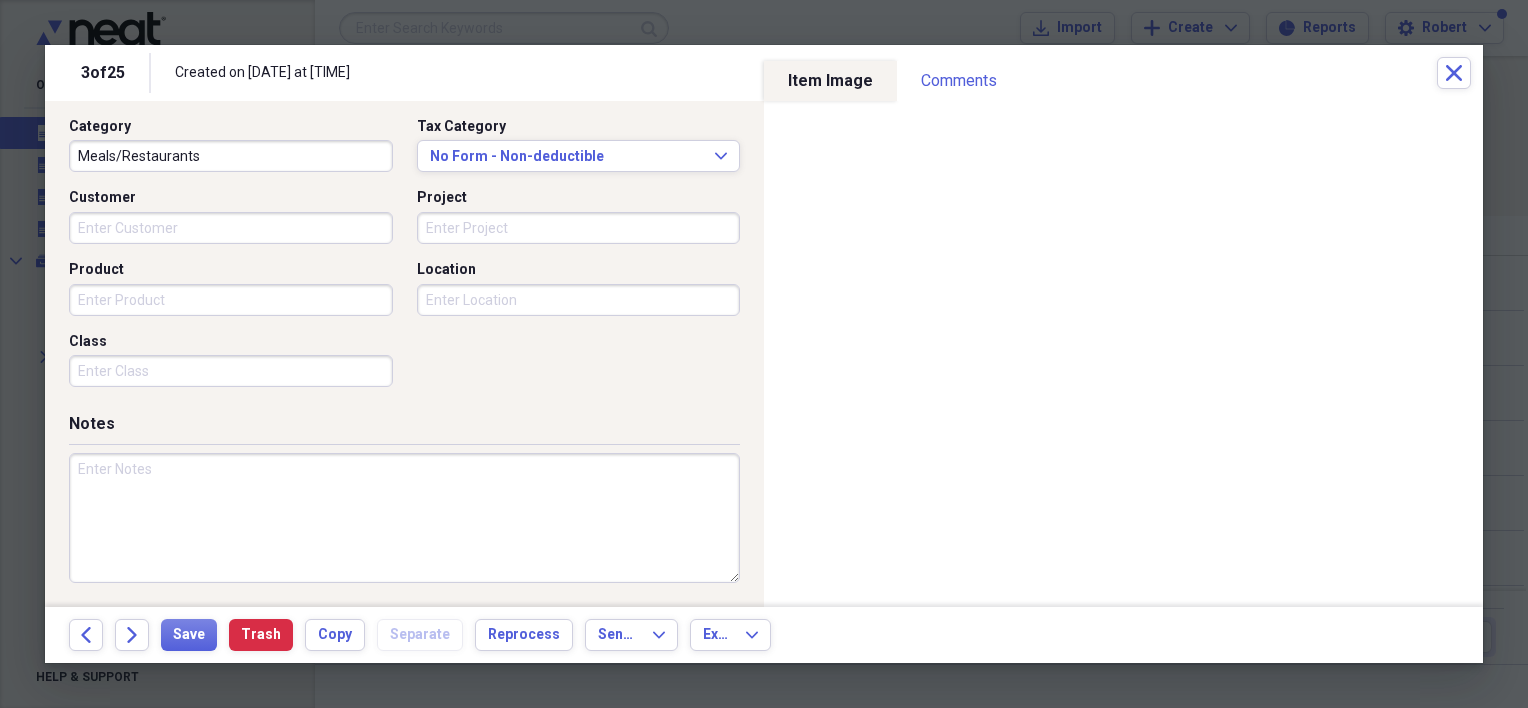click at bounding box center [404, 518] 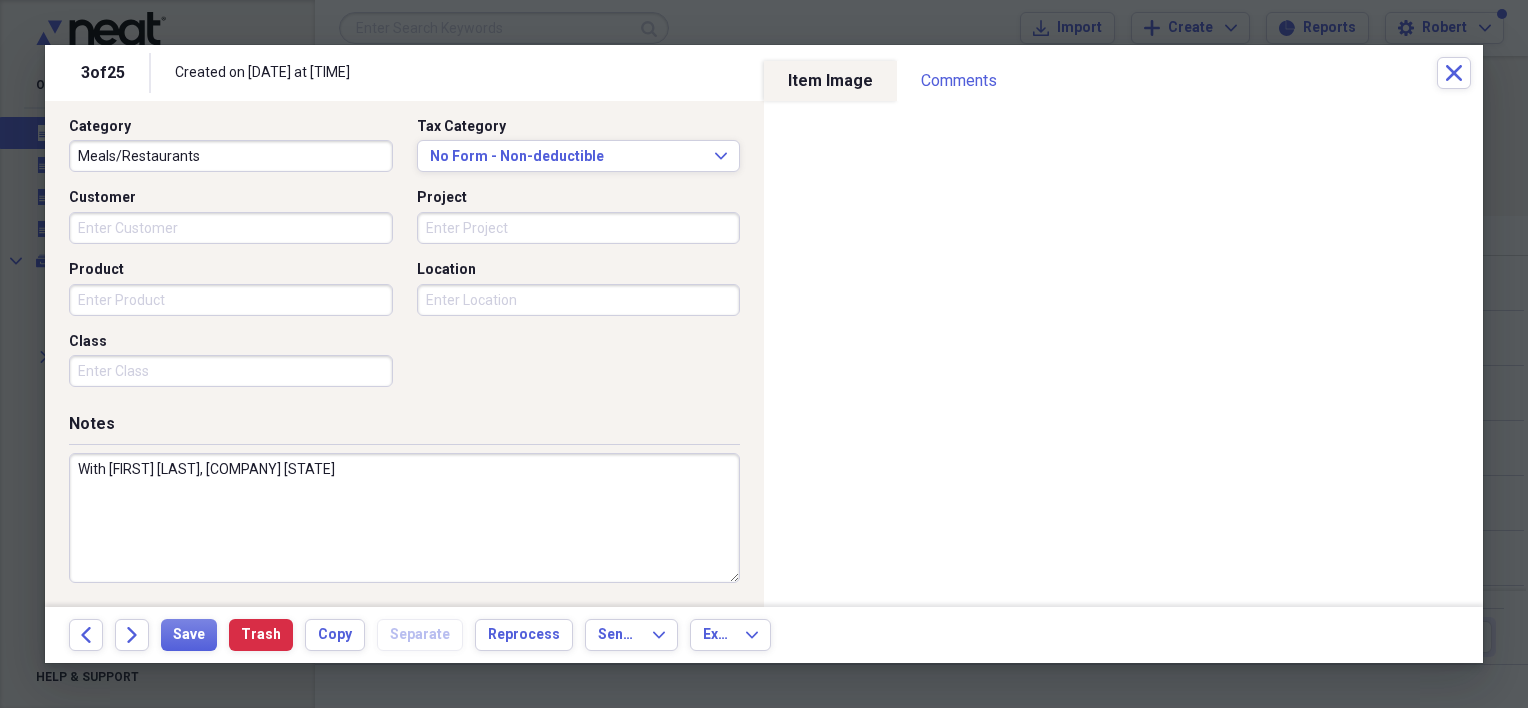 type on "With [FIRST] [LAST], [COMPANY] [STATE]" 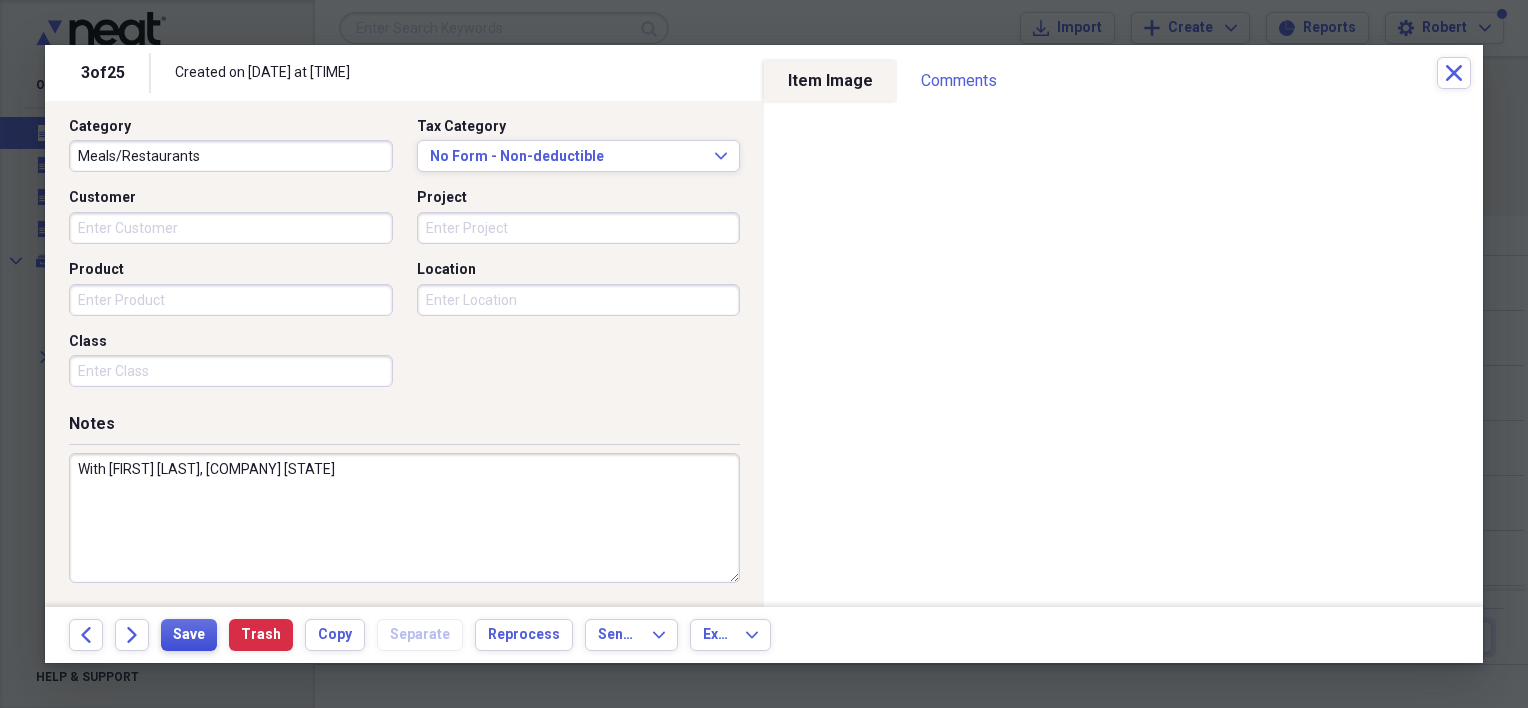 click on "Save" at bounding box center [189, 635] 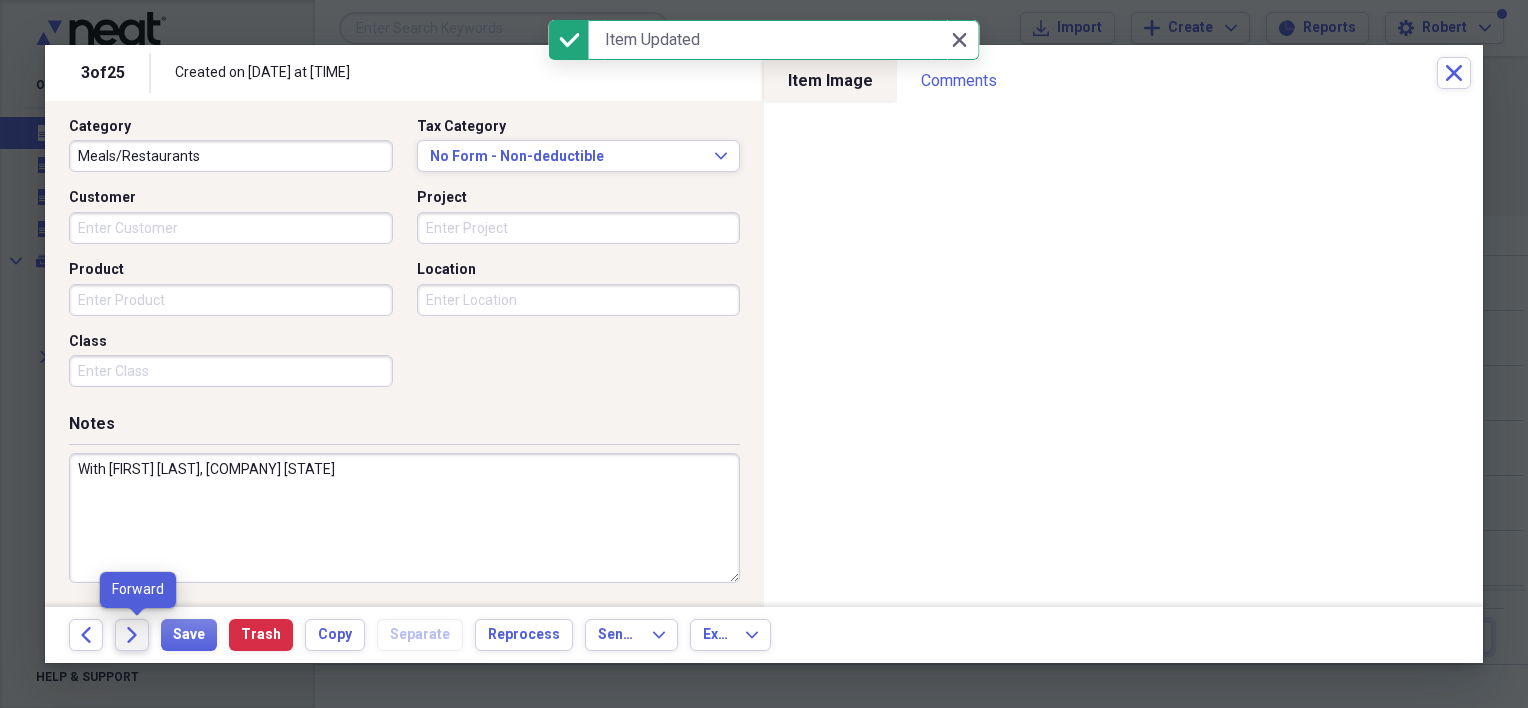 click on "Forward" 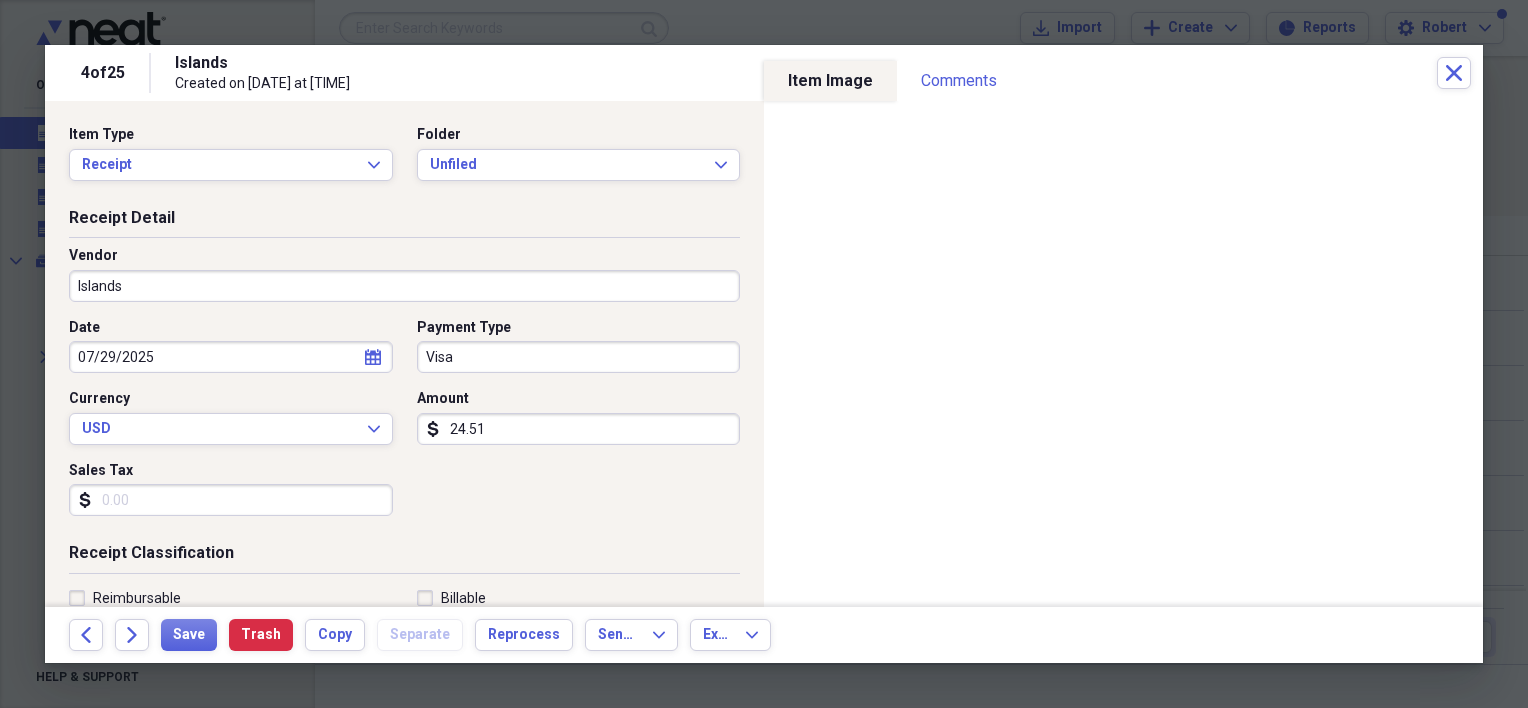 click on "24.51" at bounding box center (579, 429) 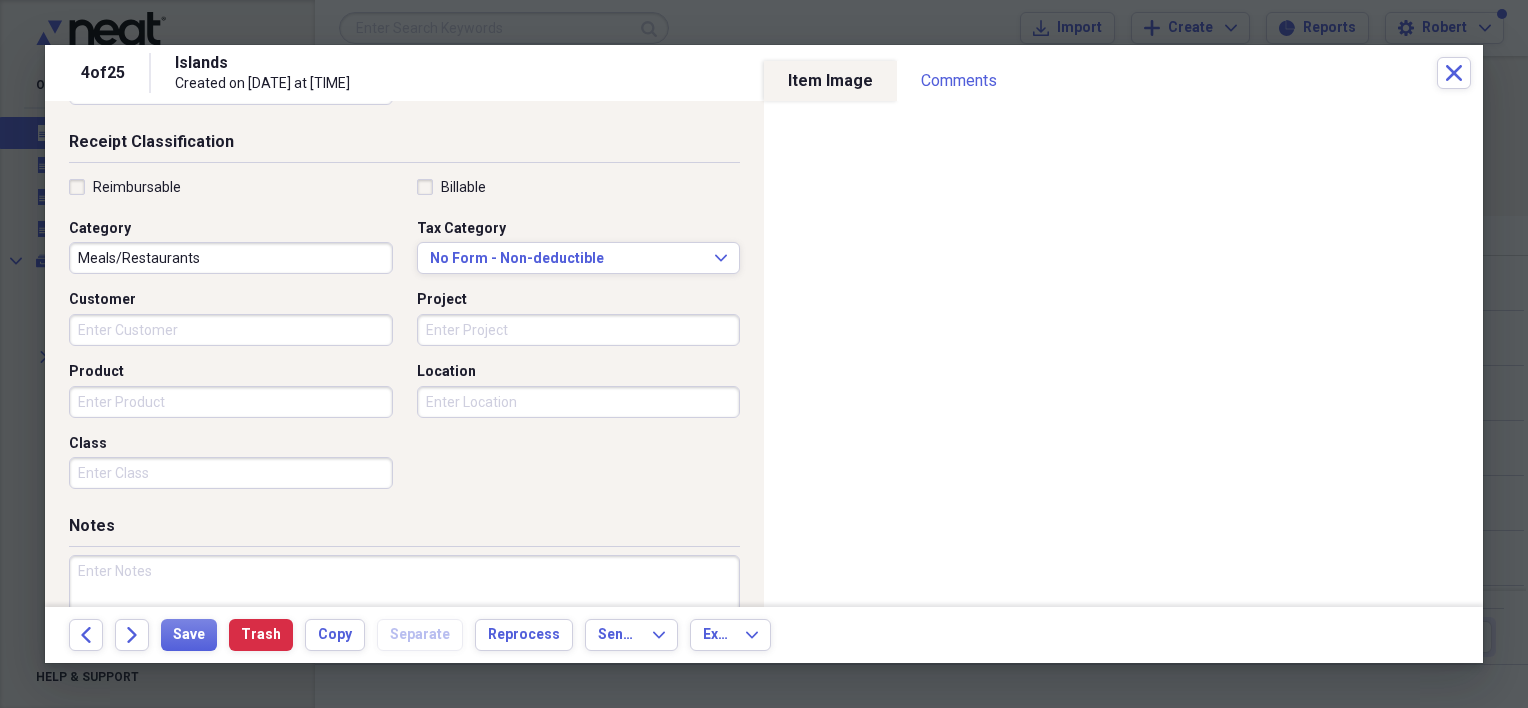 scroll, scrollTop: 412, scrollLeft: 0, axis: vertical 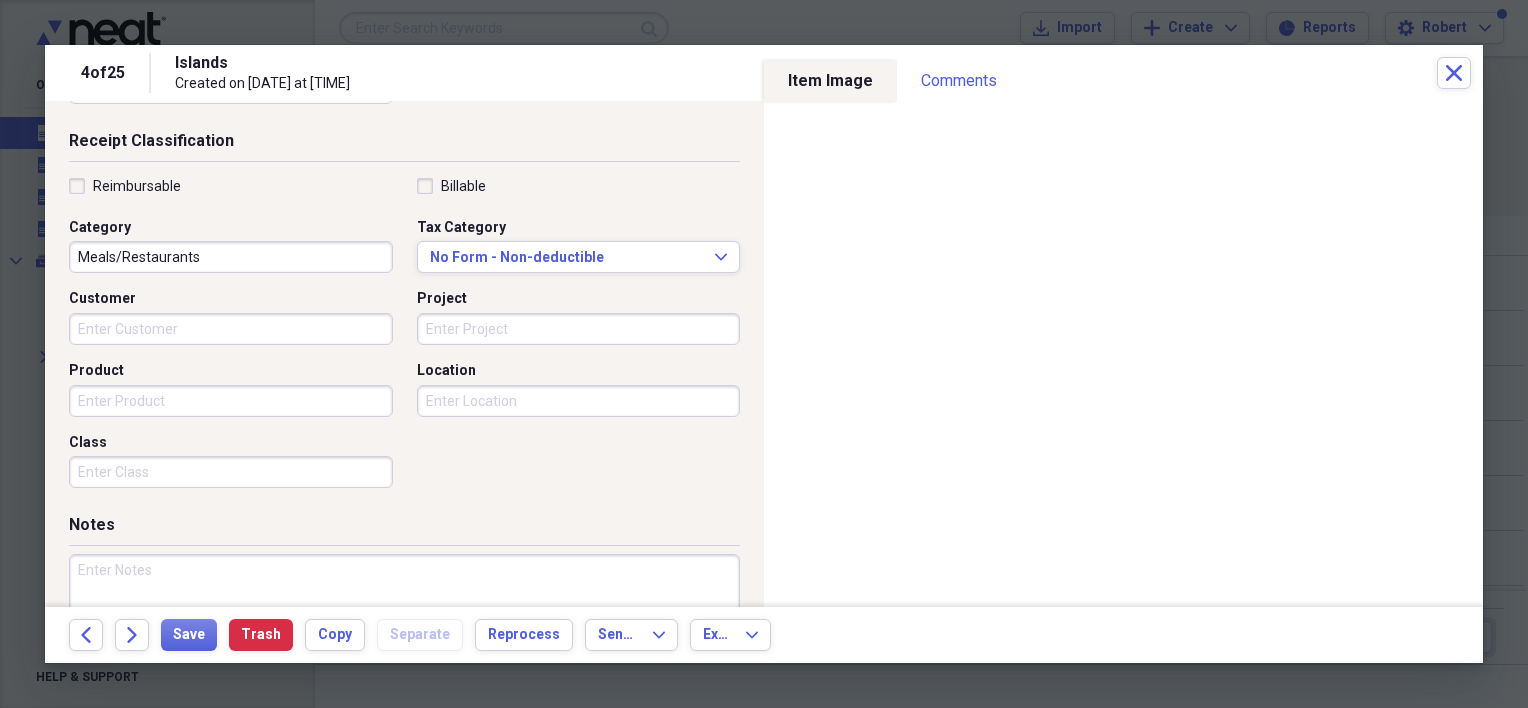 type on "27.51" 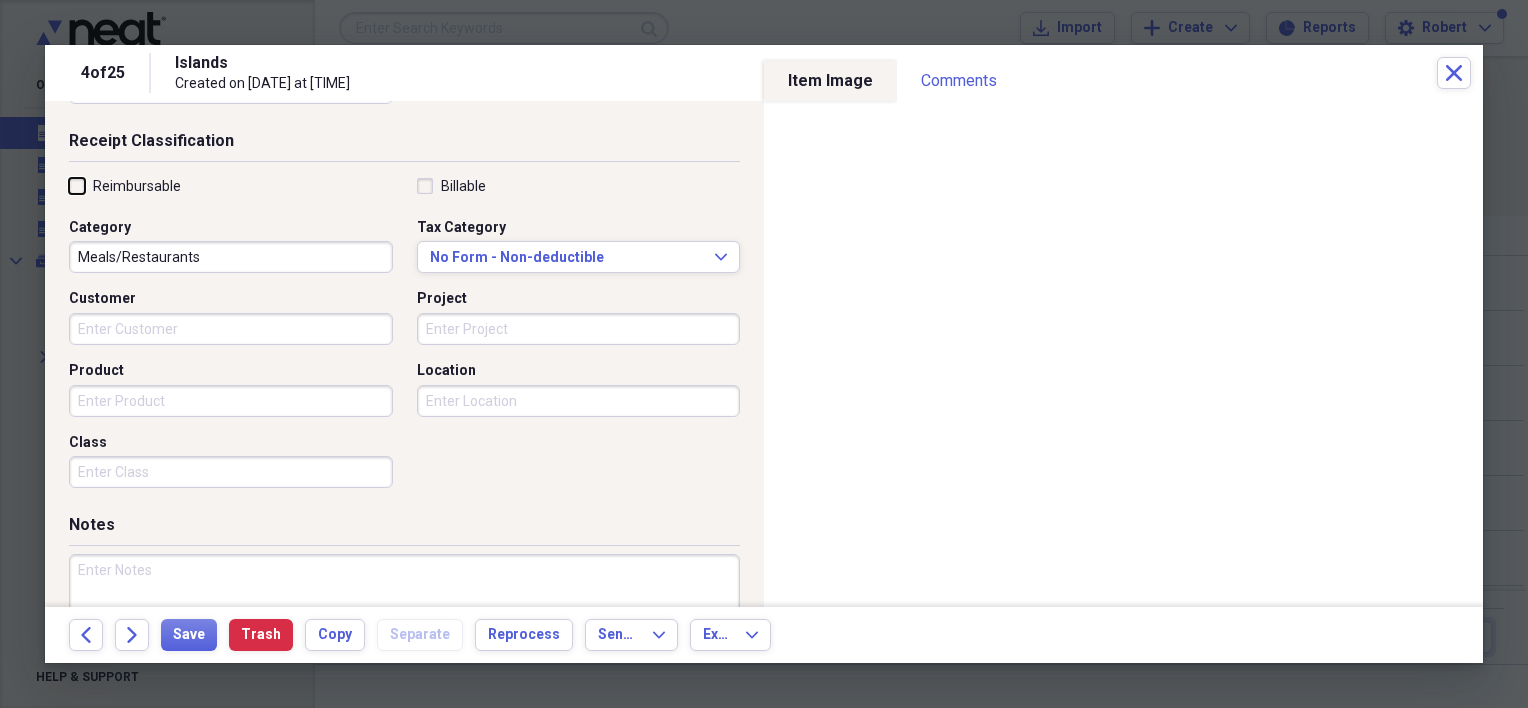 click on "Reimbursable" at bounding box center (69, 185) 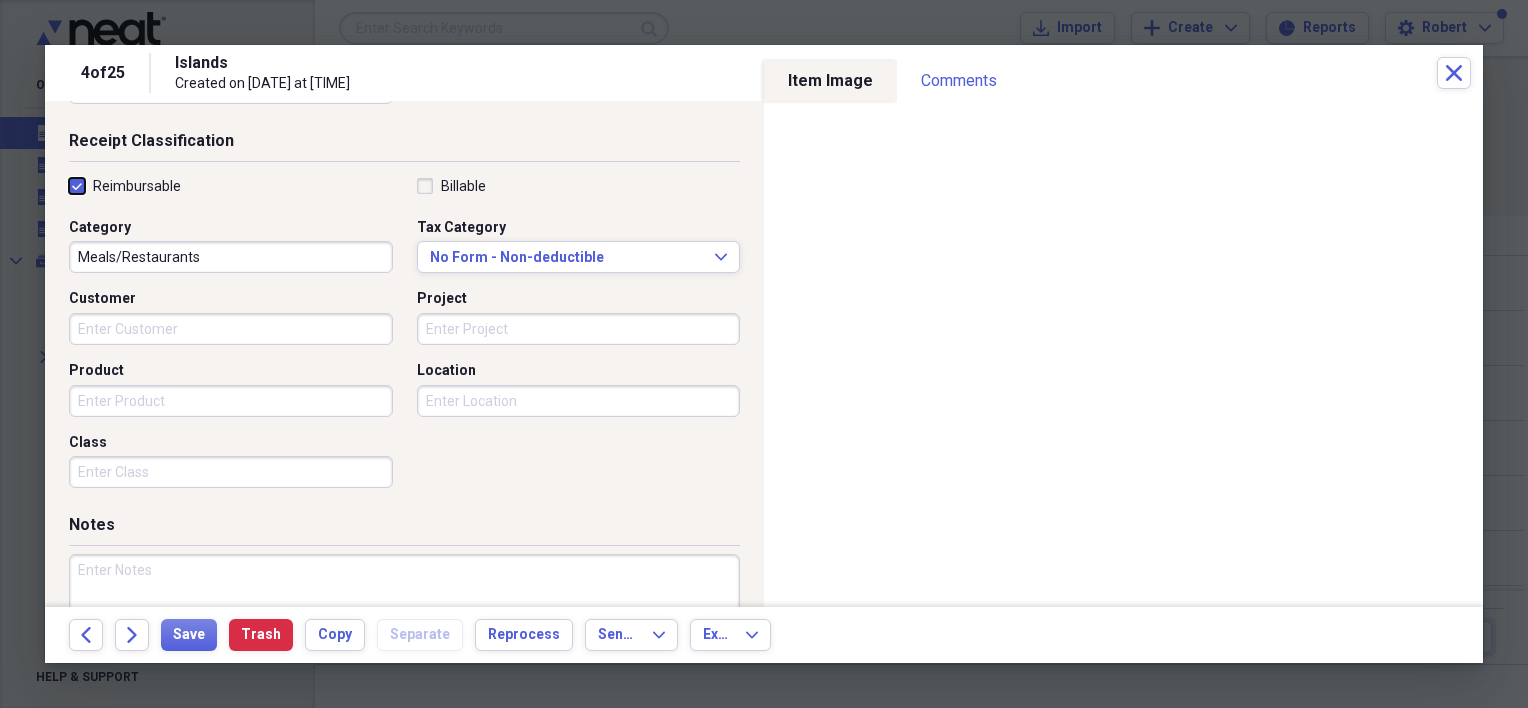 checkbox on "true" 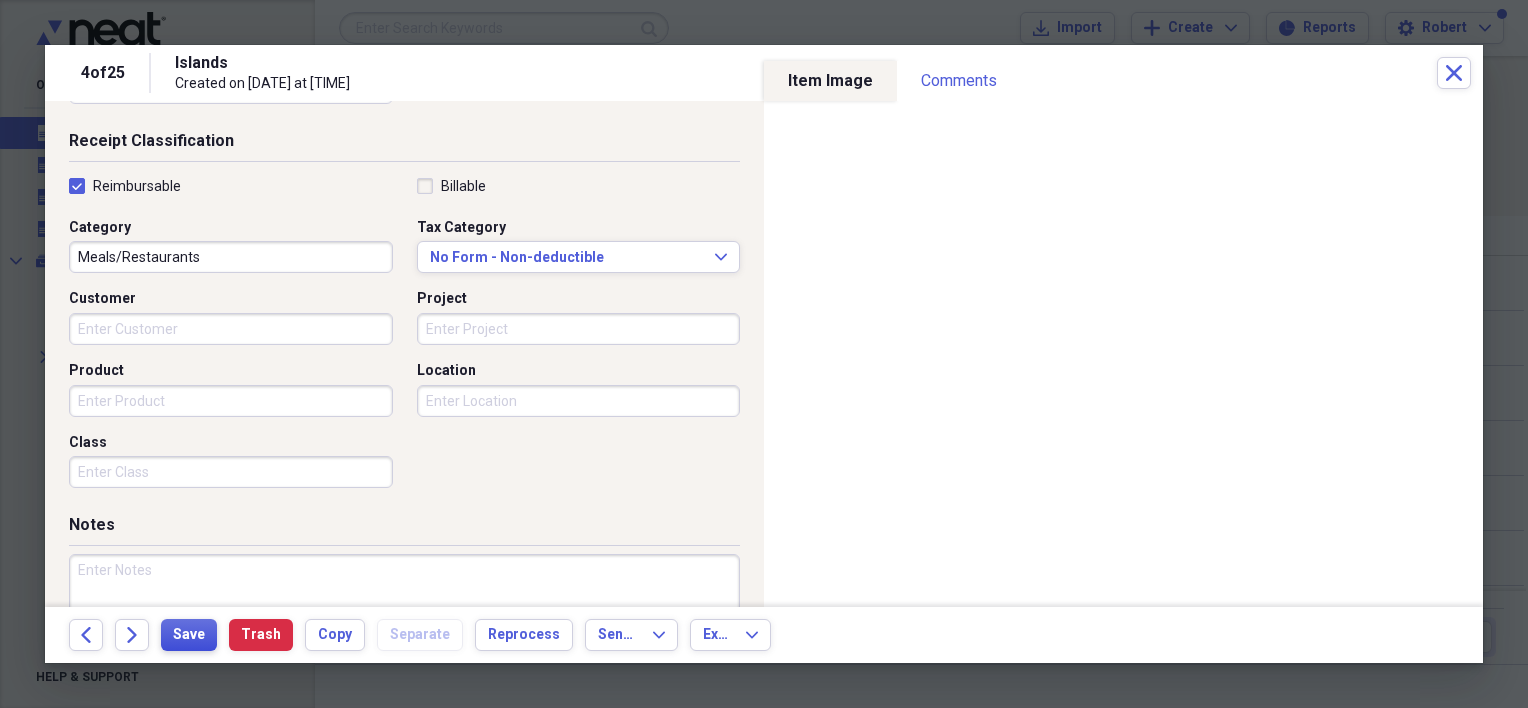 click on "Save" at bounding box center (189, 635) 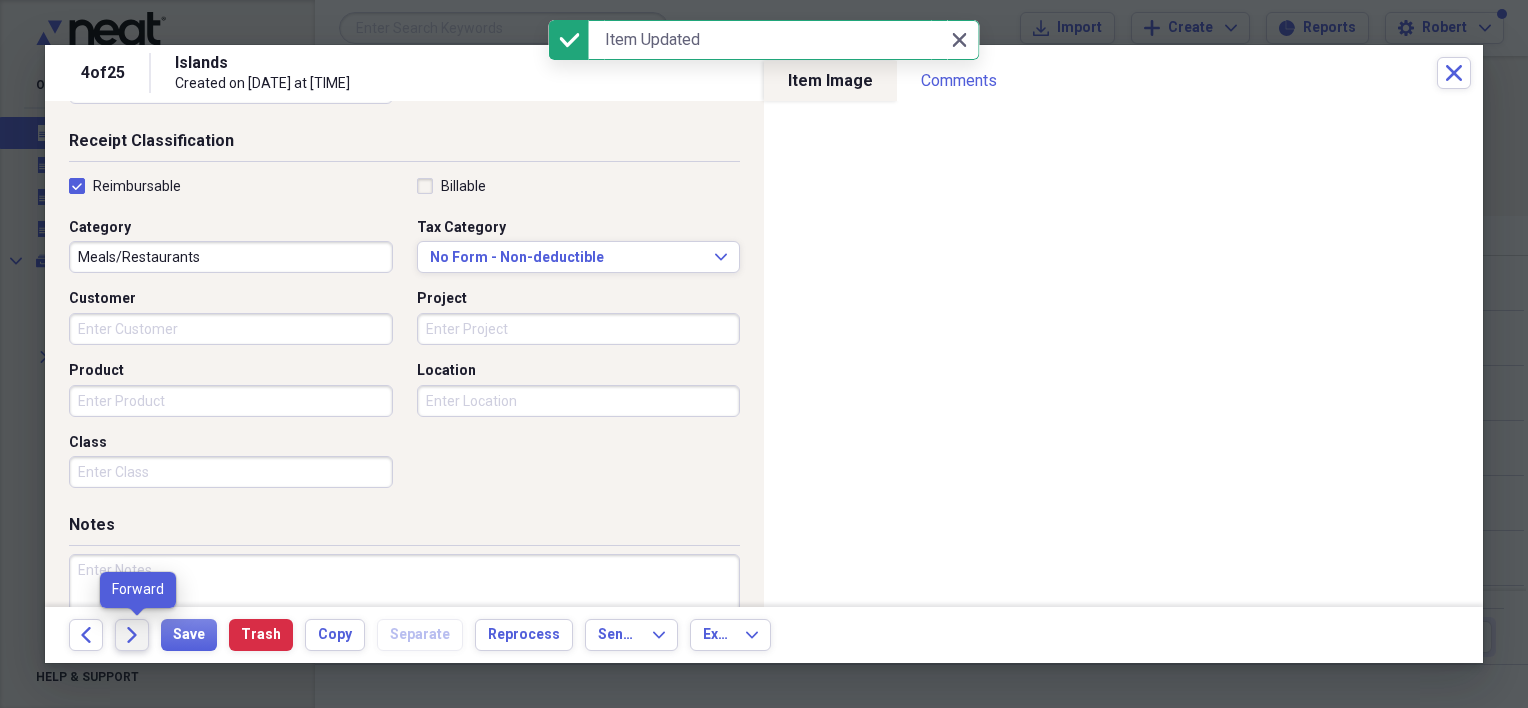 click on "Forward" 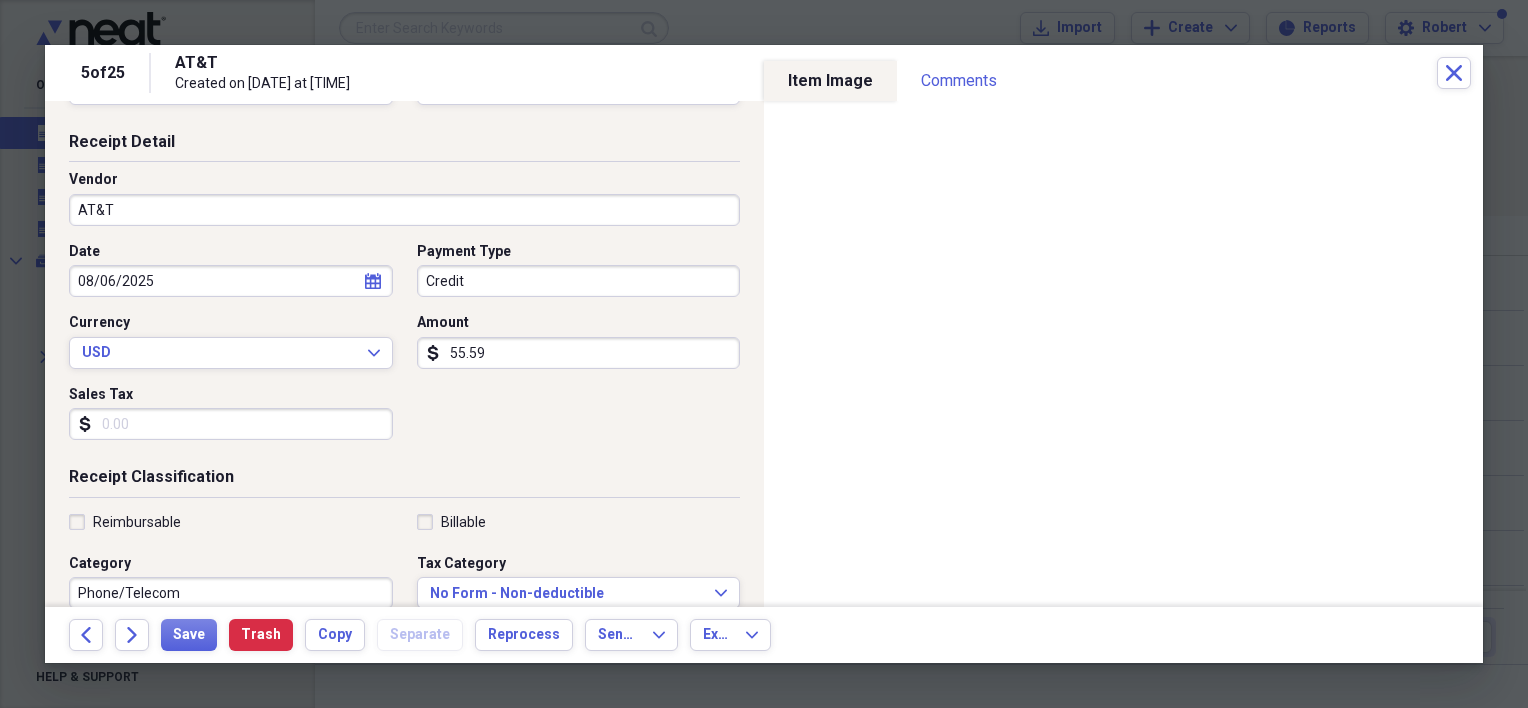 scroll, scrollTop: 0, scrollLeft: 0, axis: both 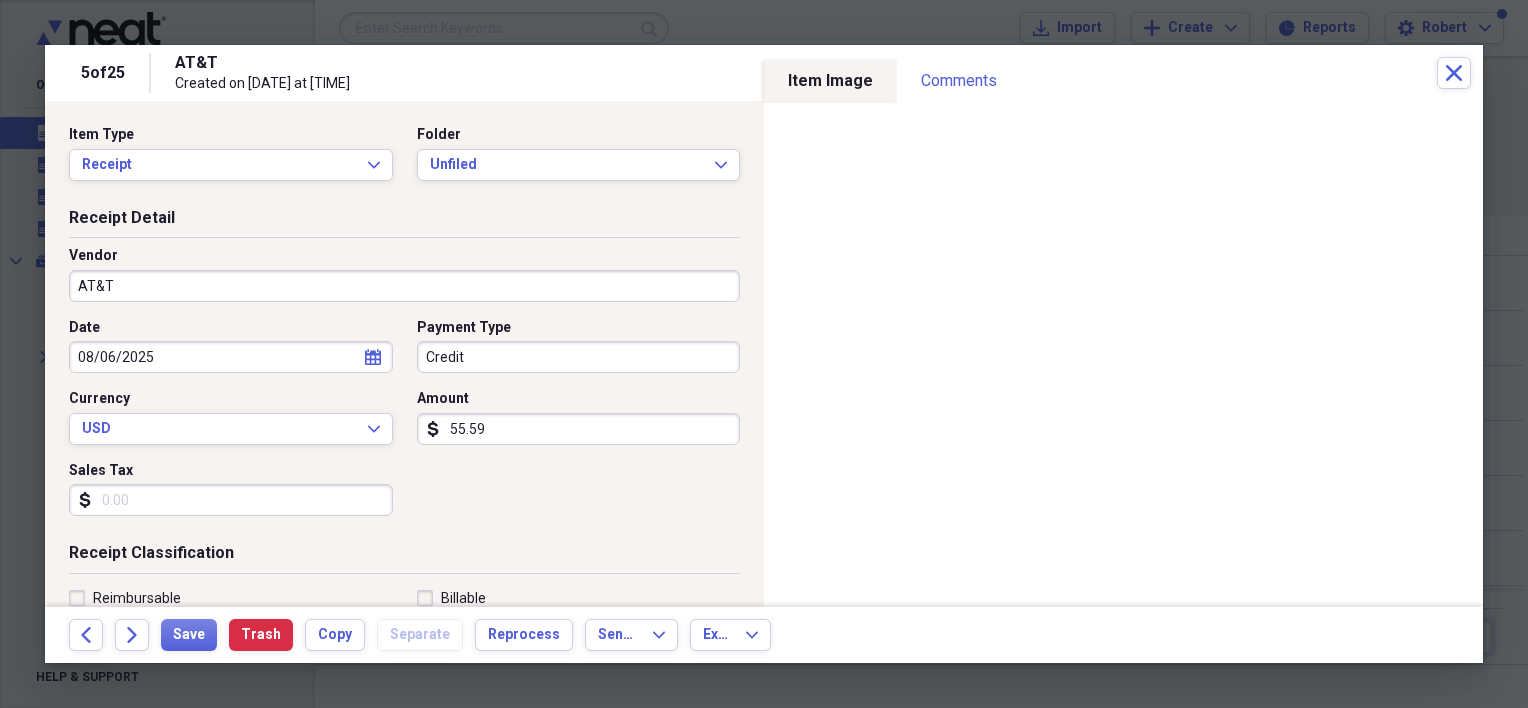 click 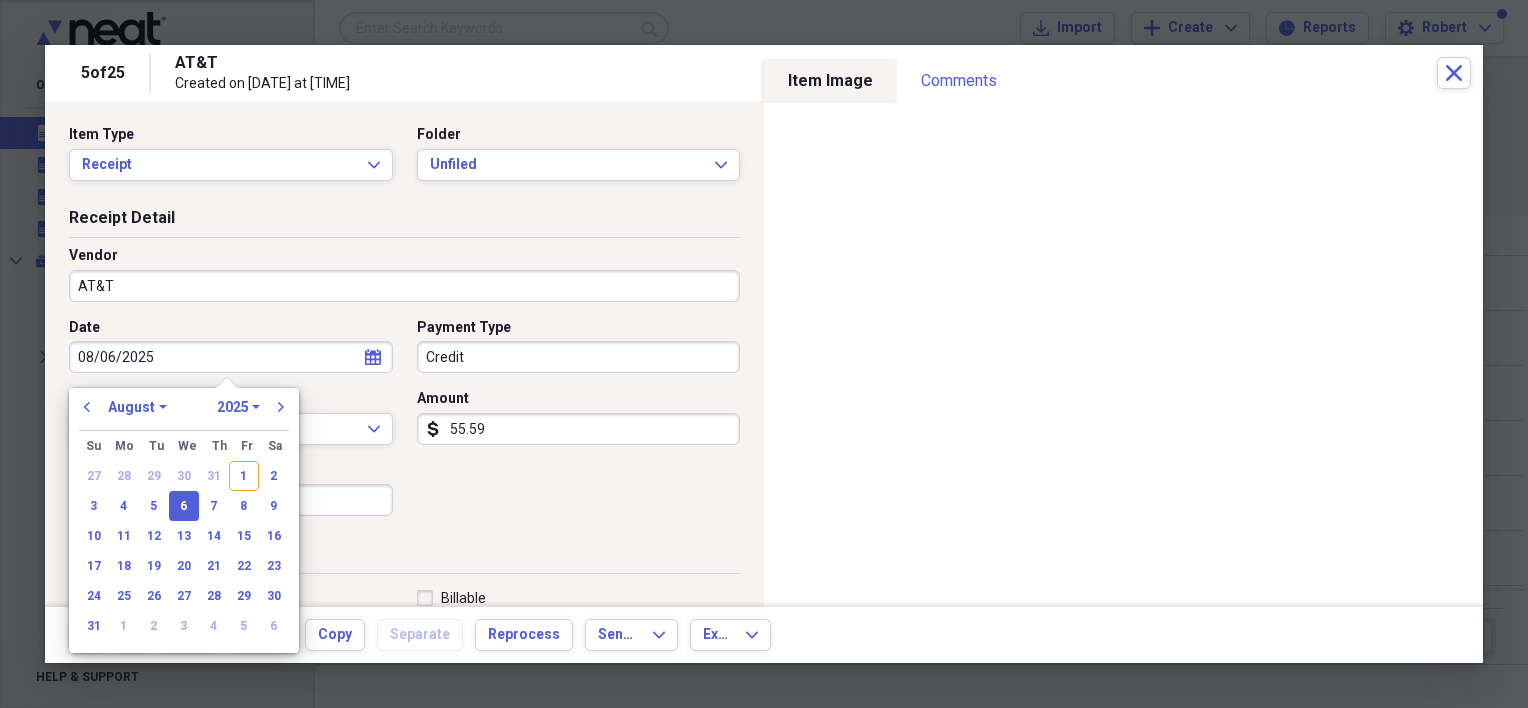 click on "previous January February March April May June July August September October November December 1970 1971 1972 1973 1974 1975 1976 1977 1978 1979 1980 1981 1982 1983 1984 1985 1986 1987 1988 1989 1990 1991 1992 1993 1994 1995 1996 1997 1998 1999 2000 2001 2002 2003 2004 2005 2006 2007 2008 2009 2010 2011 2012 2013 2014 2015 2016 2017 2018 2019 2020 2021 2022 2023 2024 2025 2026 2027 2028 2029 2030 2031 2032 2033 2034 2035 next" at bounding box center (184, 413) 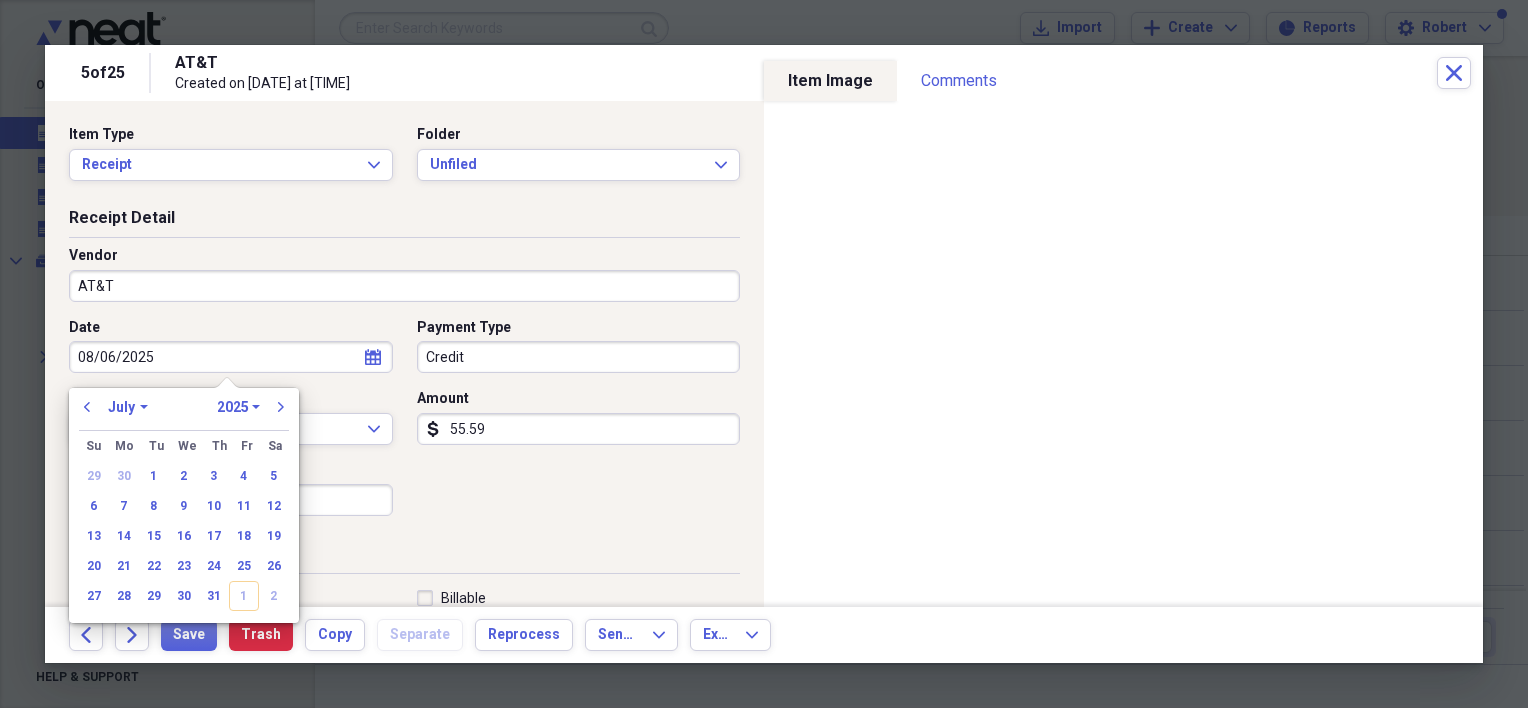 click on "27" at bounding box center [94, 596] 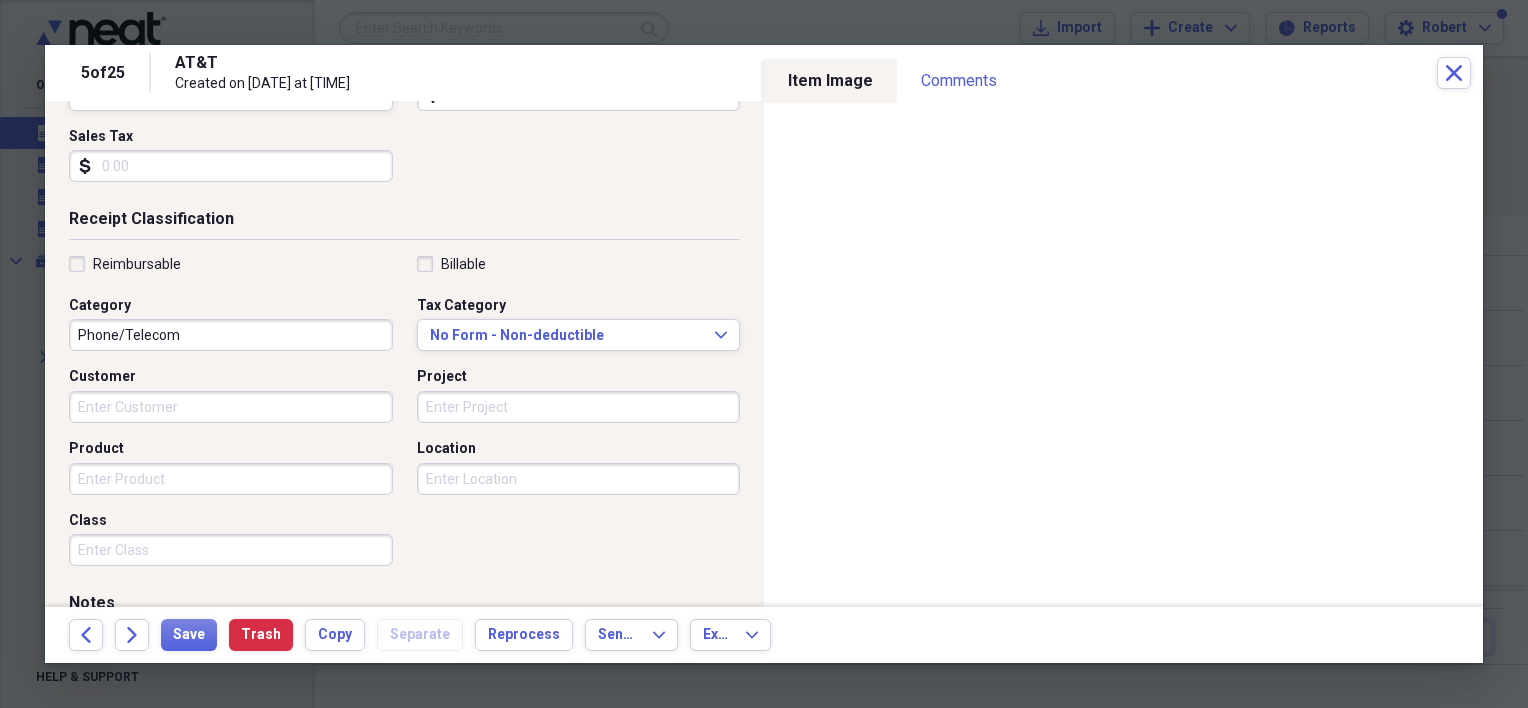 scroll, scrollTop: 335, scrollLeft: 0, axis: vertical 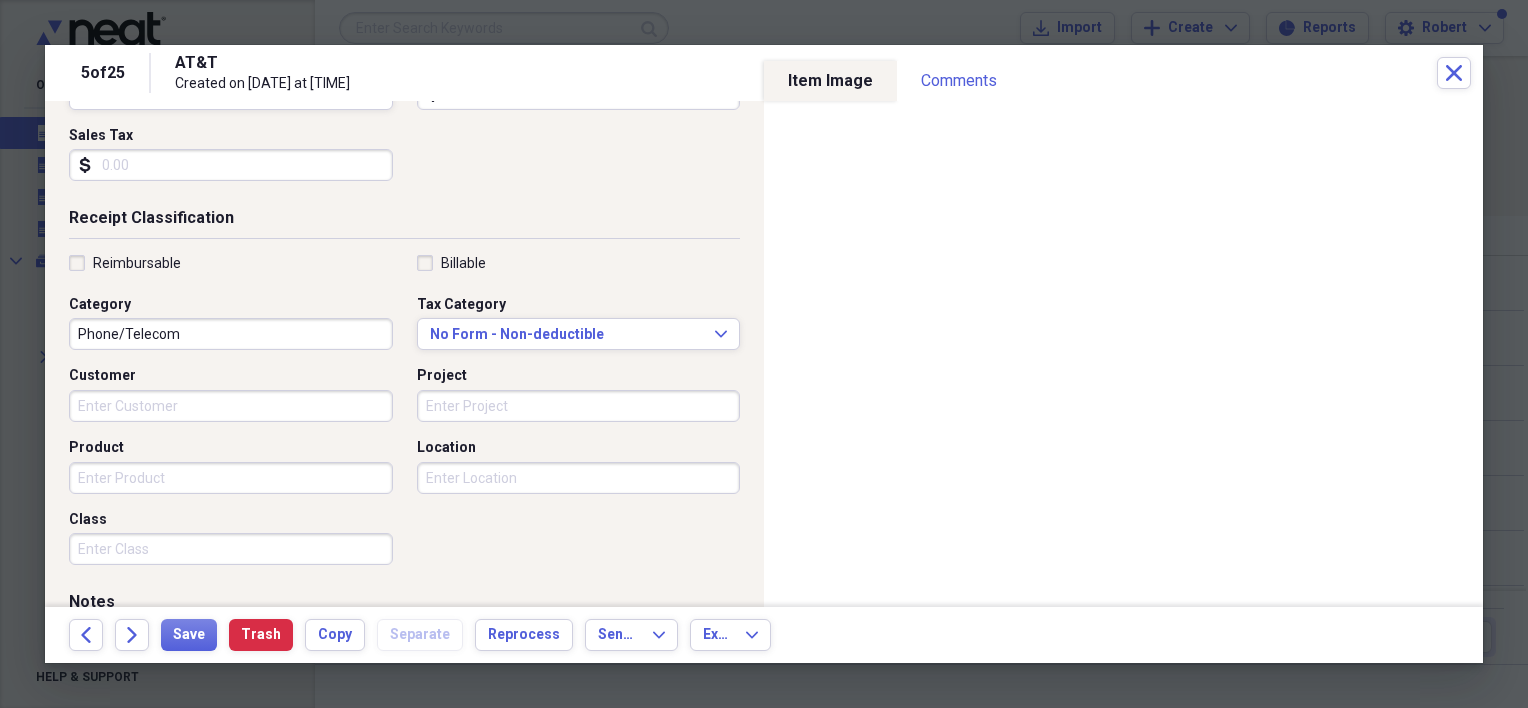 click on "Reimbursable" at bounding box center [125, 263] 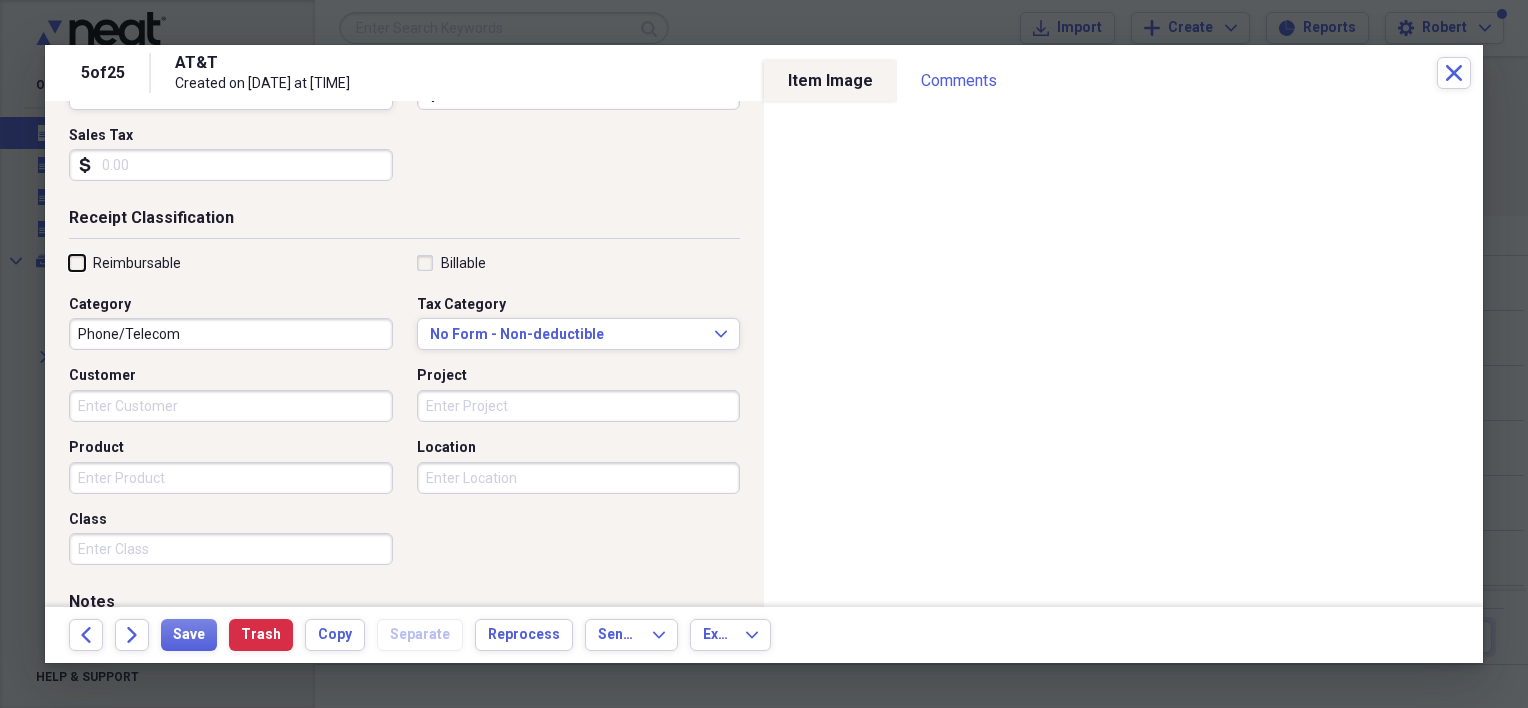 click on "Reimbursable" at bounding box center [69, 262] 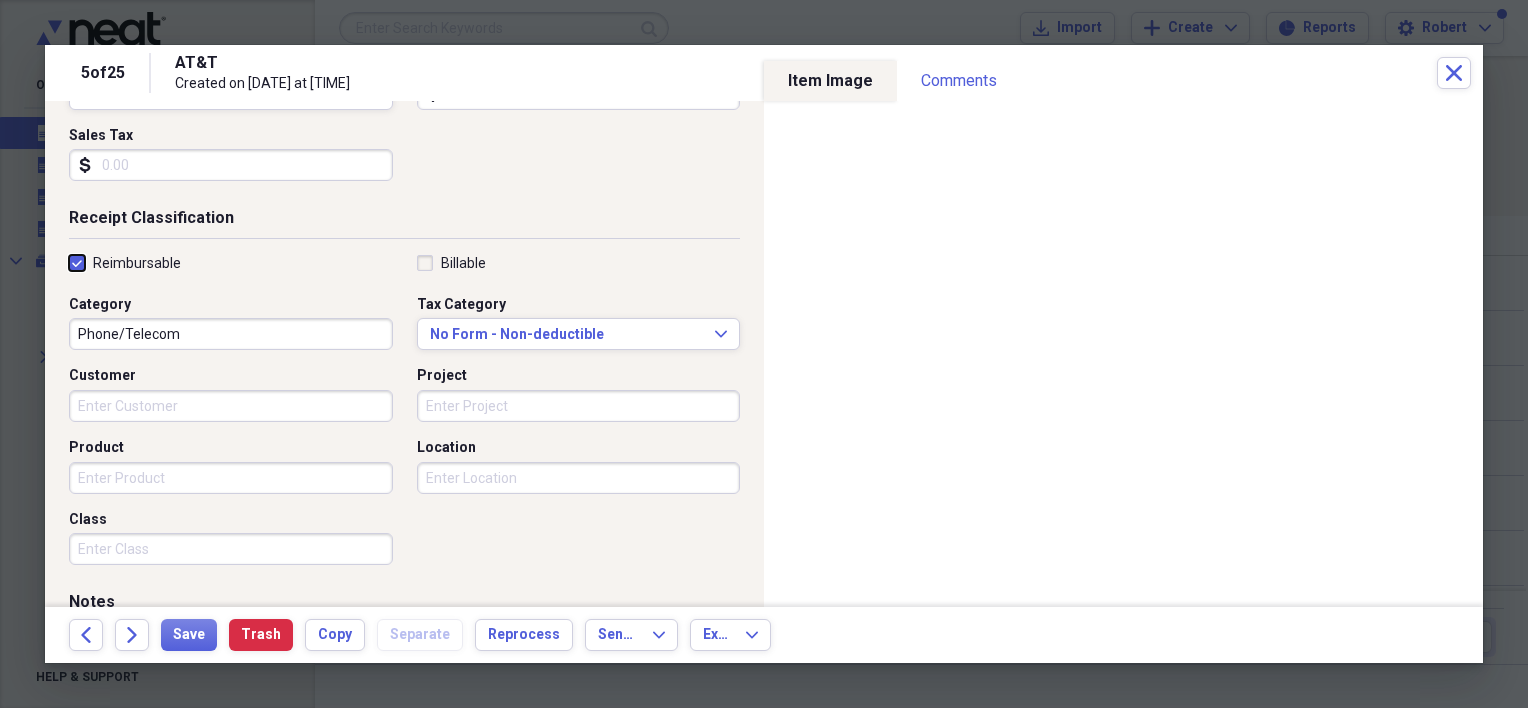 checkbox on "true" 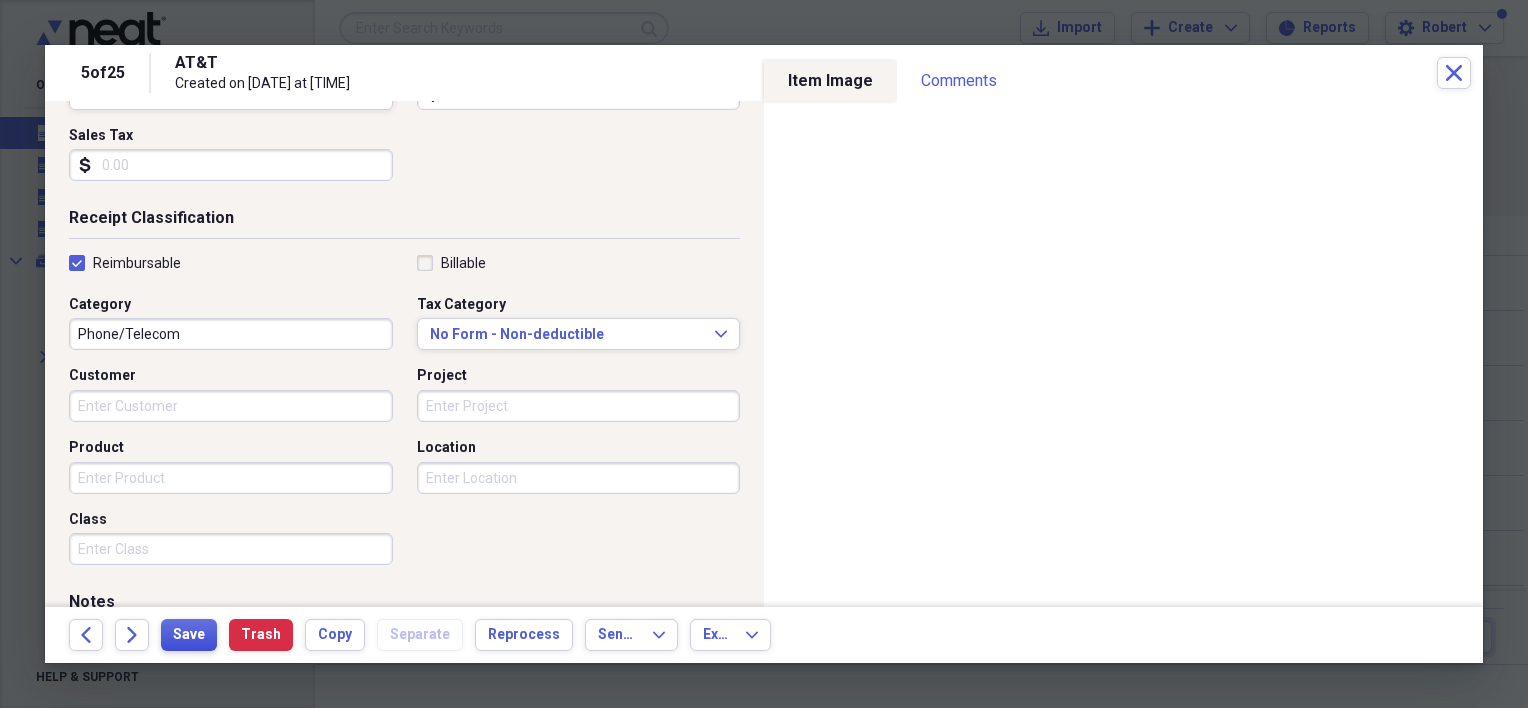 click on "Save" at bounding box center [189, 635] 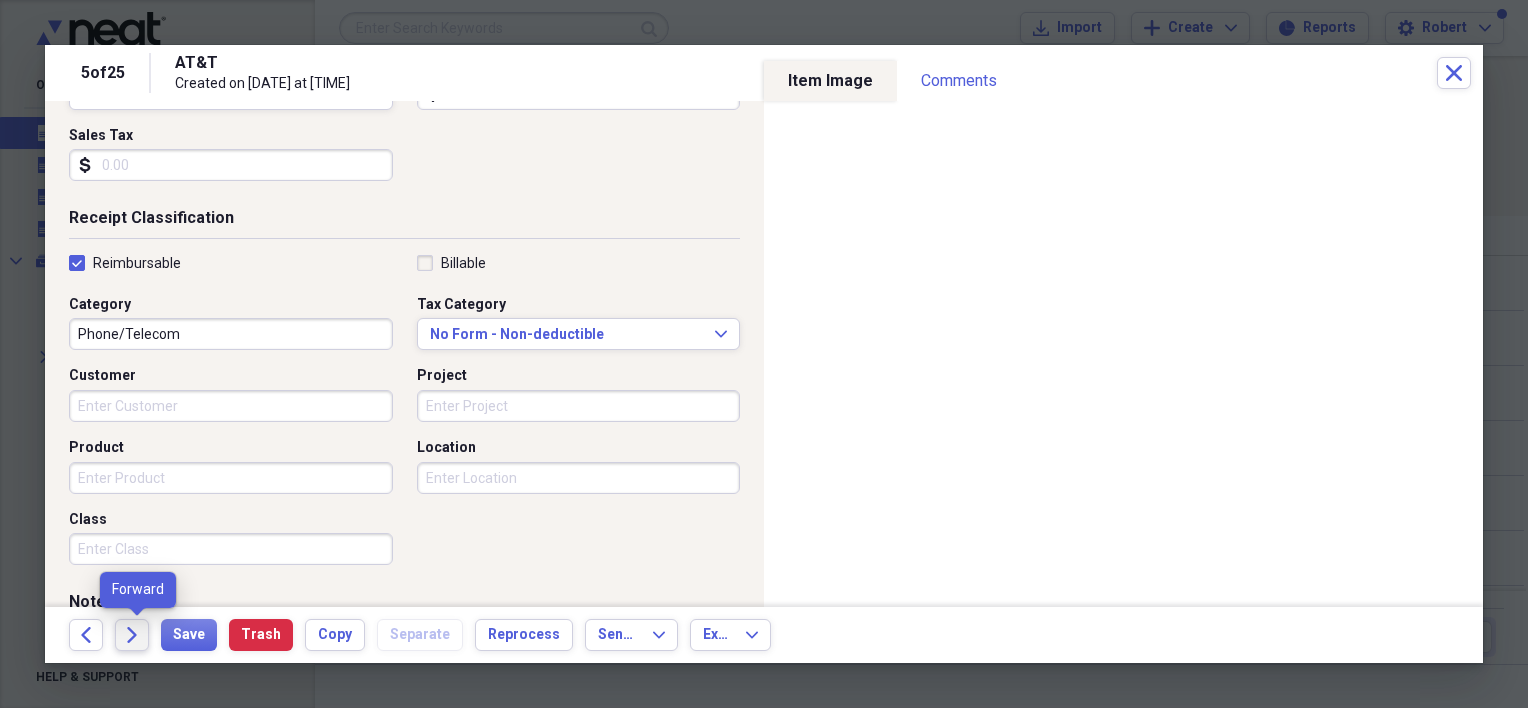 click 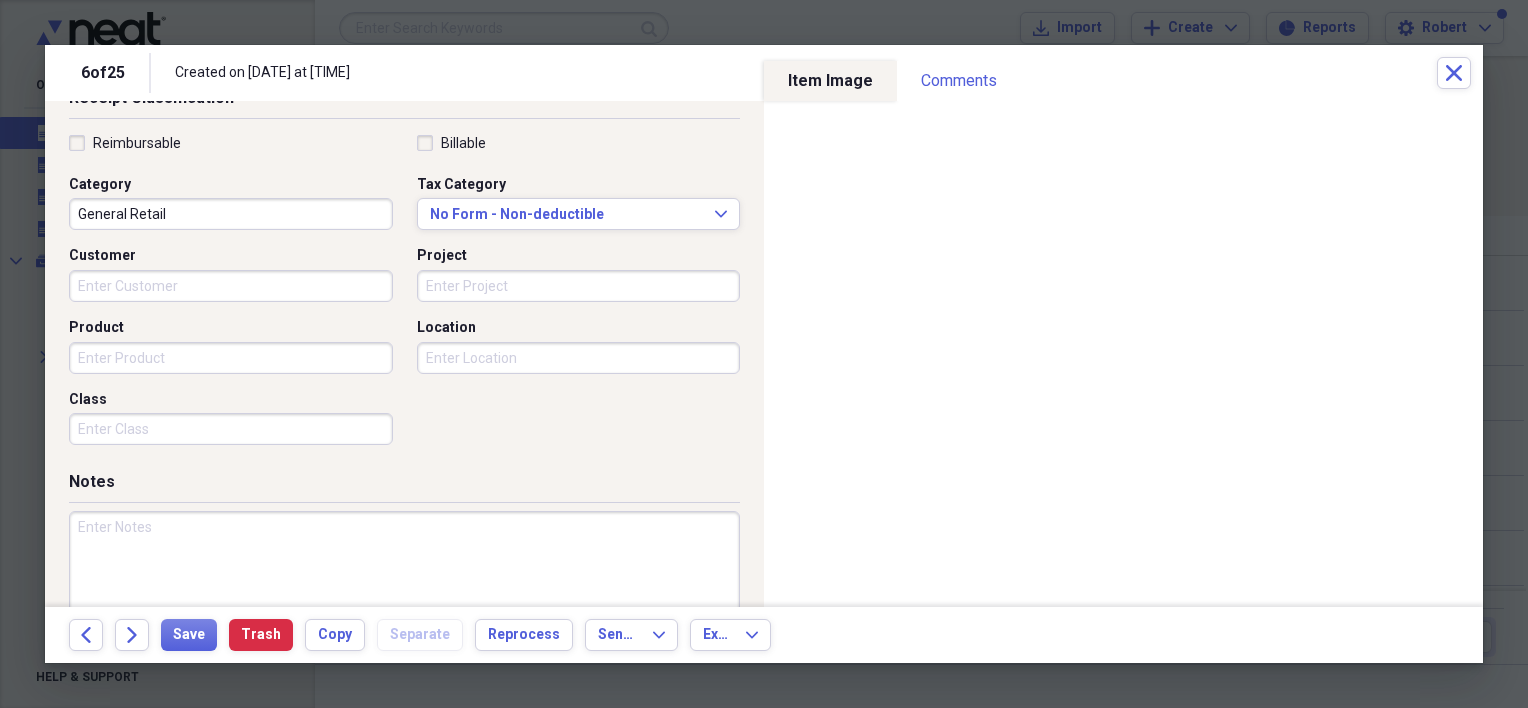 scroll, scrollTop: 460, scrollLeft: 0, axis: vertical 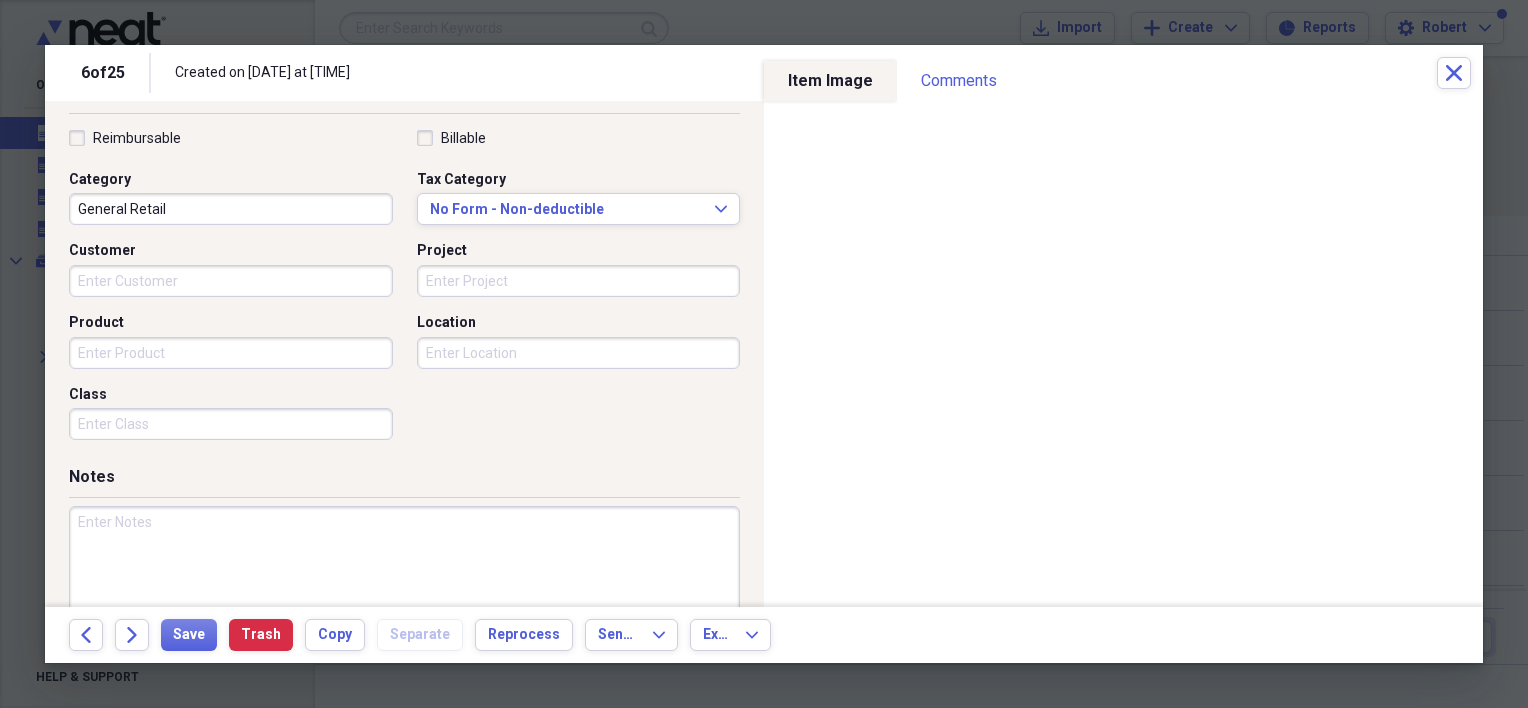 click on "Reimbursable" at bounding box center (125, 138) 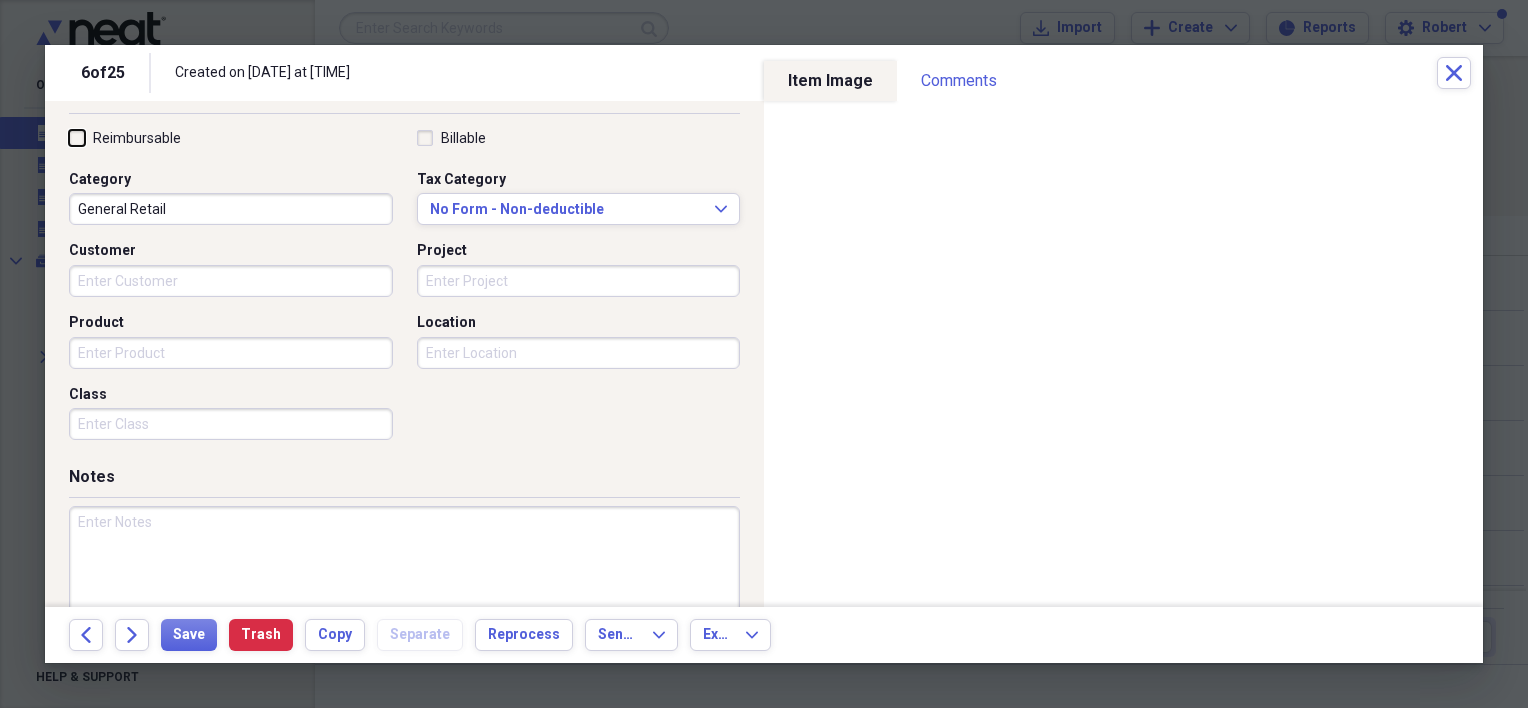 click on "Reimbursable" at bounding box center [69, 137] 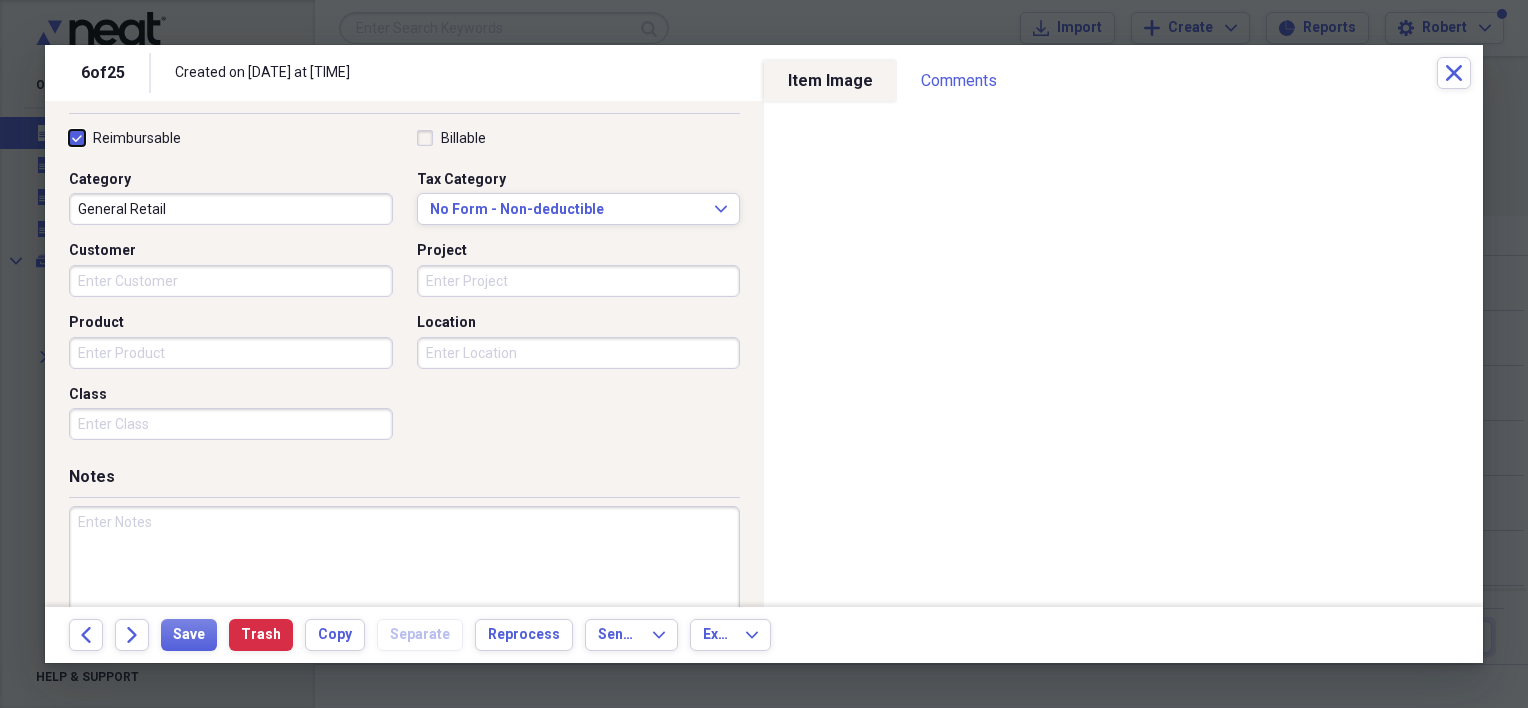 checkbox on "true" 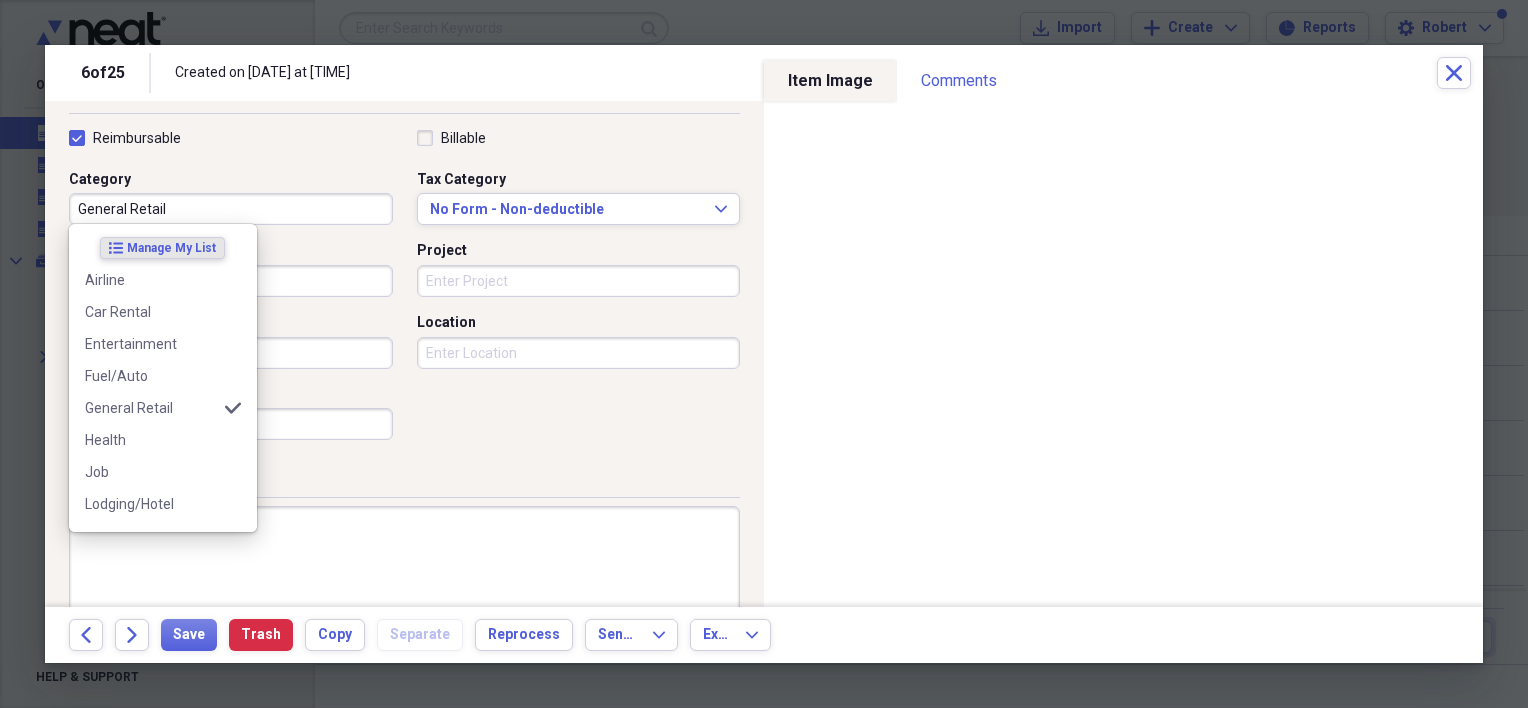 click on "General Retail" at bounding box center (231, 209) 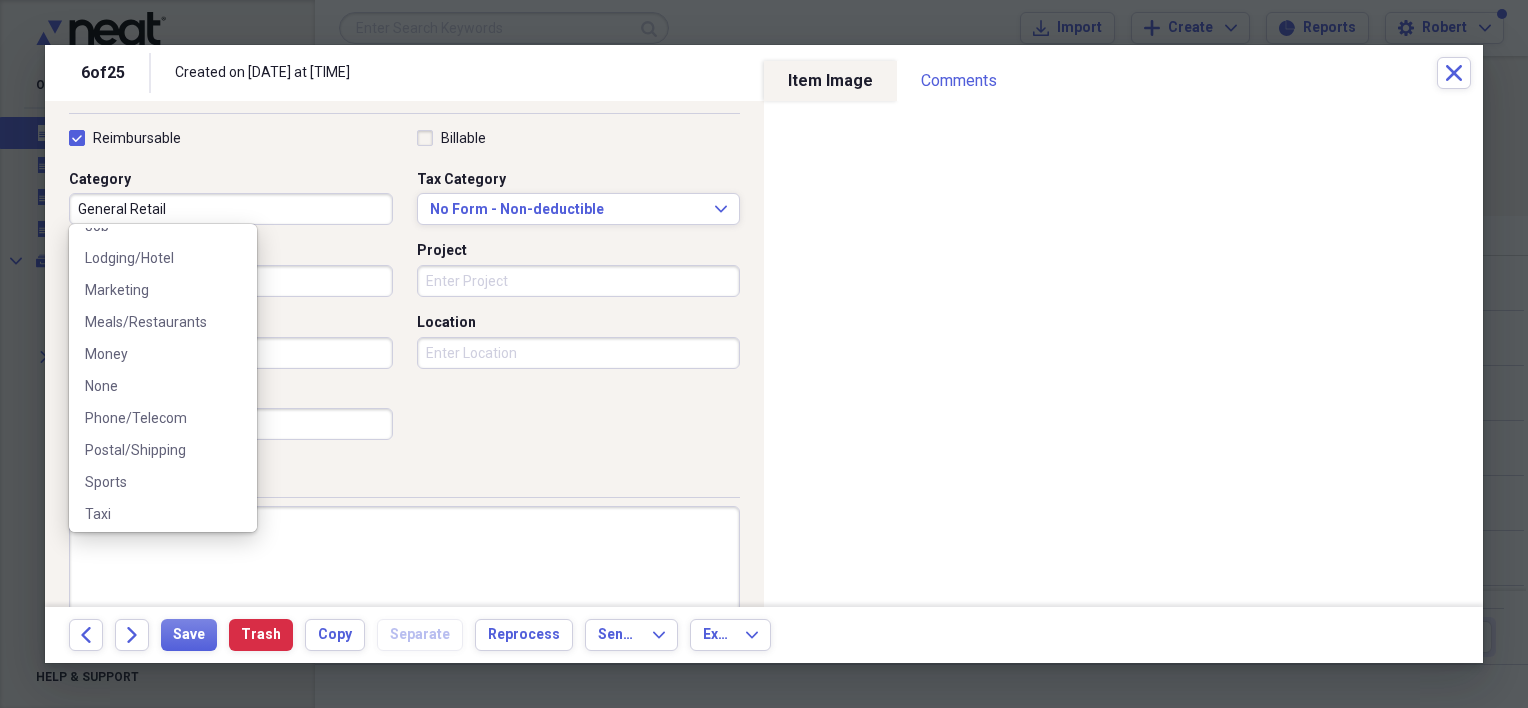 scroll, scrollTop: 262, scrollLeft: 0, axis: vertical 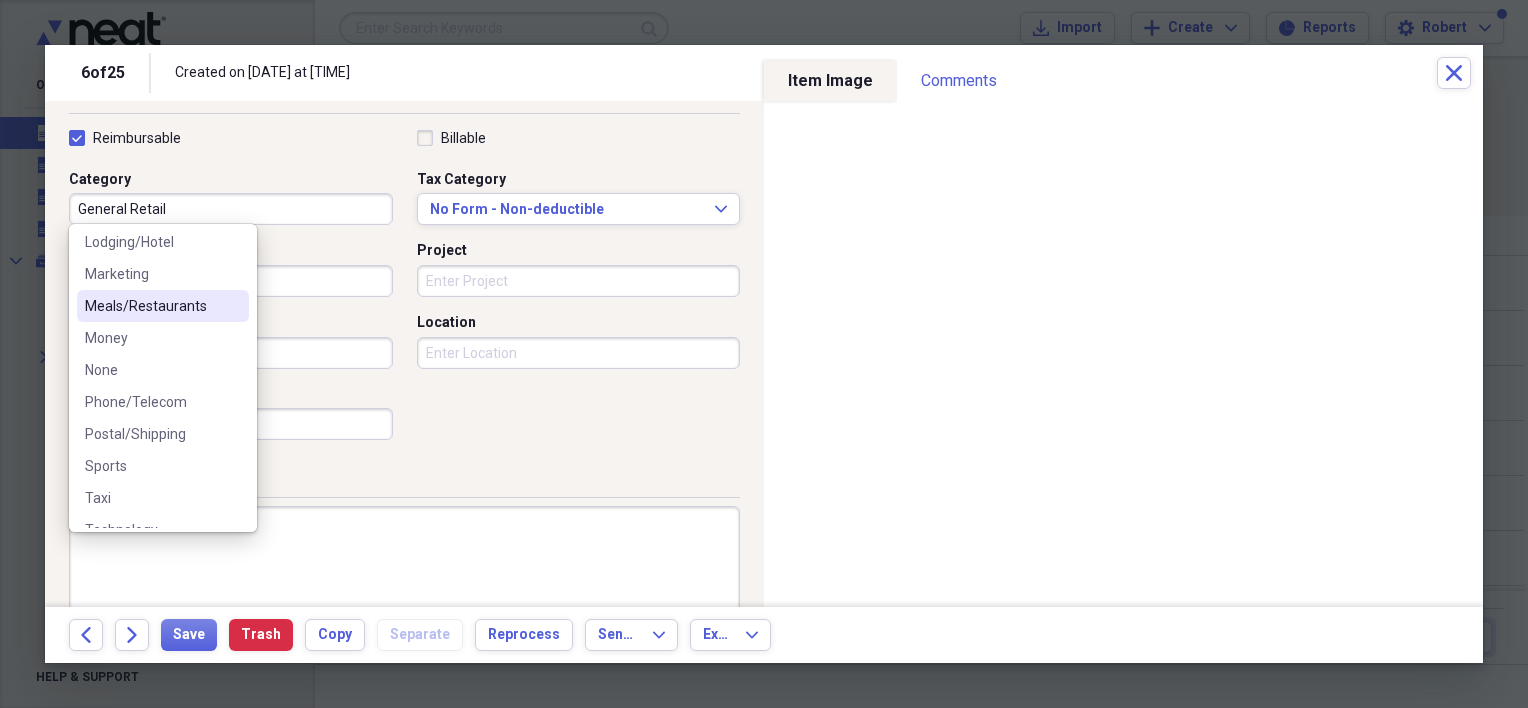 click on "Meals/Restaurants" at bounding box center (151, 306) 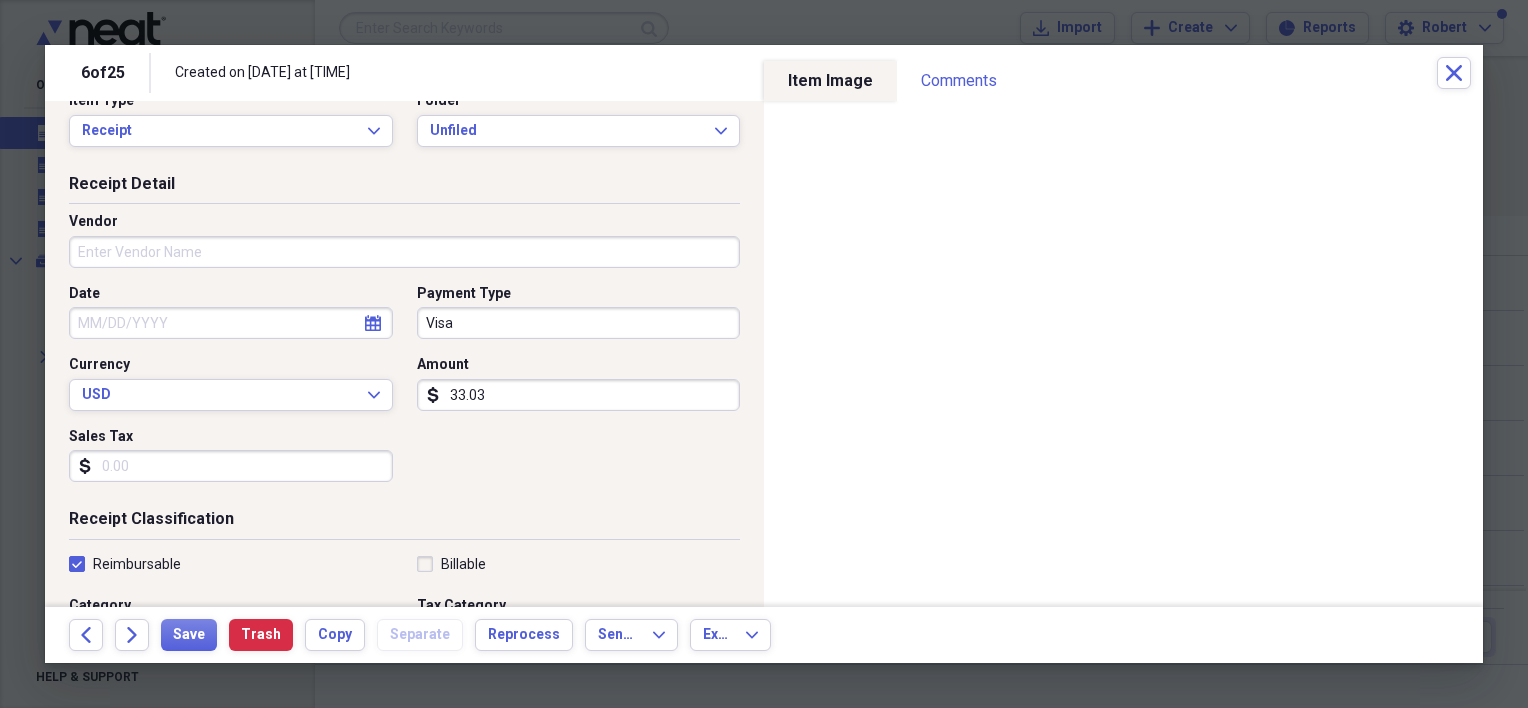 scroll, scrollTop: 0, scrollLeft: 0, axis: both 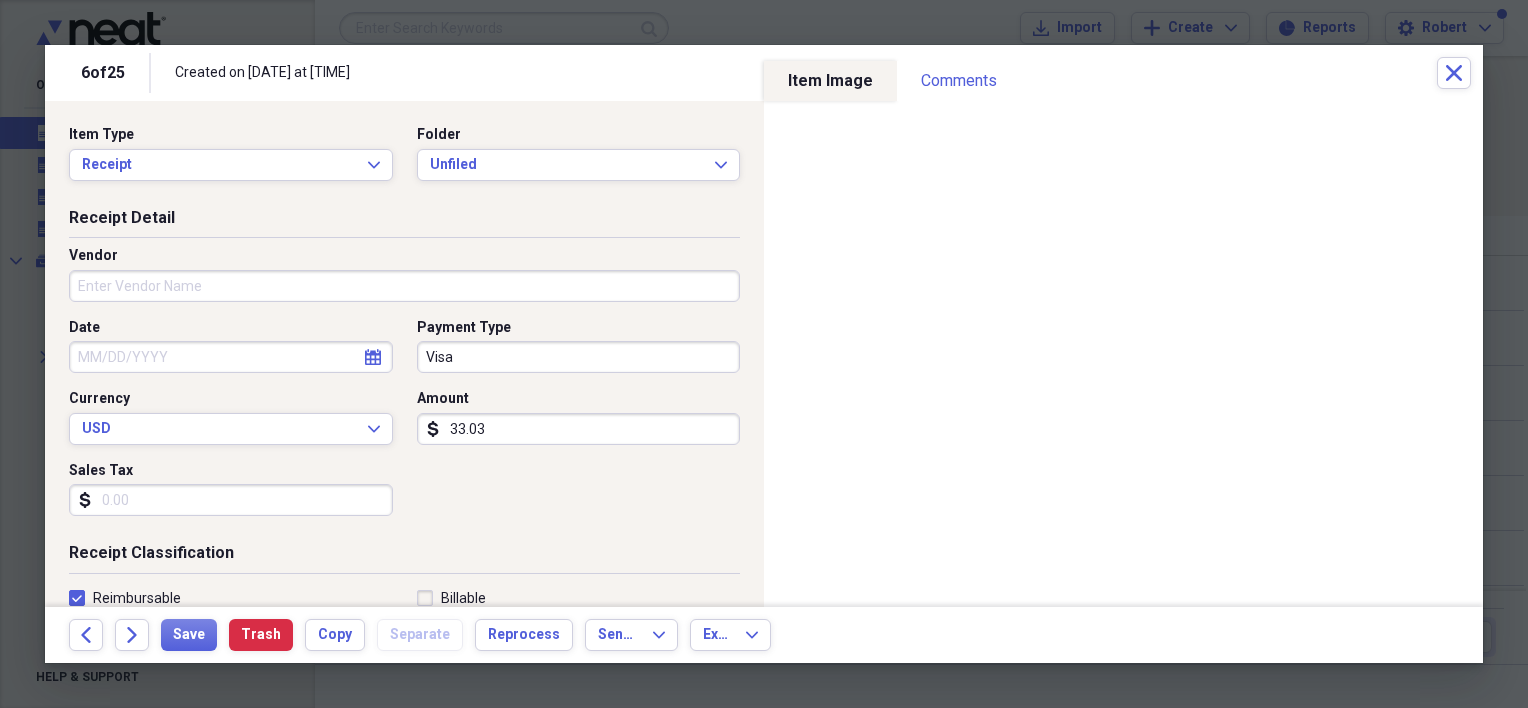select on "7" 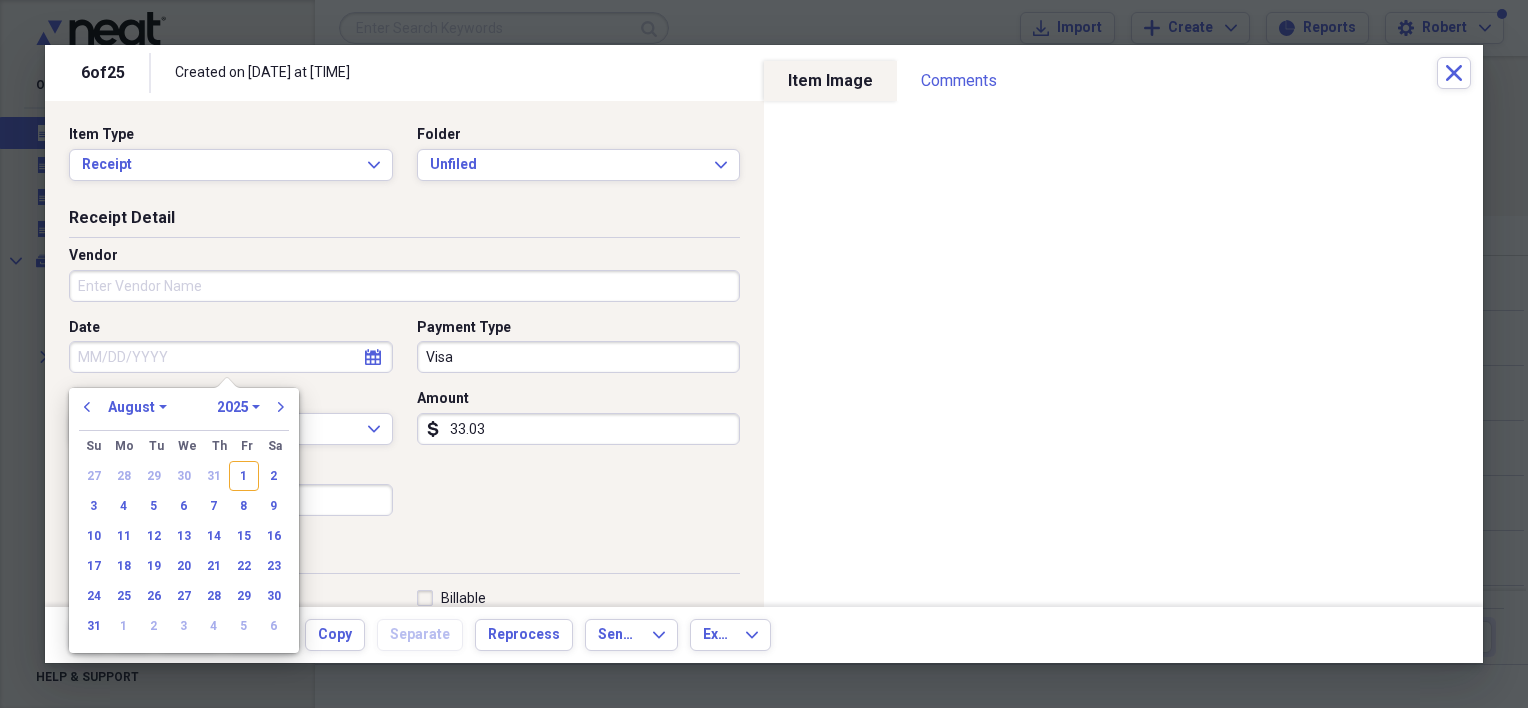 click on "Date" at bounding box center [231, 357] 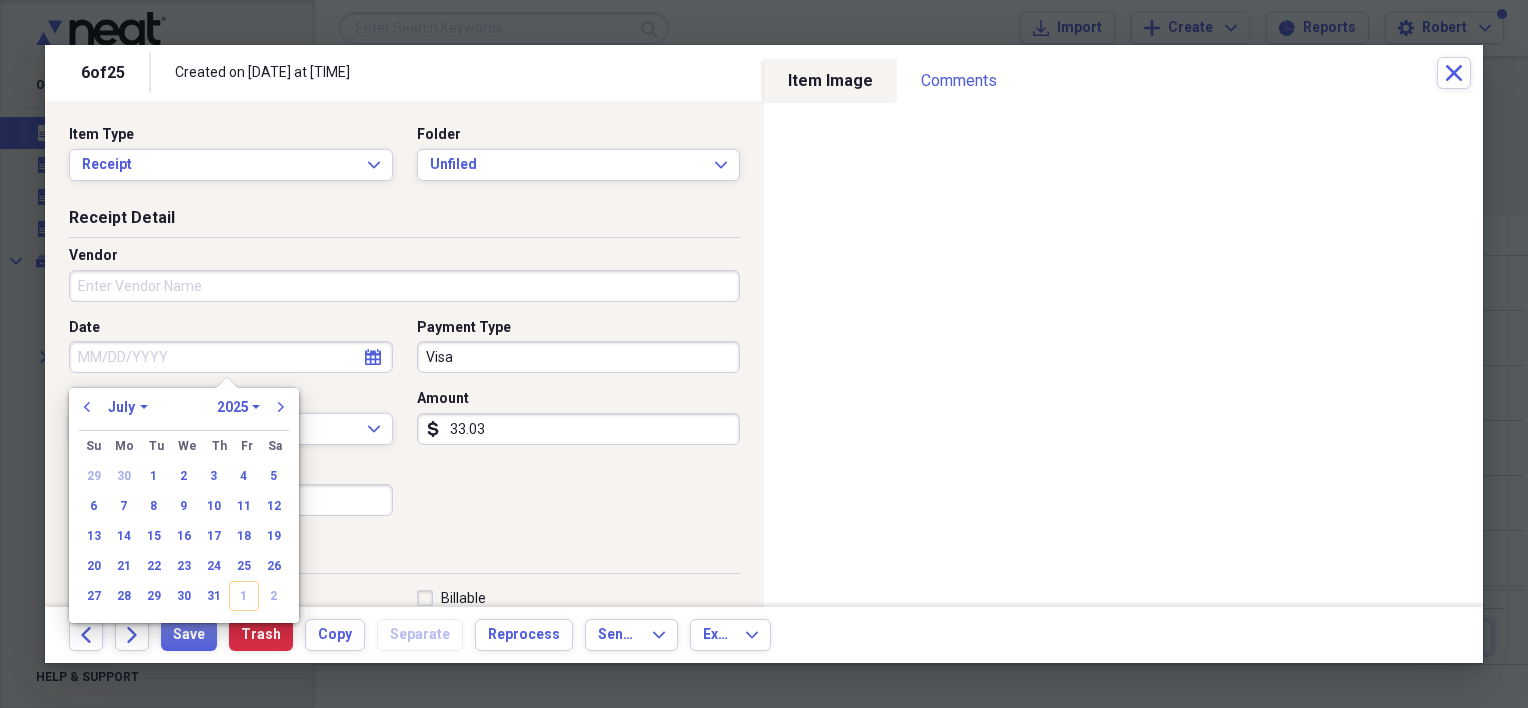click on "23" at bounding box center (184, 566) 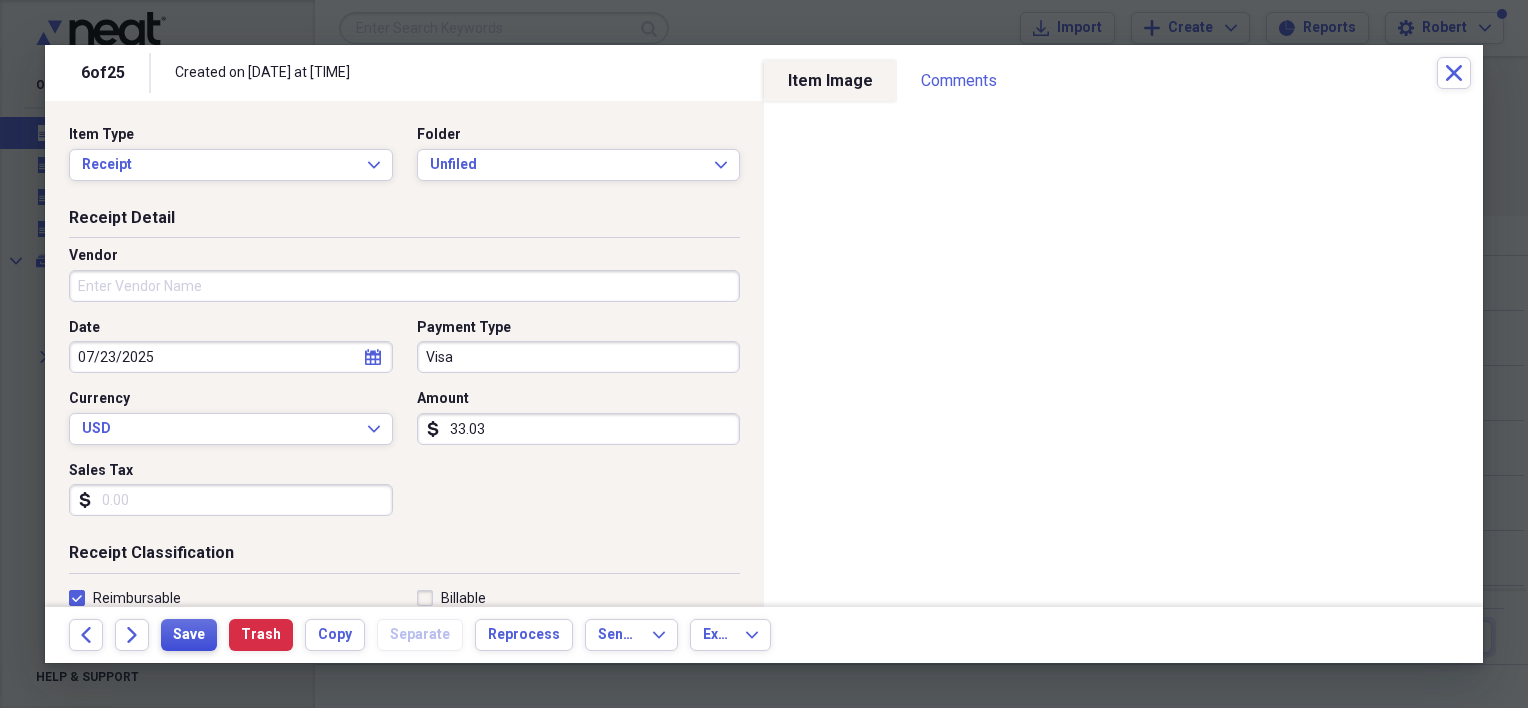 click on "Save" at bounding box center [189, 635] 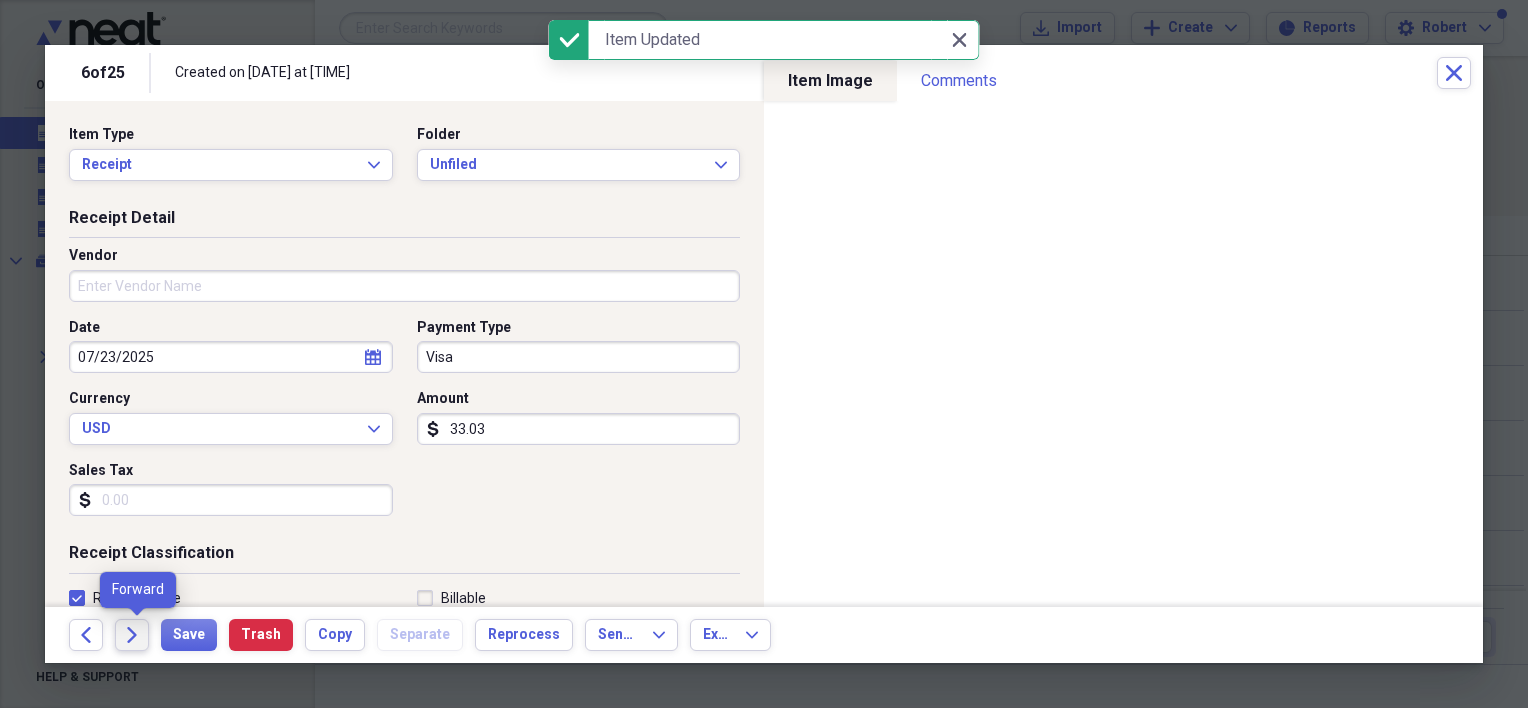 click 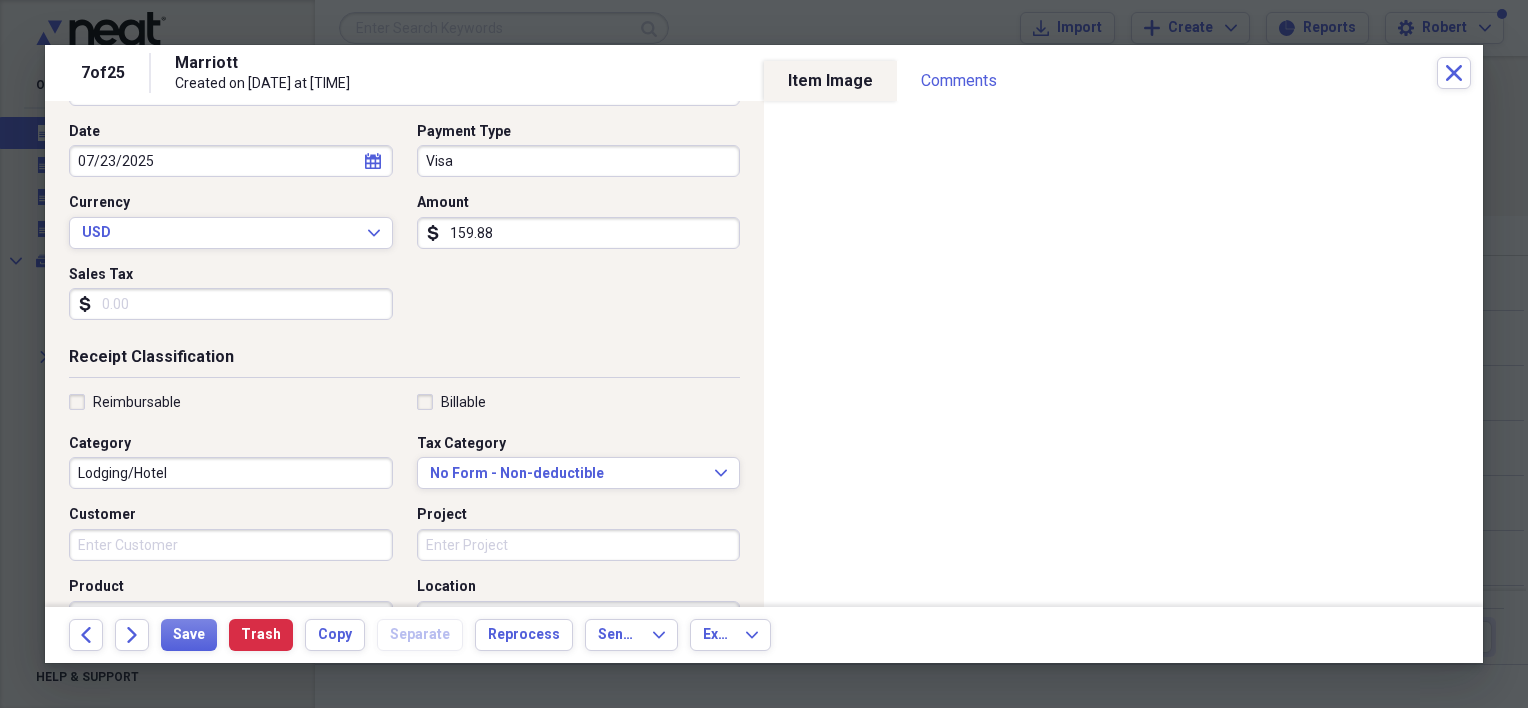 scroll, scrollTop: 203, scrollLeft: 0, axis: vertical 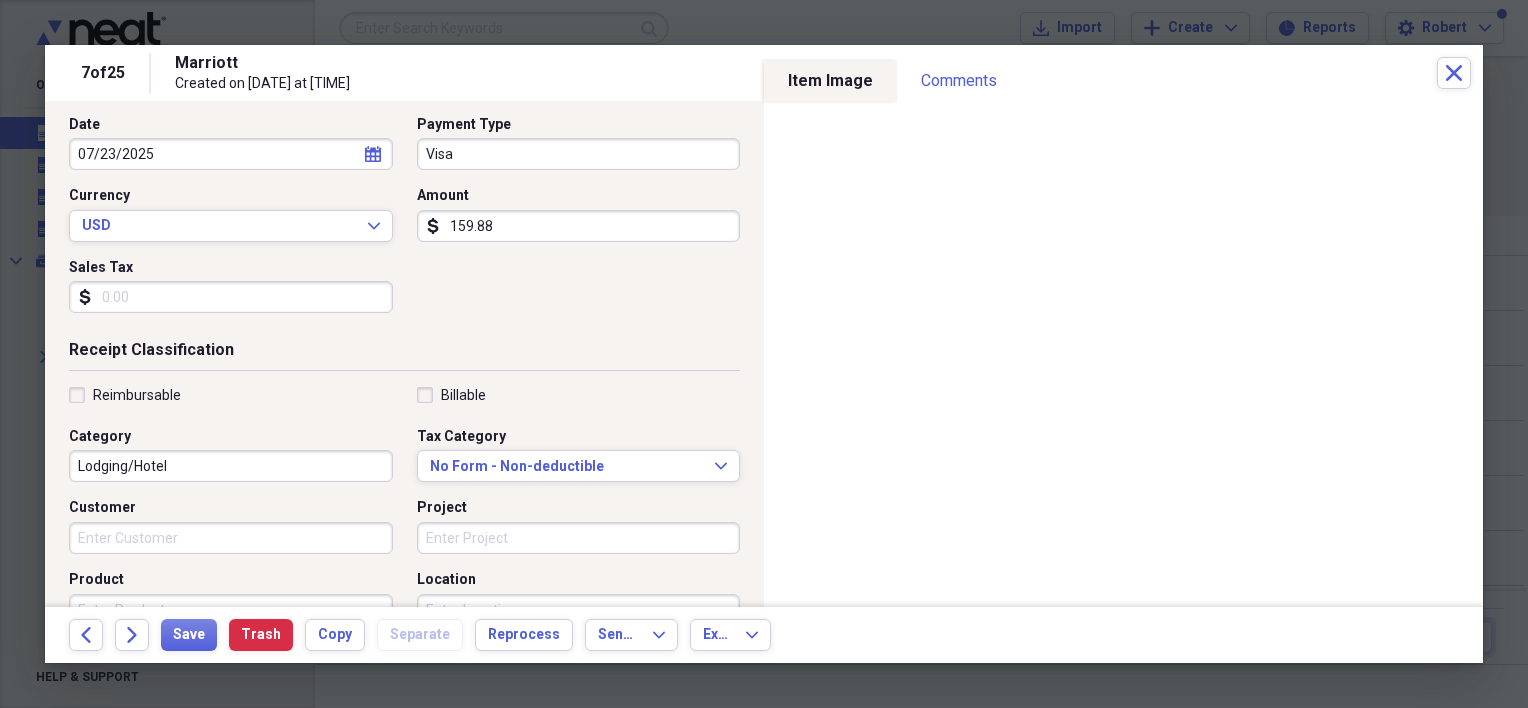 click on "Reimbursable" at bounding box center [125, 395] 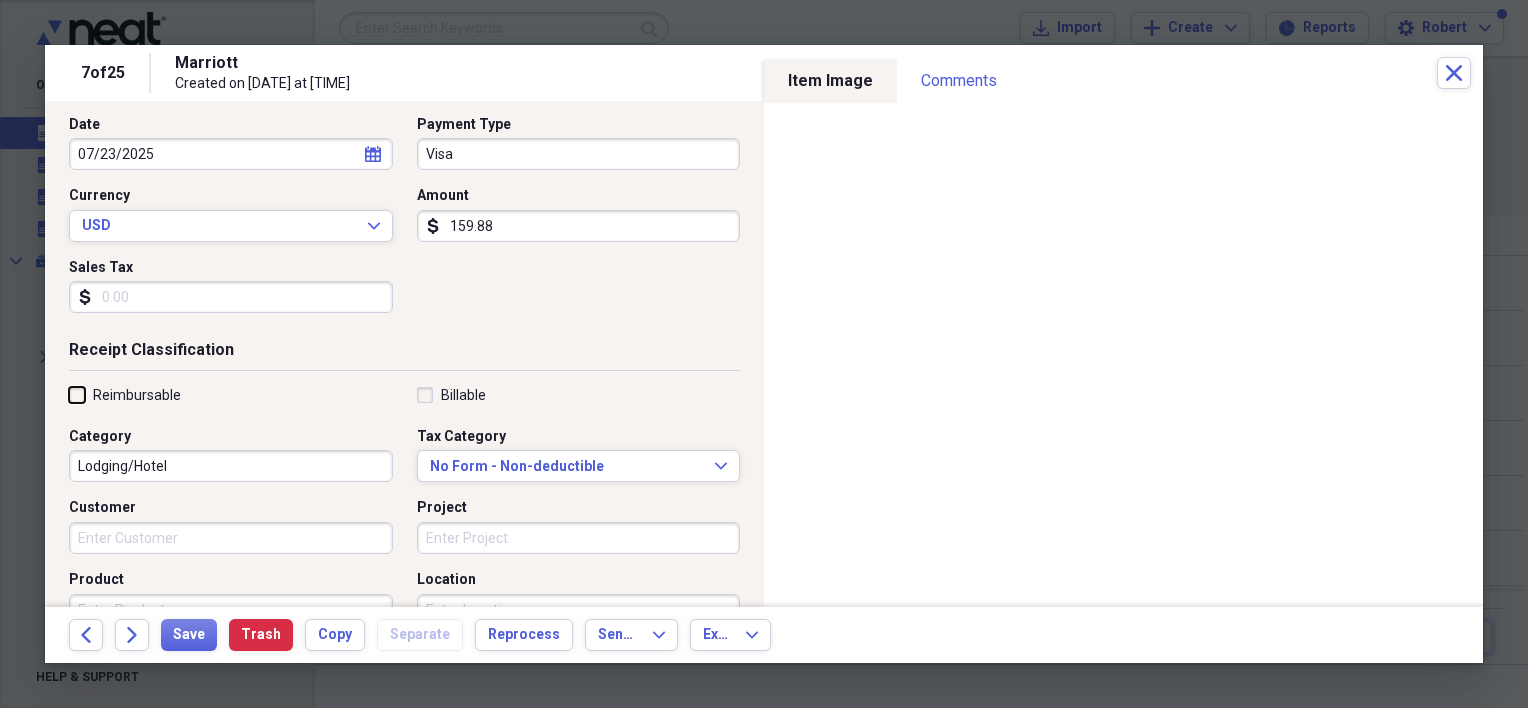 click on "Reimbursable" at bounding box center (69, 394) 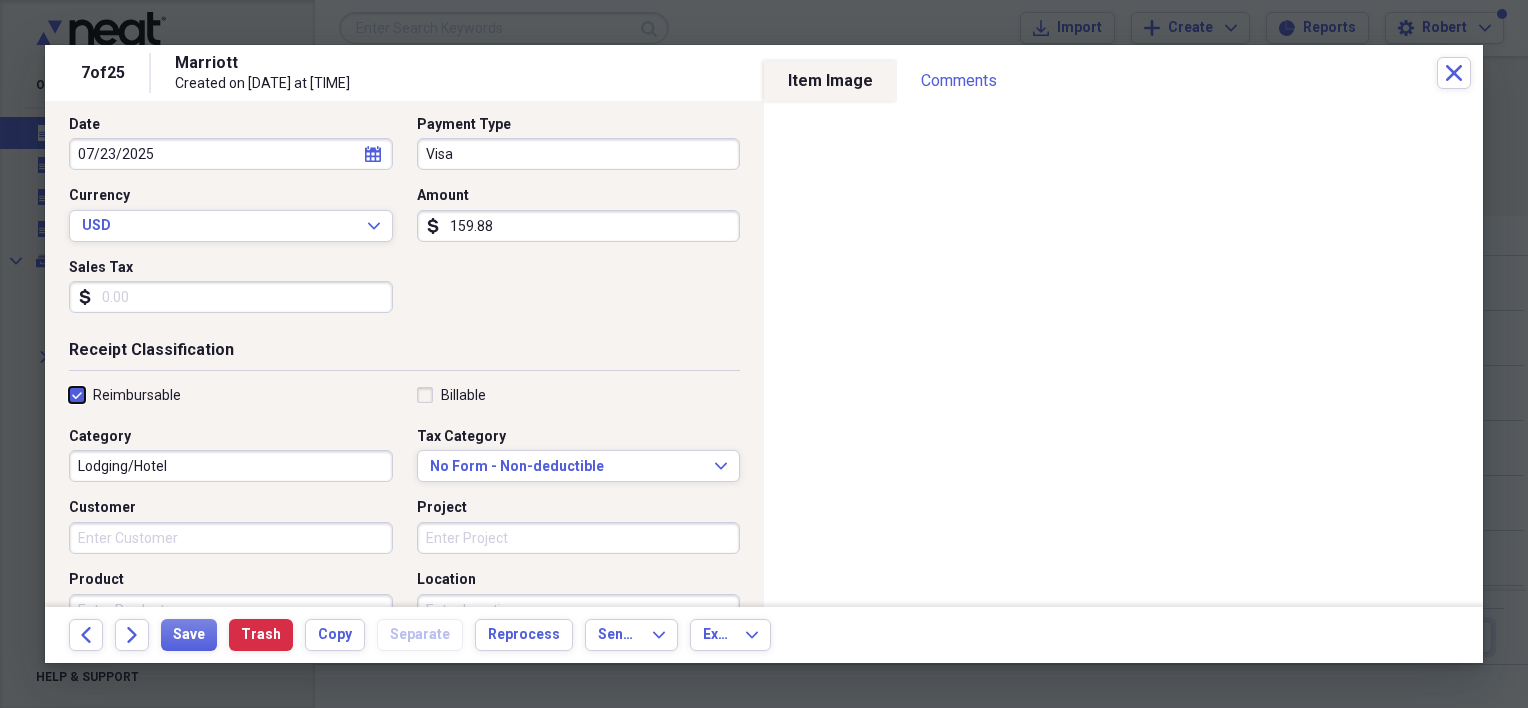 checkbox on "true" 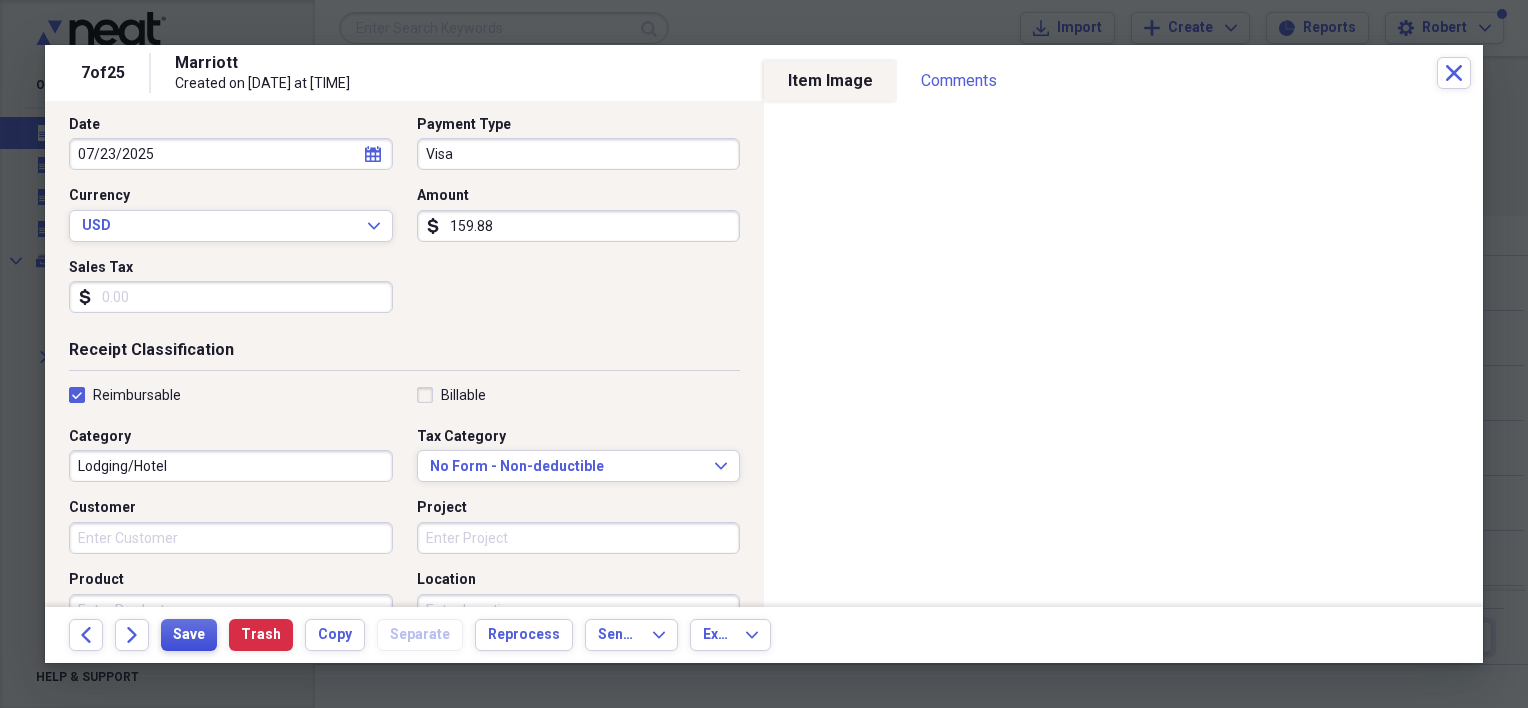 click on "Save" at bounding box center [189, 635] 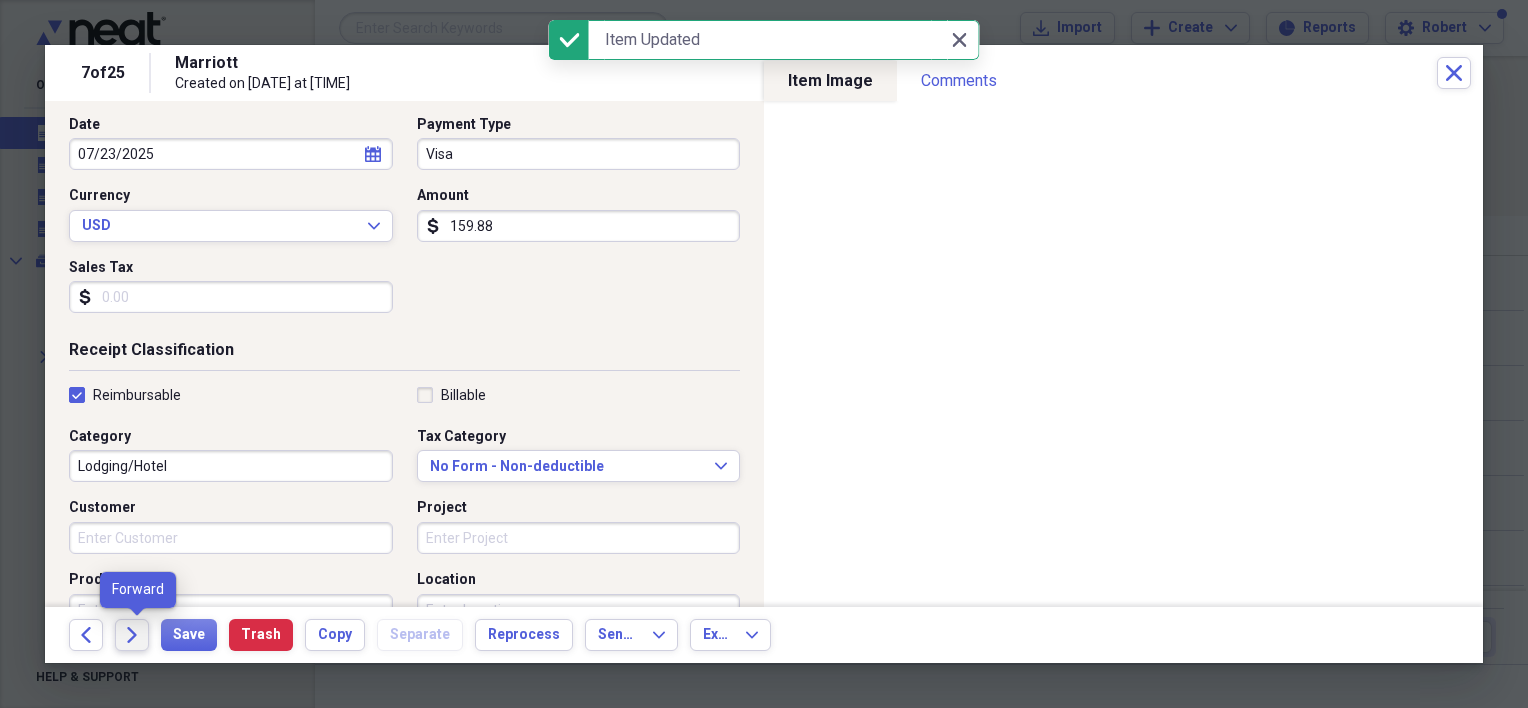 click on "Forward" 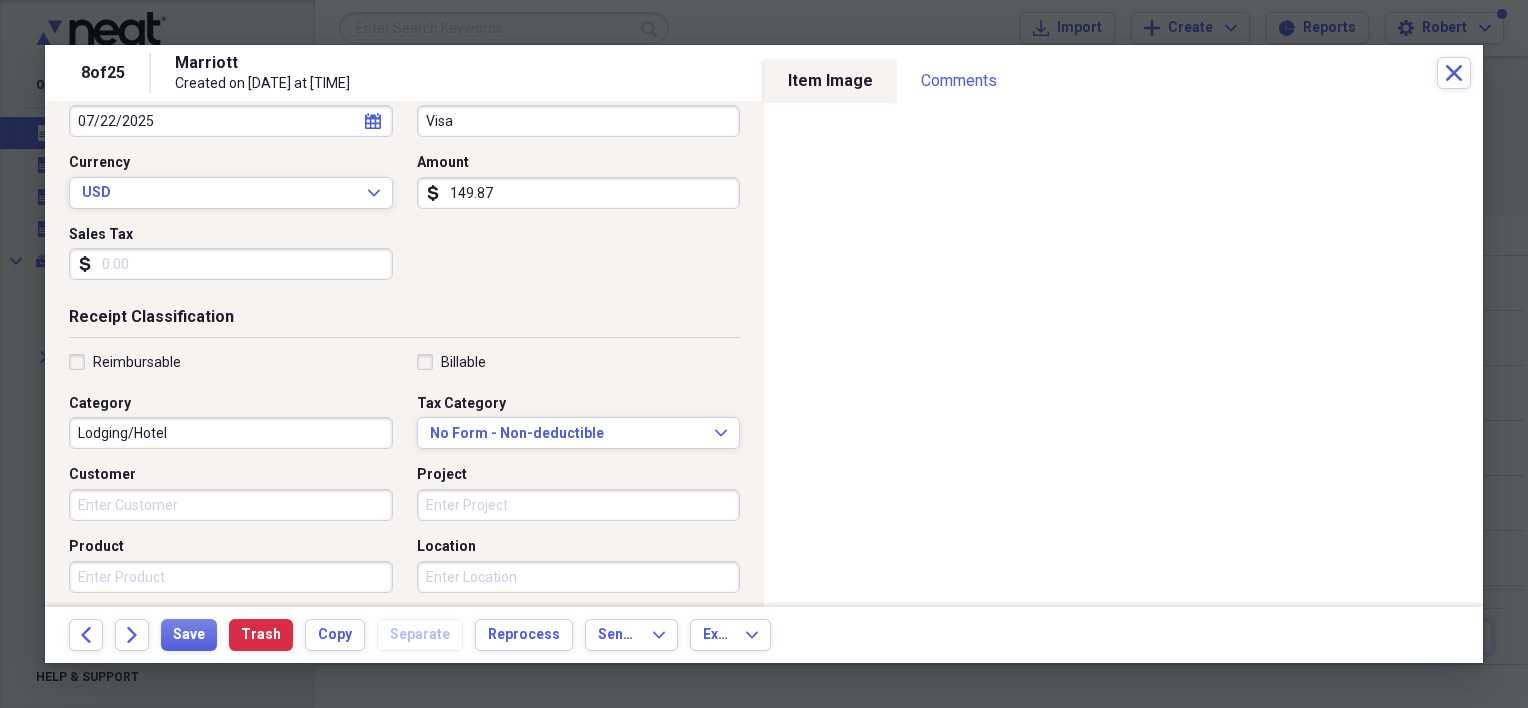scroll, scrollTop: 252, scrollLeft: 0, axis: vertical 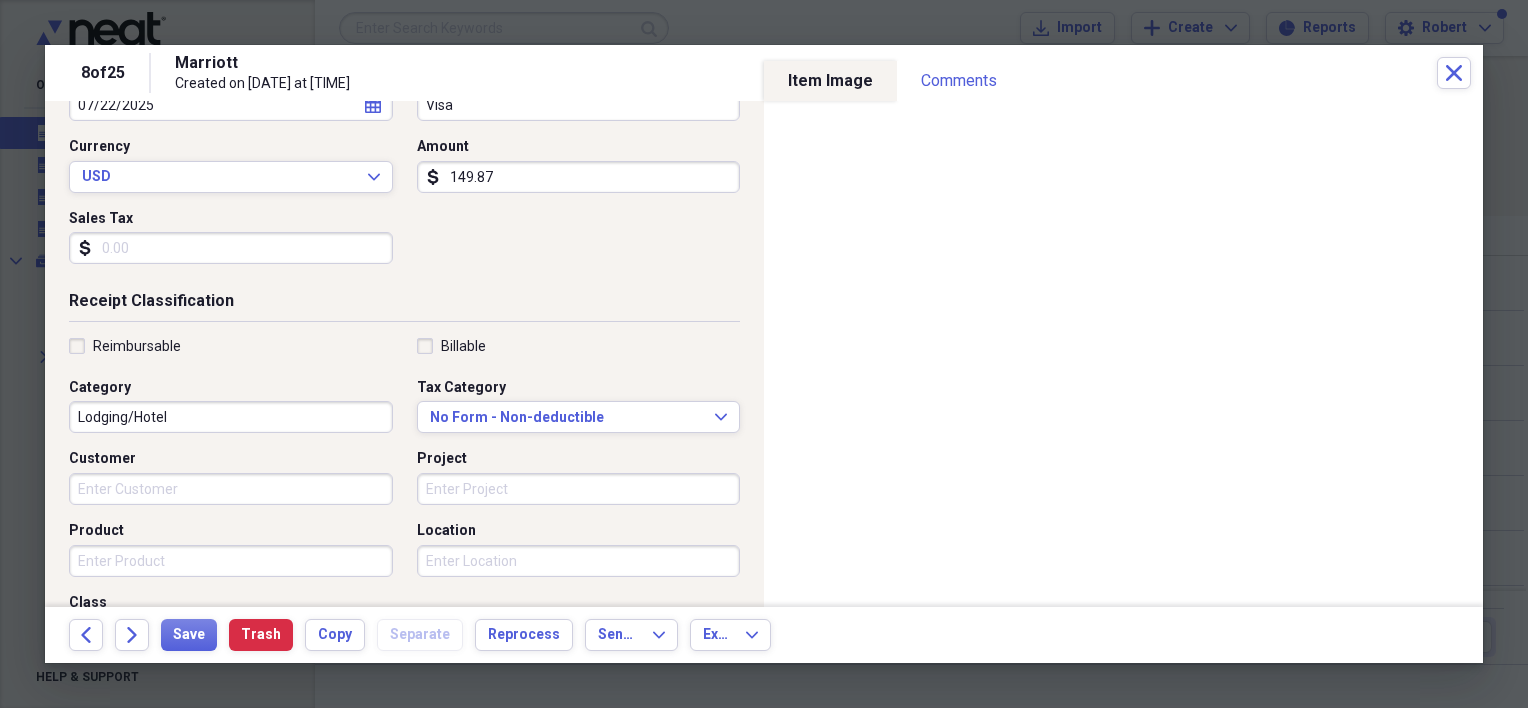 click on "Reimbursable" at bounding box center [125, 346] 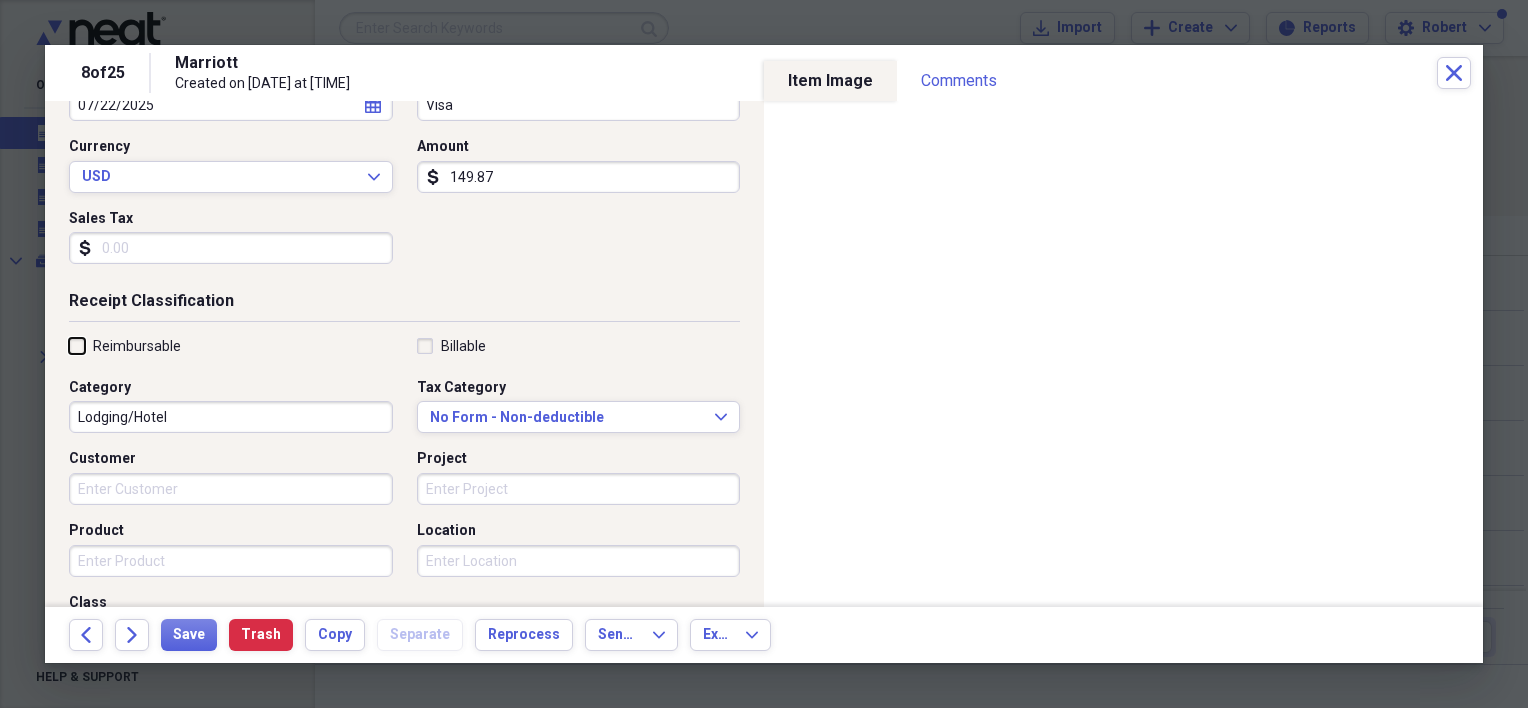 click on "Reimbursable" at bounding box center [69, 345] 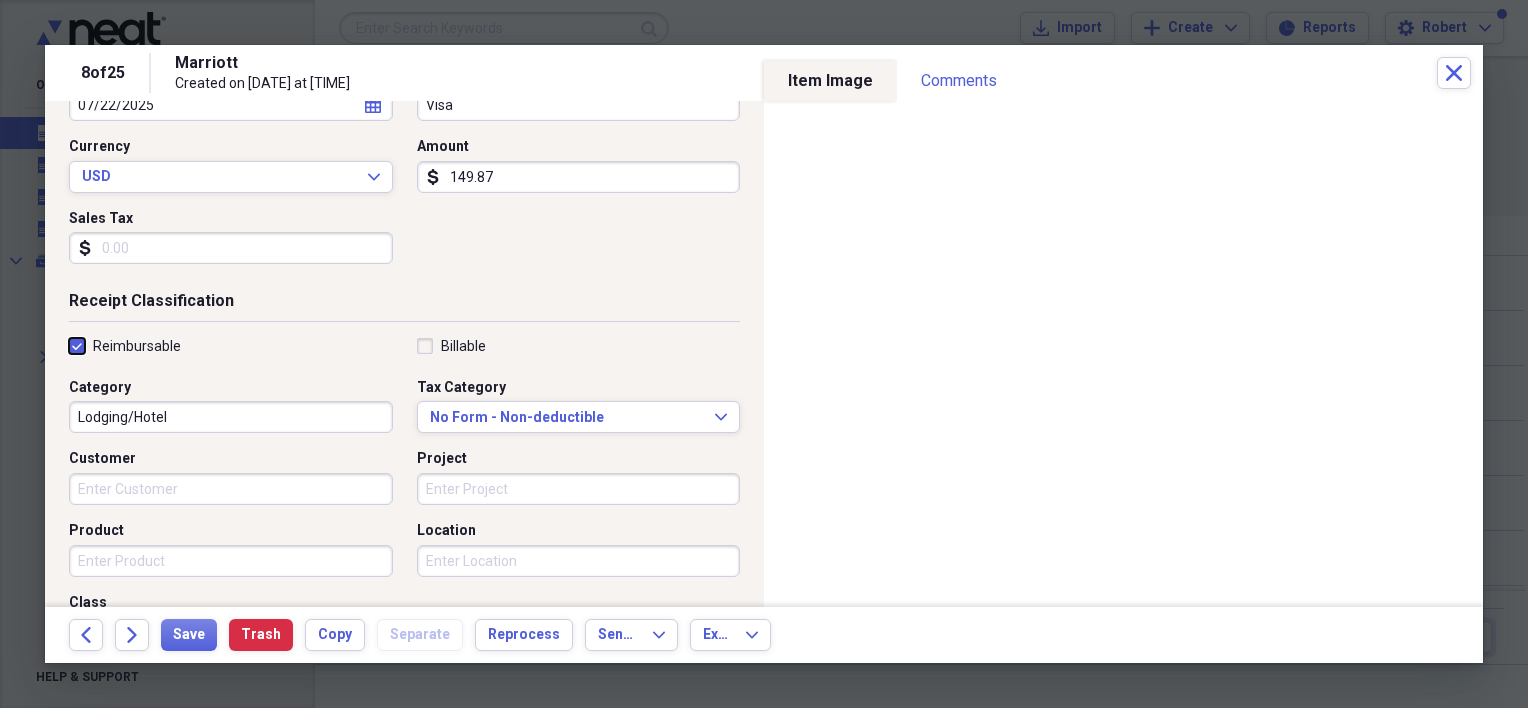 checkbox on "true" 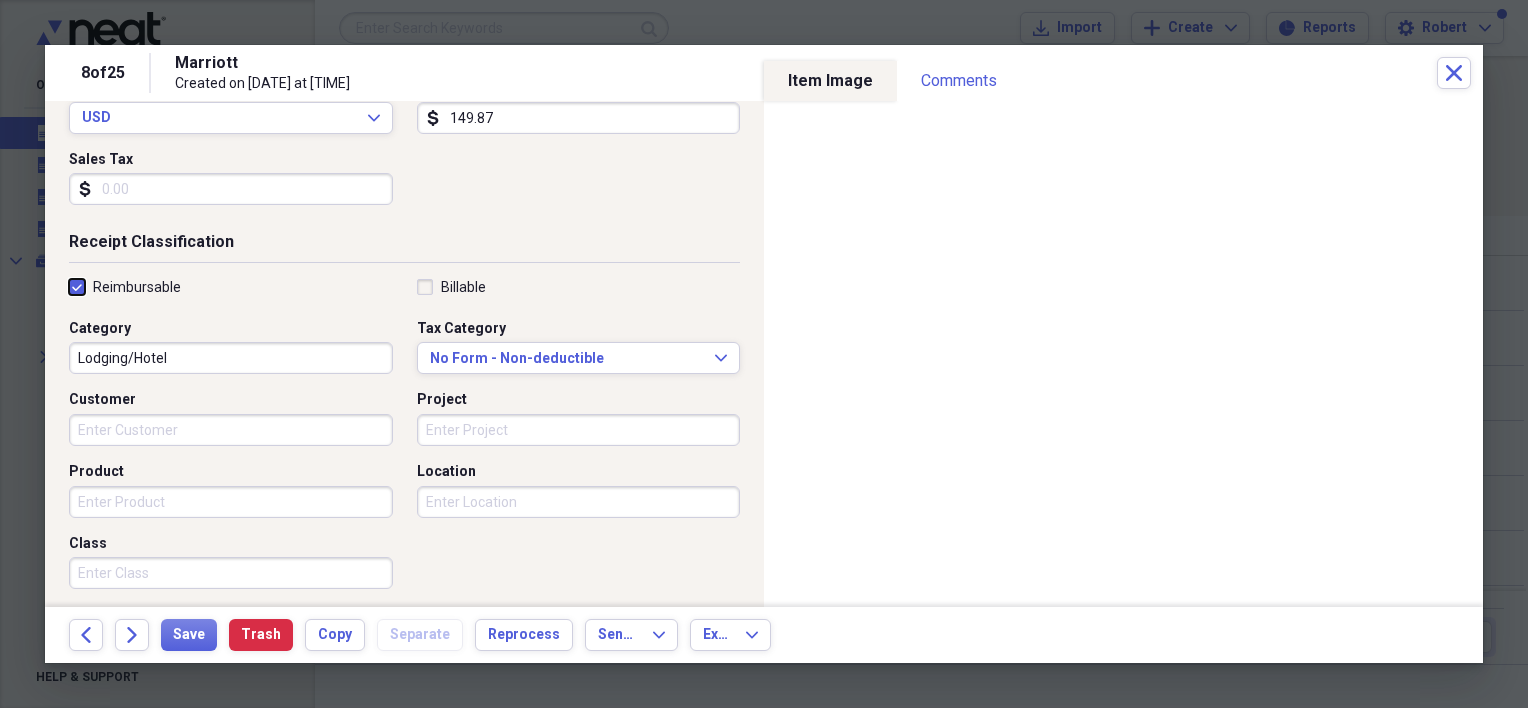 scroll, scrollTop: 513, scrollLeft: 0, axis: vertical 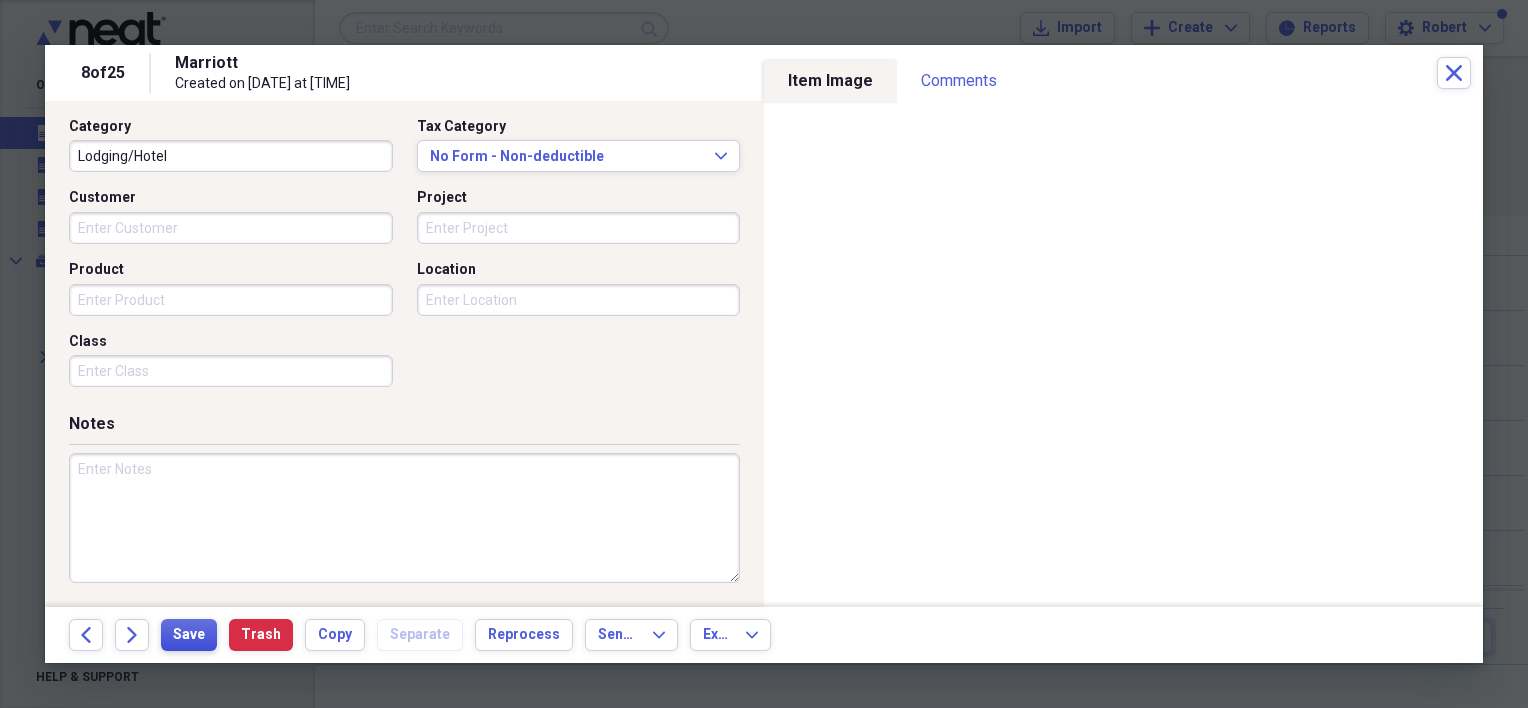 click on "Save" at bounding box center [189, 635] 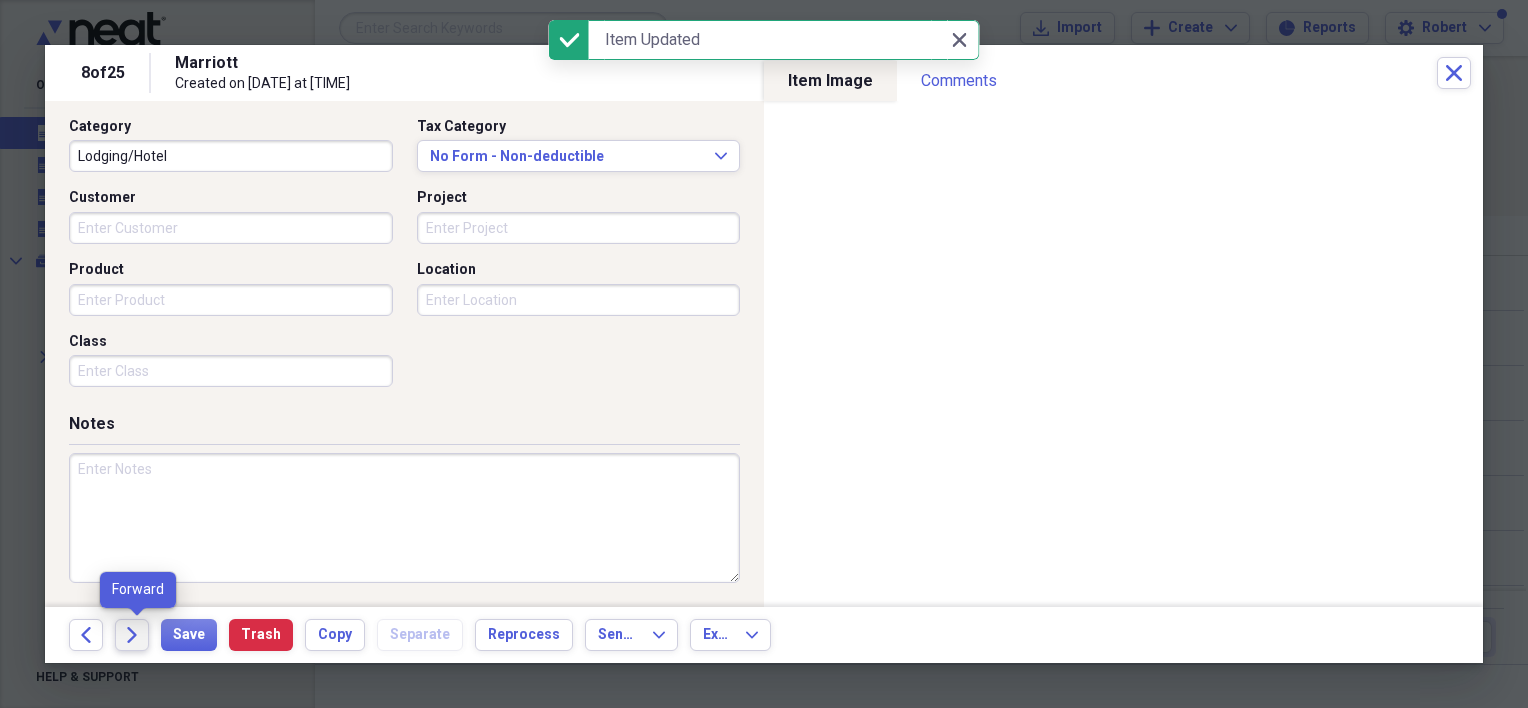 click 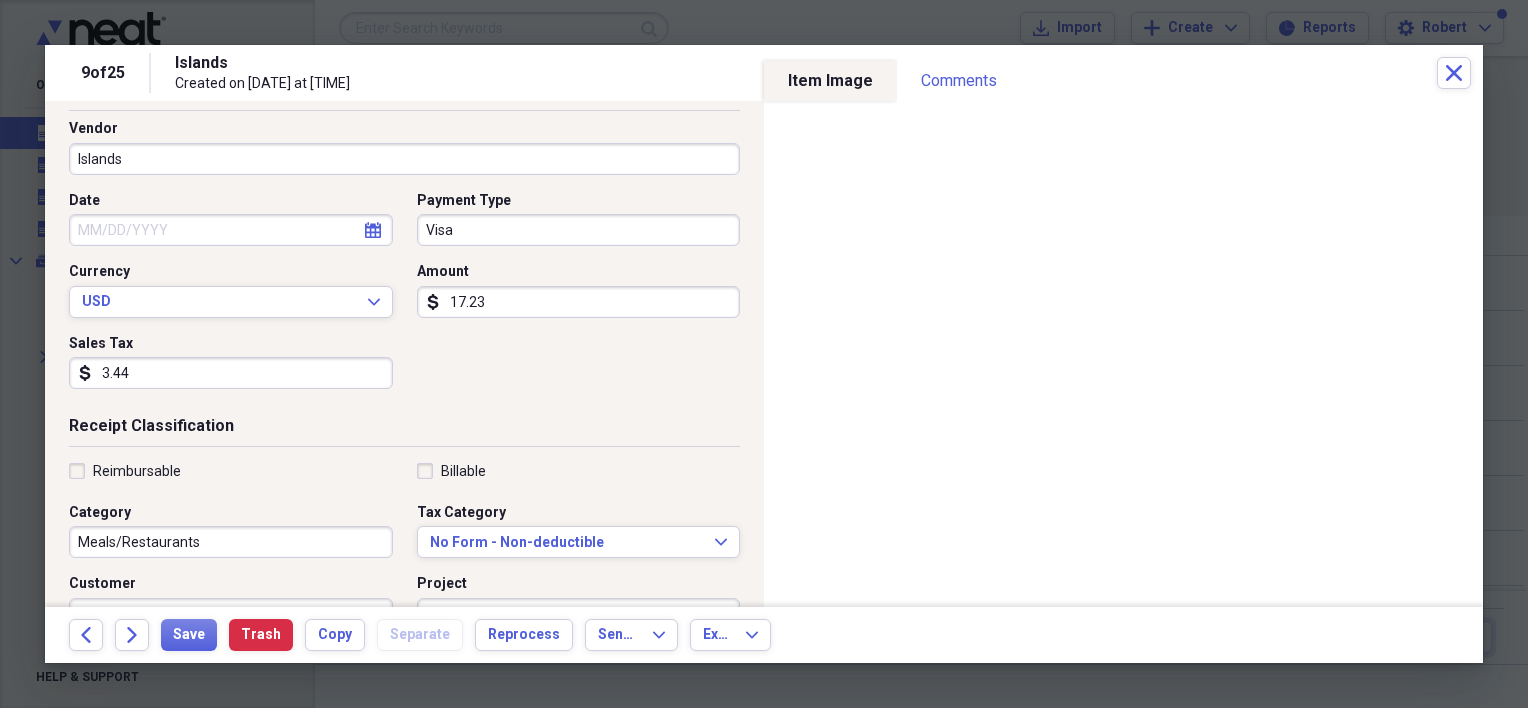 scroll, scrollTop: 128, scrollLeft: 0, axis: vertical 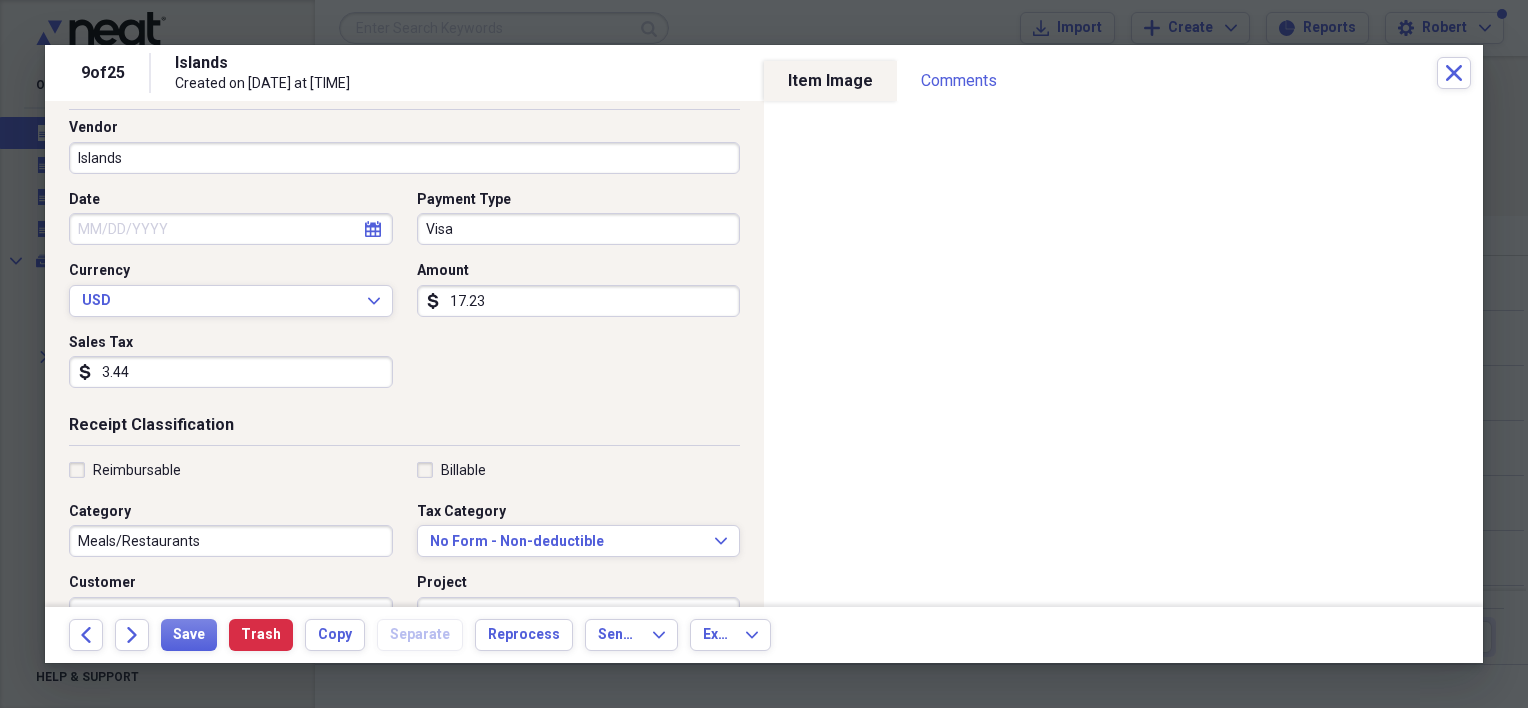 click on "Reimbursable" at bounding box center (231, 470) 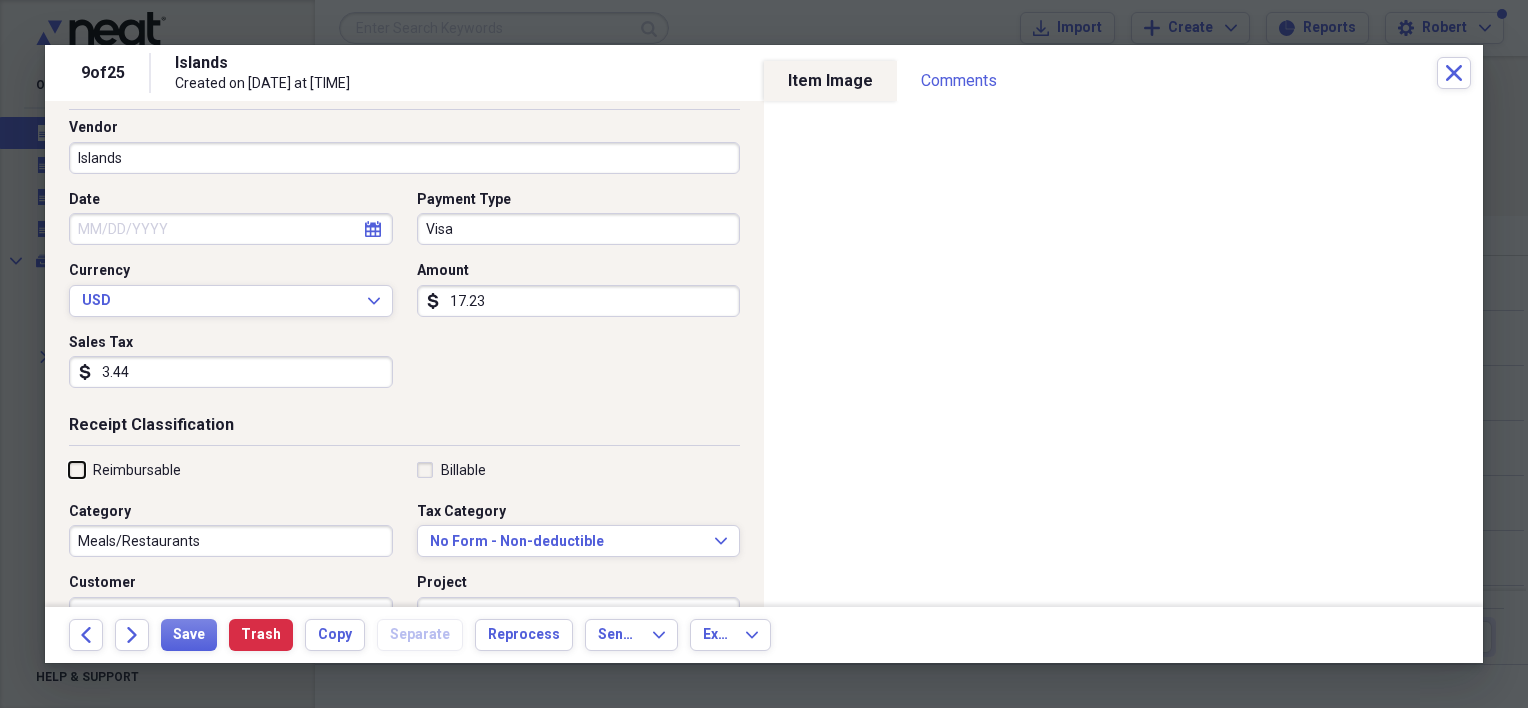 click on "Reimbursable" at bounding box center [69, 469] 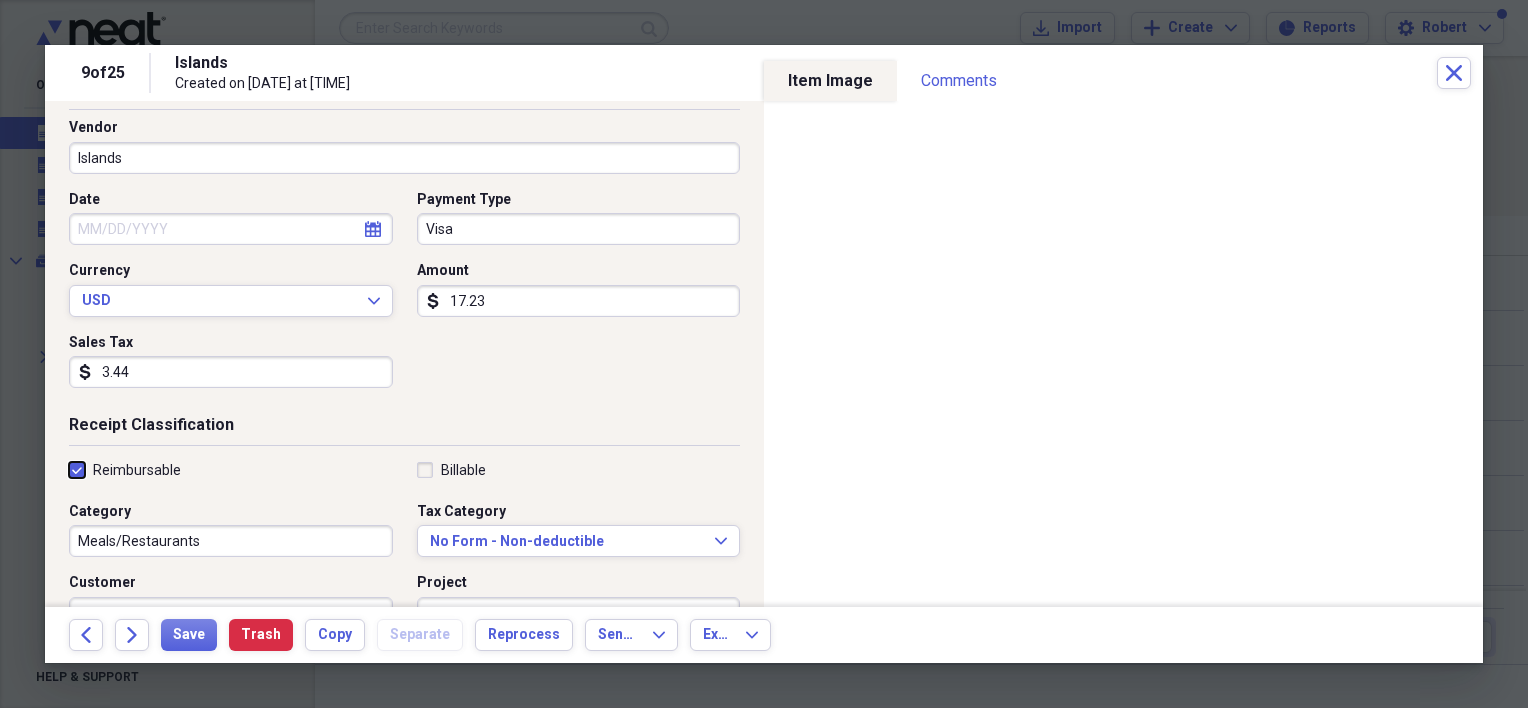 checkbox on "true" 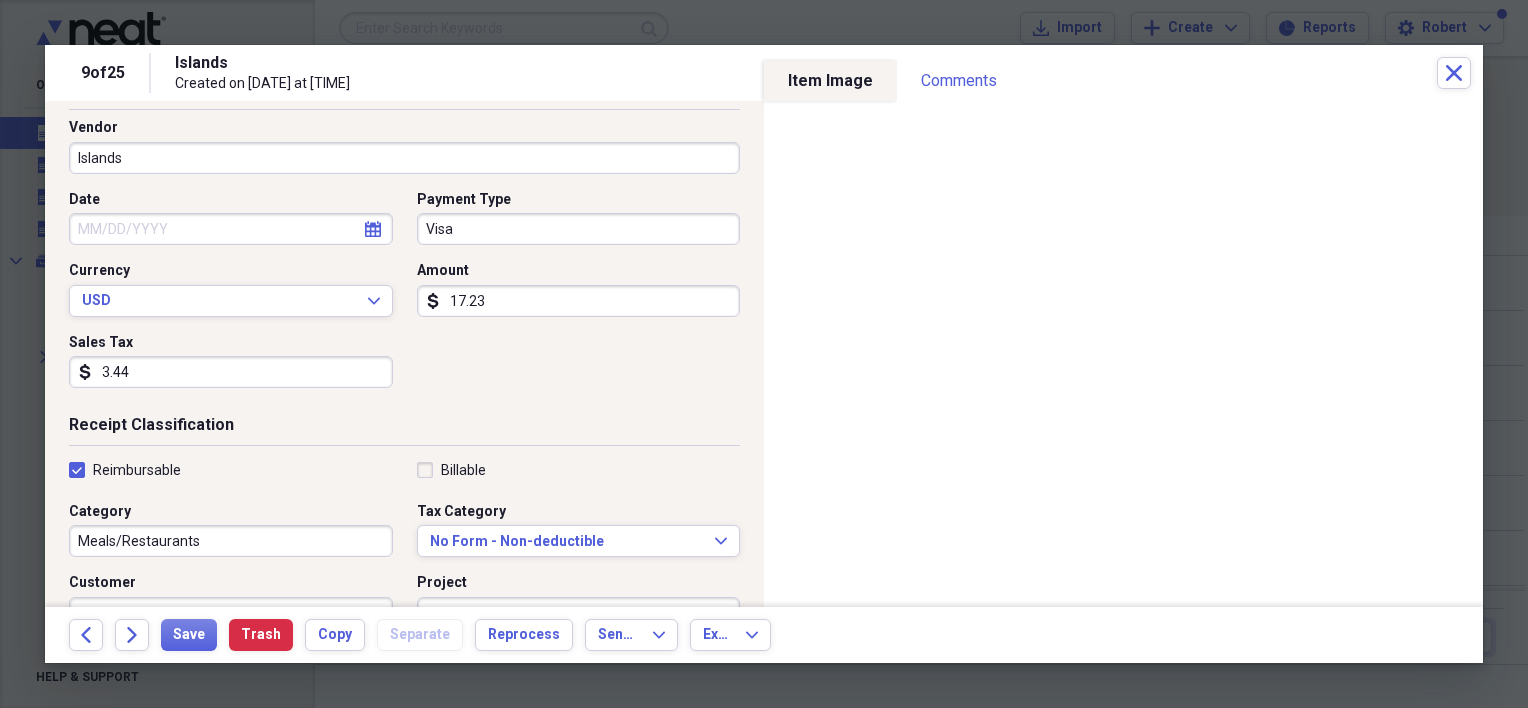 click on "calendar Calendar" at bounding box center [373, 229] 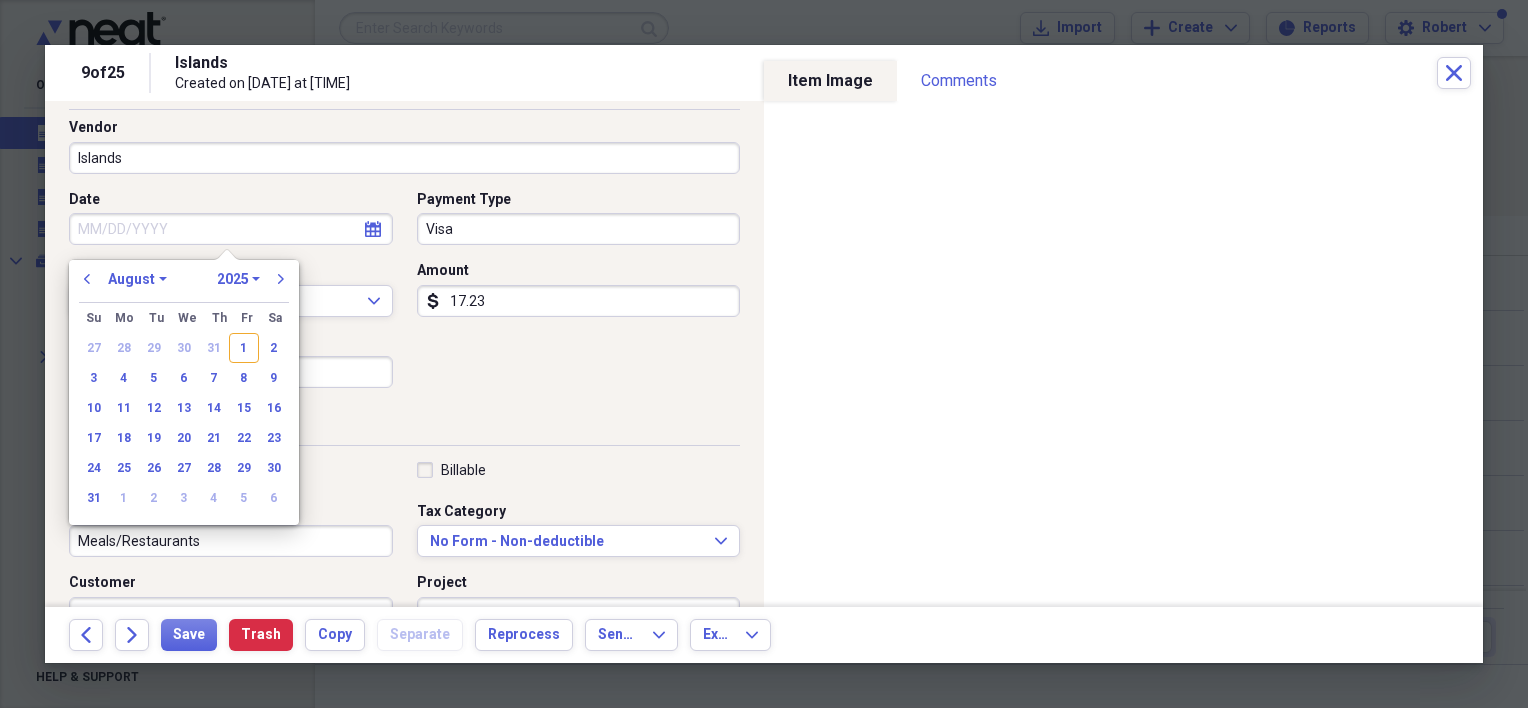 click on "previous" at bounding box center (87, 279) 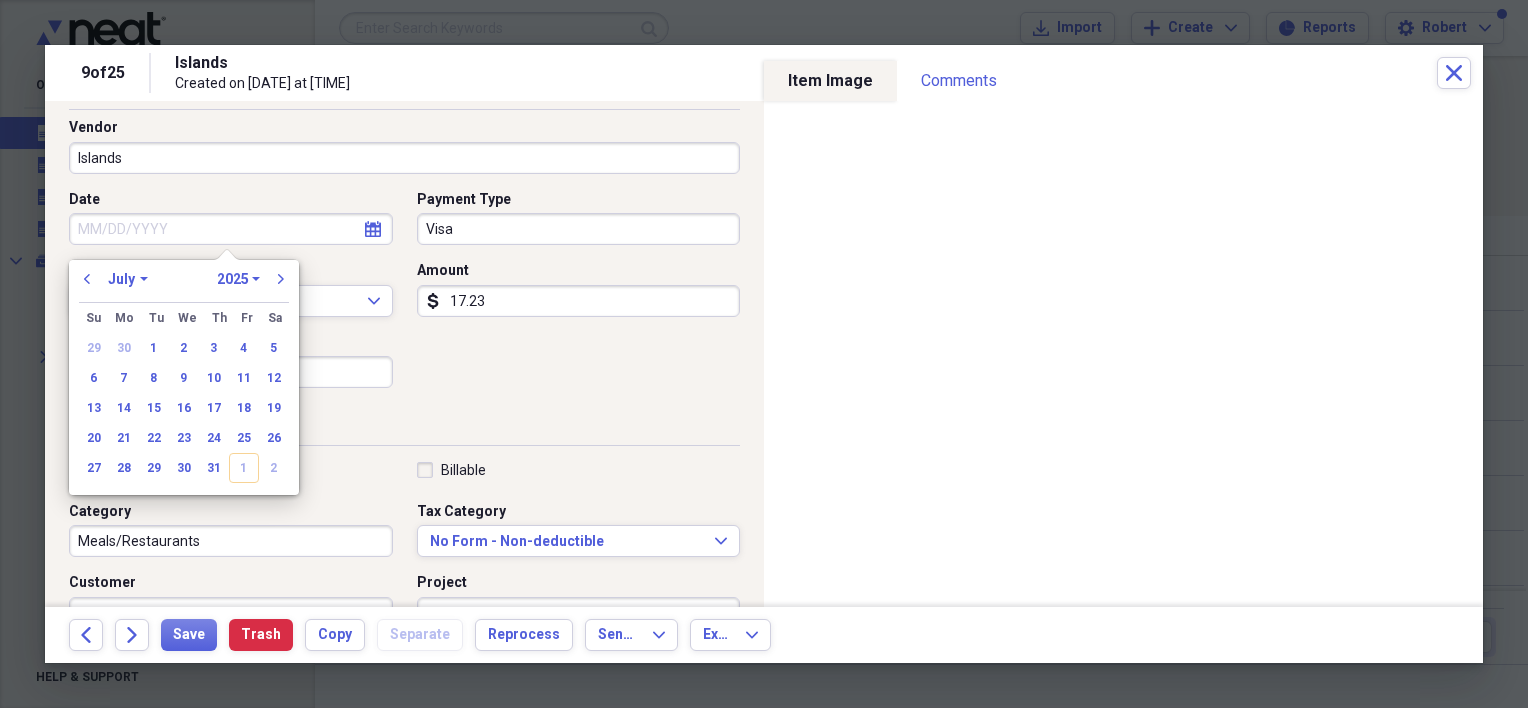 click on "24" at bounding box center (214, 438) 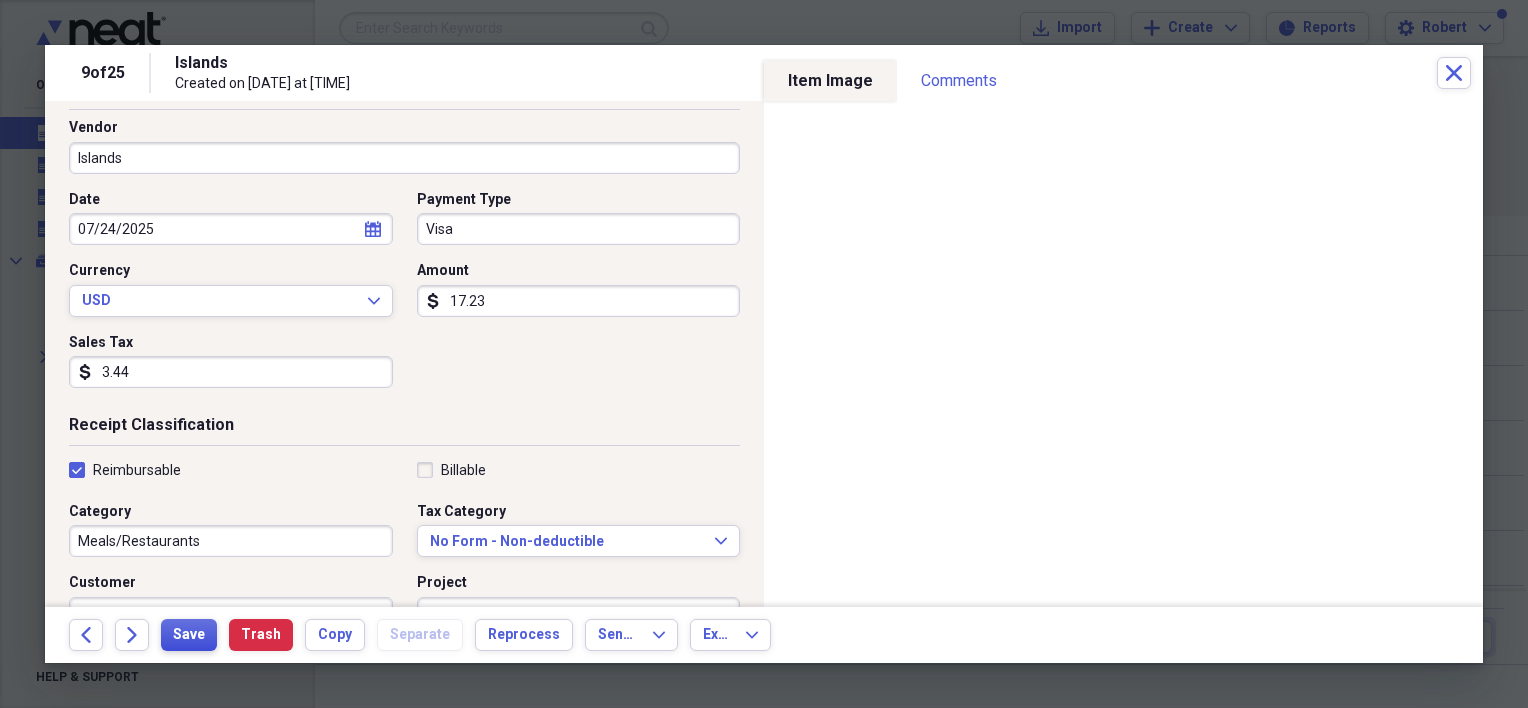 click on "Save" at bounding box center (189, 635) 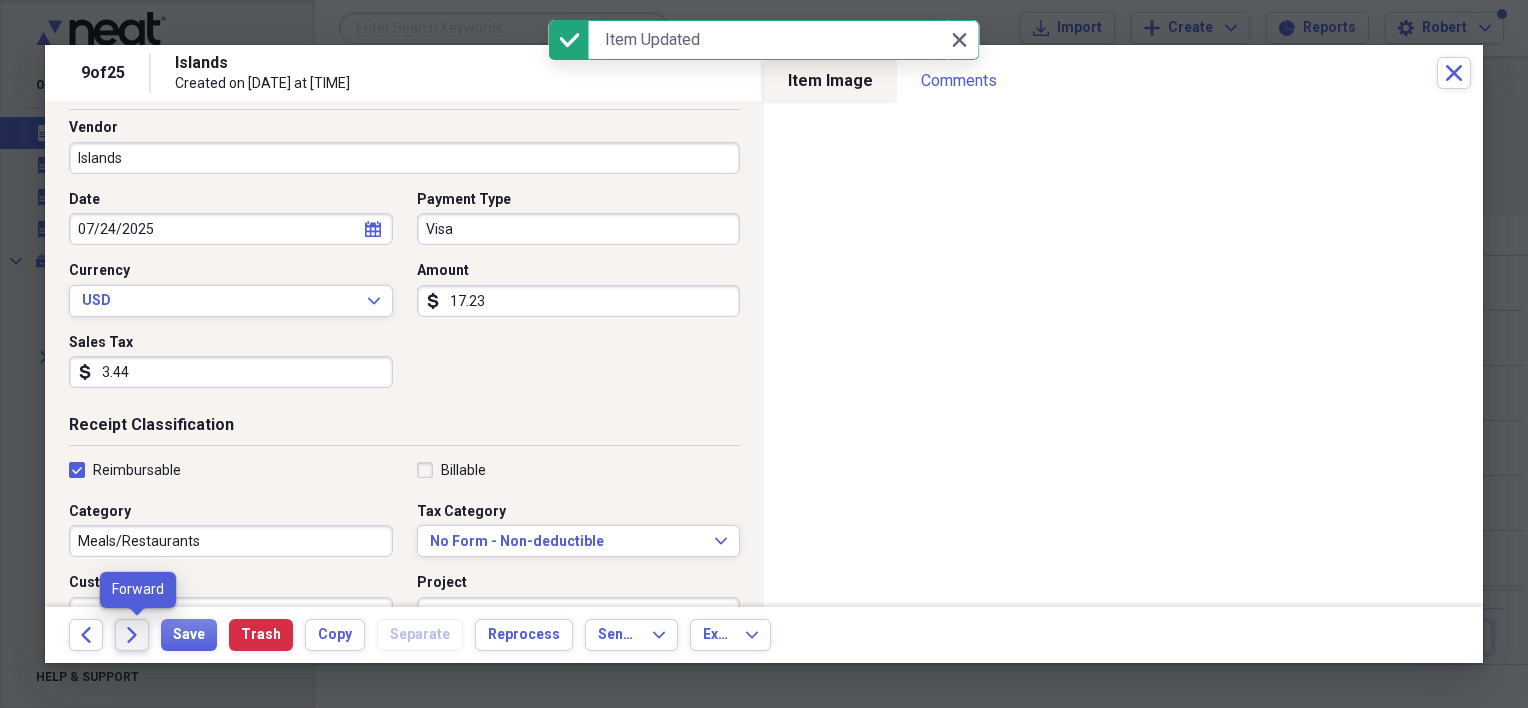 click on "Forward" 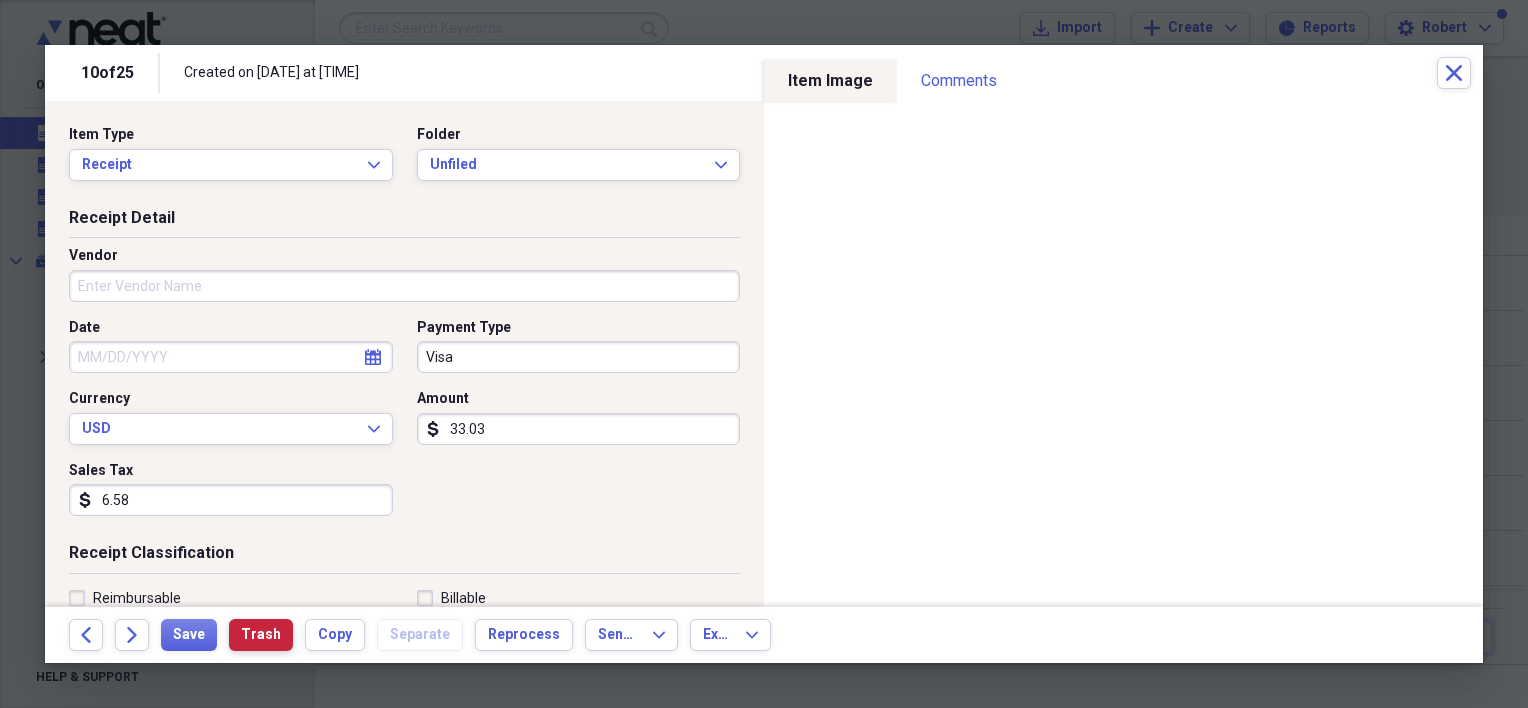 click on "Trash" at bounding box center [261, 635] 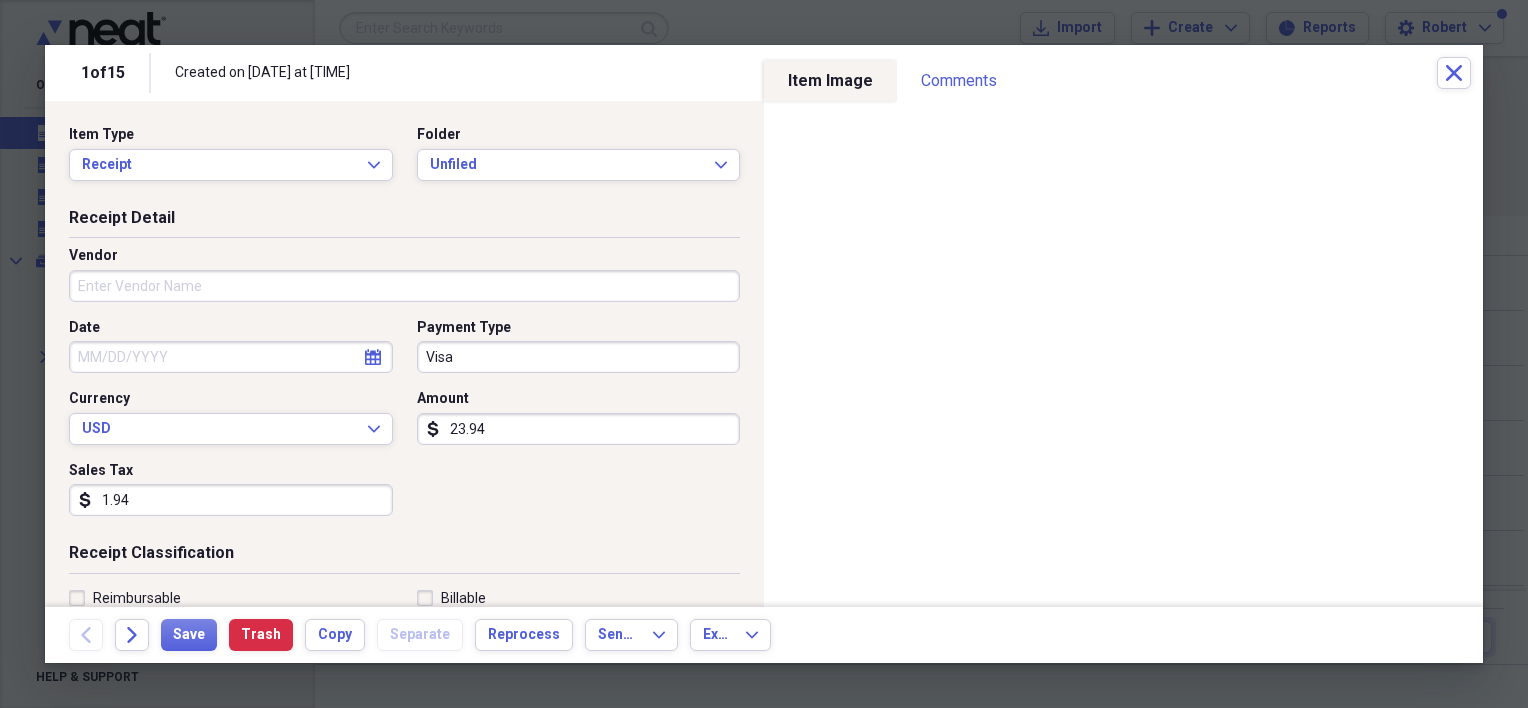 click on "23.94" at bounding box center (579, 429) 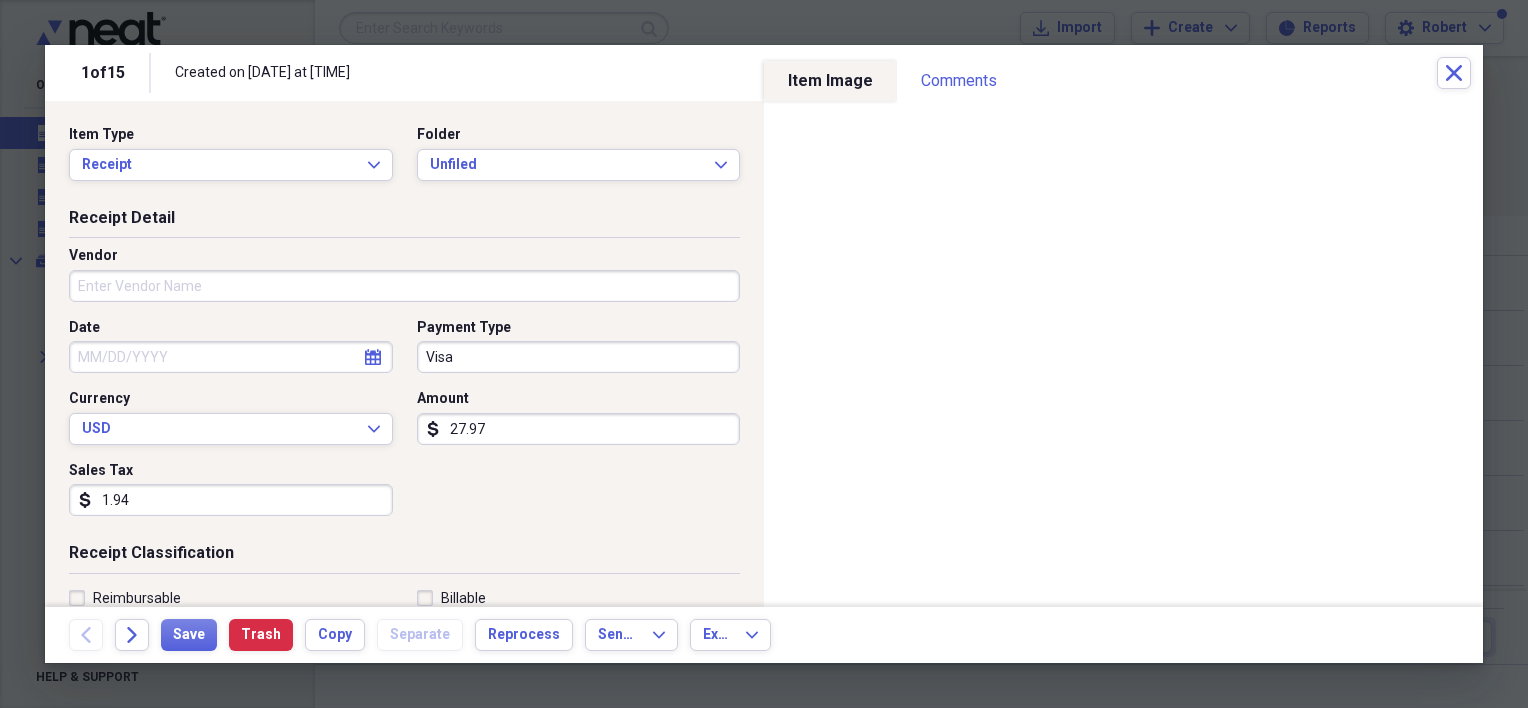 type on "27.97" 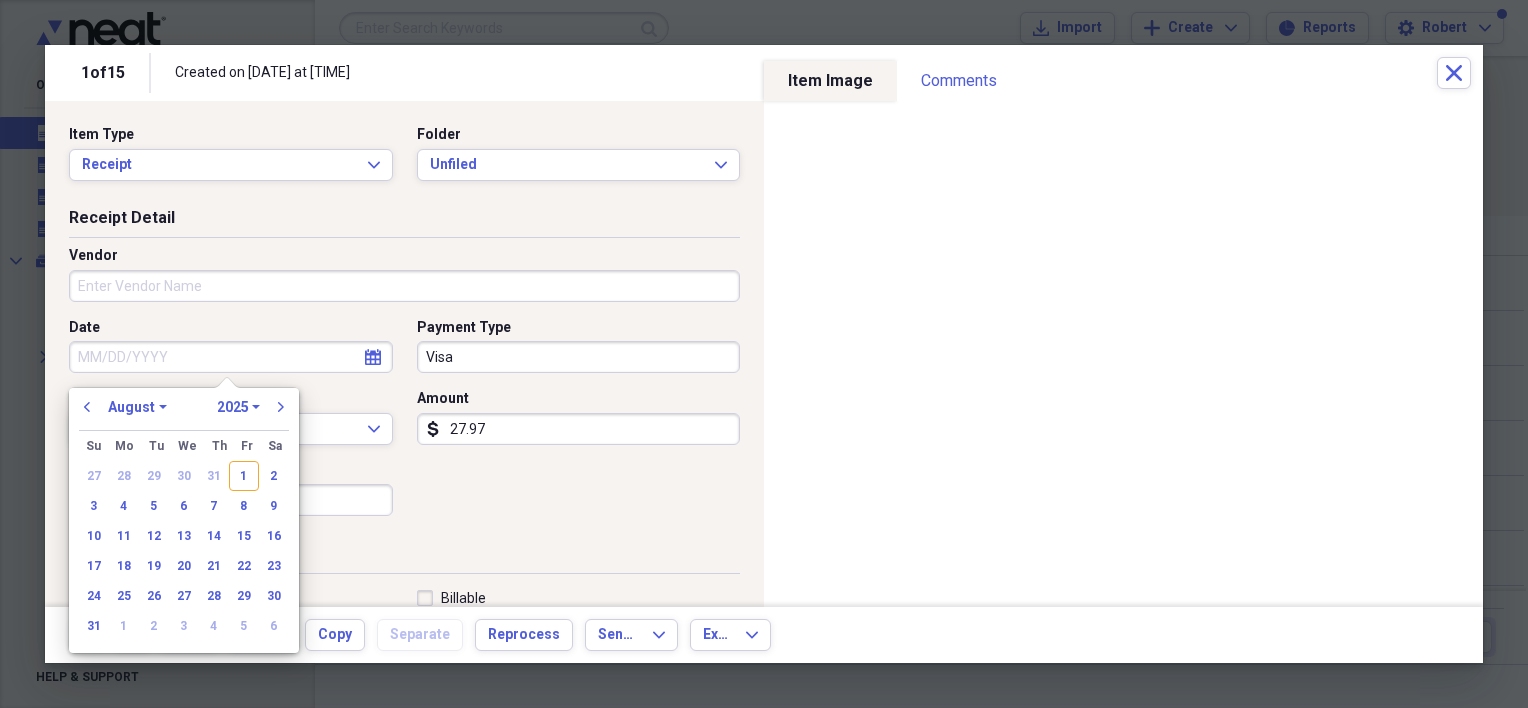 click on "previous" at bounding box center (87, 407) 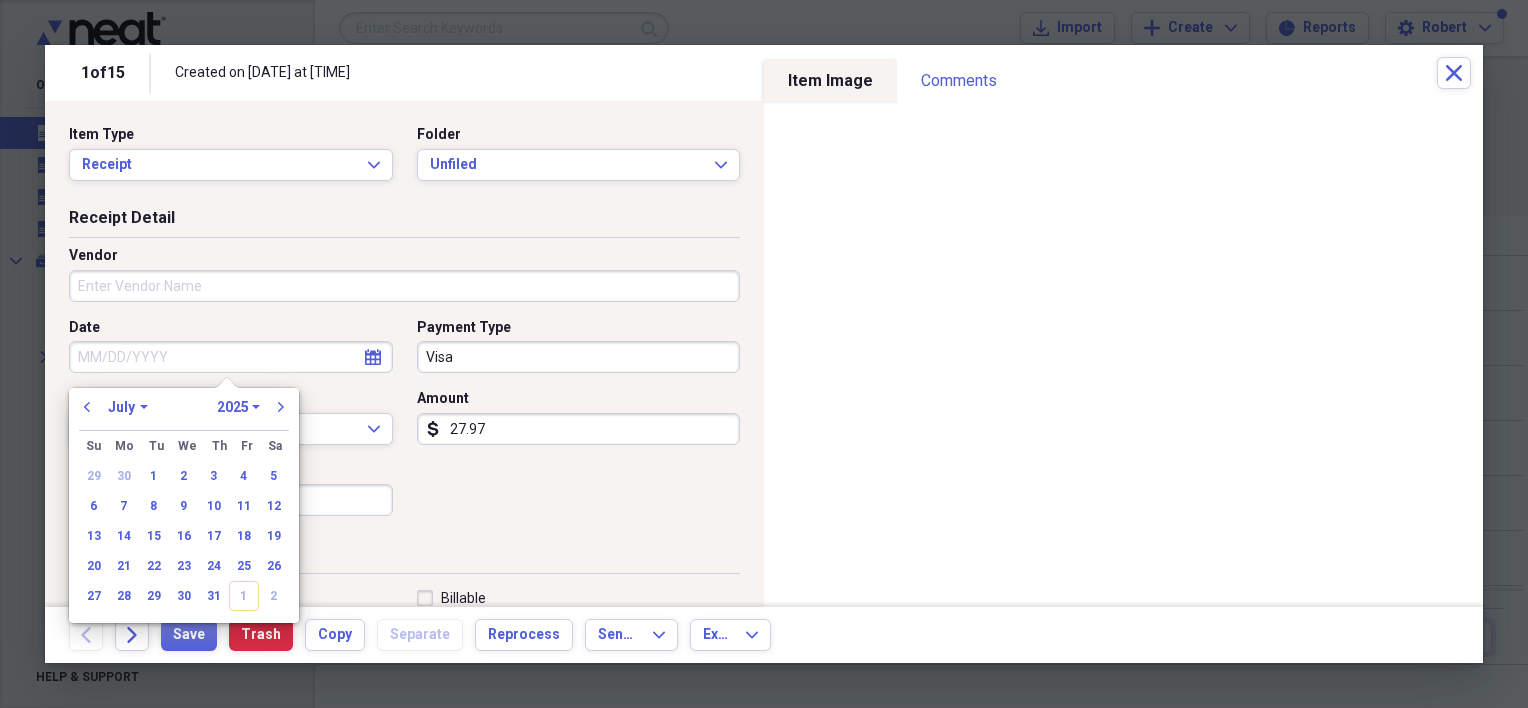 click on "22" at bounding box center (154, 566) 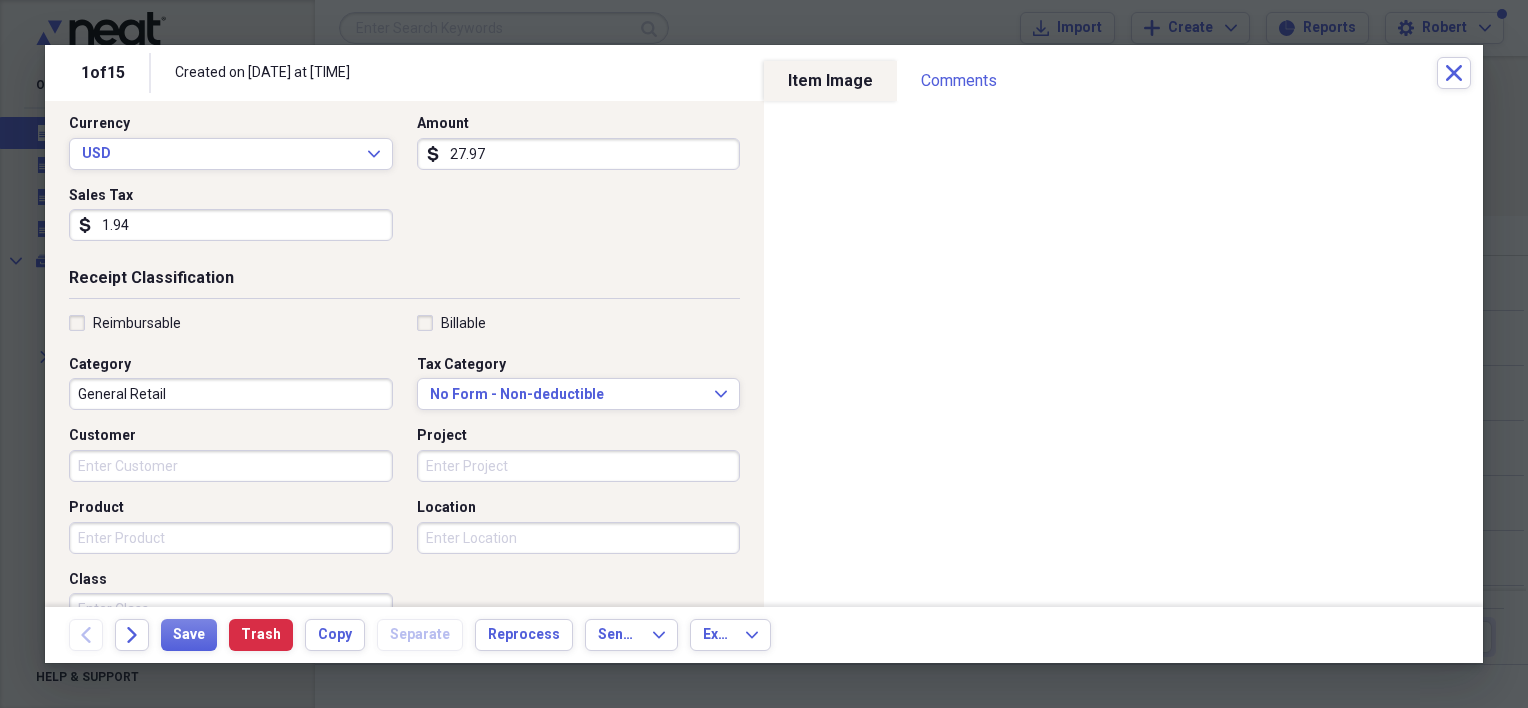 scroll, scrollTop: 276, scrollLeft: 0, axis: vertical 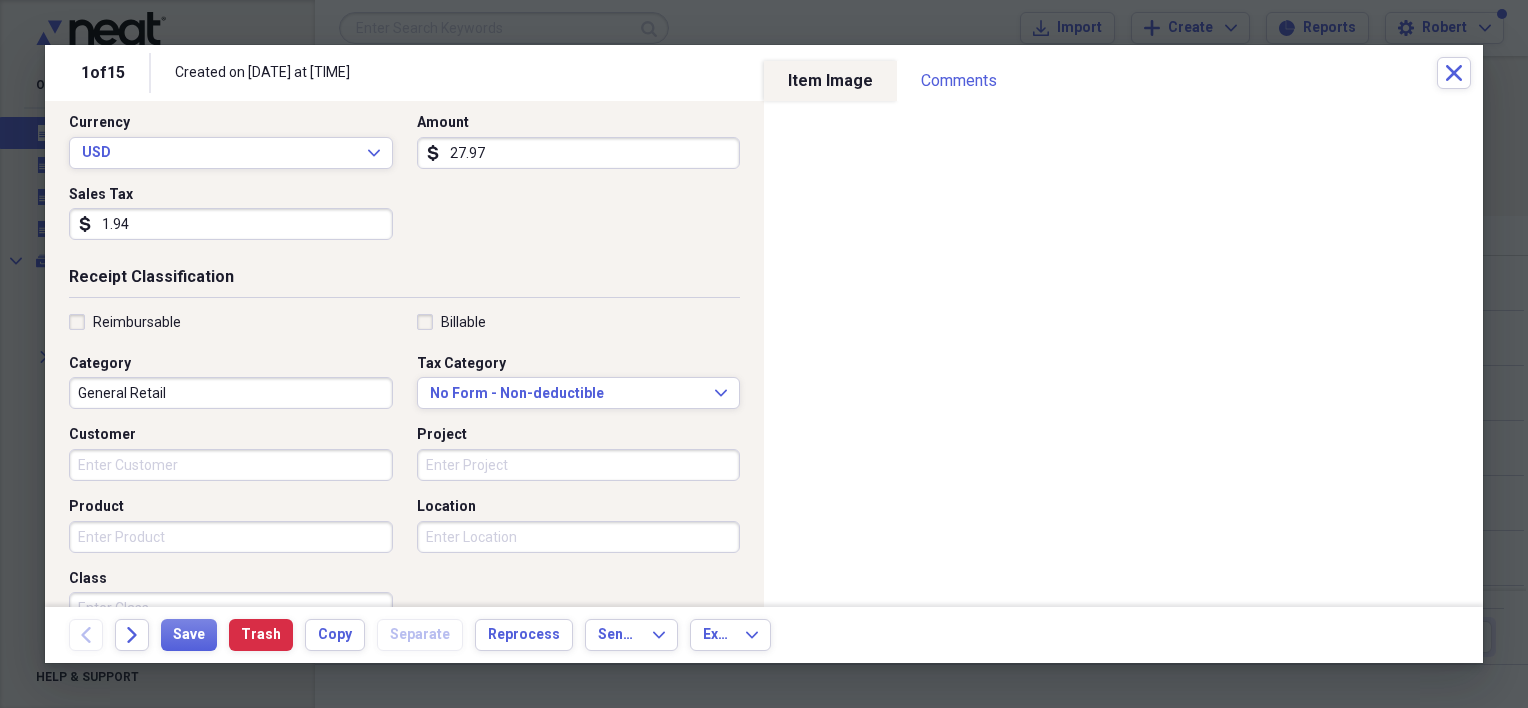 click on "Reimbursable" at bounding box center [125, 322] 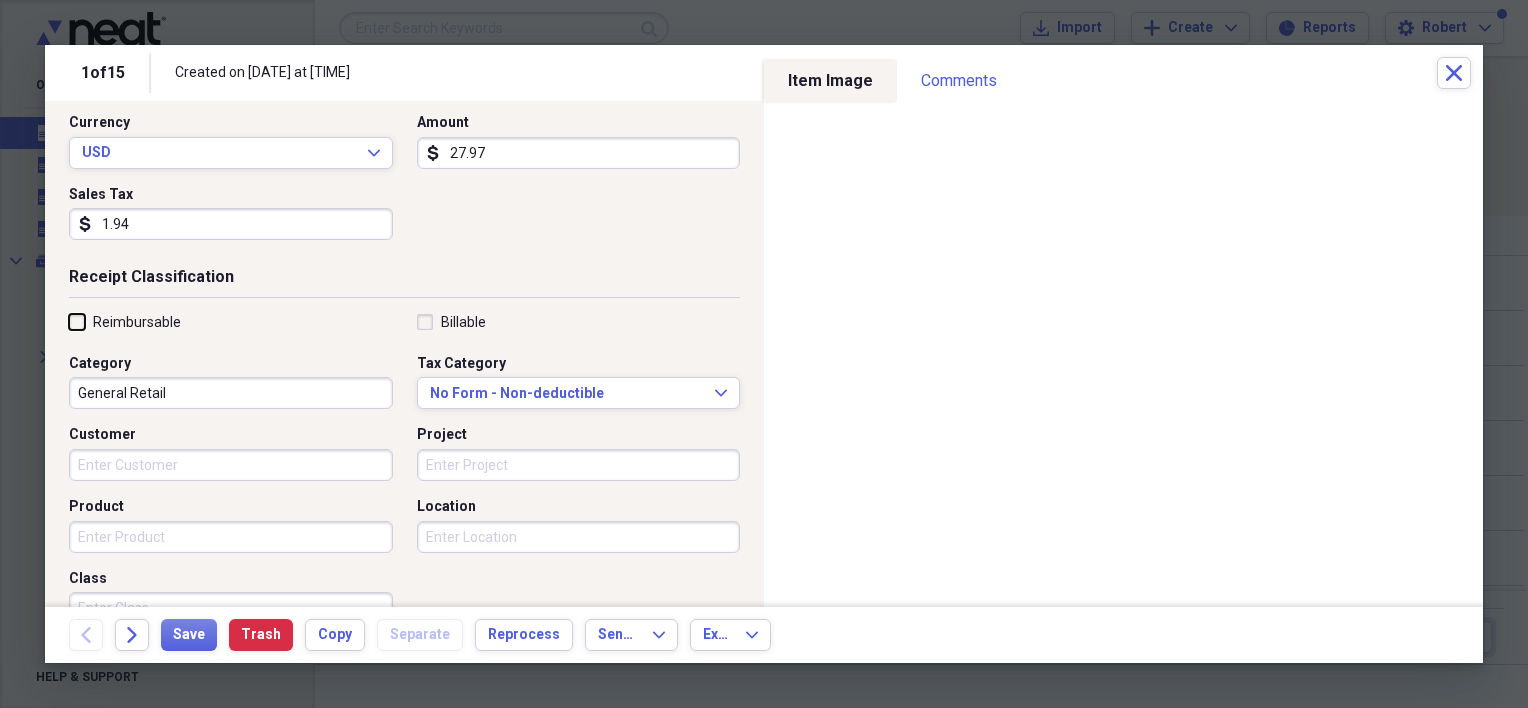 click on "Reimbursable" at bounding box center (69, 321) 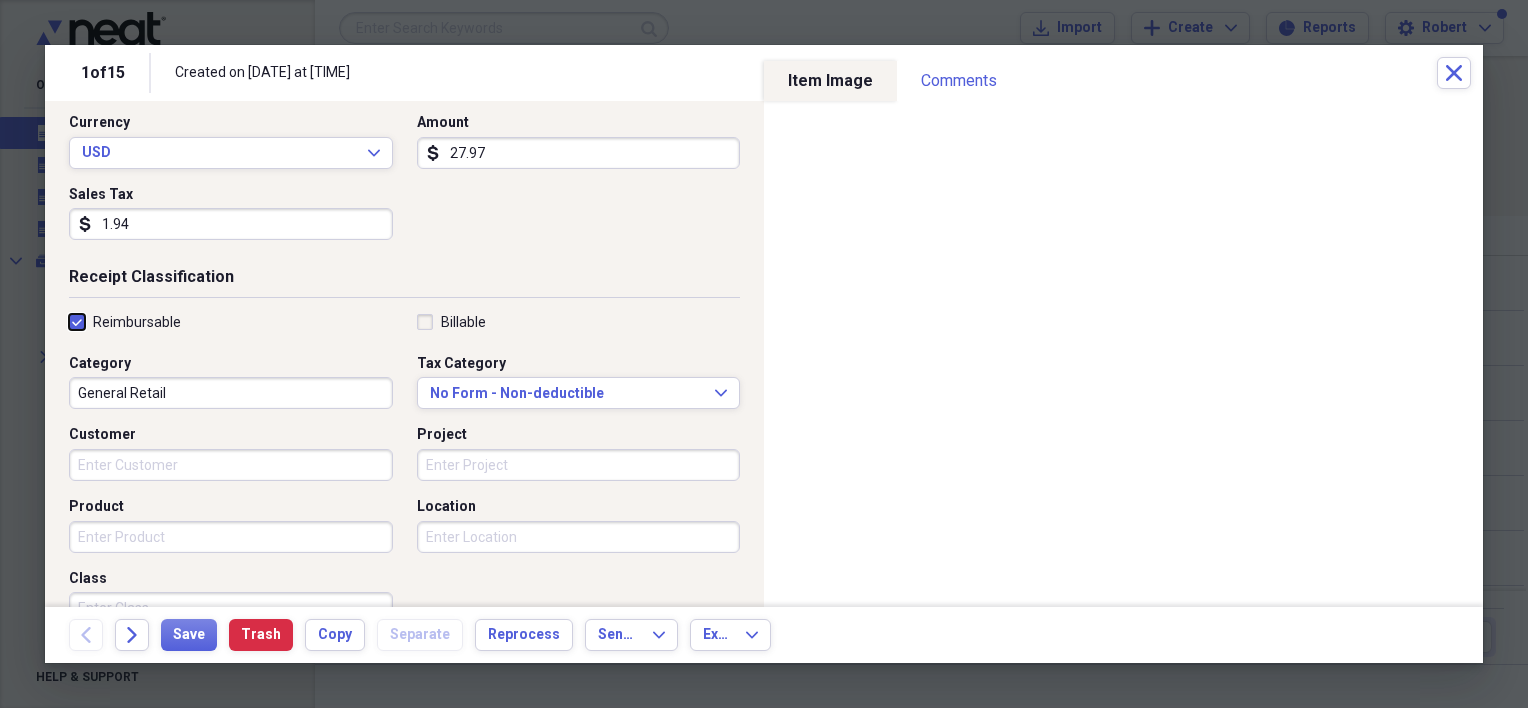 checkbox on "true" 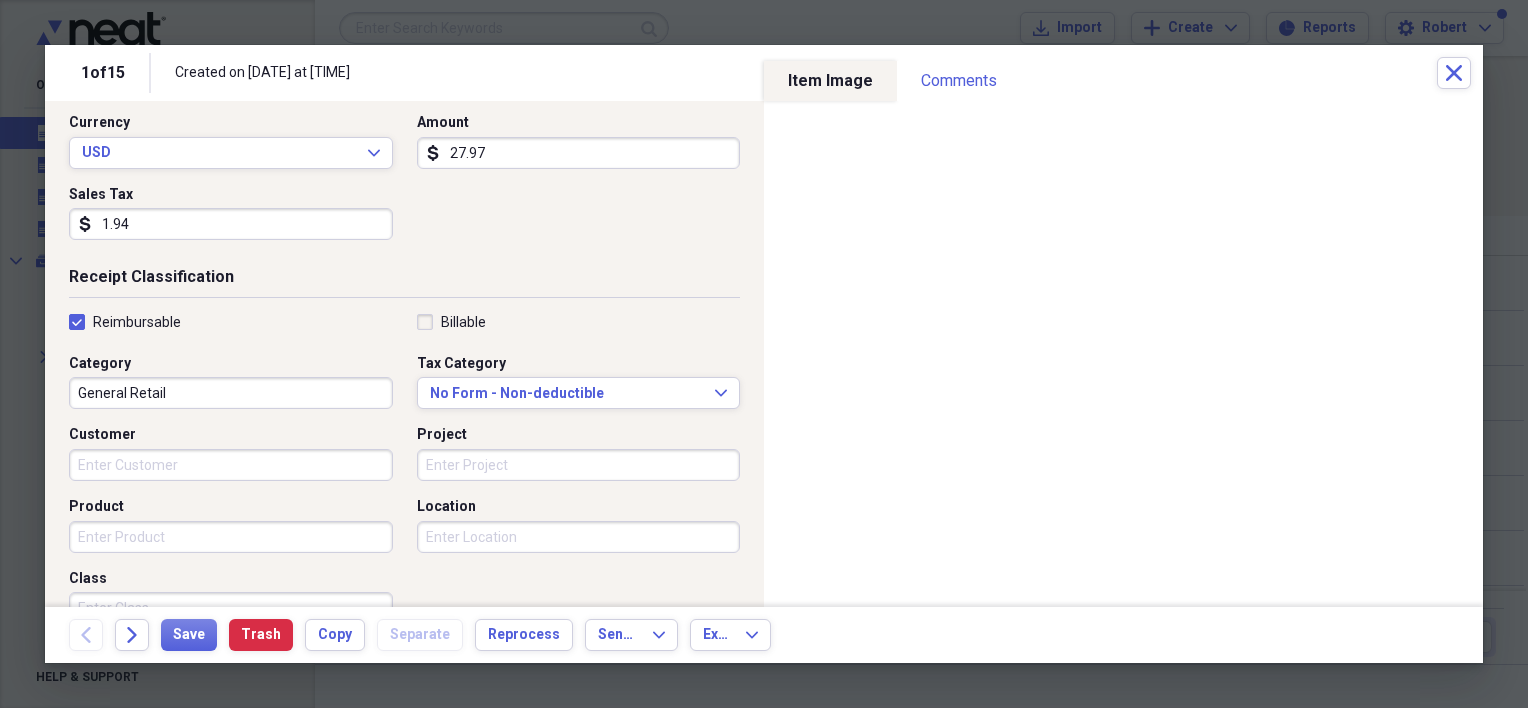 click on "General Retail" at bounding box center [231, 393] 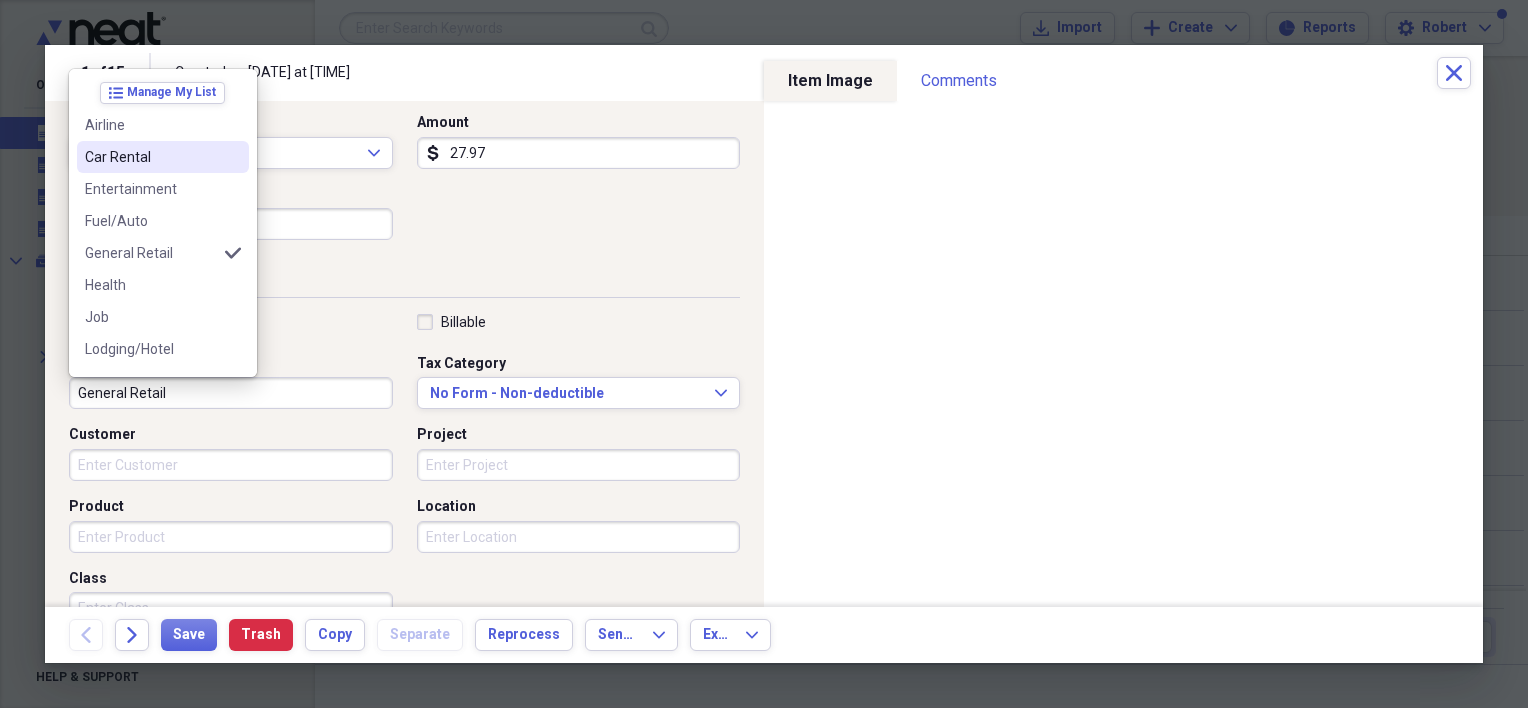 scroll, scrollTop: 262, scrollLeft: 0, axis: vertical 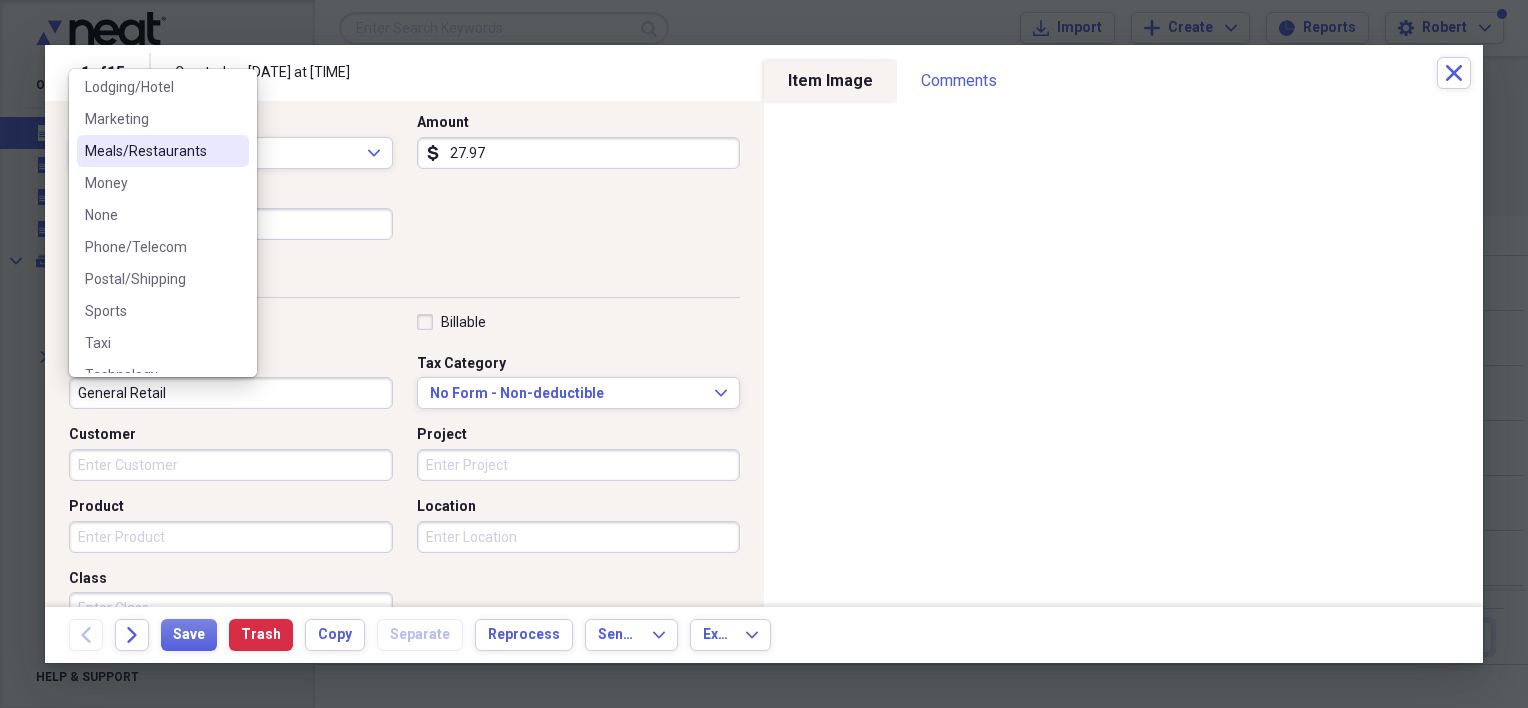 click on "Meals/Restaurants" at bounding box center (163, 151) 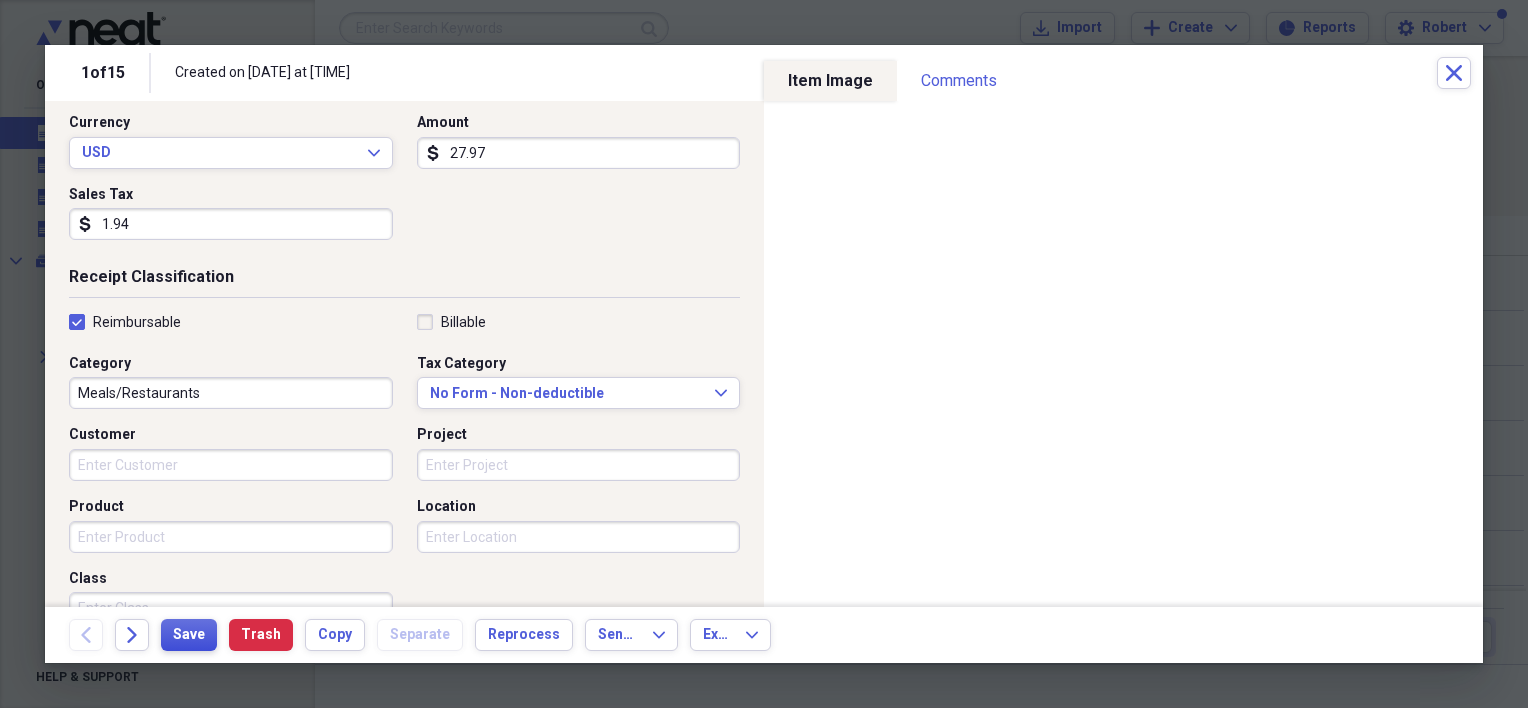 click on "Save" at bounding box center (189, 635) 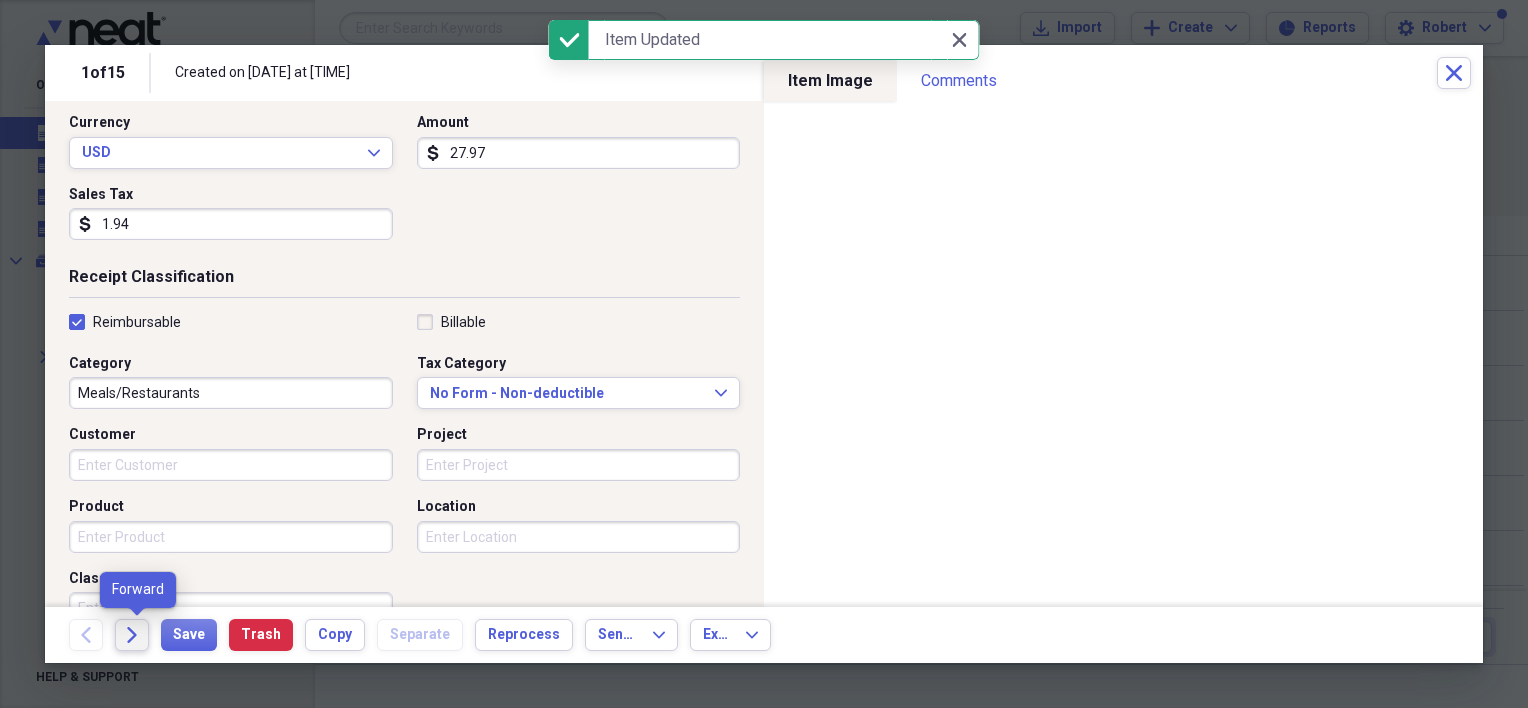 click 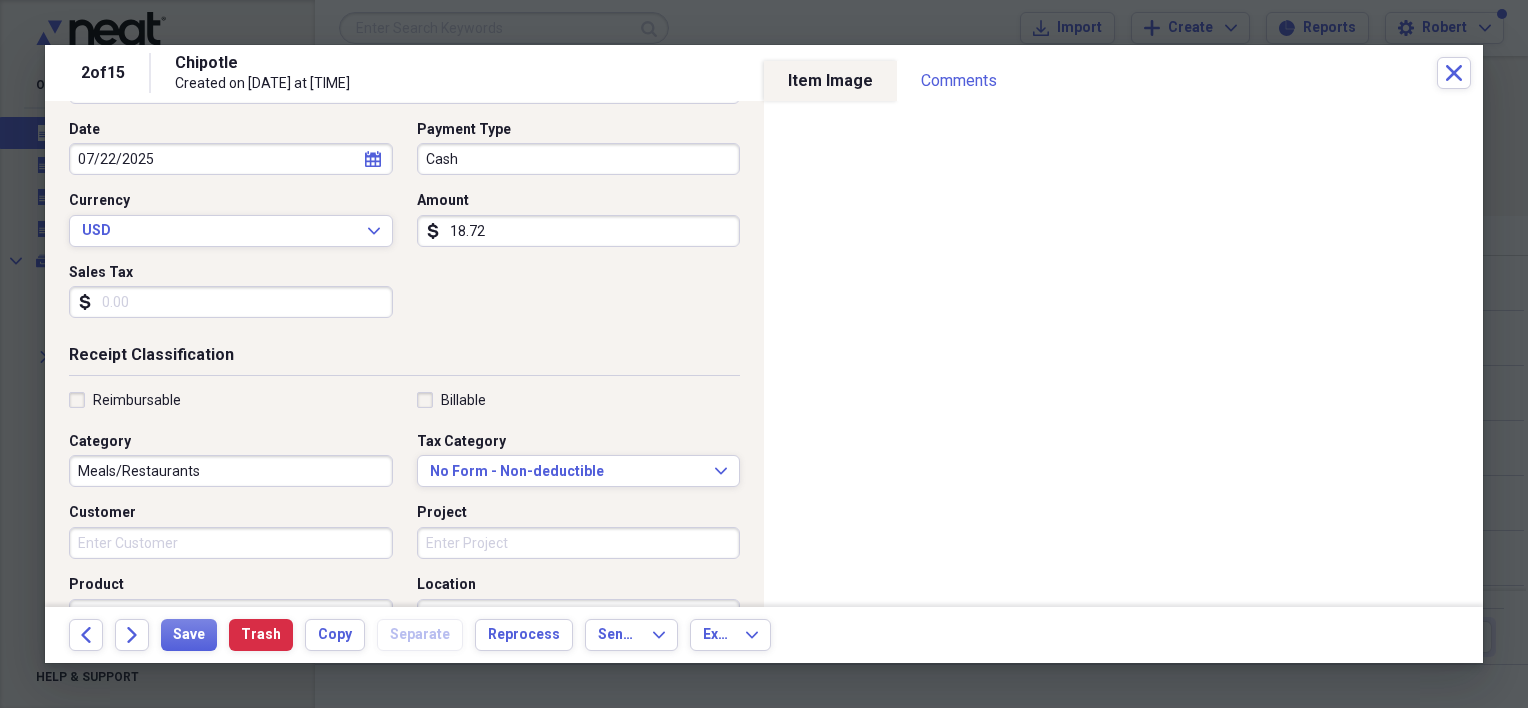 scroll, scrollTop: 204, scrollLeft: 0, axis: vertical 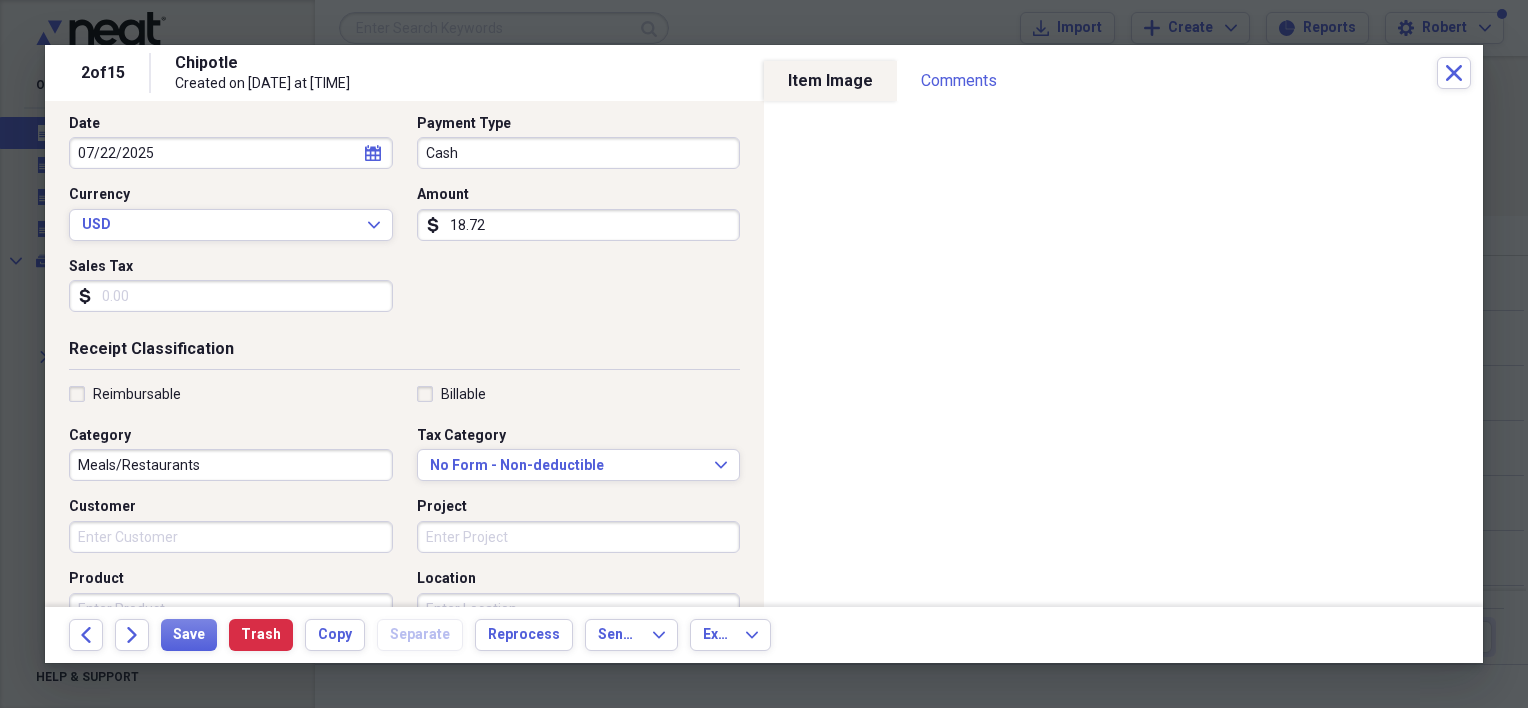 click on "Reimbursable" at bounding box center (125, 394) 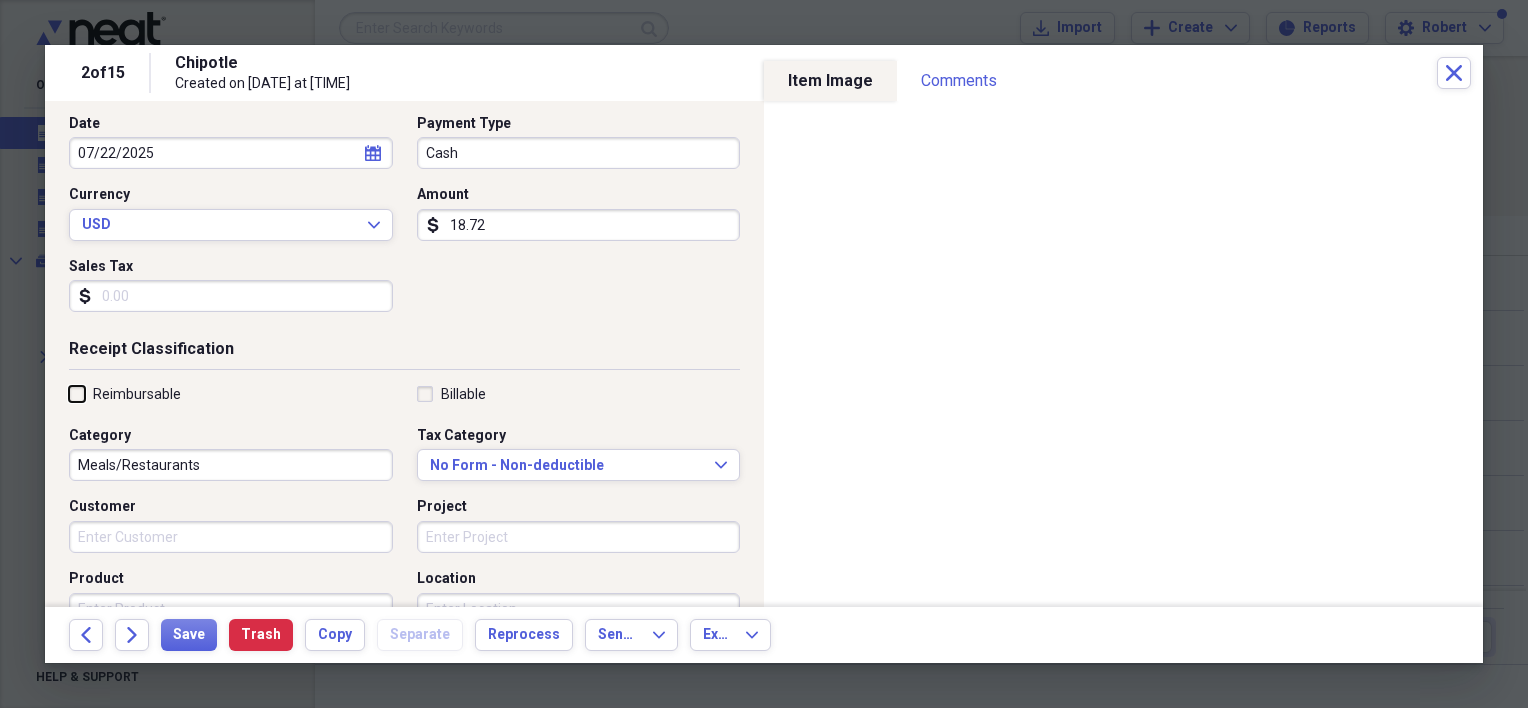 click on "Reimbursable" at bounding box center (69, 393) 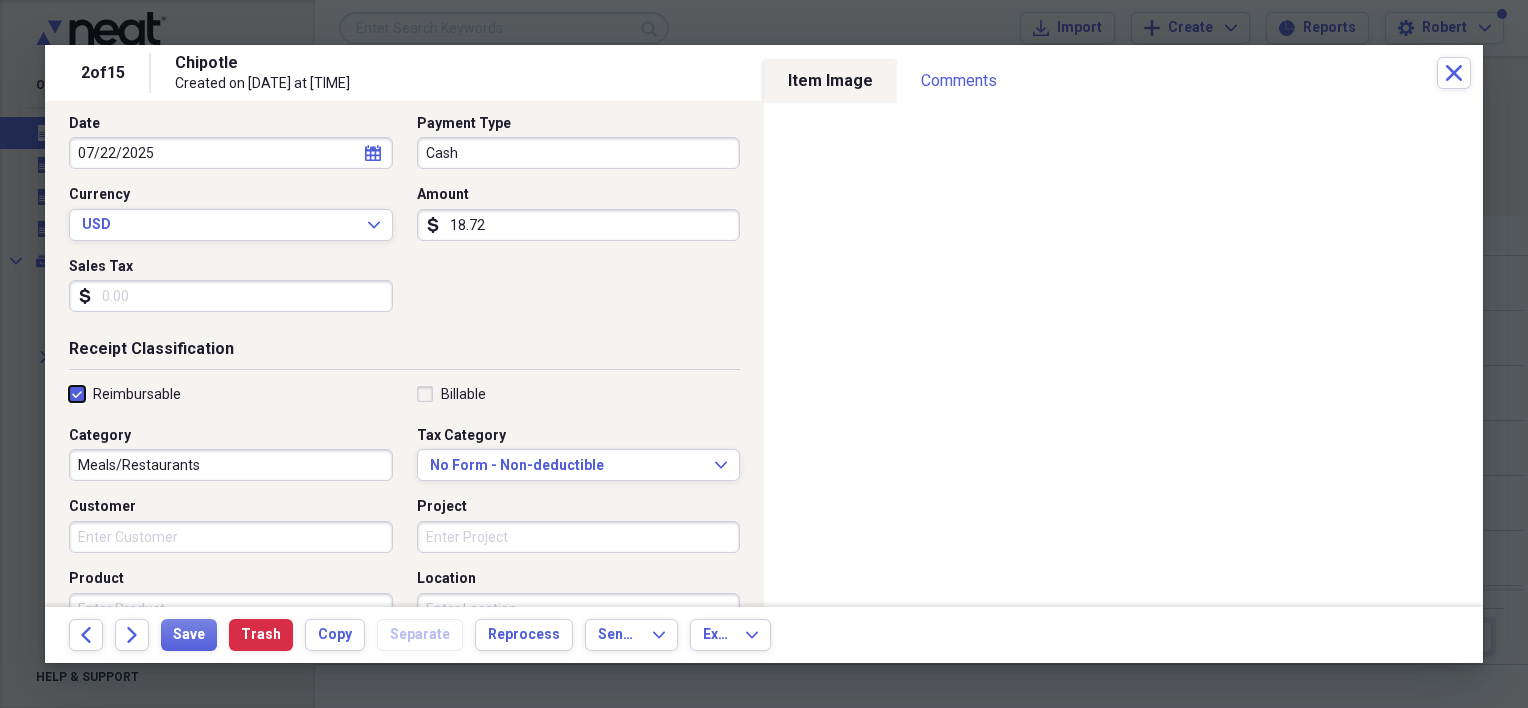 checkbox on "true" 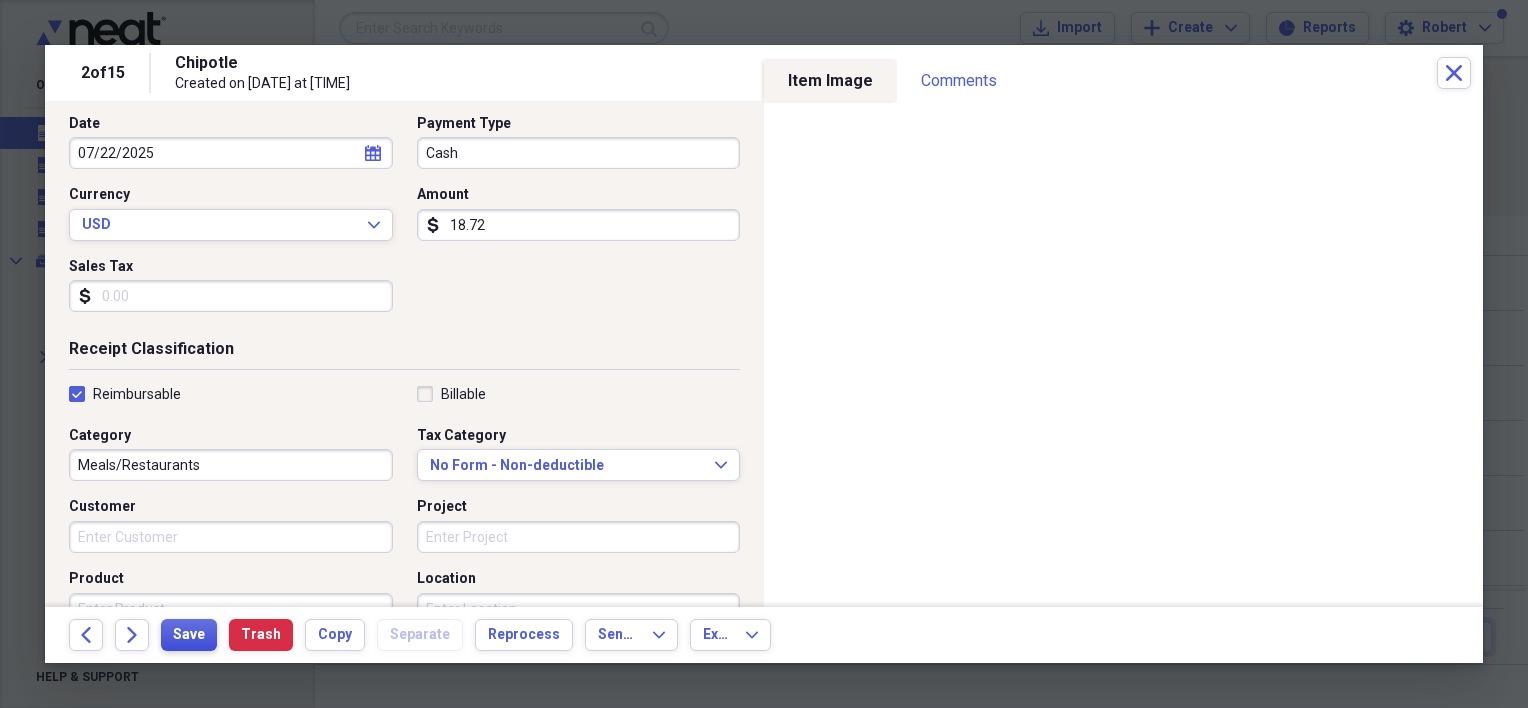 click on "Save" at bounding box center (189, 635) 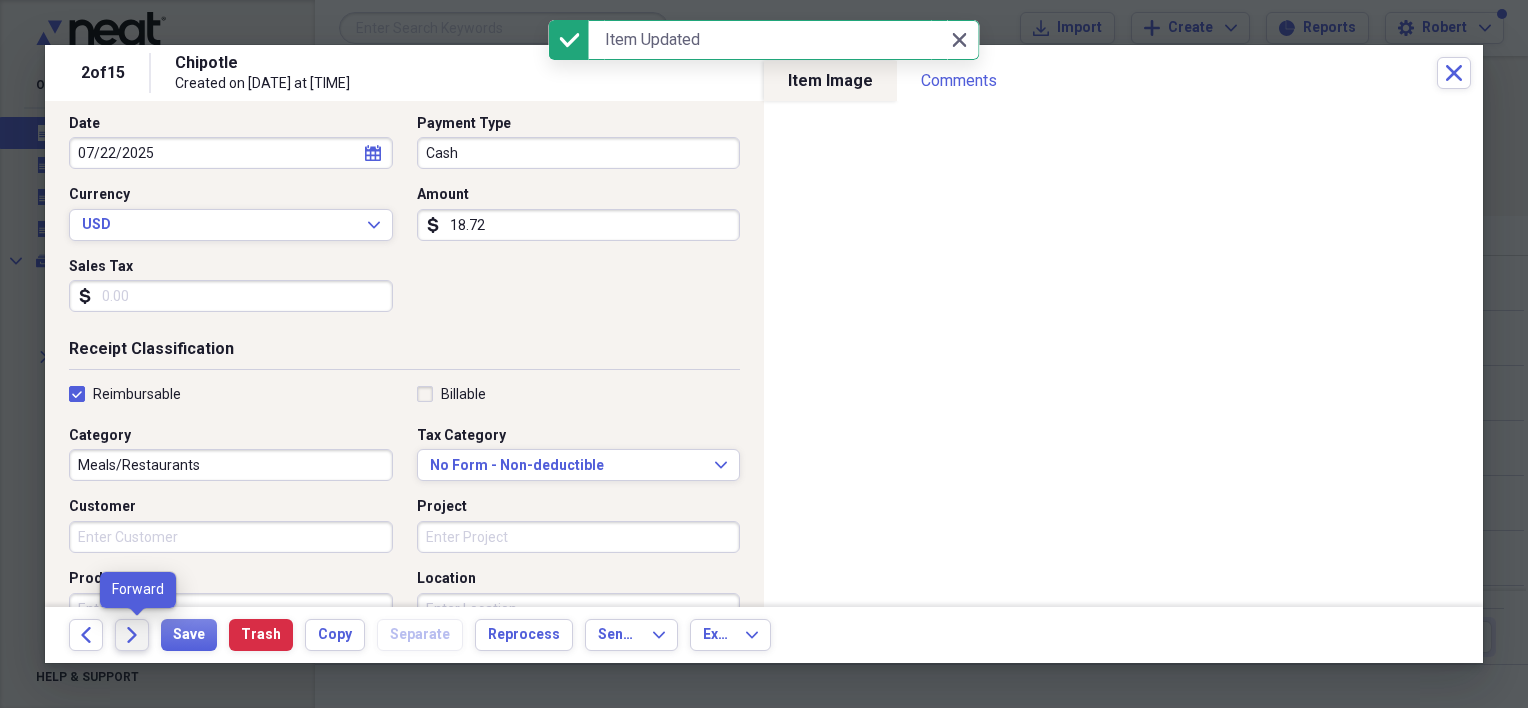 click 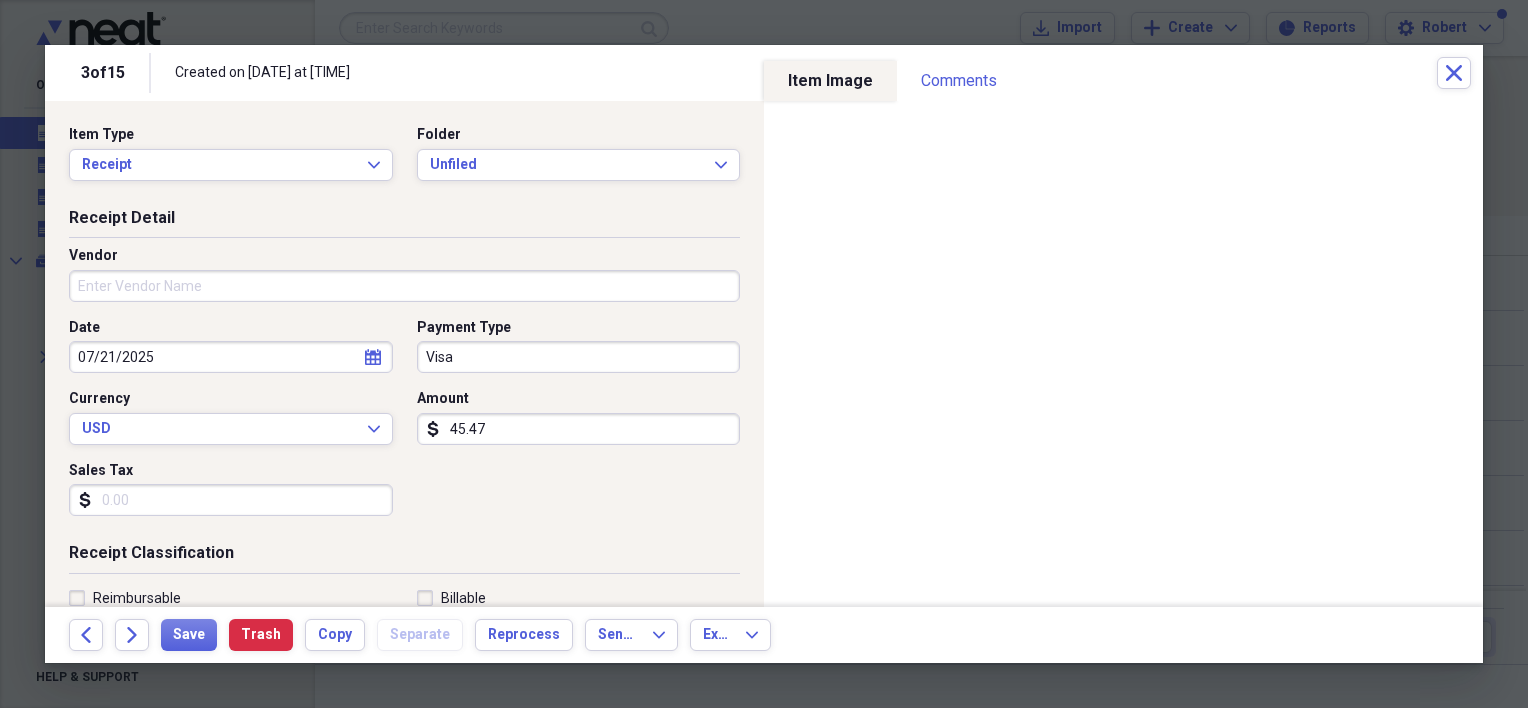 click on "45.47" at bounding box center [579, 429] 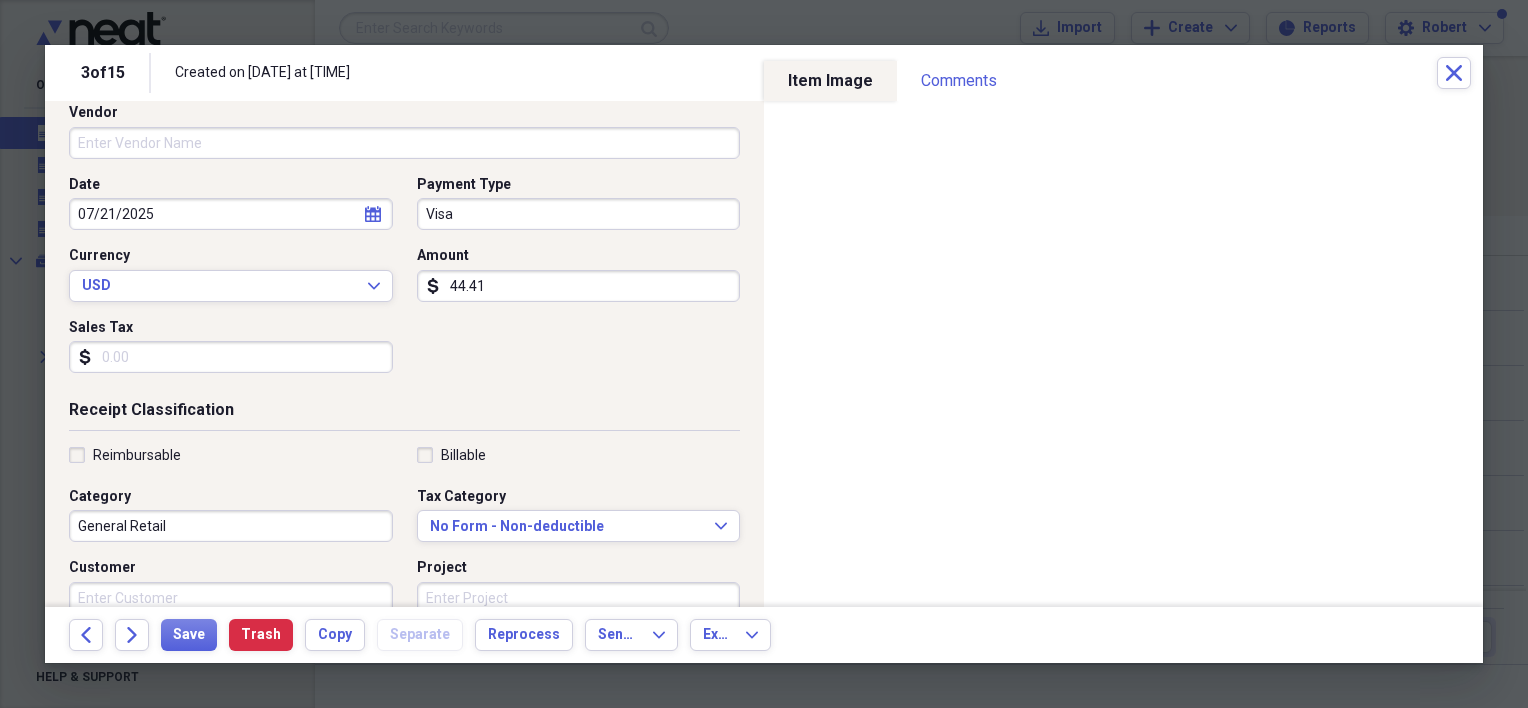 scroll, scrollTop: 152, scrollLeft: 0, axis: vertical 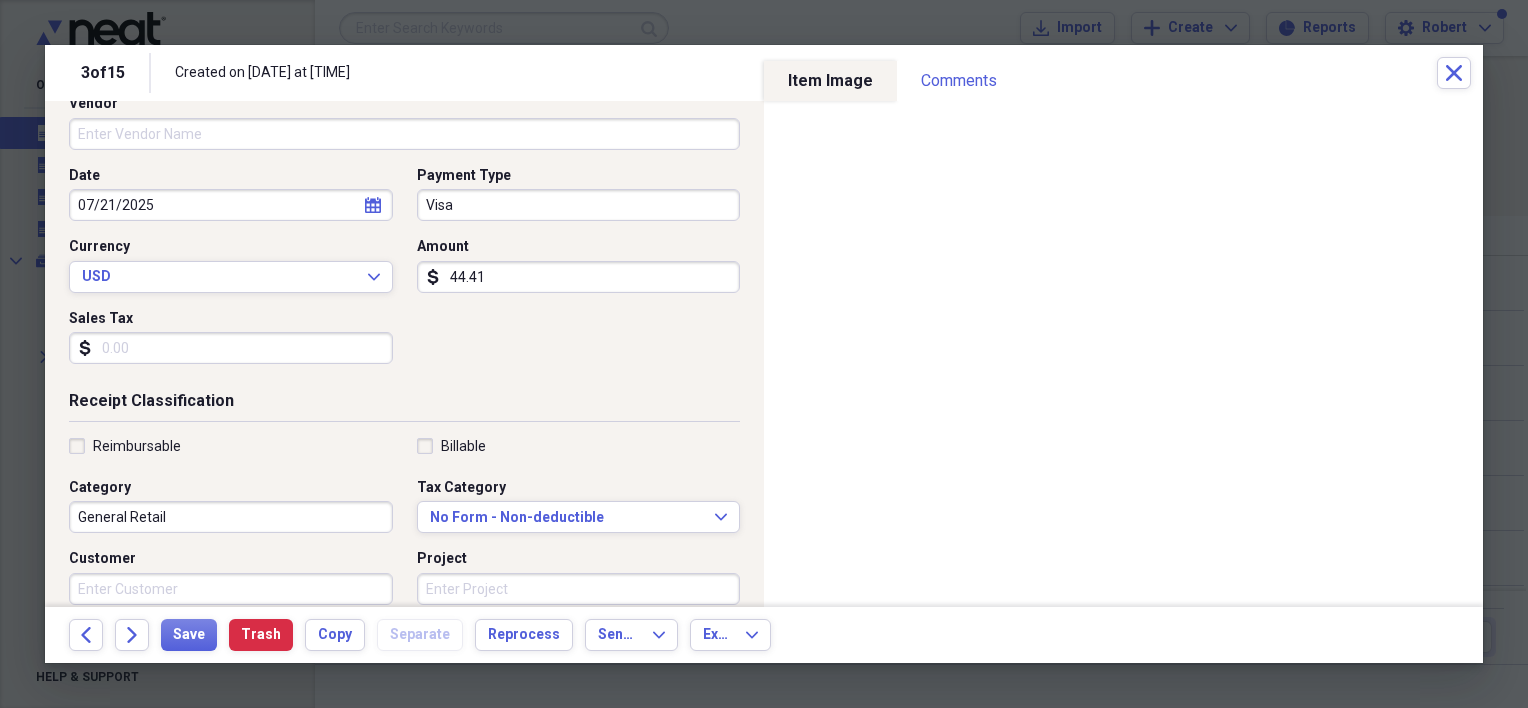type on "44.41" 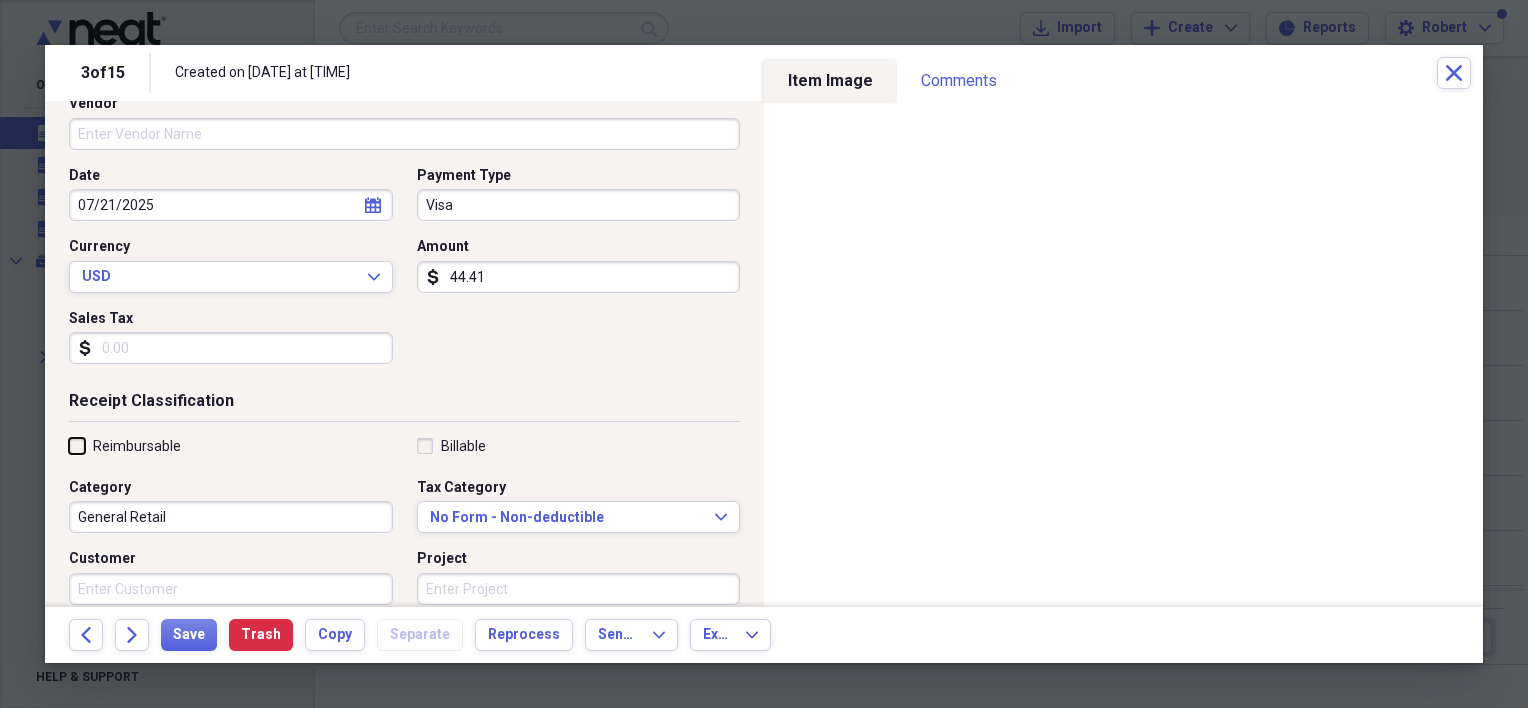 click on "Reimbursable" at bounding box center [69, 445] 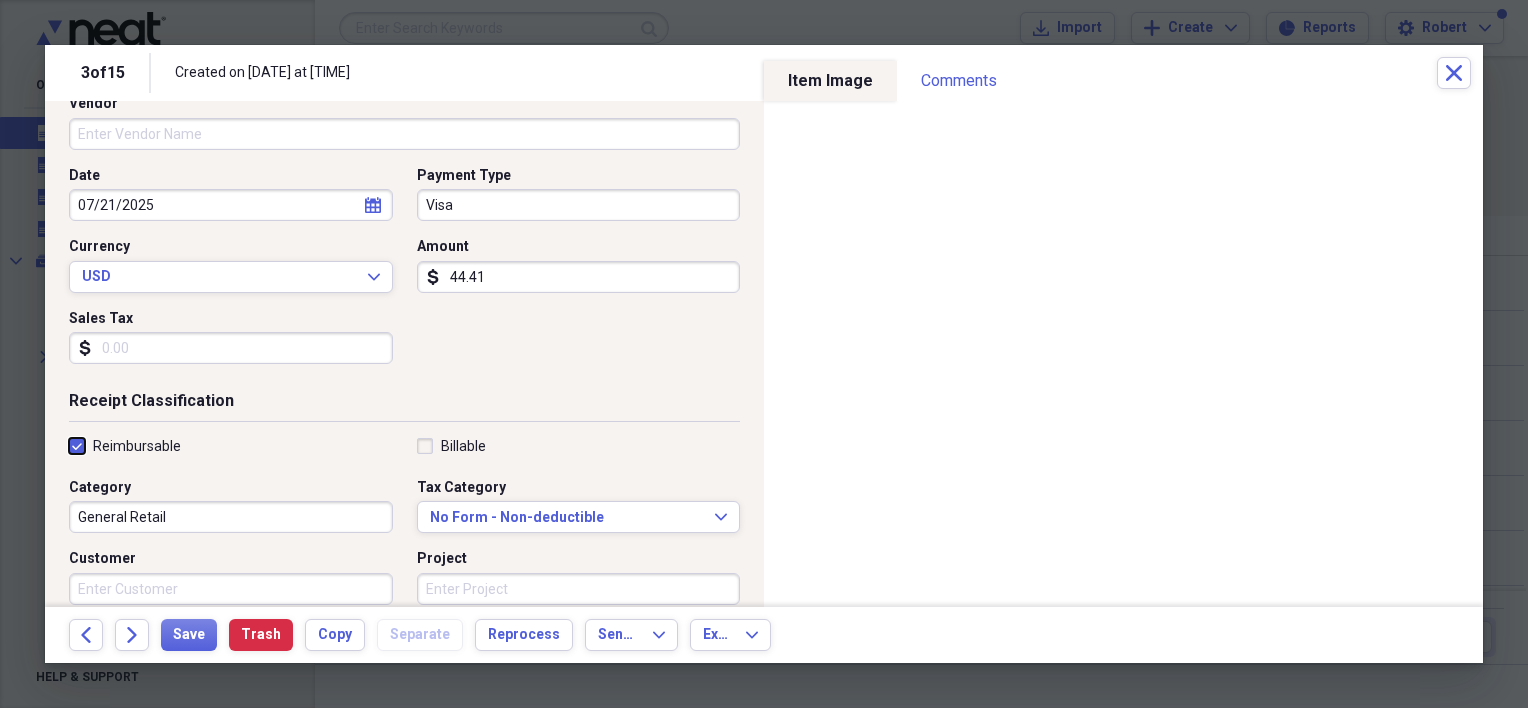checkbox on "true" 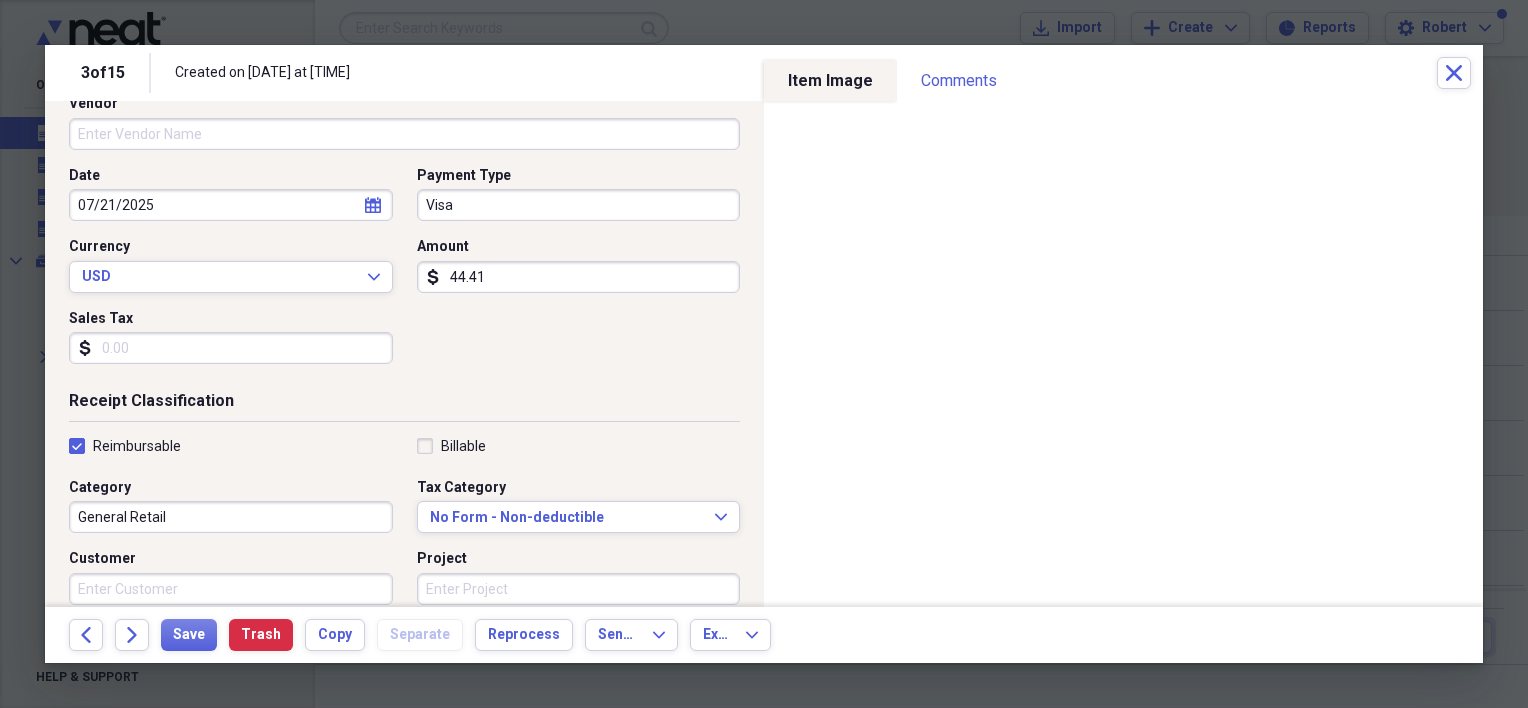 click on "General Retail" at bounding box center [231, 517] 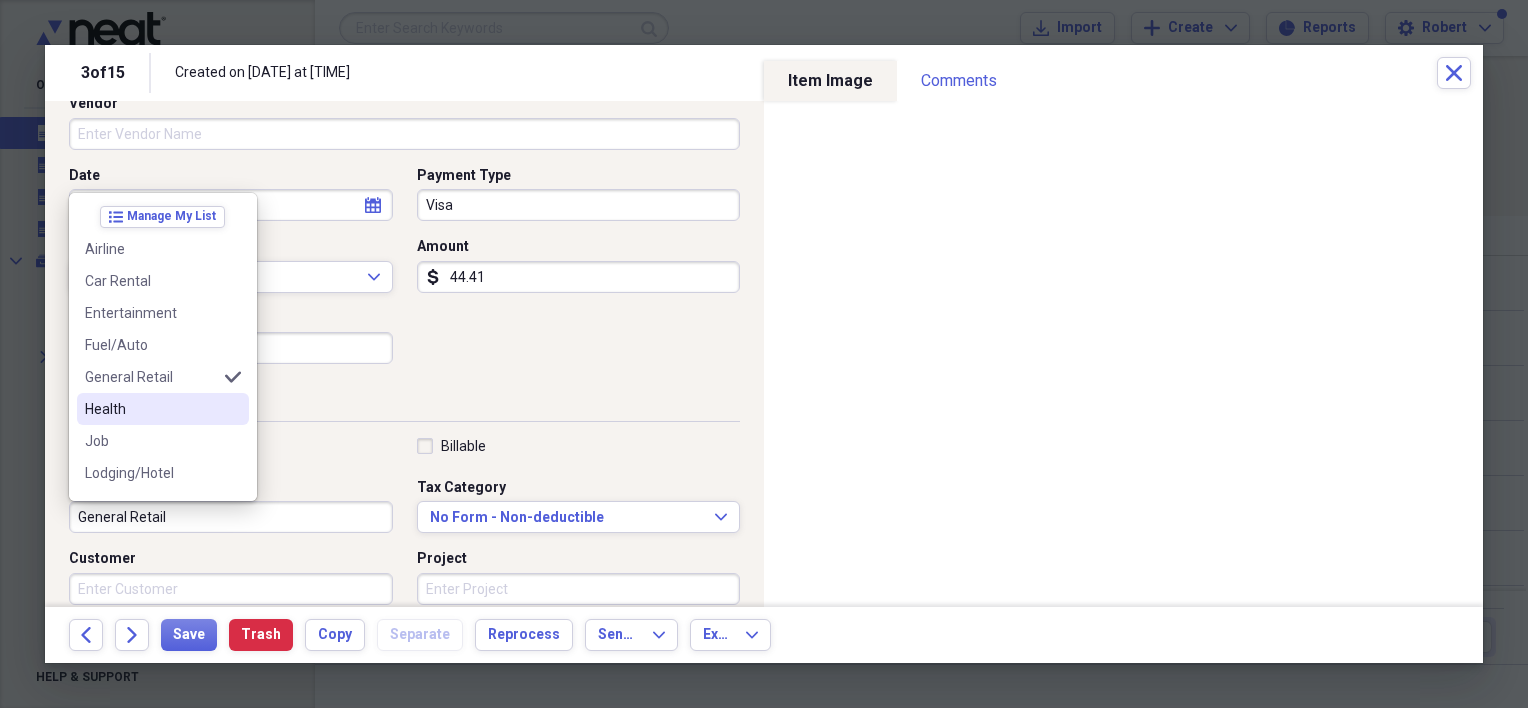 scroll, scrollTop: 262, scrollLeft: 0, axis: vertical 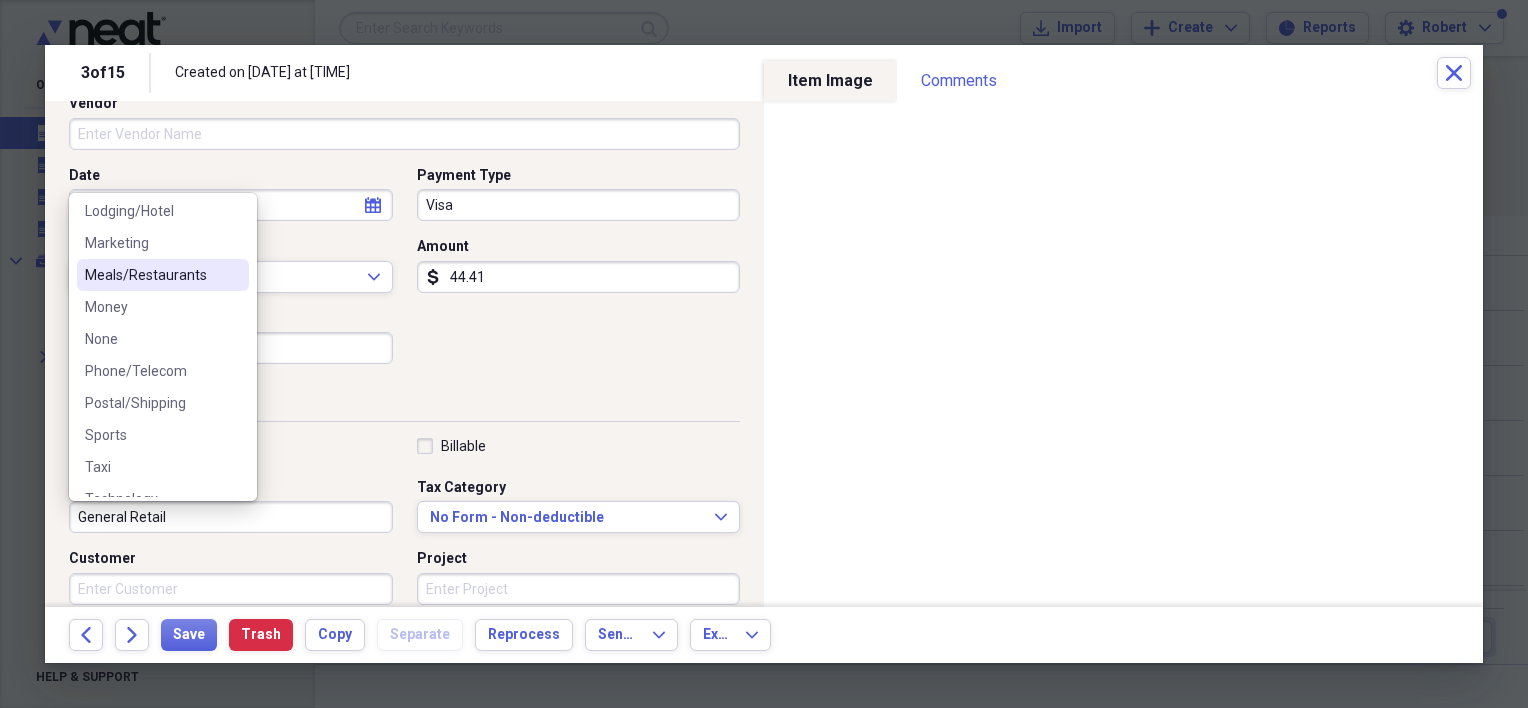 click on "Meals/Restaurants" at bounding box center (151, 275) 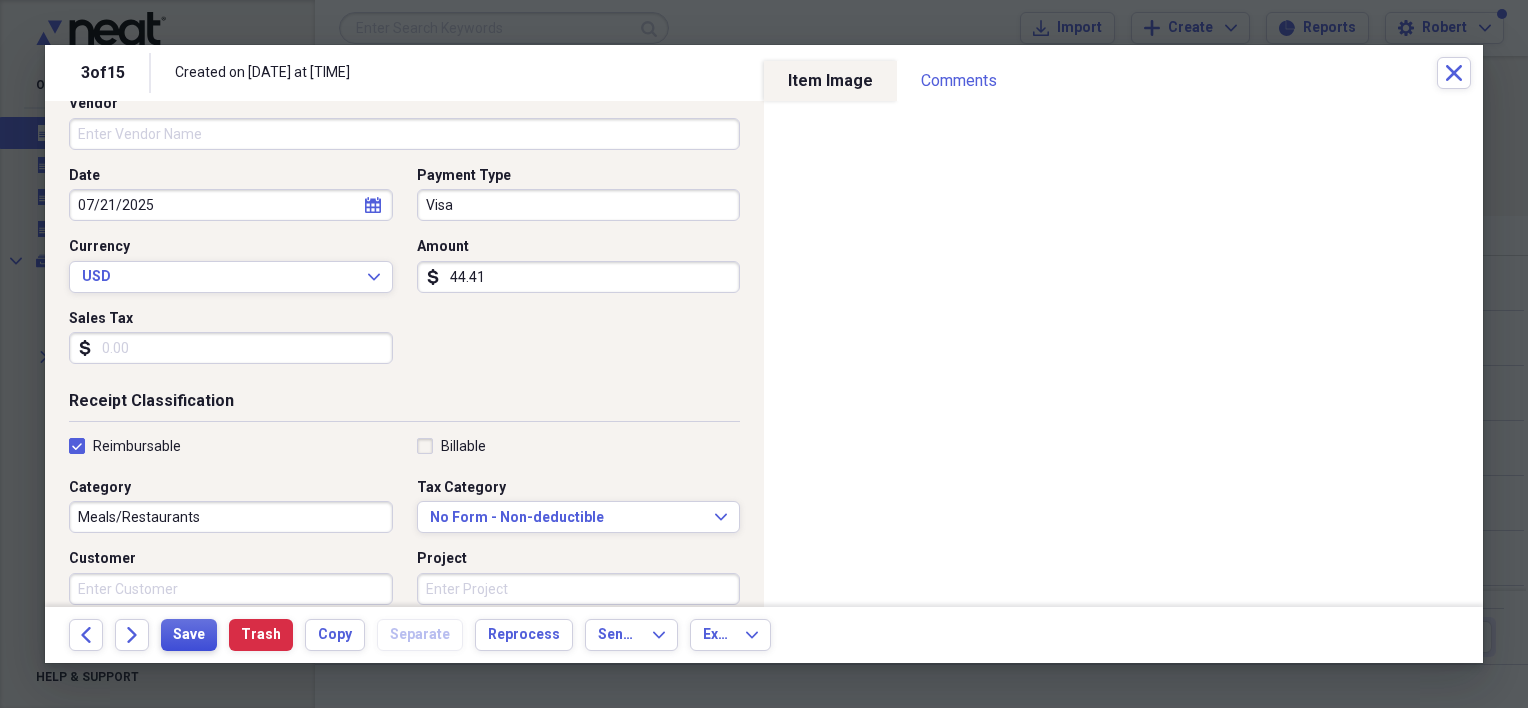 click on "Save" at bounding box center [189, 635] 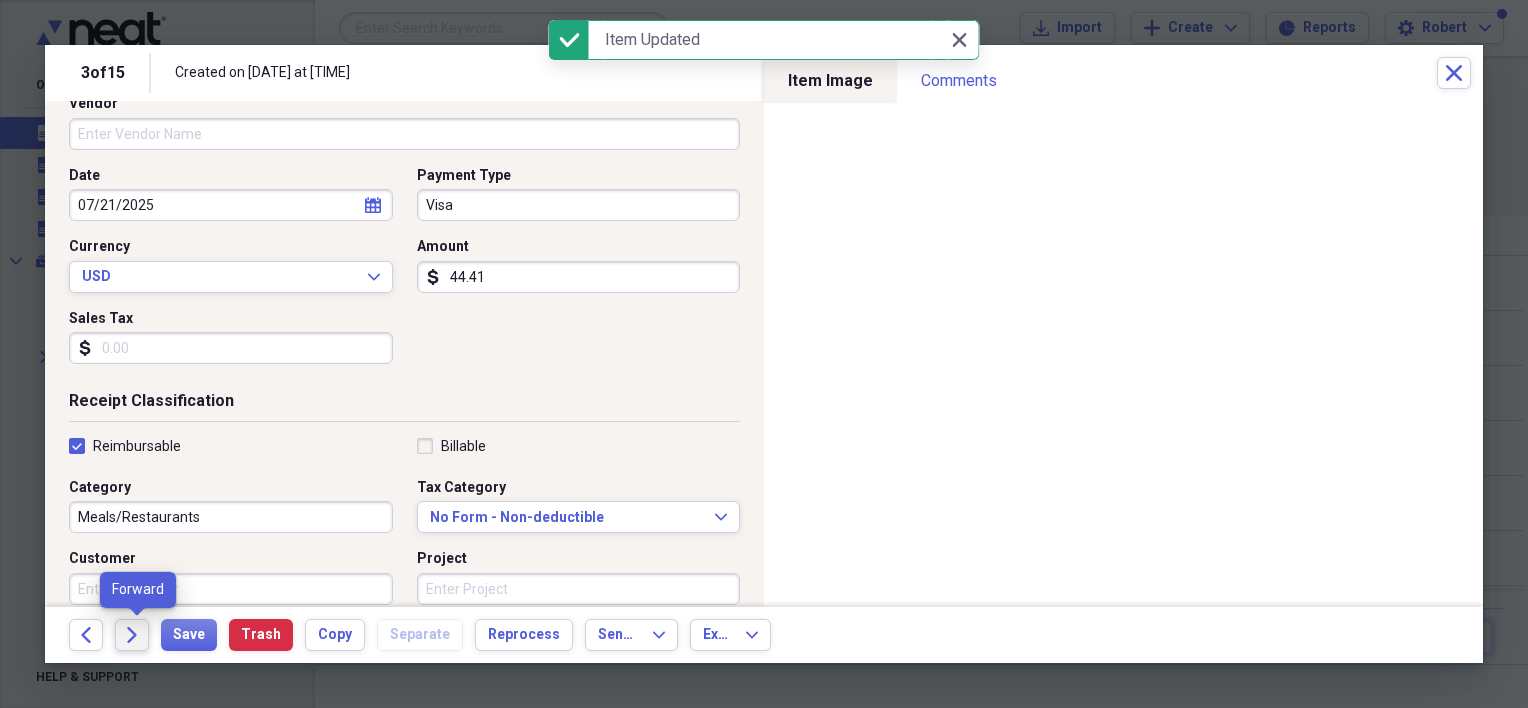 click on "Forward" 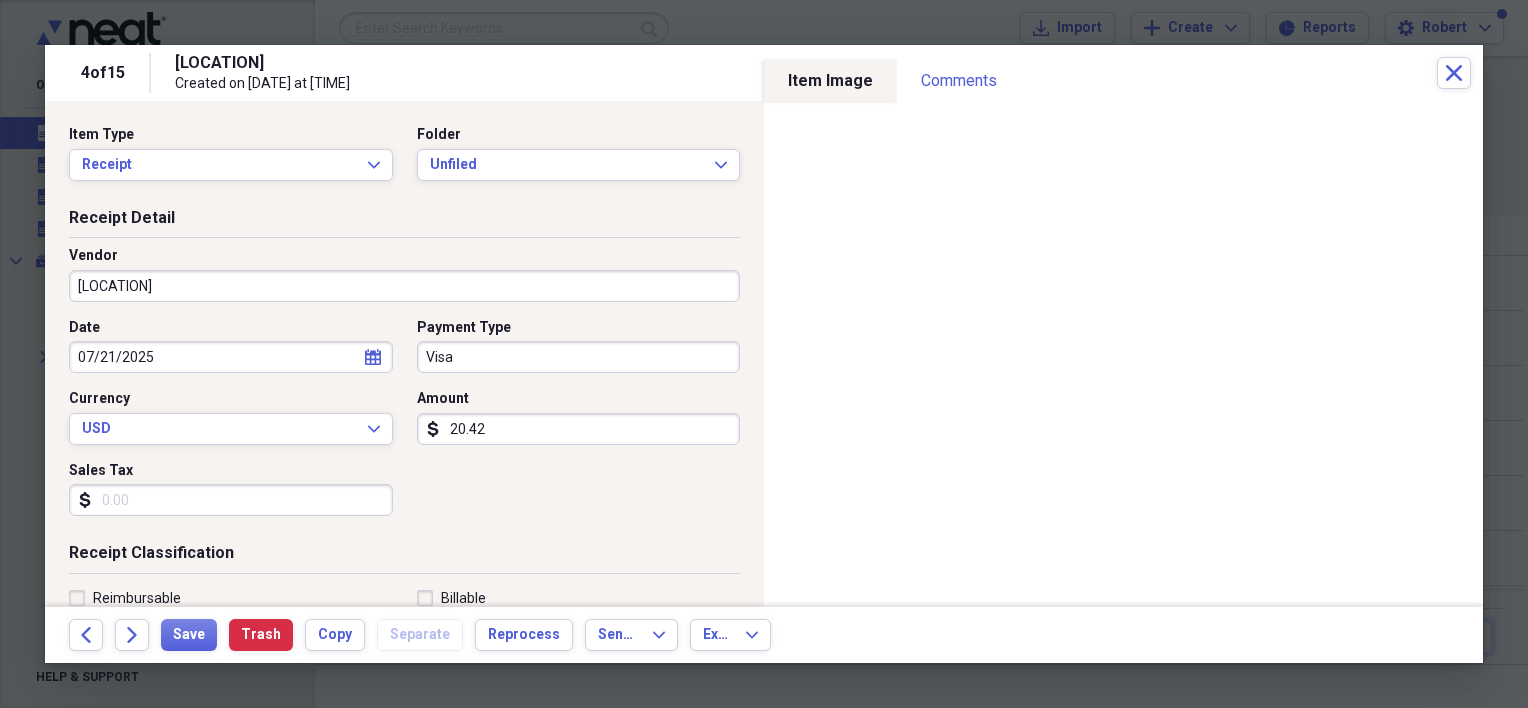 click on "20.42" at bounding box center (579, 429) 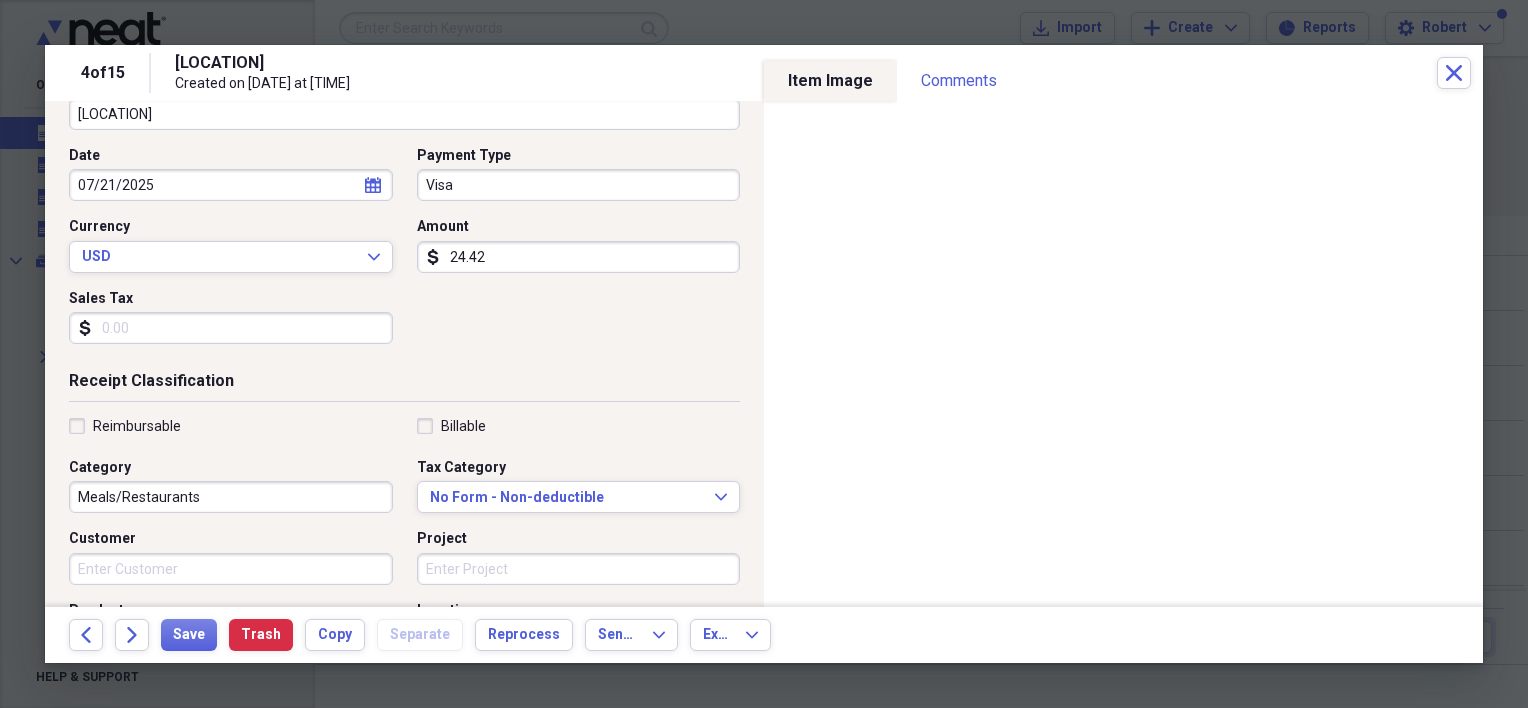 scroll, scrollTop: 176, scrollLeft: 0, axis: vertical 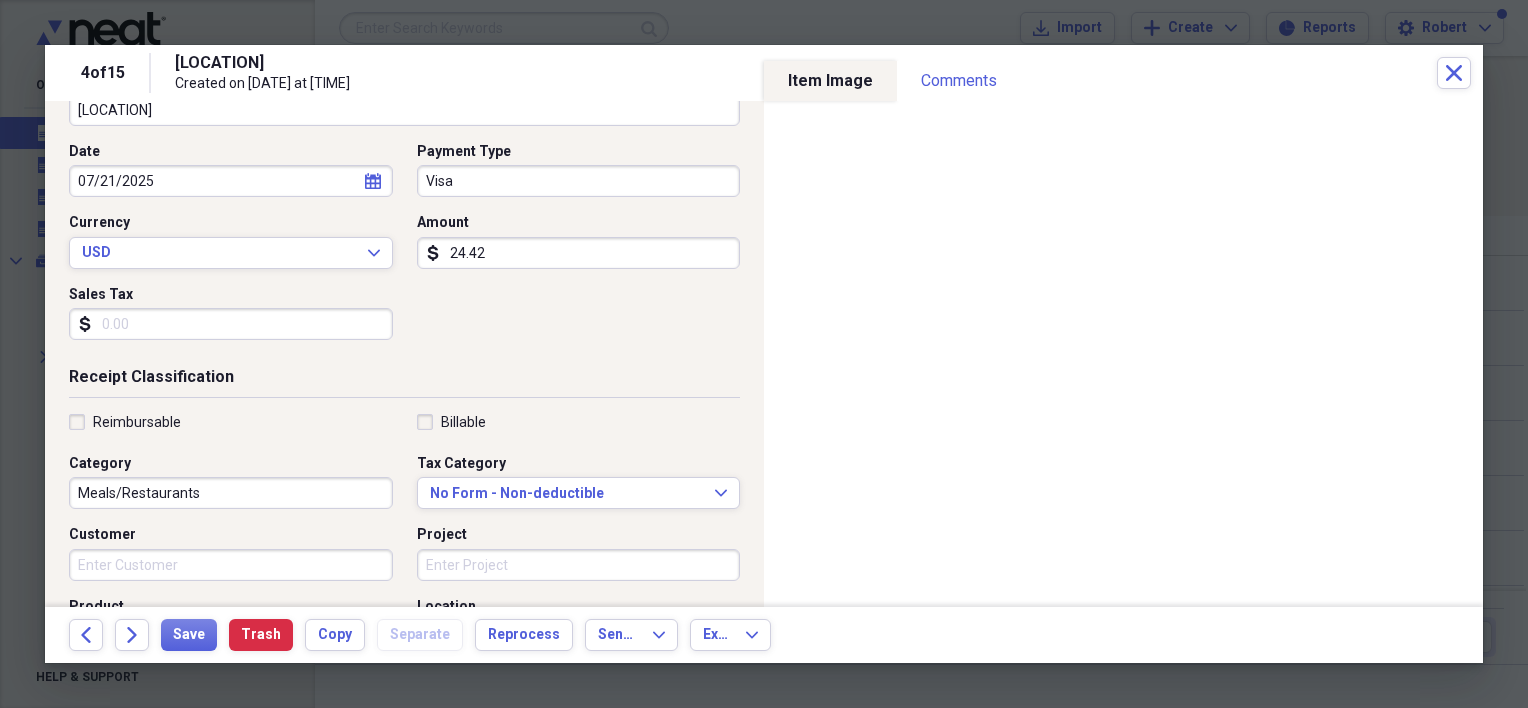 type on "24.42" 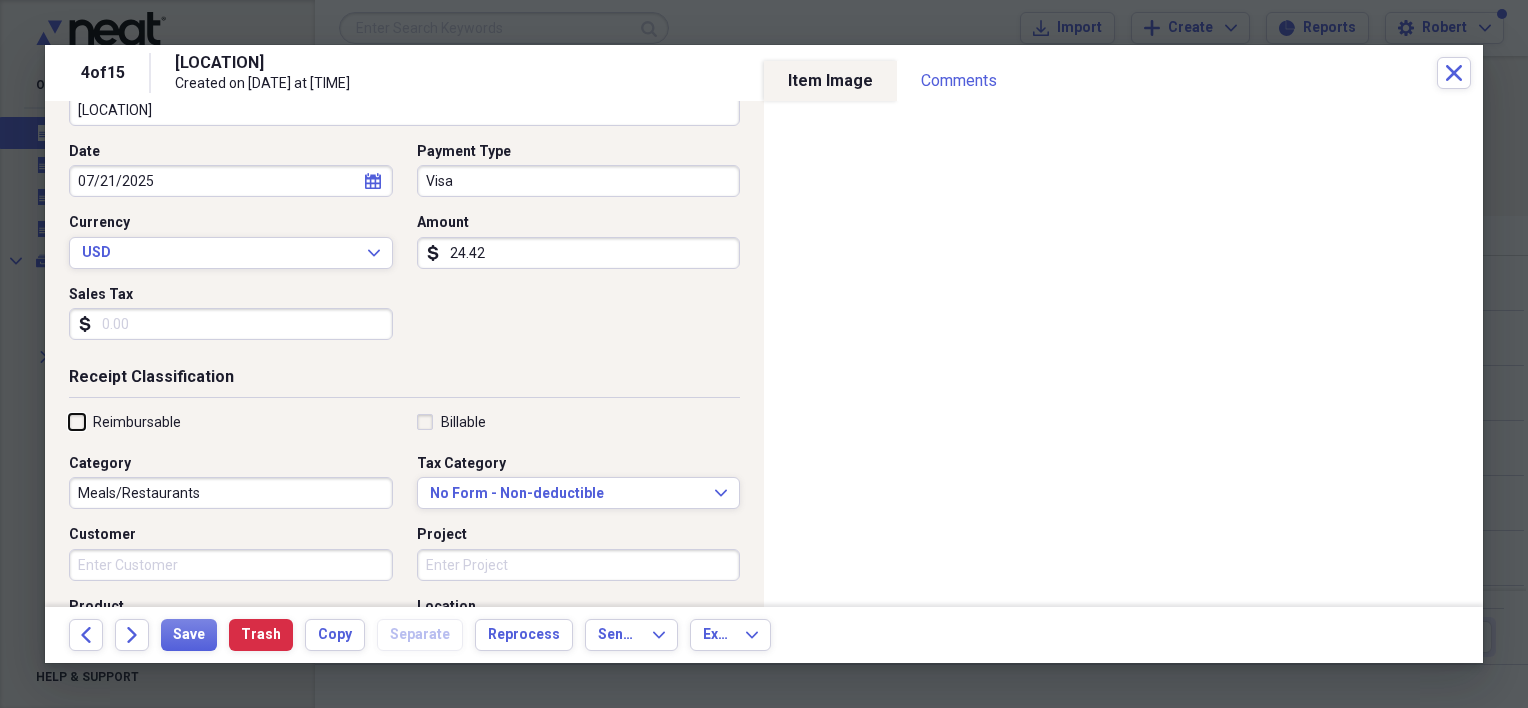 click on "Reimbursable" at bounding box center [69, 421] 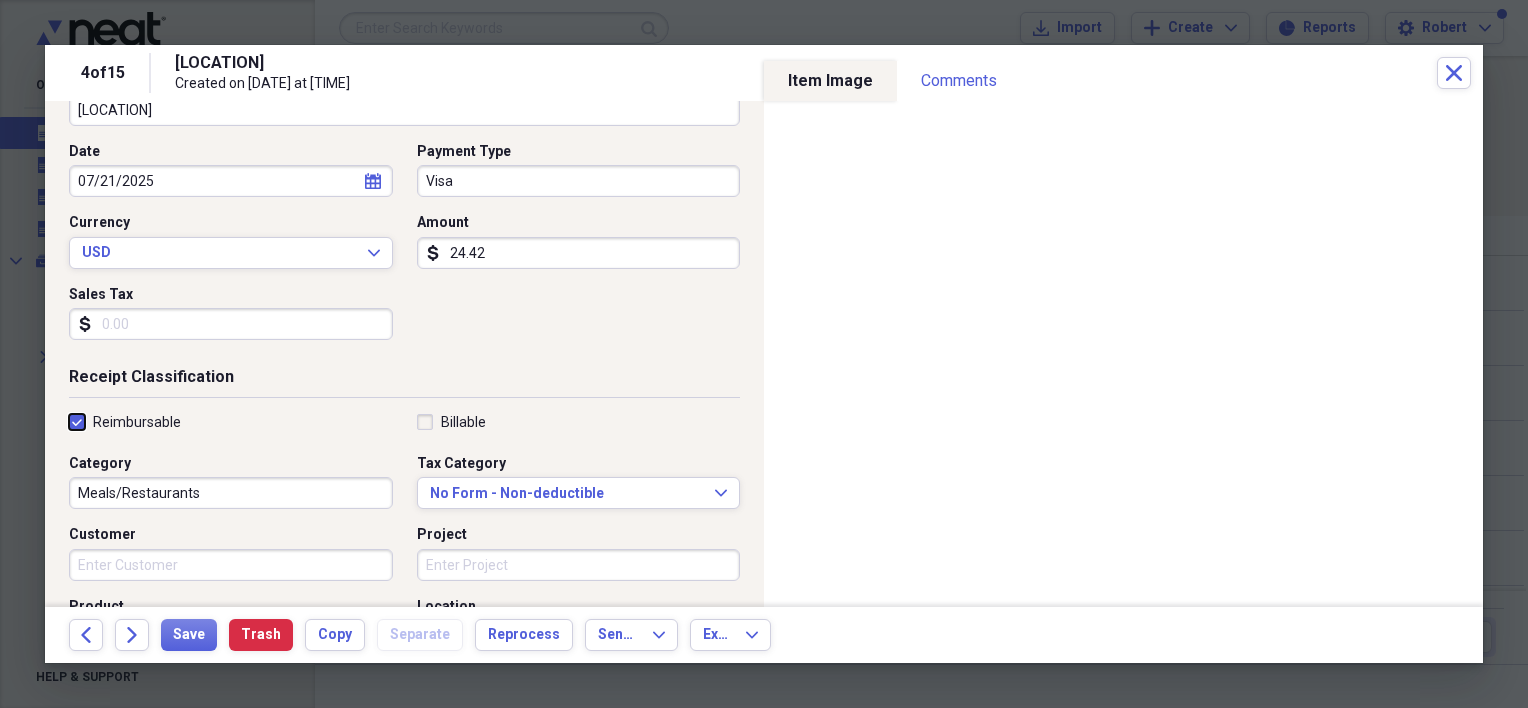 checkbox on "true" 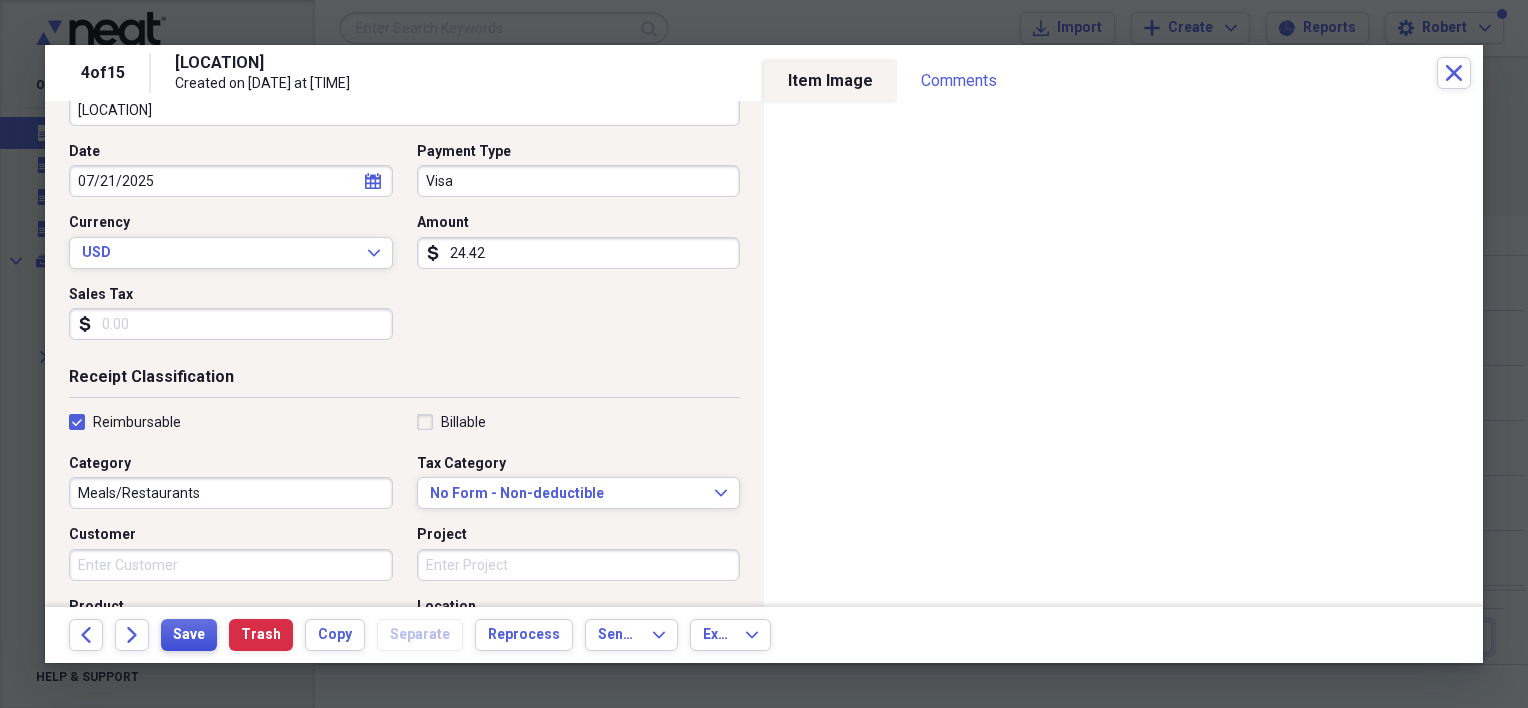 click on "Save" at bounding box center (189, 635) 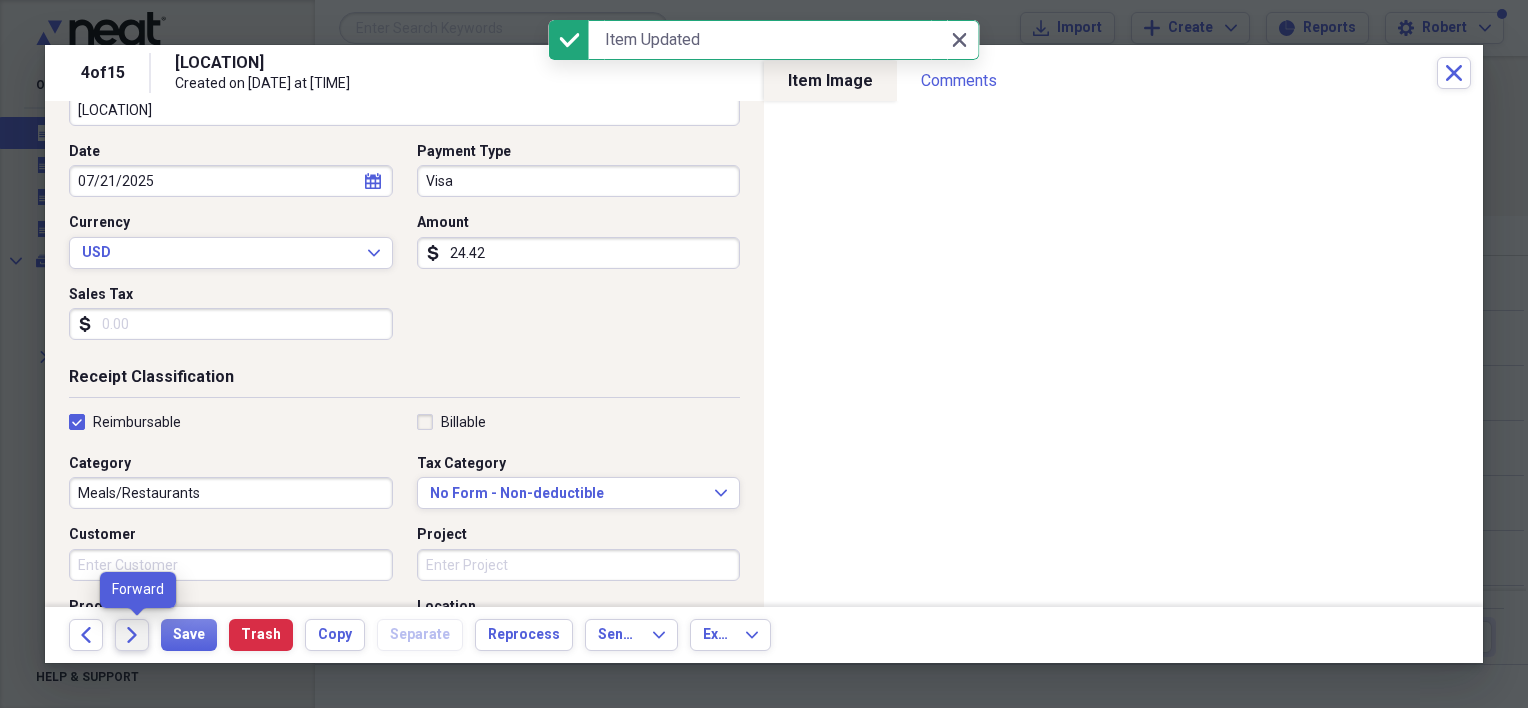 click 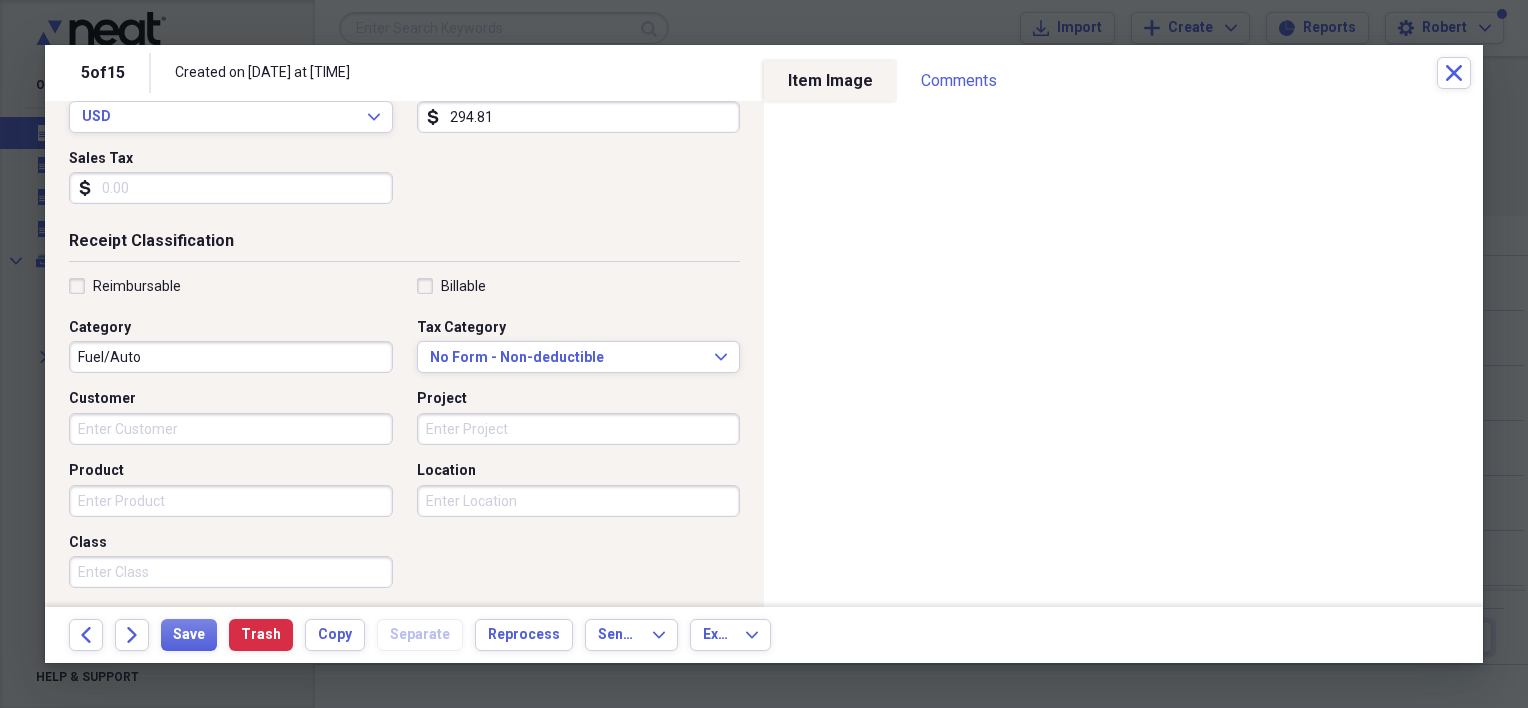 scroll, scrollTop: 315, scrollLeft: 0, axis: vertical 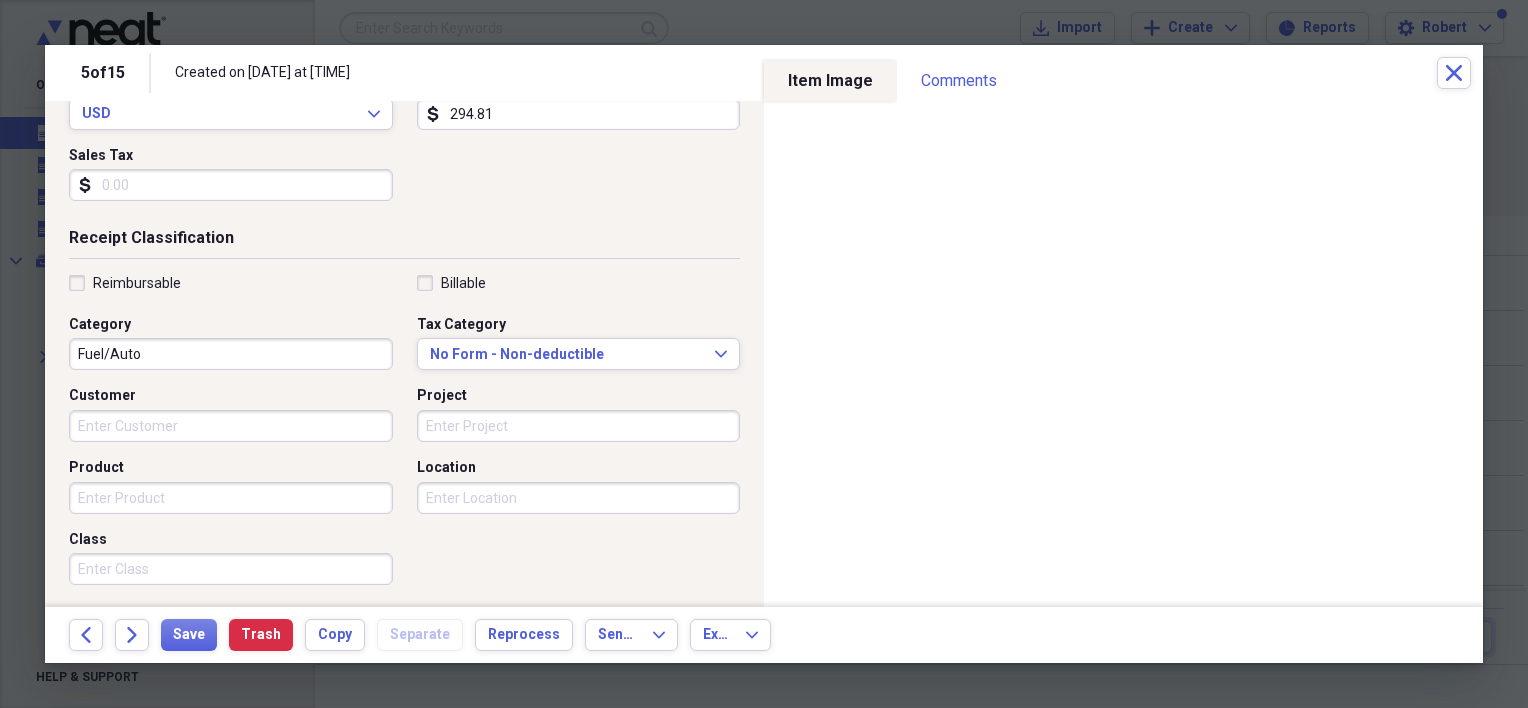click on "Reimbursable" at bounding box center [125, 283] 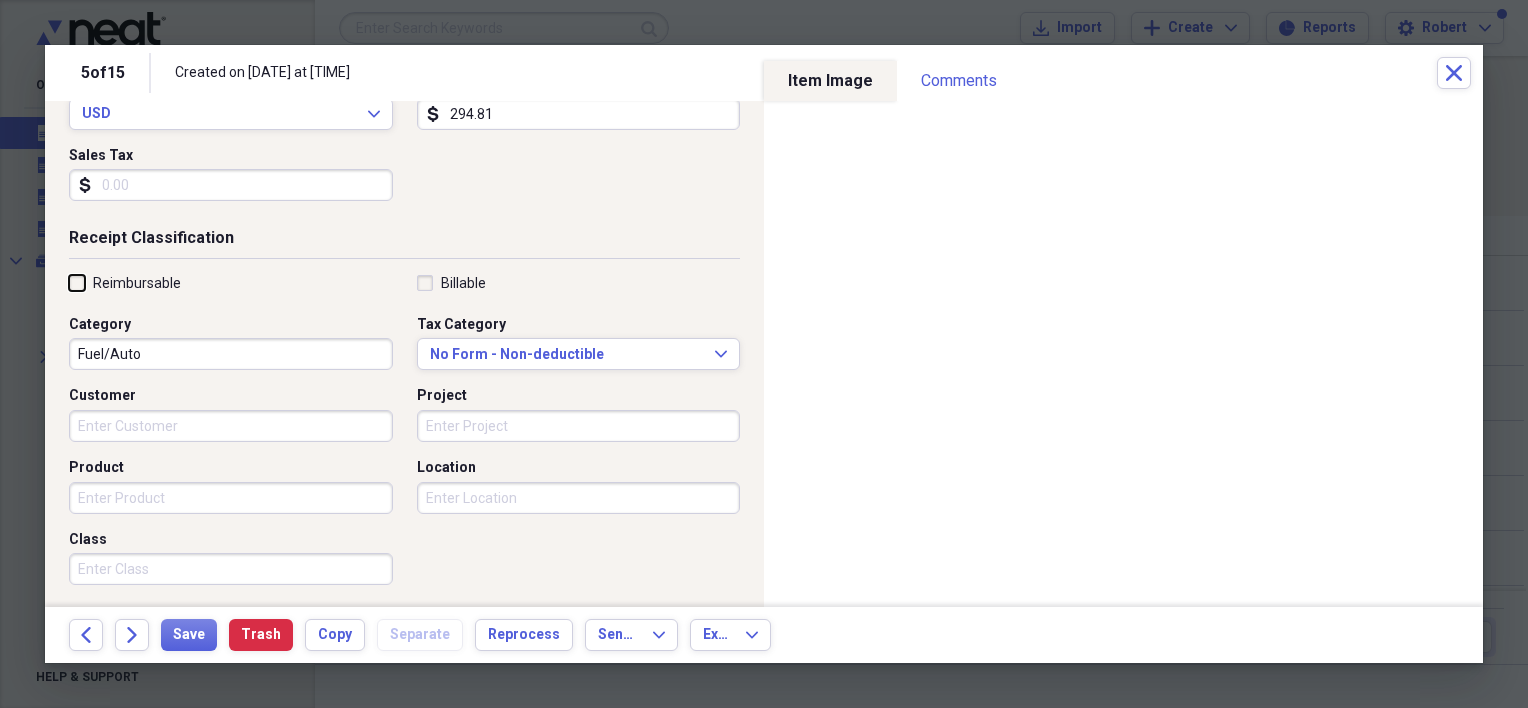 click on "Reimbursable" at bounding box center [69, 282] 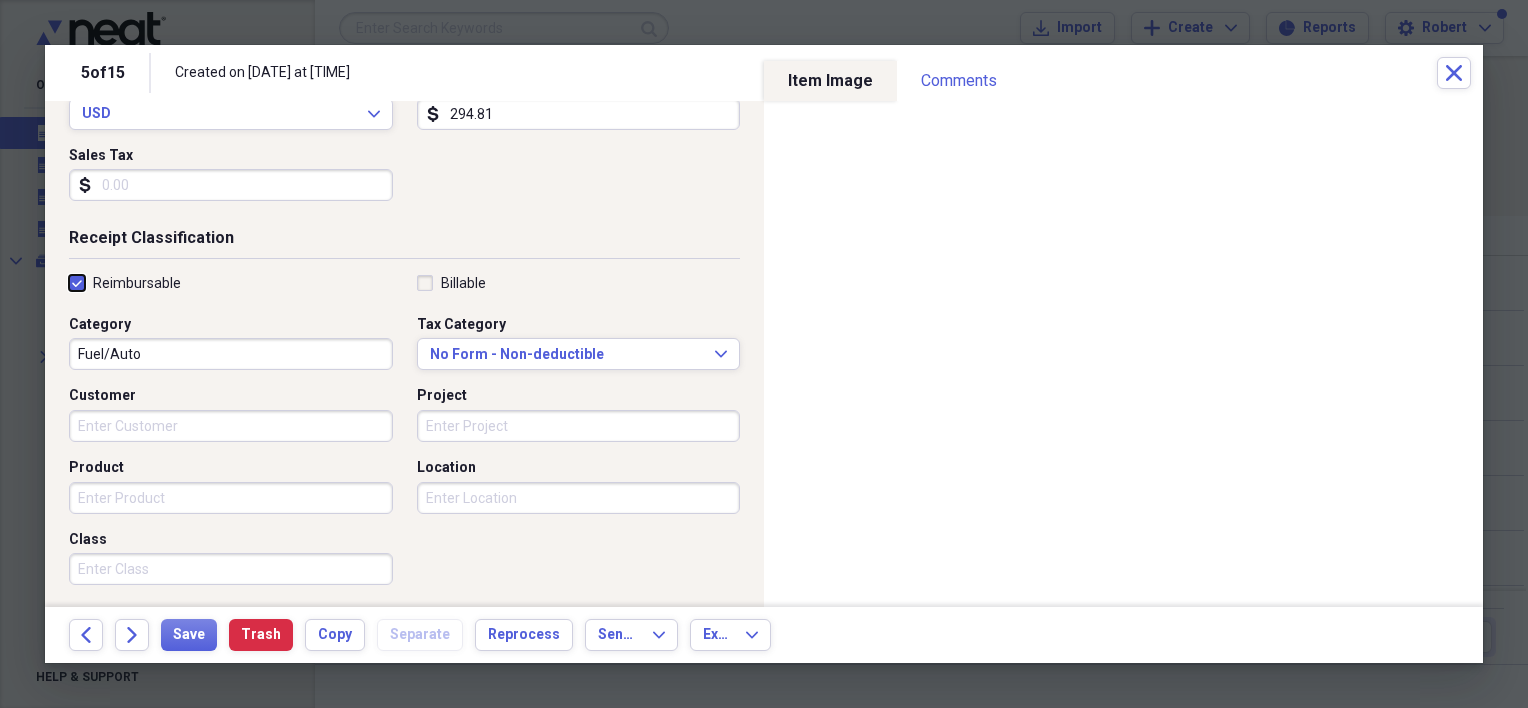 checkbox on "true" 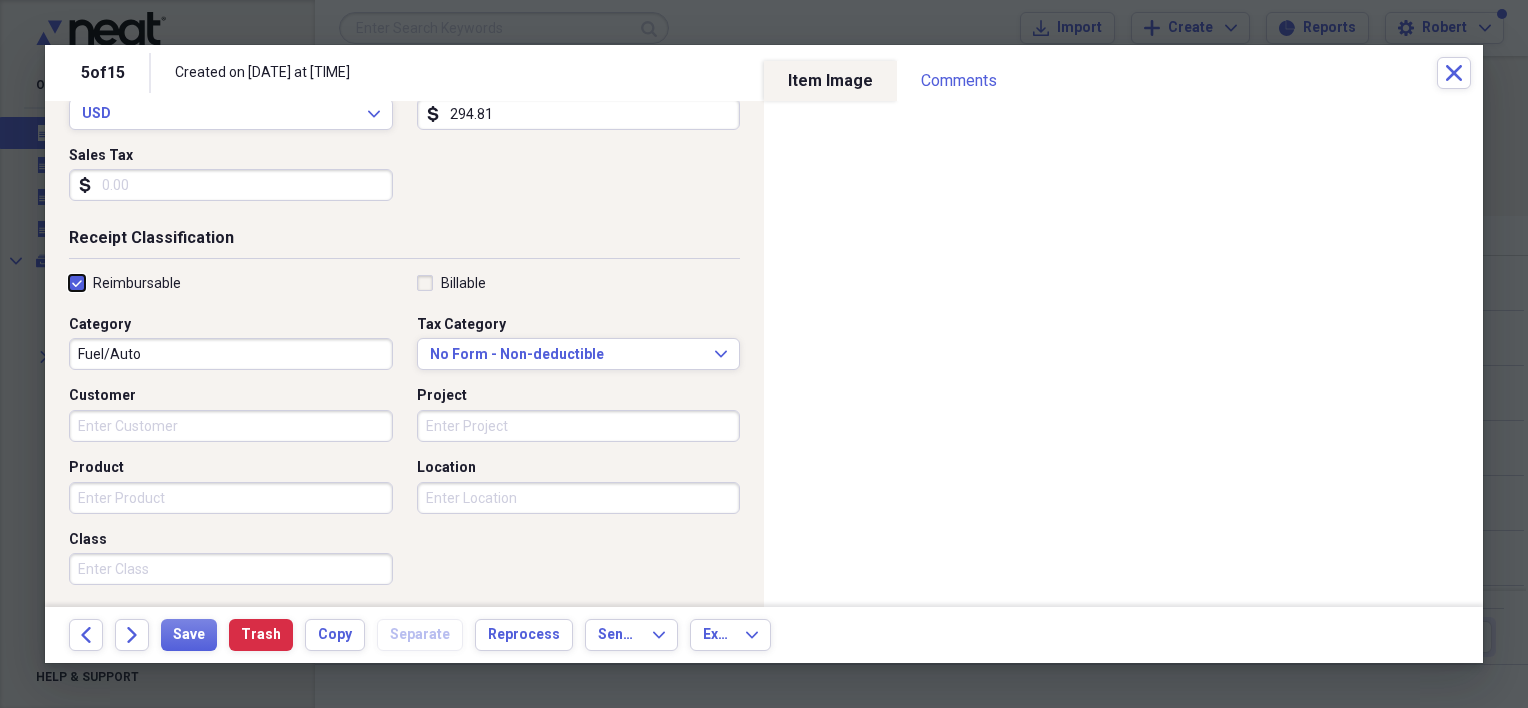 scroll, scrollTop: 513, scrollLeft: 0, axis: vertical 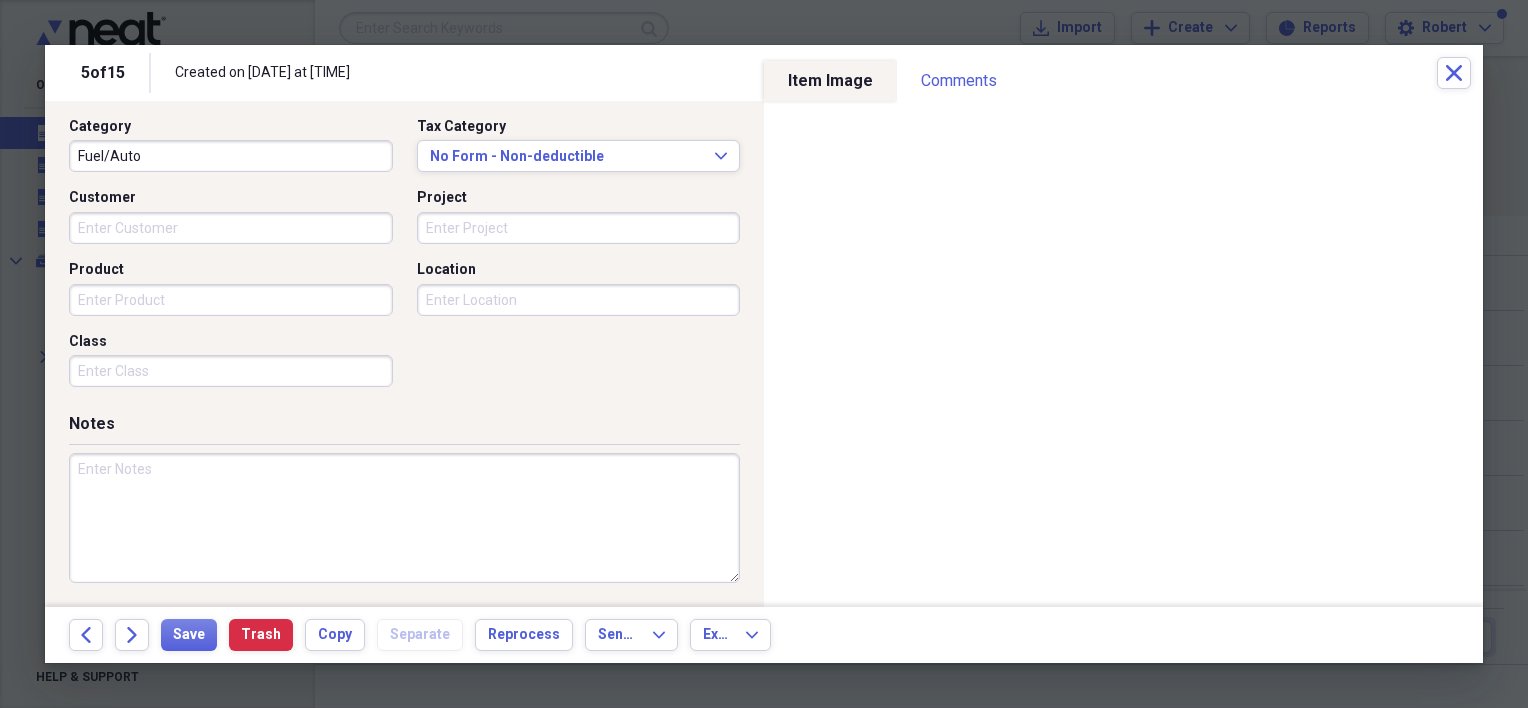 click at bounding box center [404, 518] 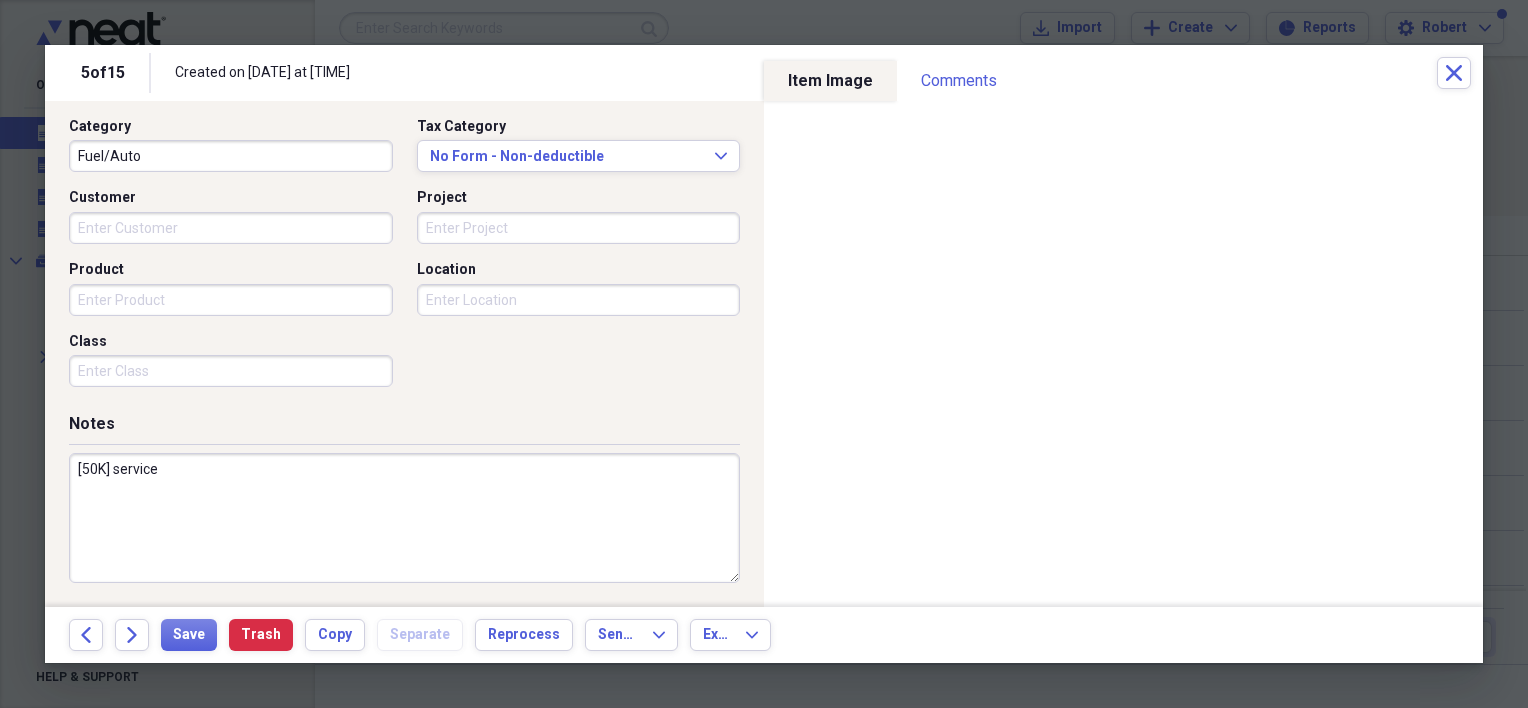 type on "[50K] service" 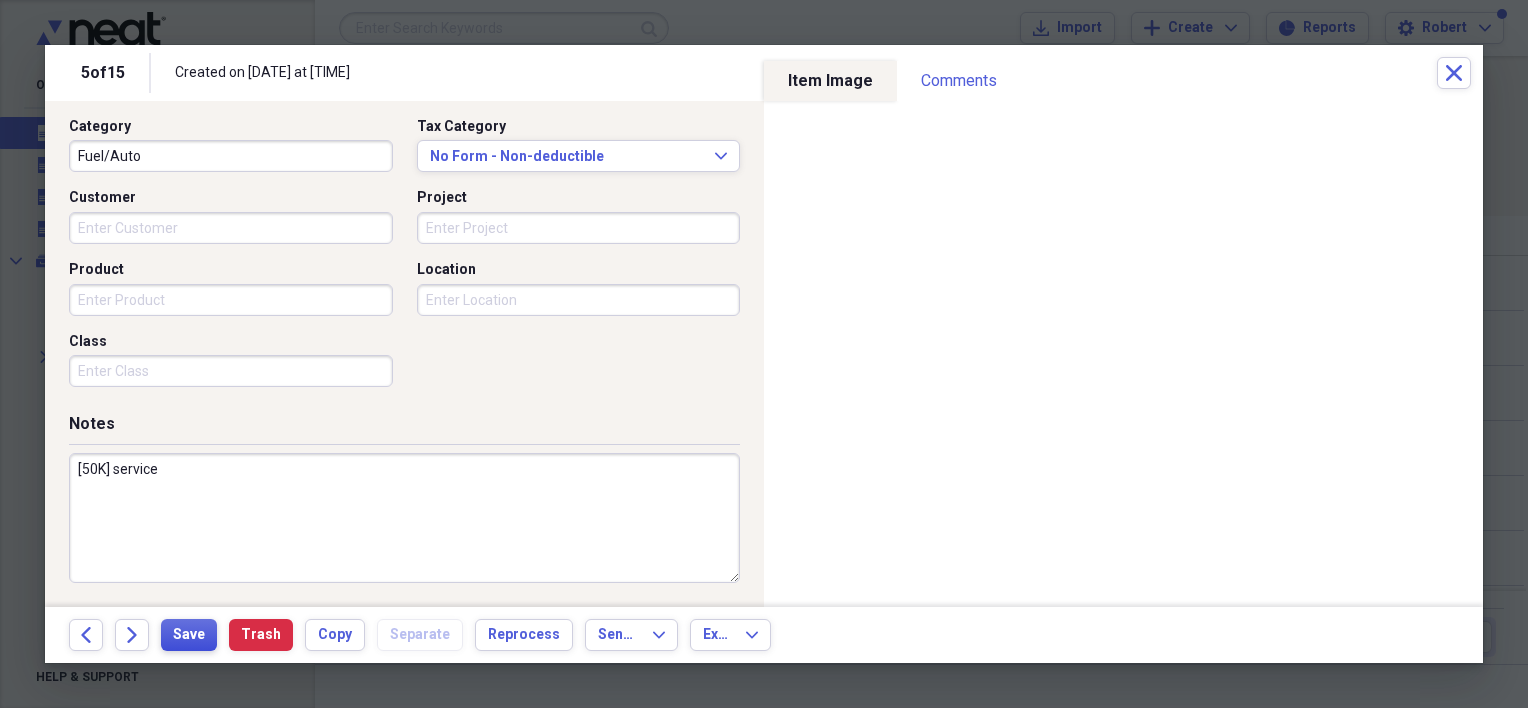 click on "Save" at bounding box center (189, 635) 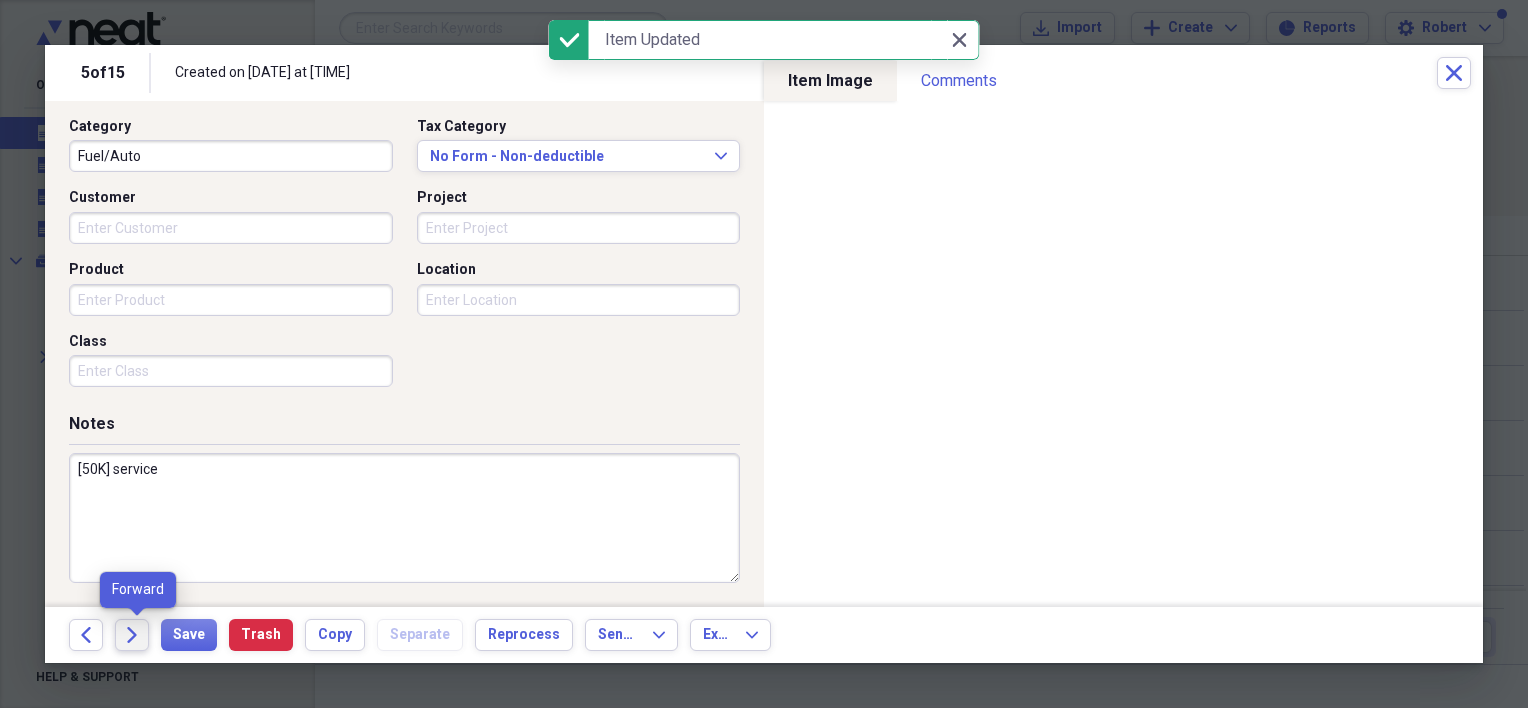 click on "Forward" 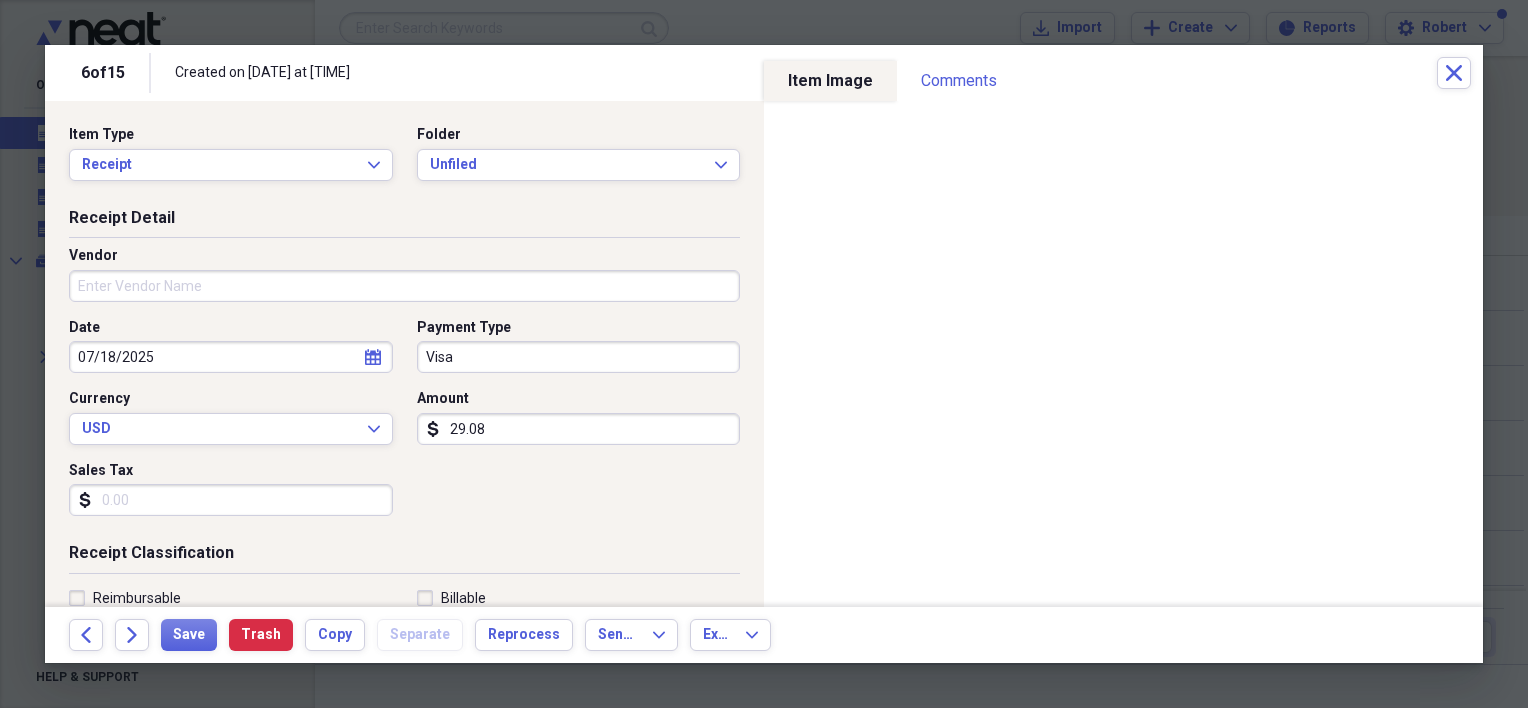 click on "29.08" at bounding box center [579, 429] 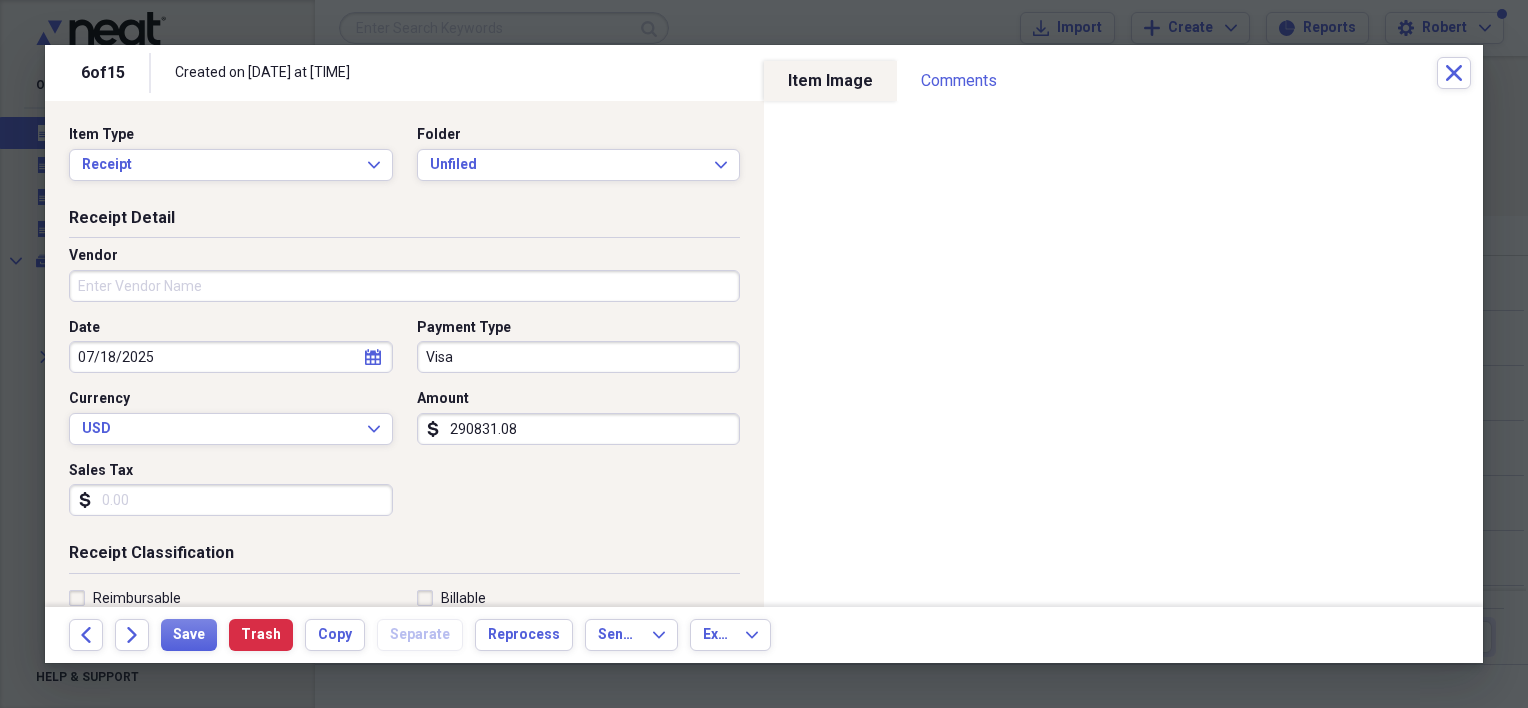 click on "290831.08" at bounding box center [579, 429] 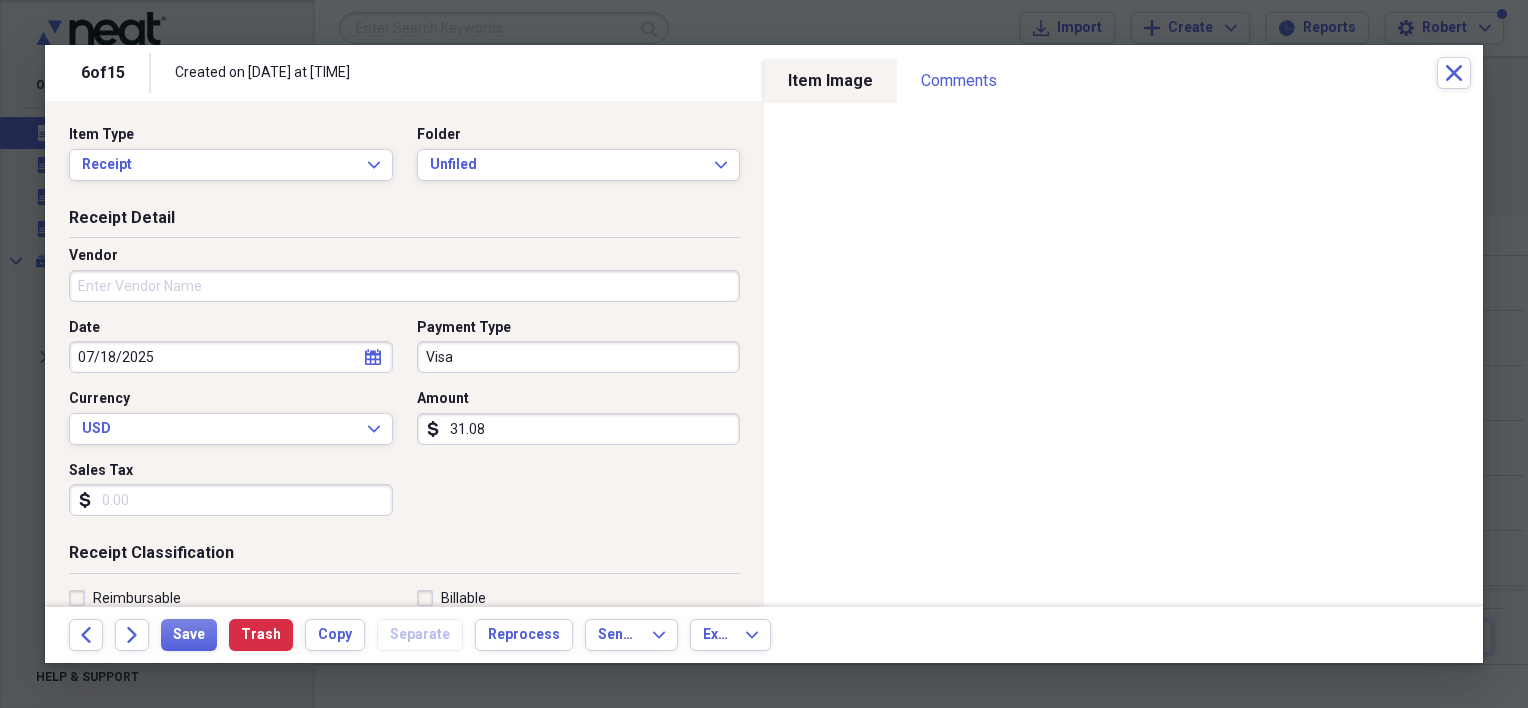 type on "31.08" 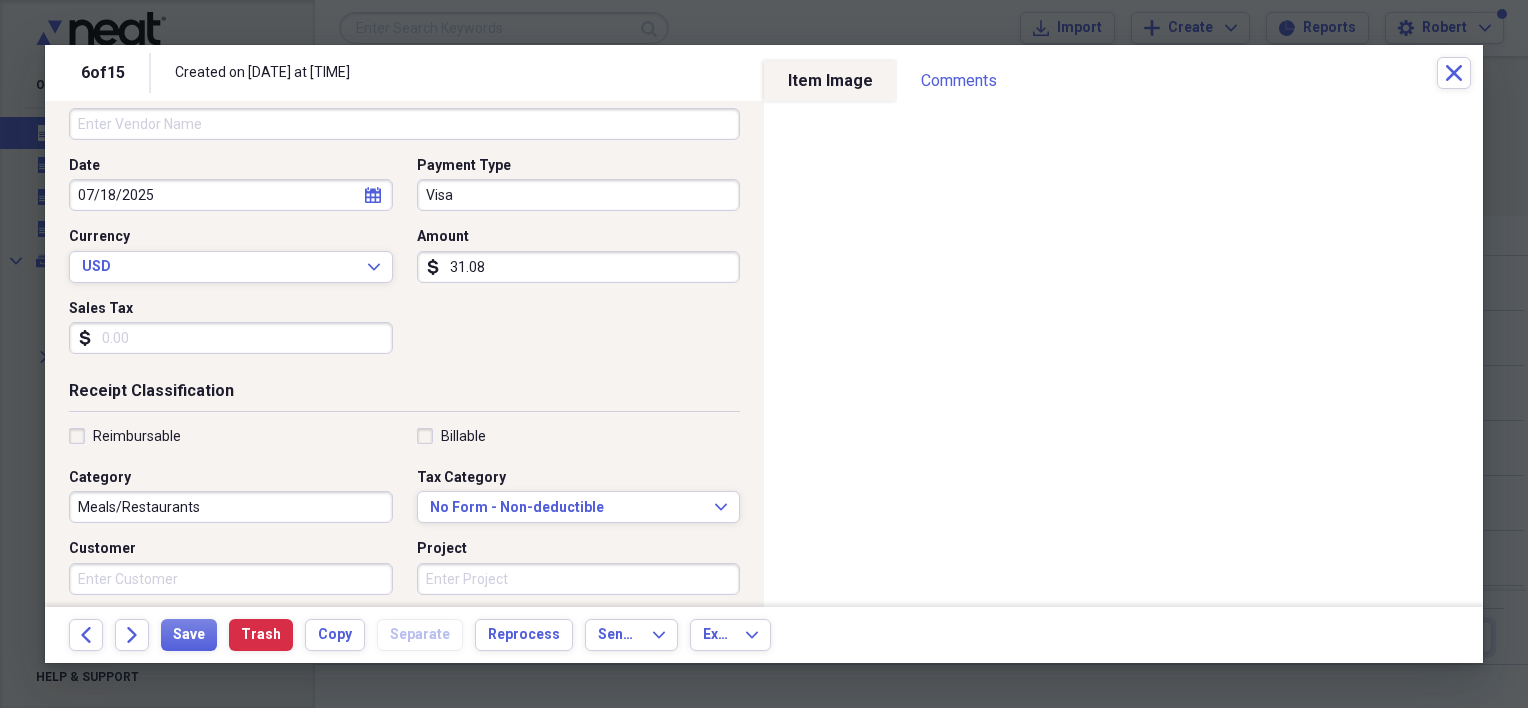 scroll, scrollTop: 164, scrollLeft: 0, axis: vertical 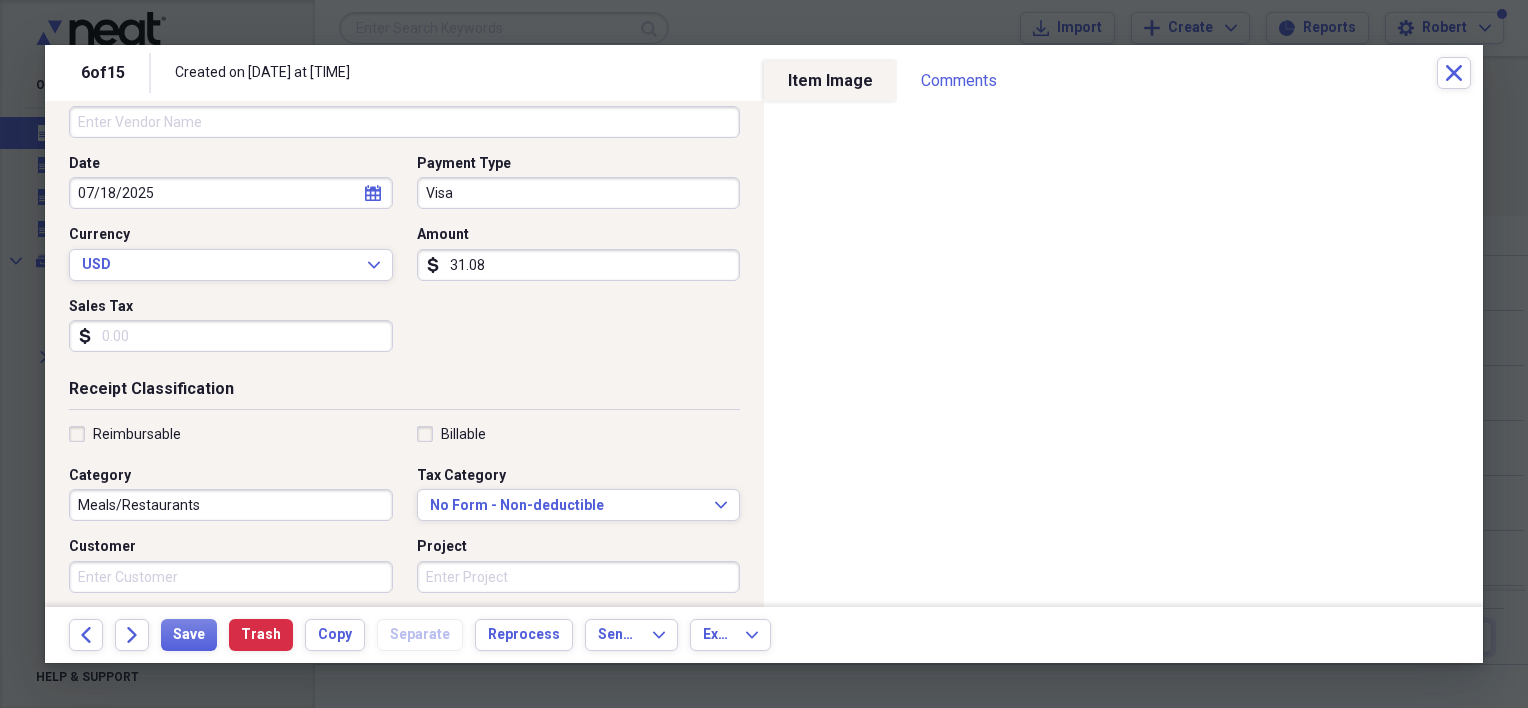 click on "Reimbursable" at bounding box center [125, 434] 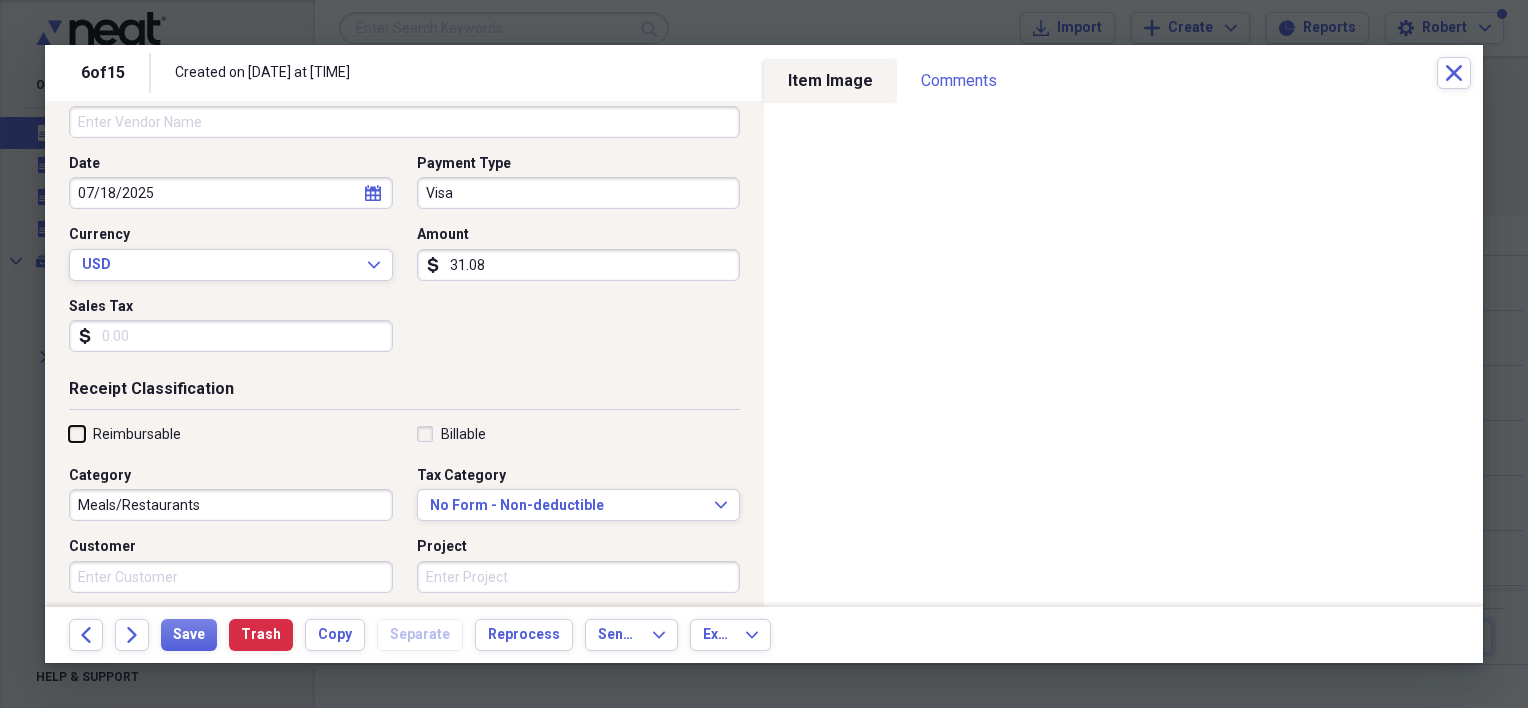 click on "Reimbursable" at bounding box center (69, 433) 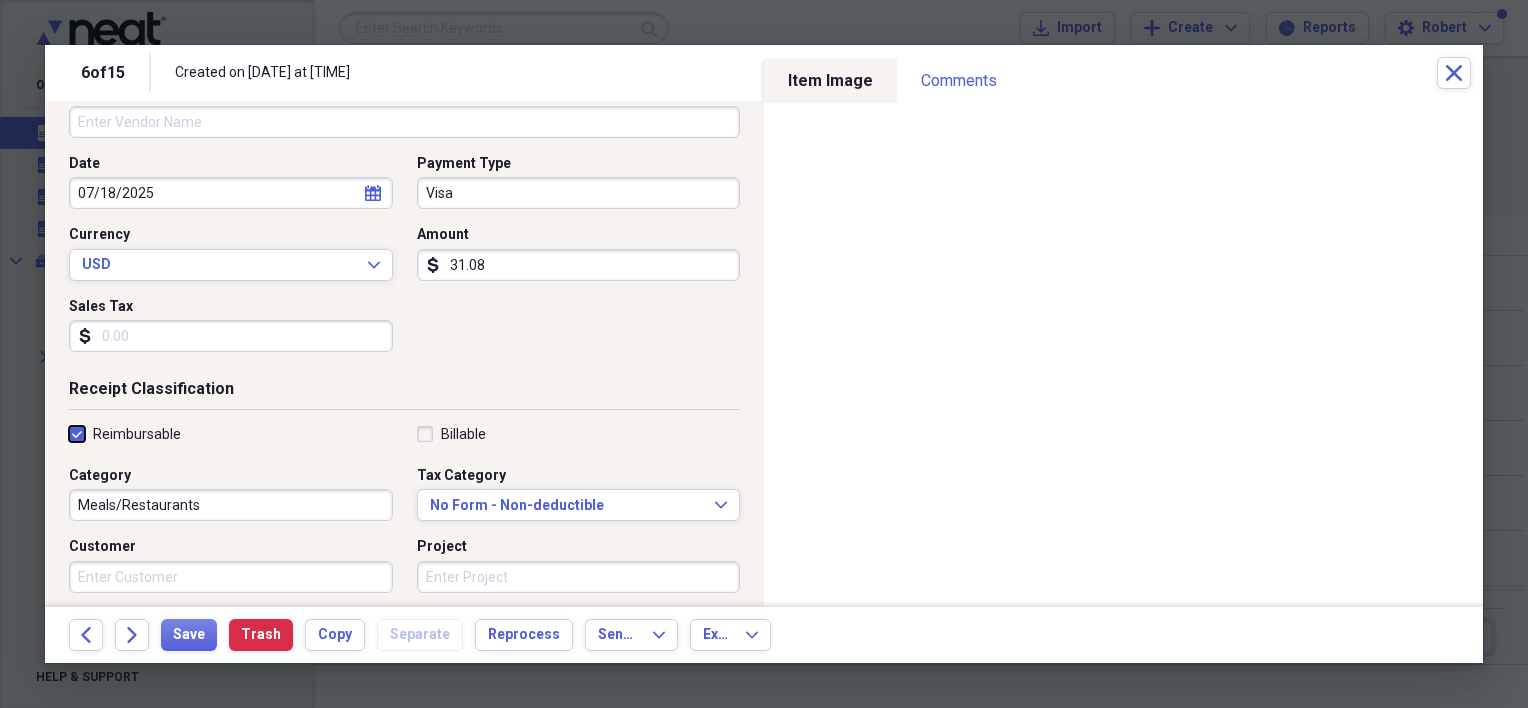 checkbox on "true" 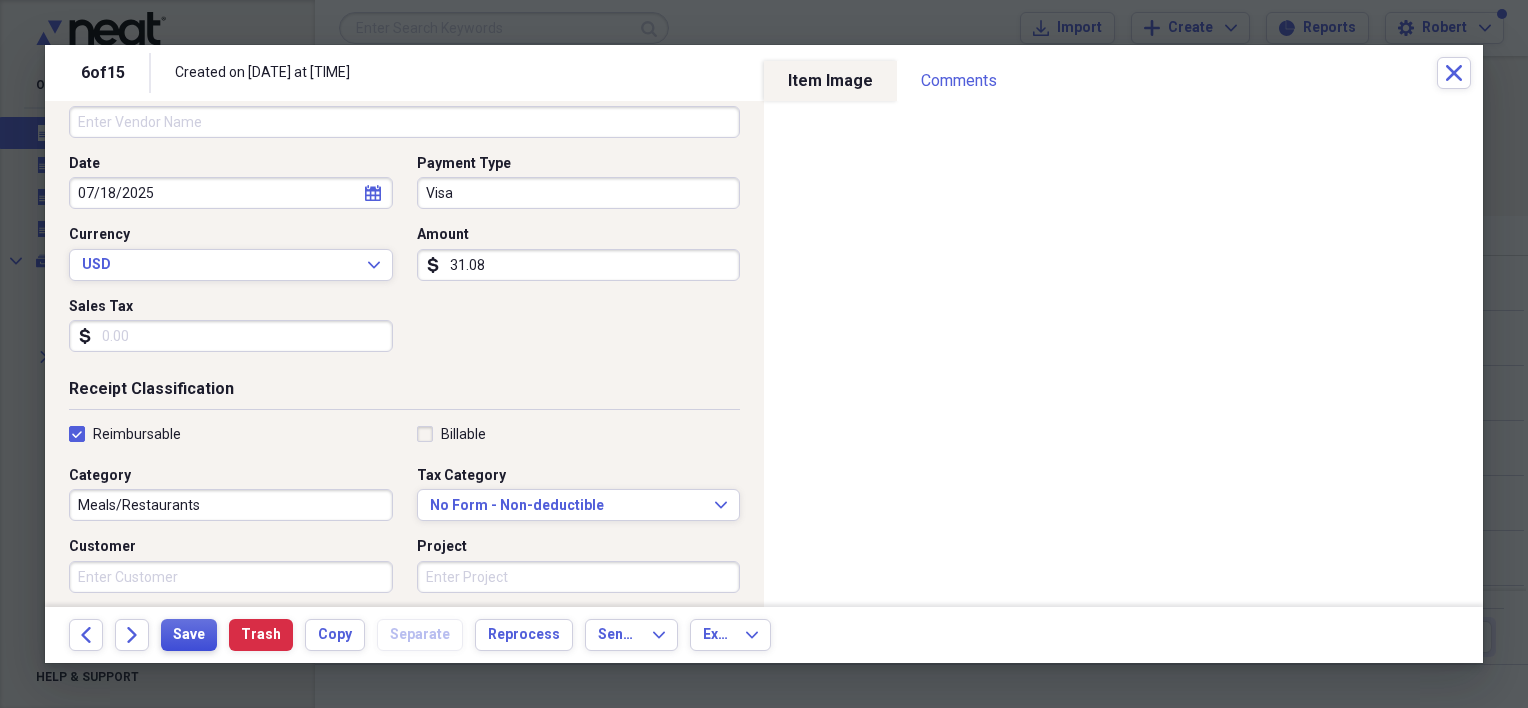 click on "Save" at bounding box center (189, 635) 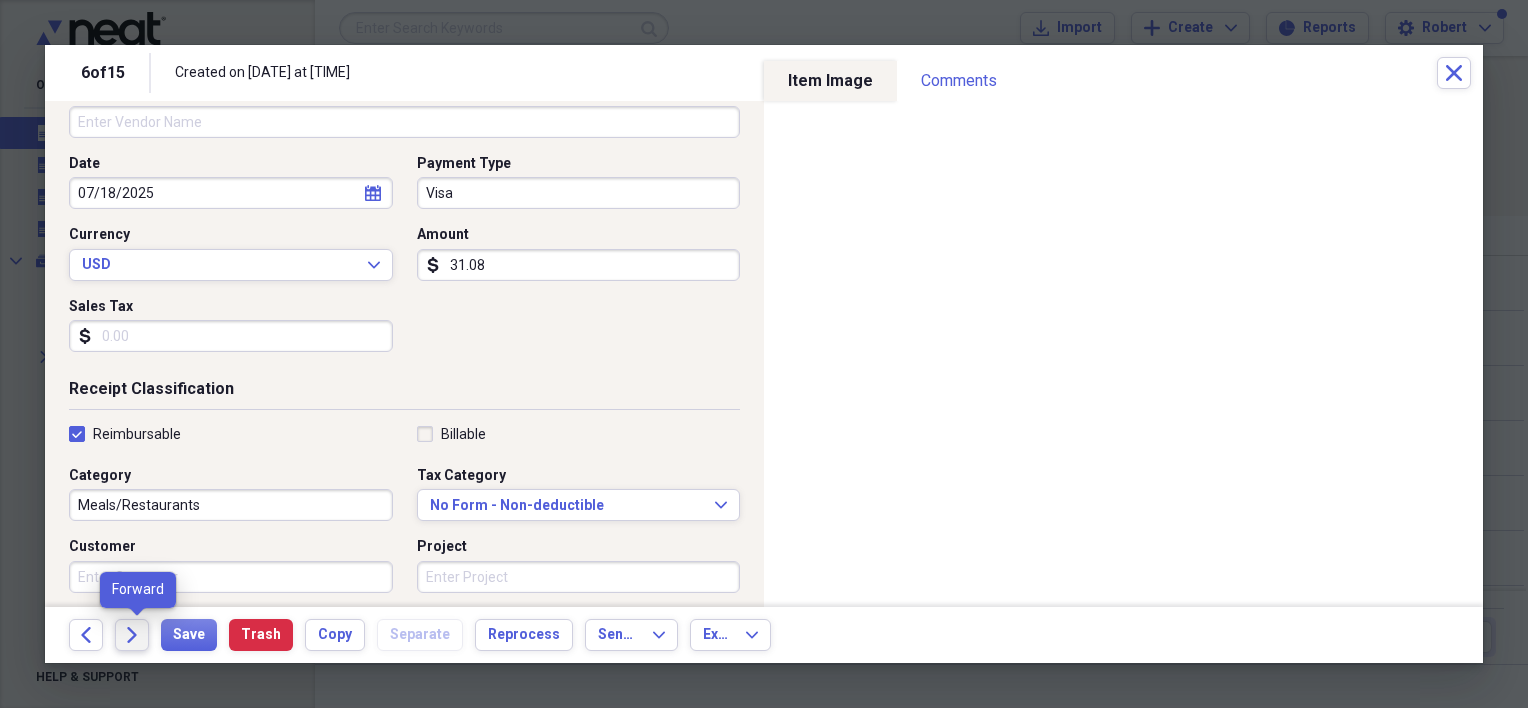 click on "Forward" 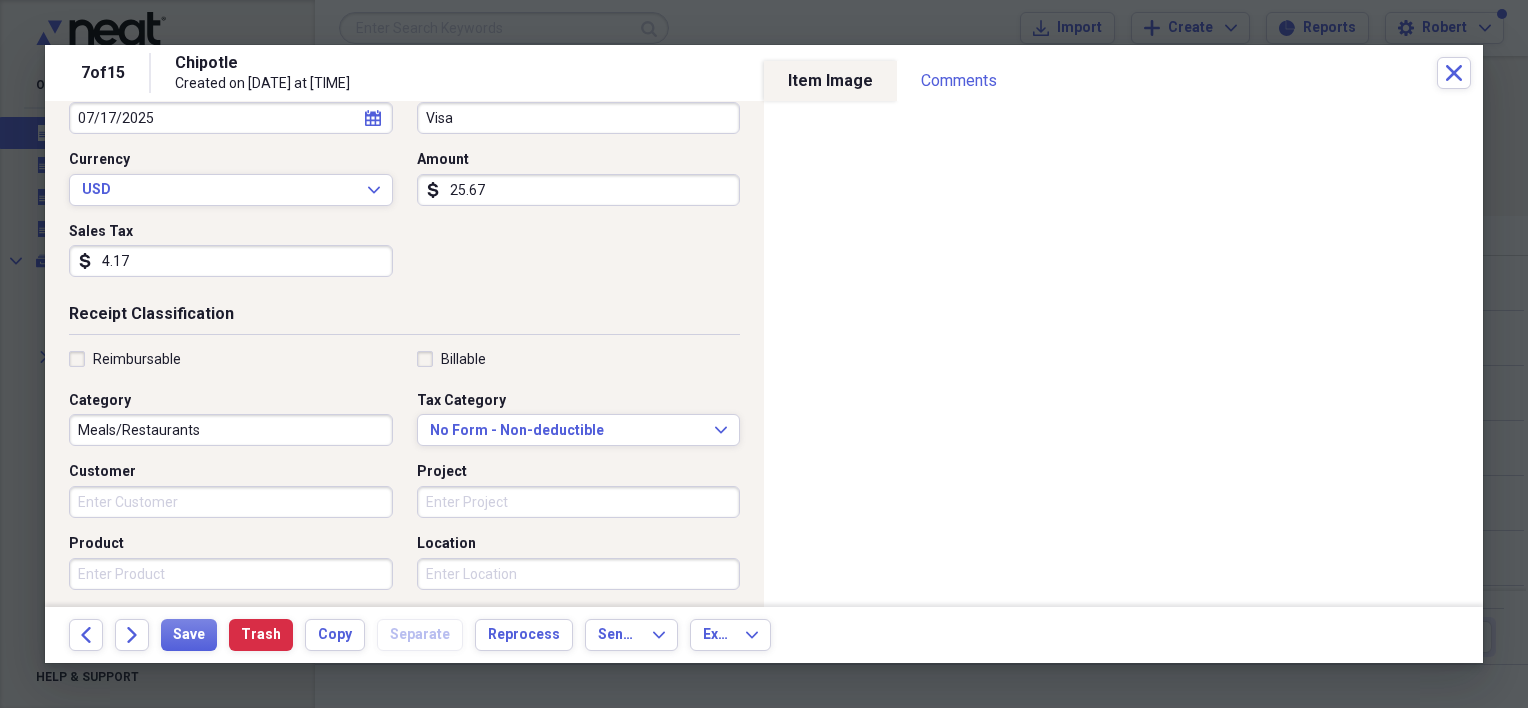 scroll, scrollTop: 240, scrollLeft: 0, axis: vertical 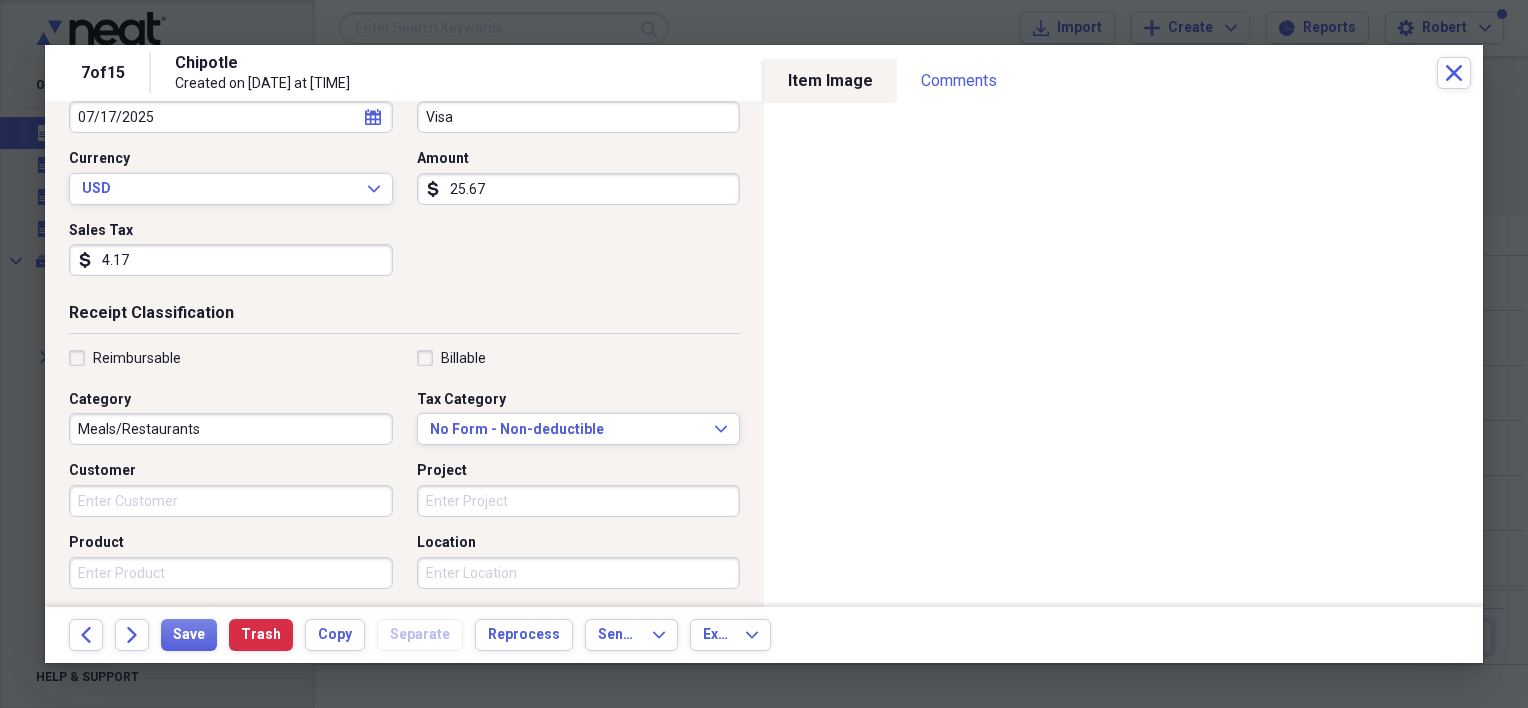 click on "Reimbursable" at bounding box center [125, 358] 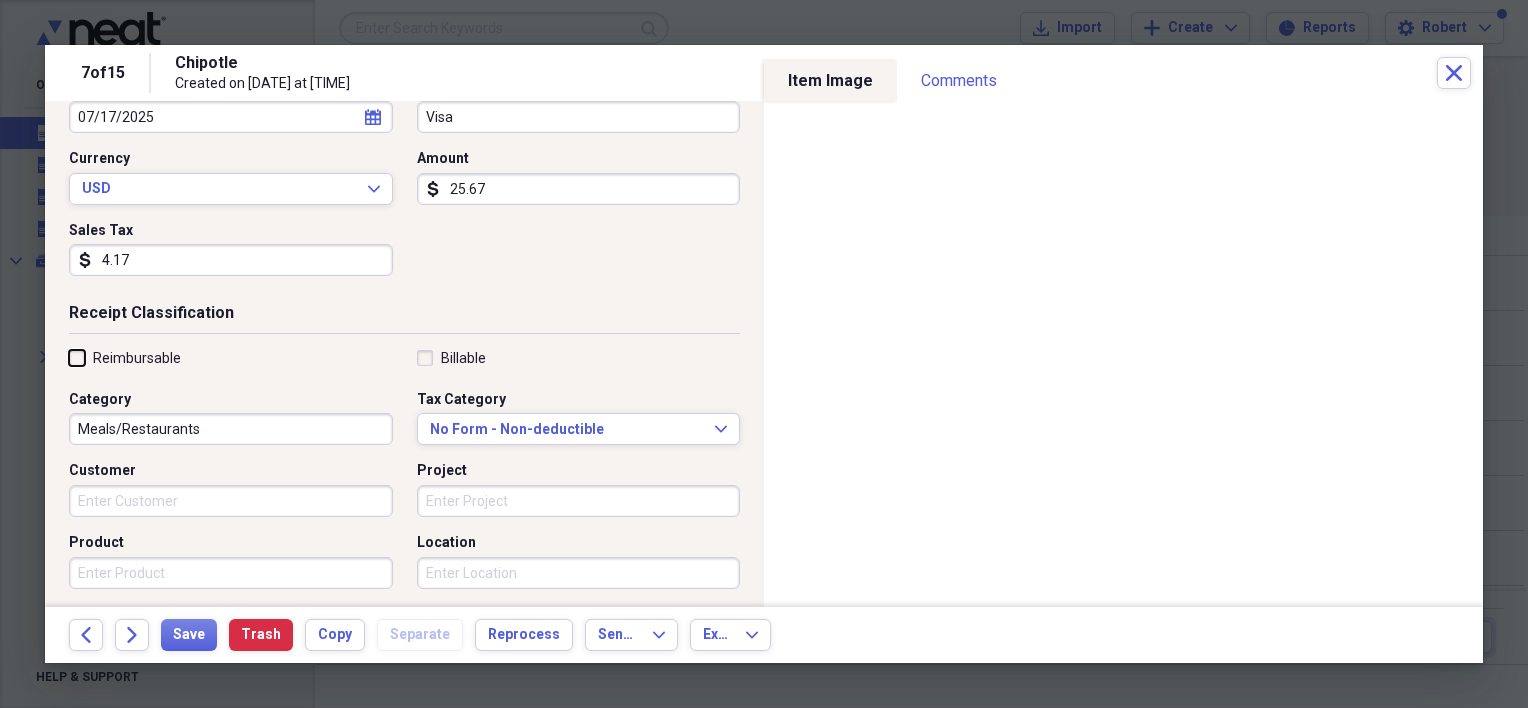 click on "Reimbursable" at bounding box center (69, 357) 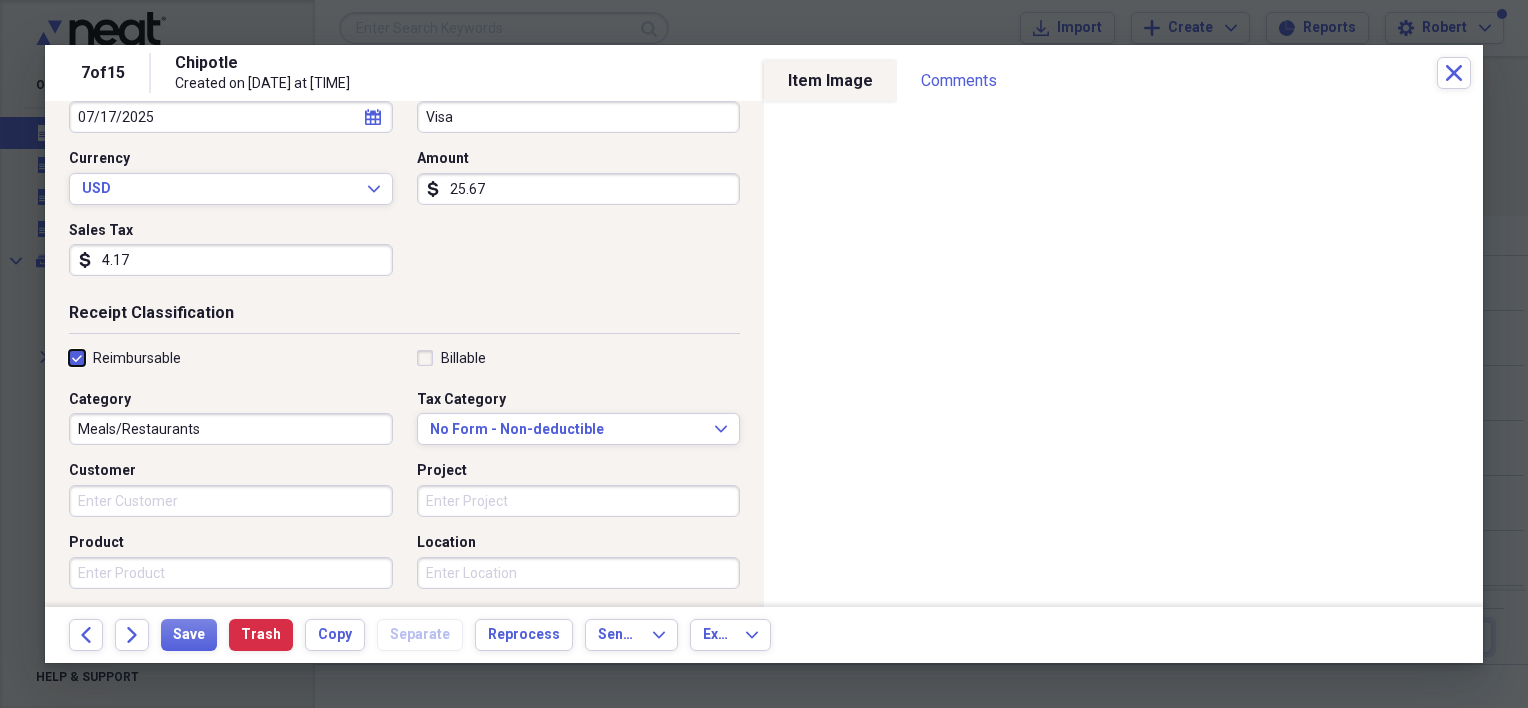 checkbox on "true" 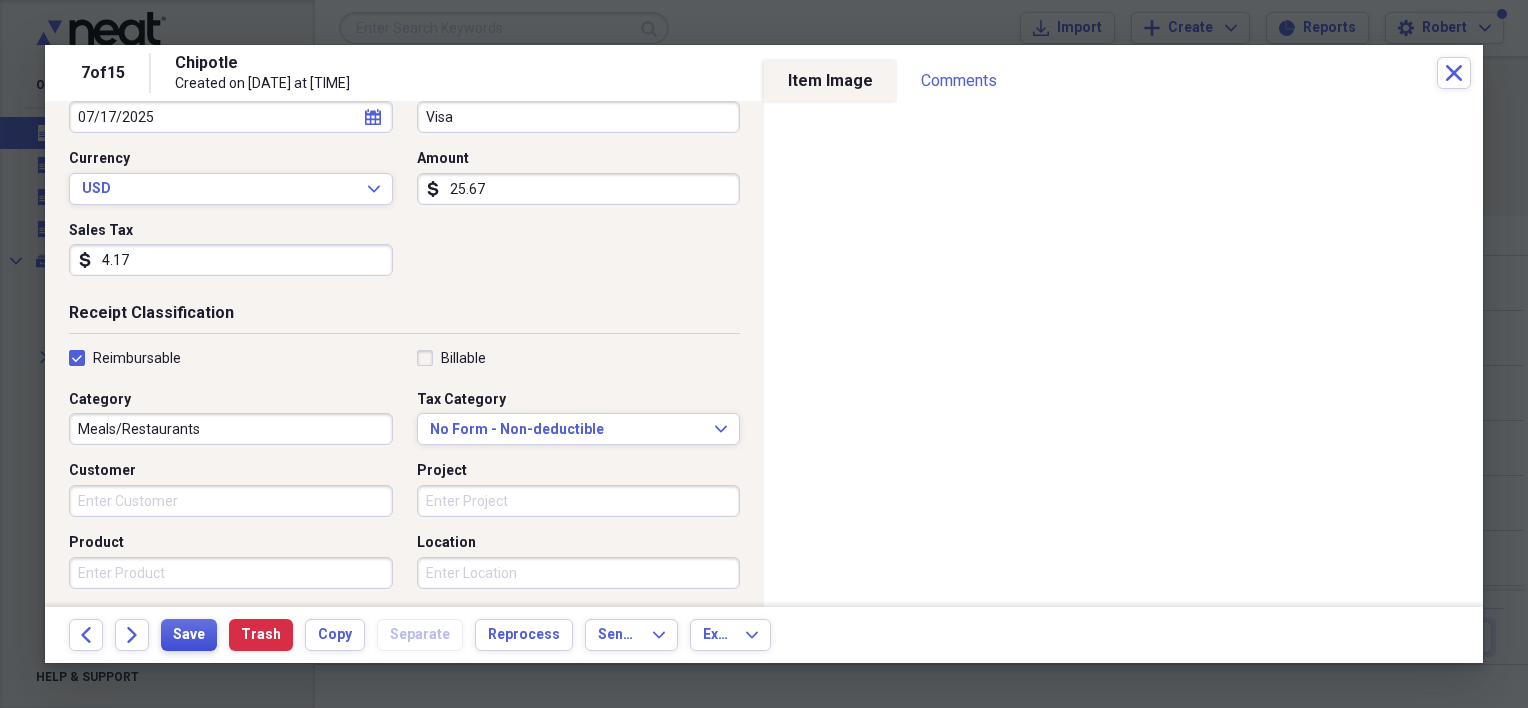 click on "Save" at bounding box center [189, 635] 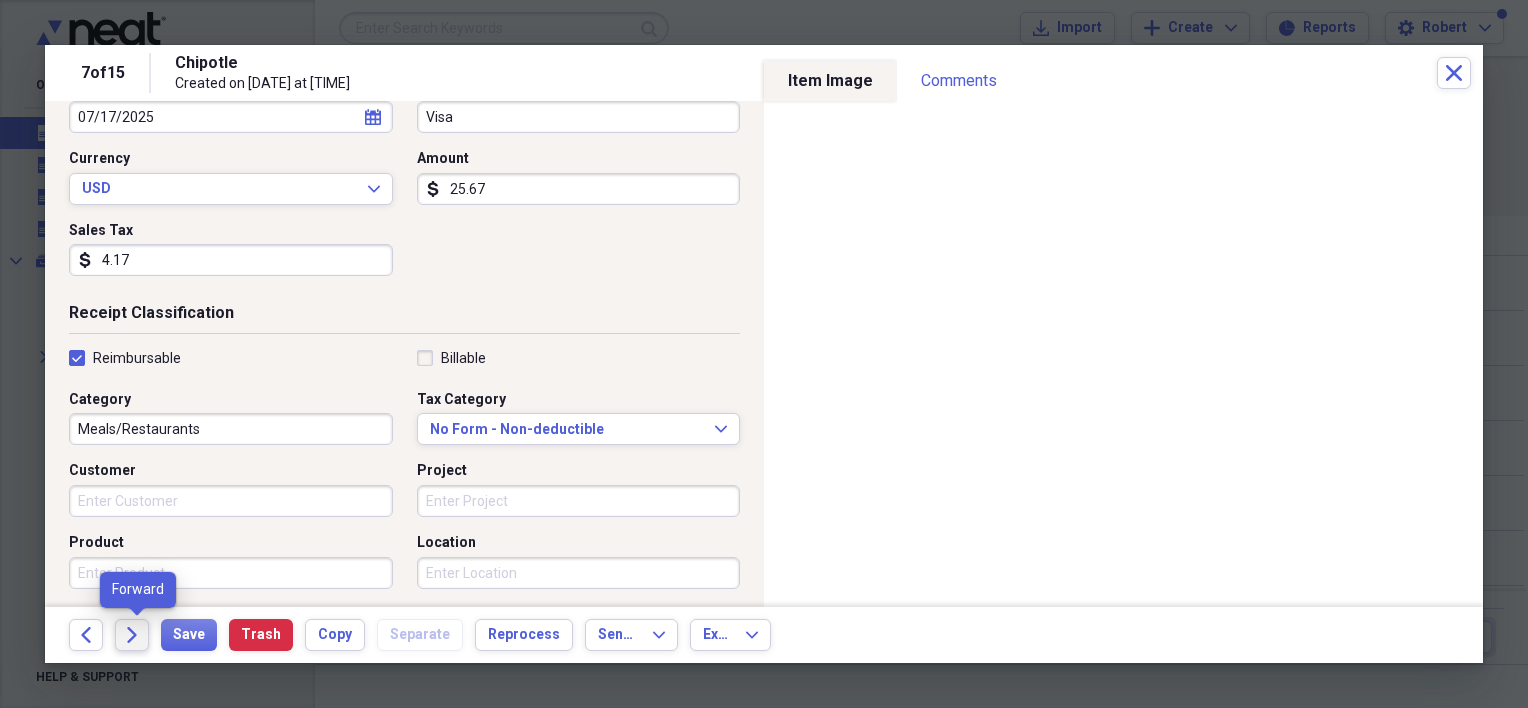 click on "Forward" 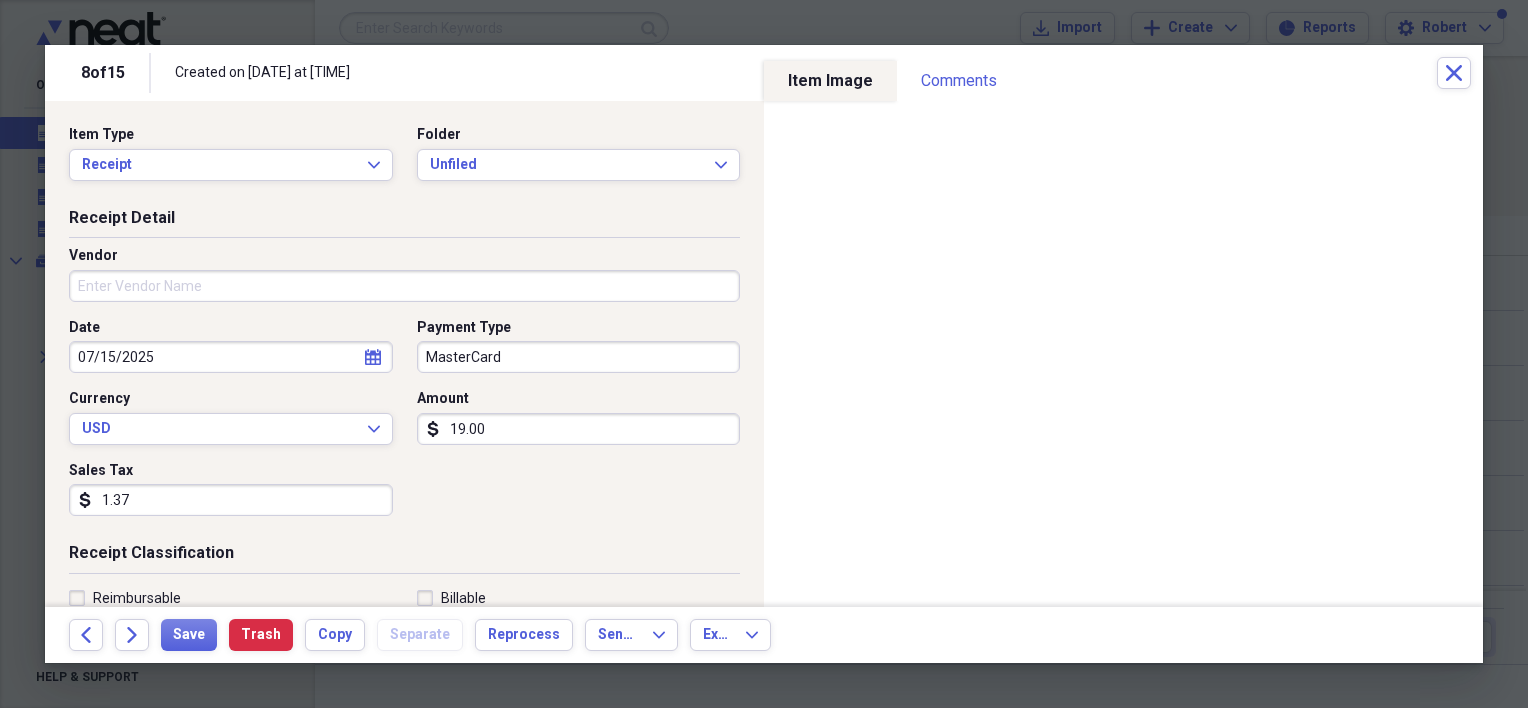 click on "19.00" at bounding box center [579, 429] 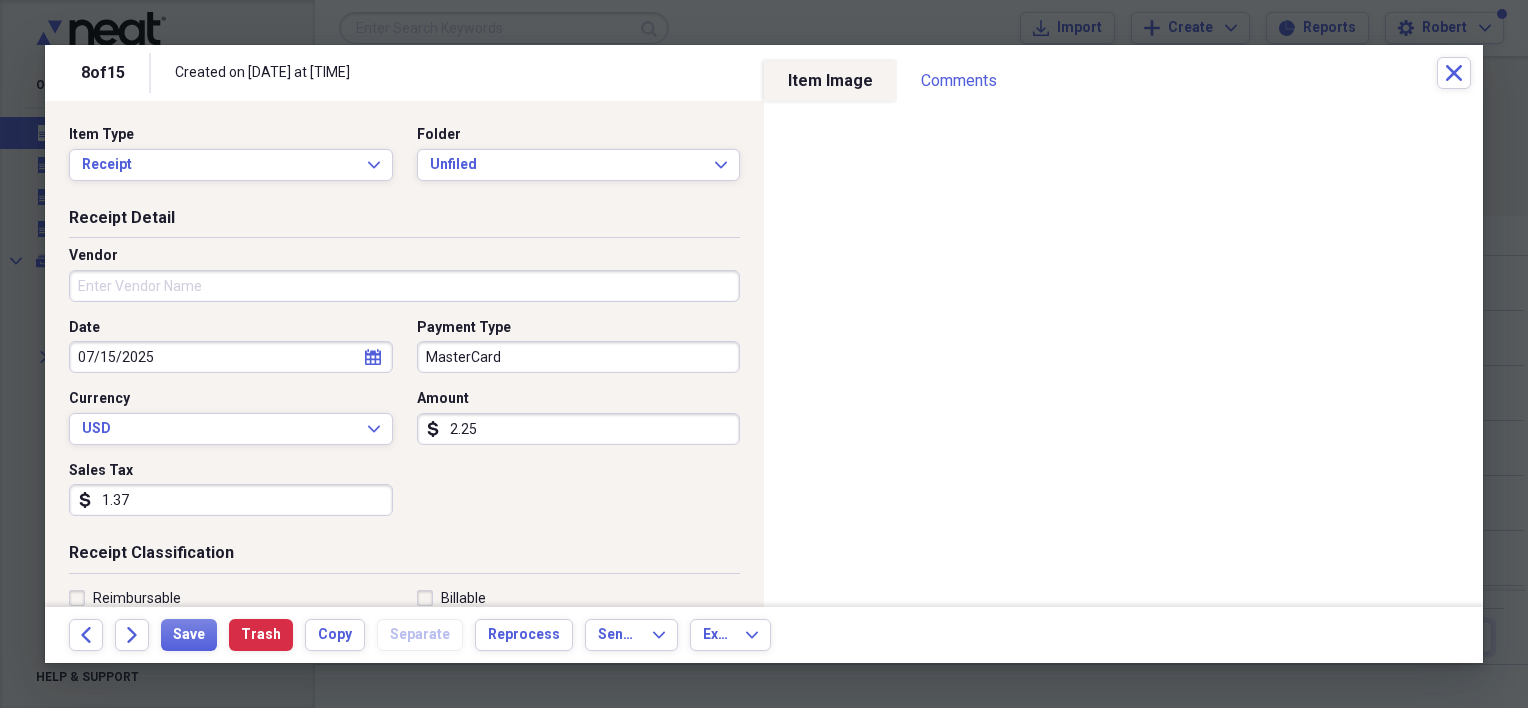 click on "2.25" at bounding box center [579, 429] 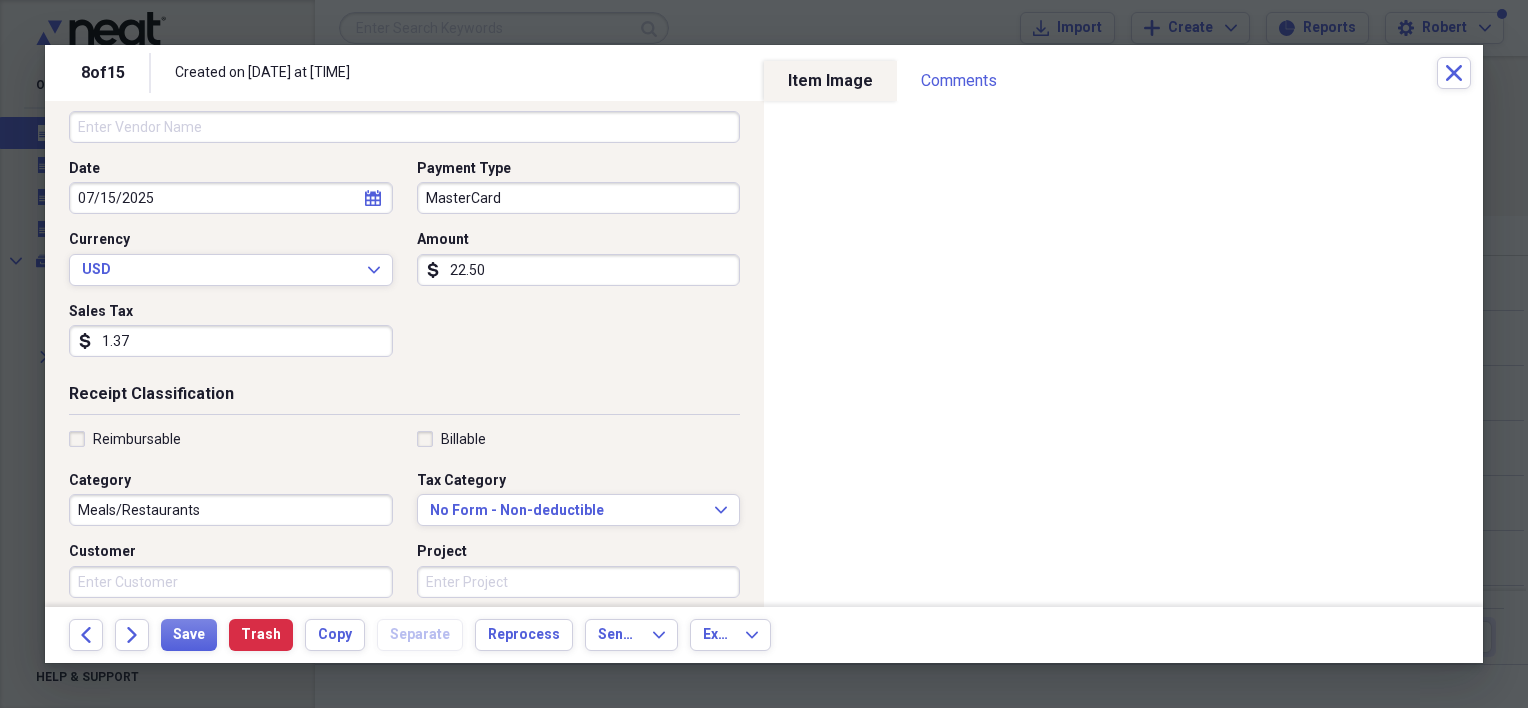 scroll, scrollTop: 166, scrollLeft: 0, axis: vertical 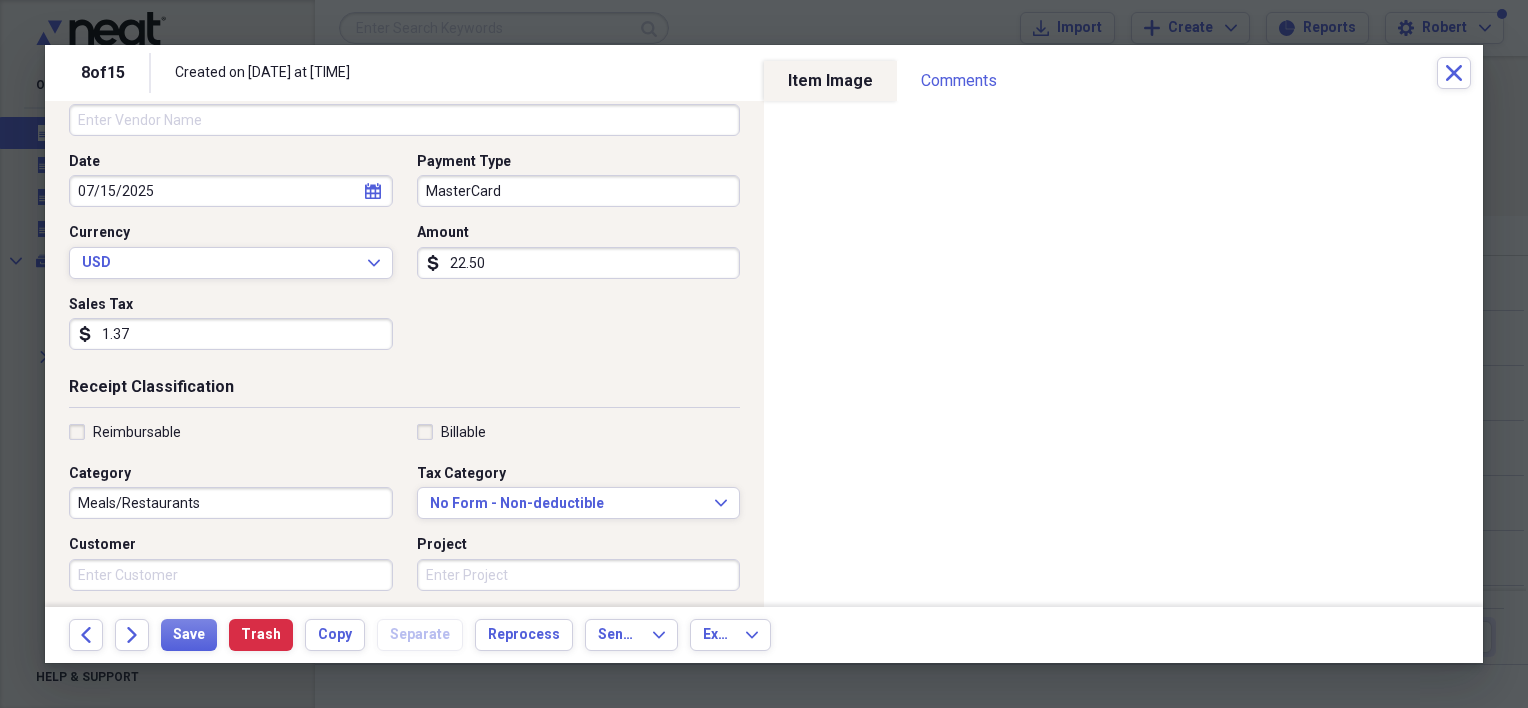 type on "22.50" 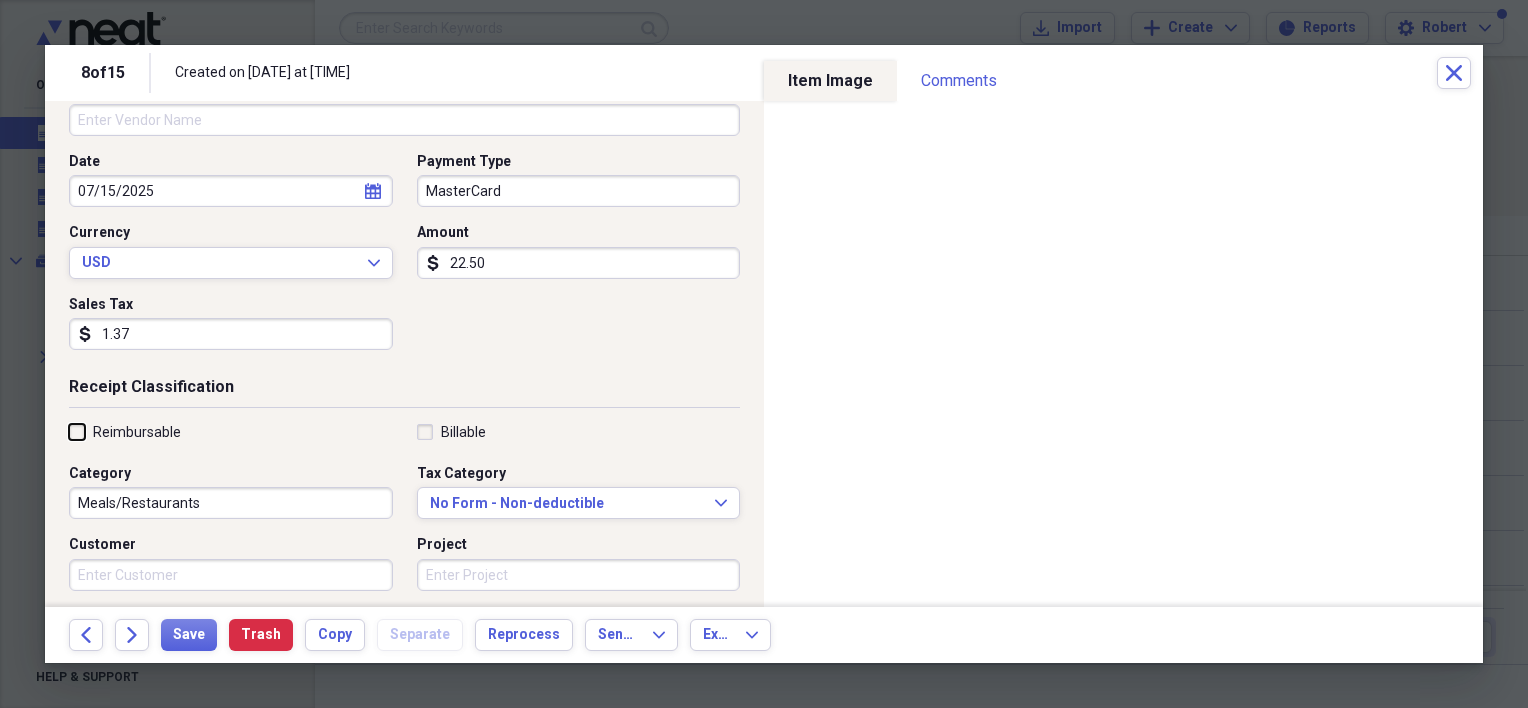 click on "Reimbursable" at bounding box center (69, 431) 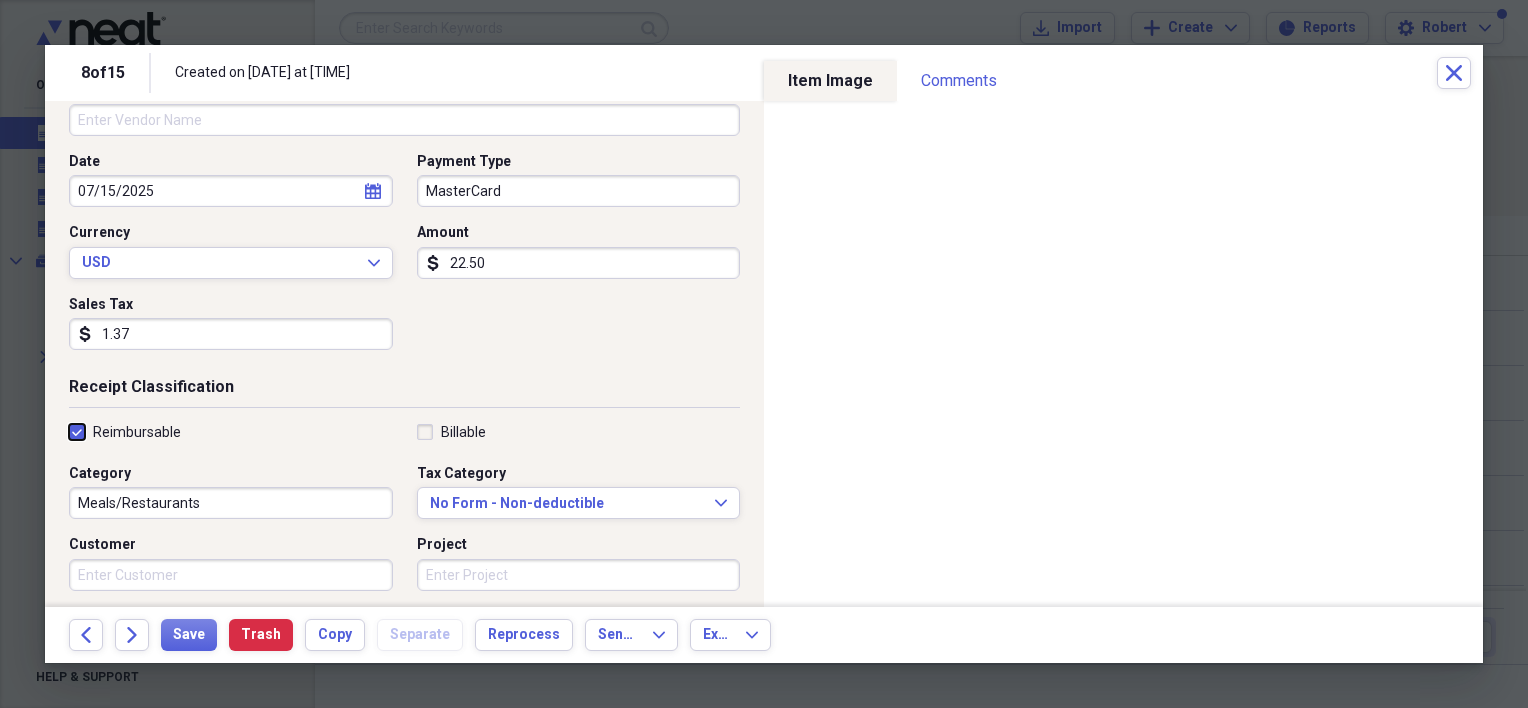 checkbox on "true" 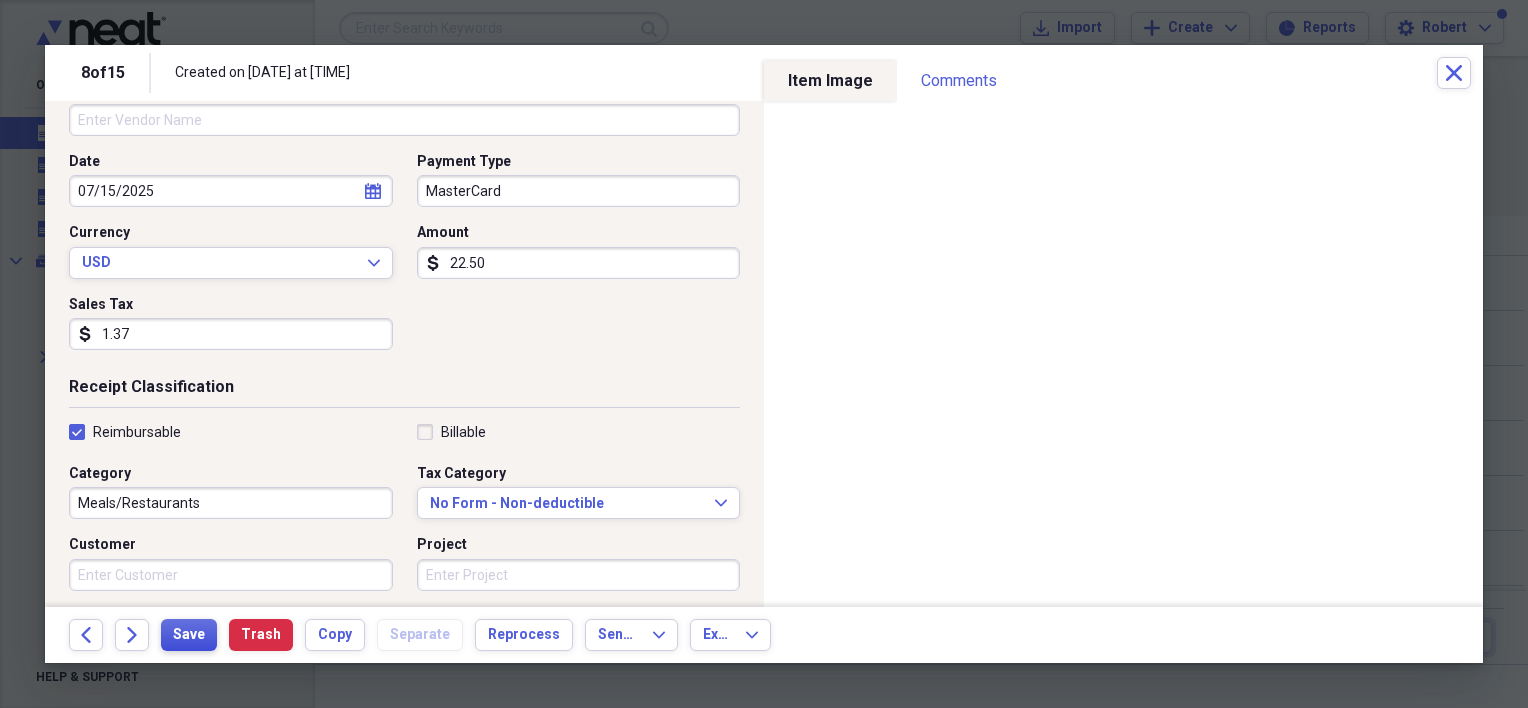 click on "Save" at bounding box center [189, 635] 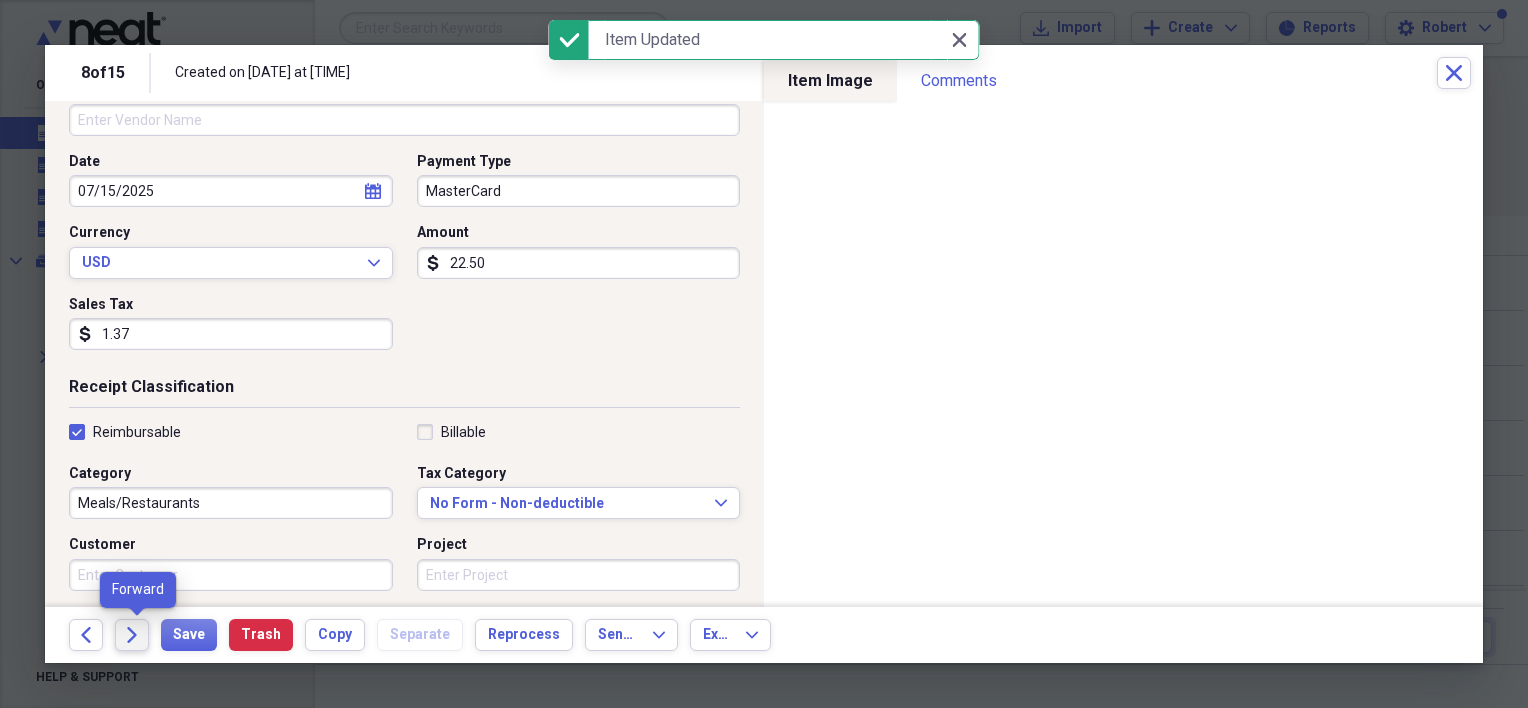 click 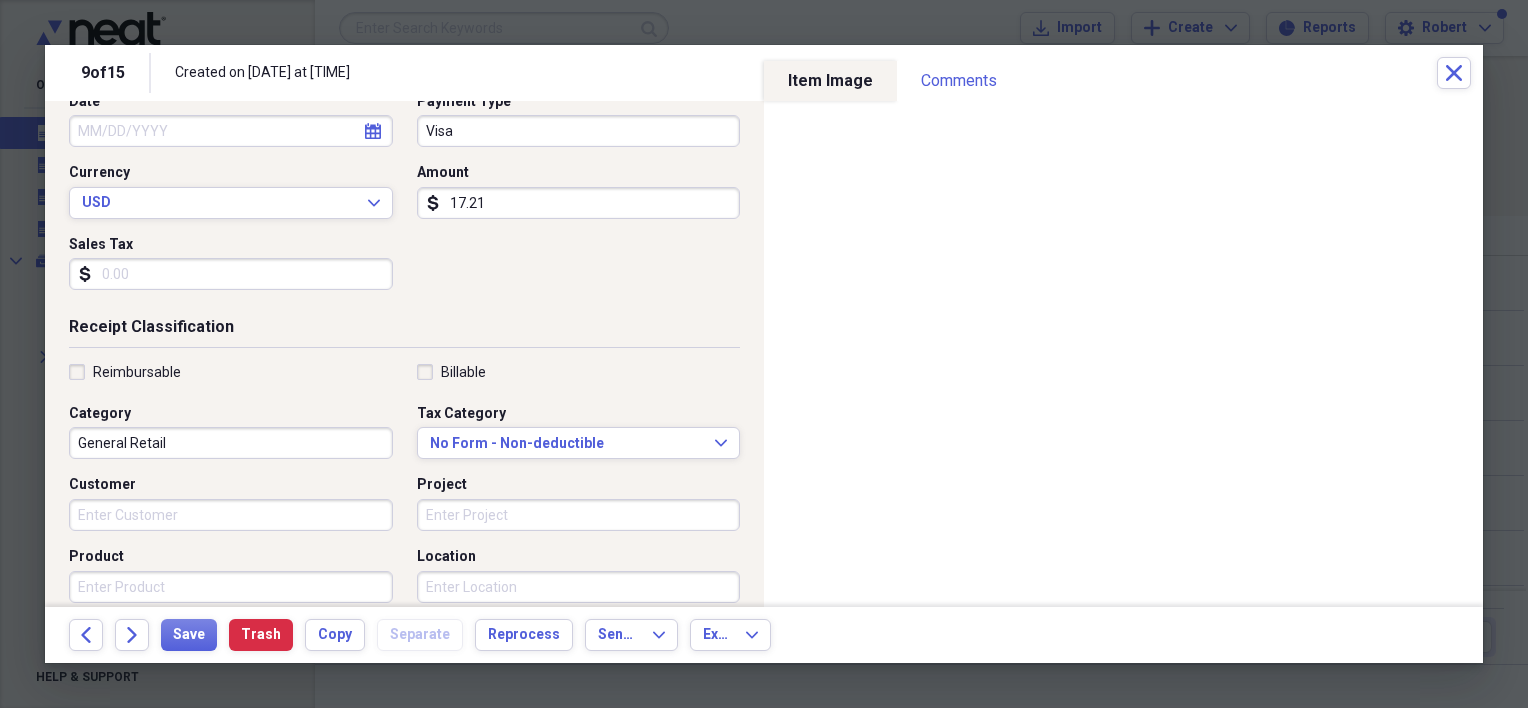 scroll, scrollTop: 264, scrollLeft: 0, axis: vertical 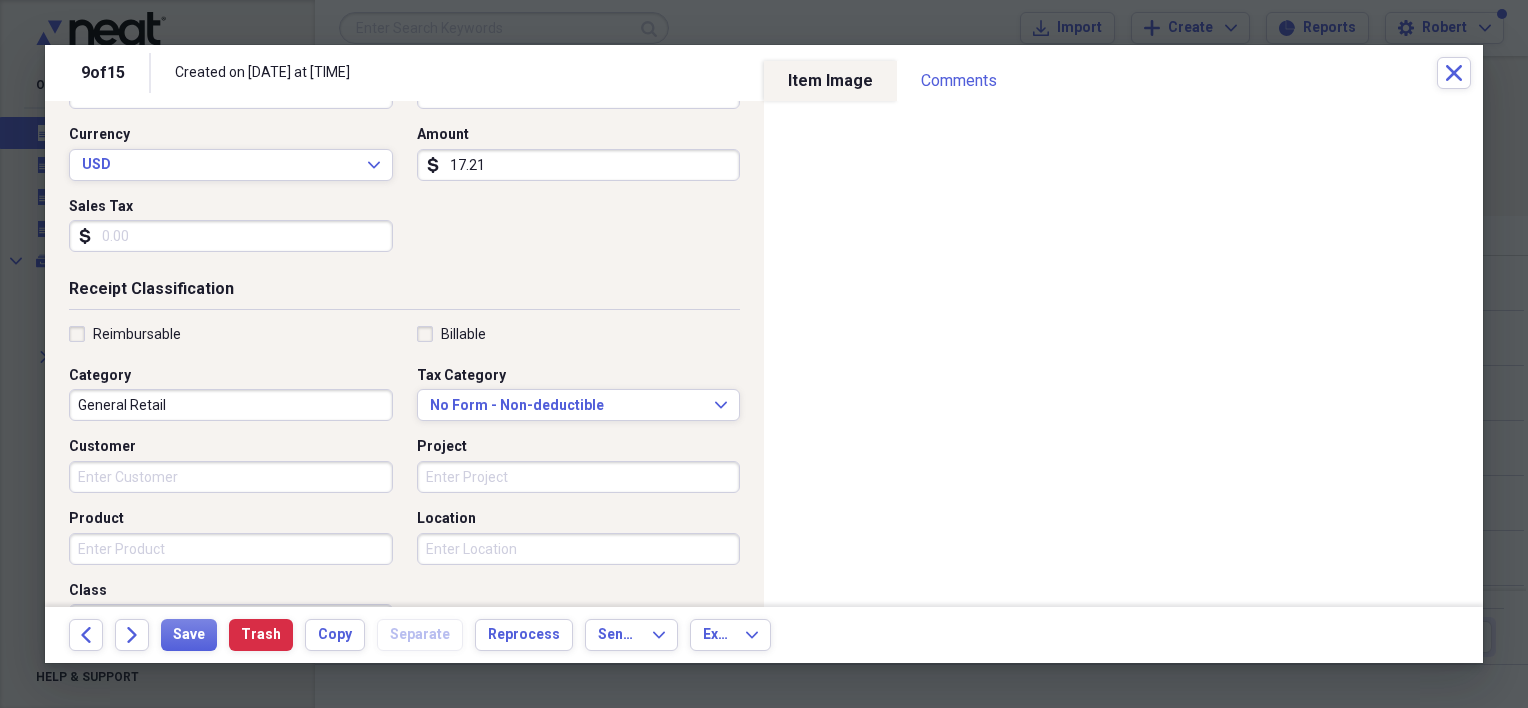 click on "Reimbursable" at bounding box center [125, 334] 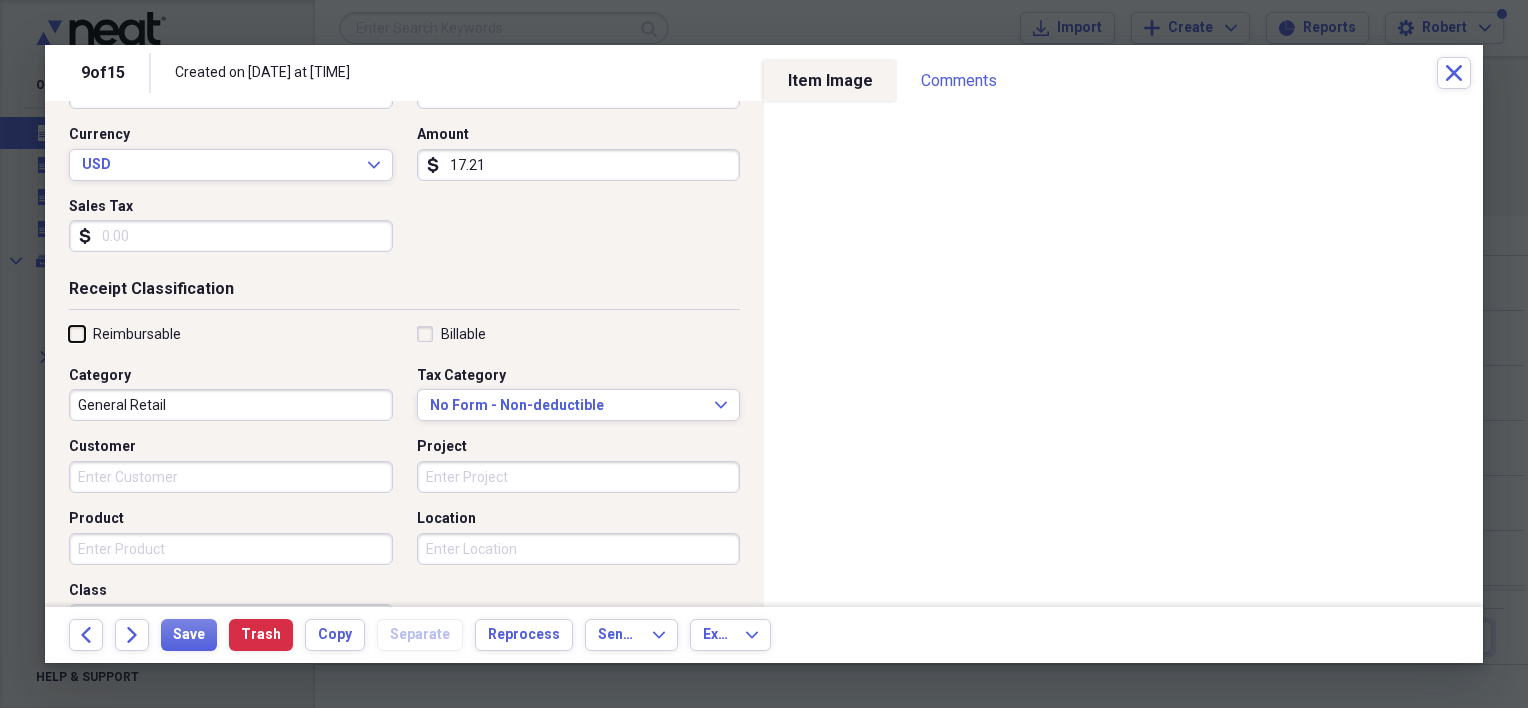 click on "Reimbursable" at bounding box center [69, 333] 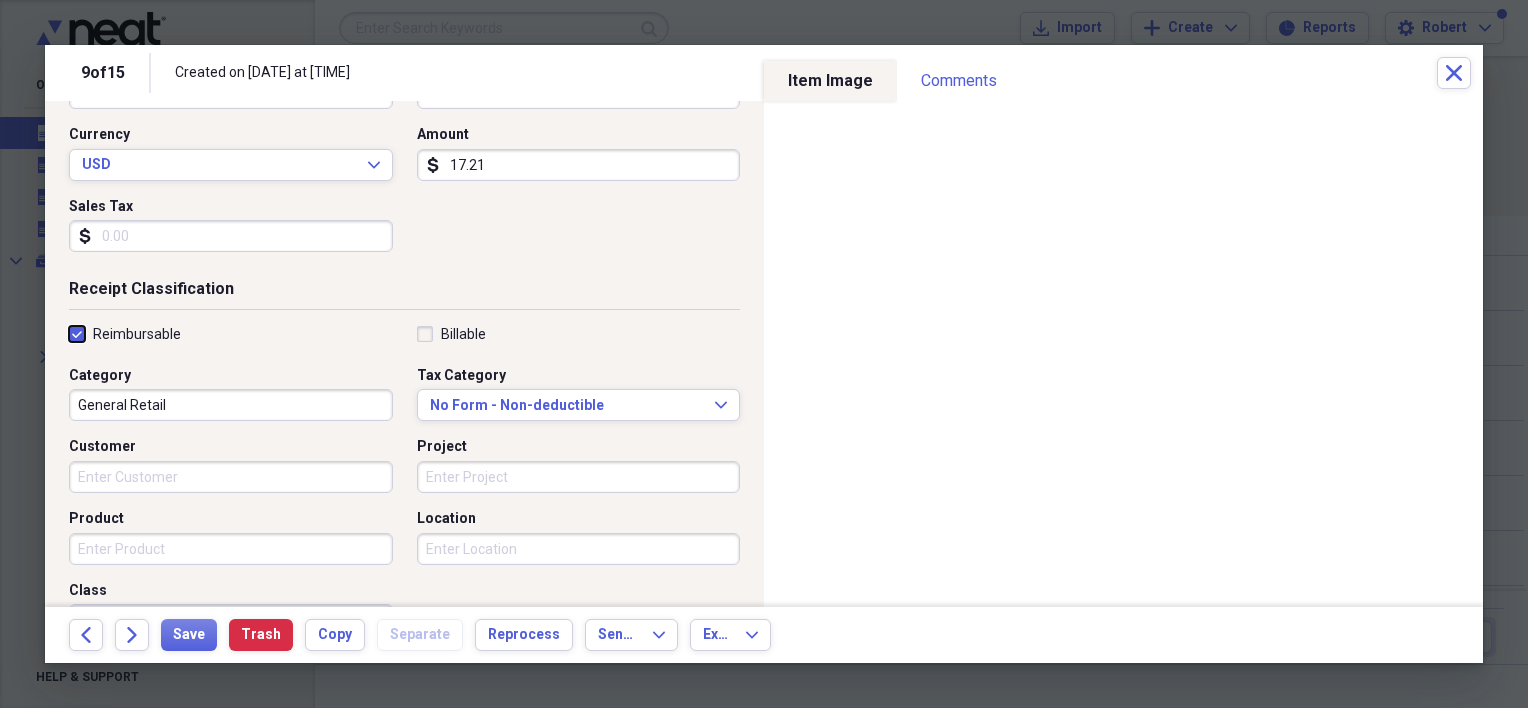 checkbox on "true" 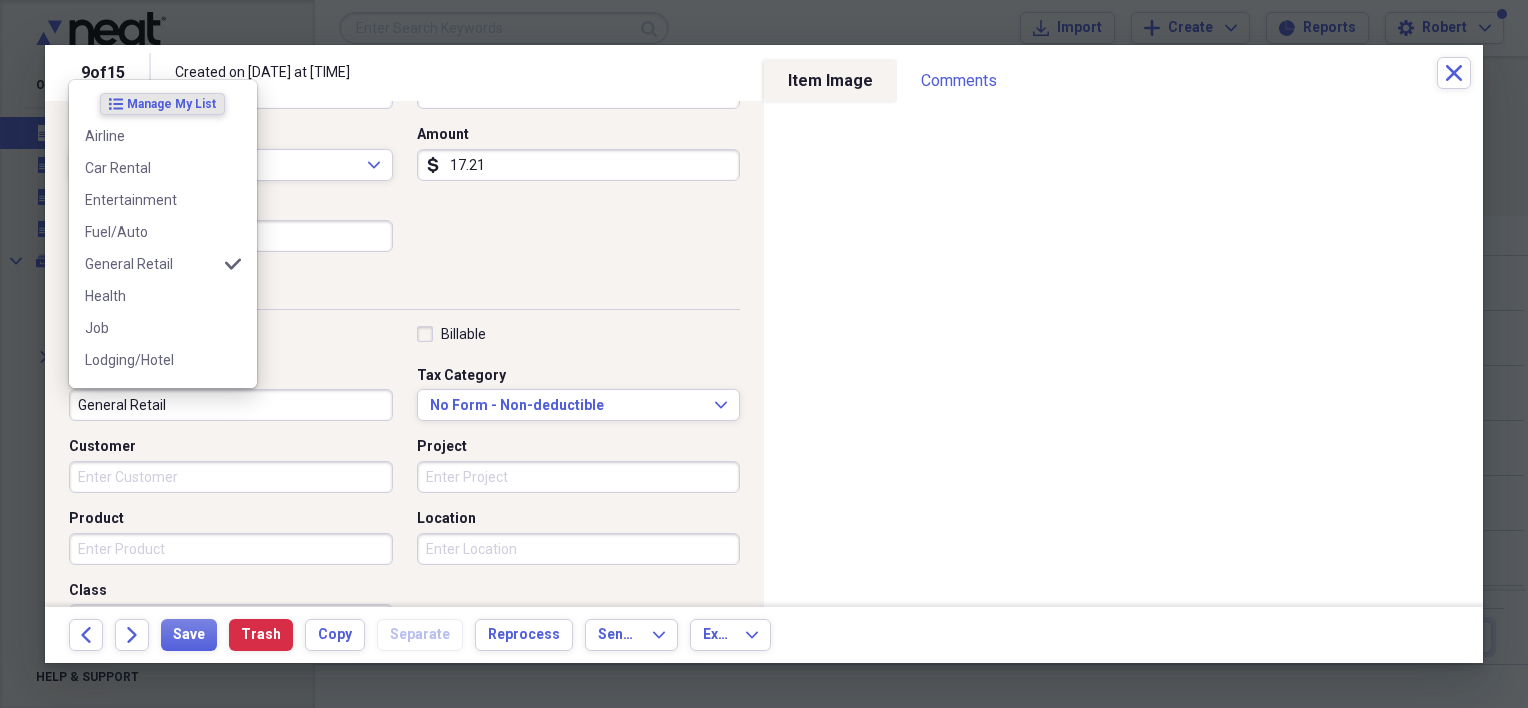 click on "General Retail" at bounding box center (231, 405) 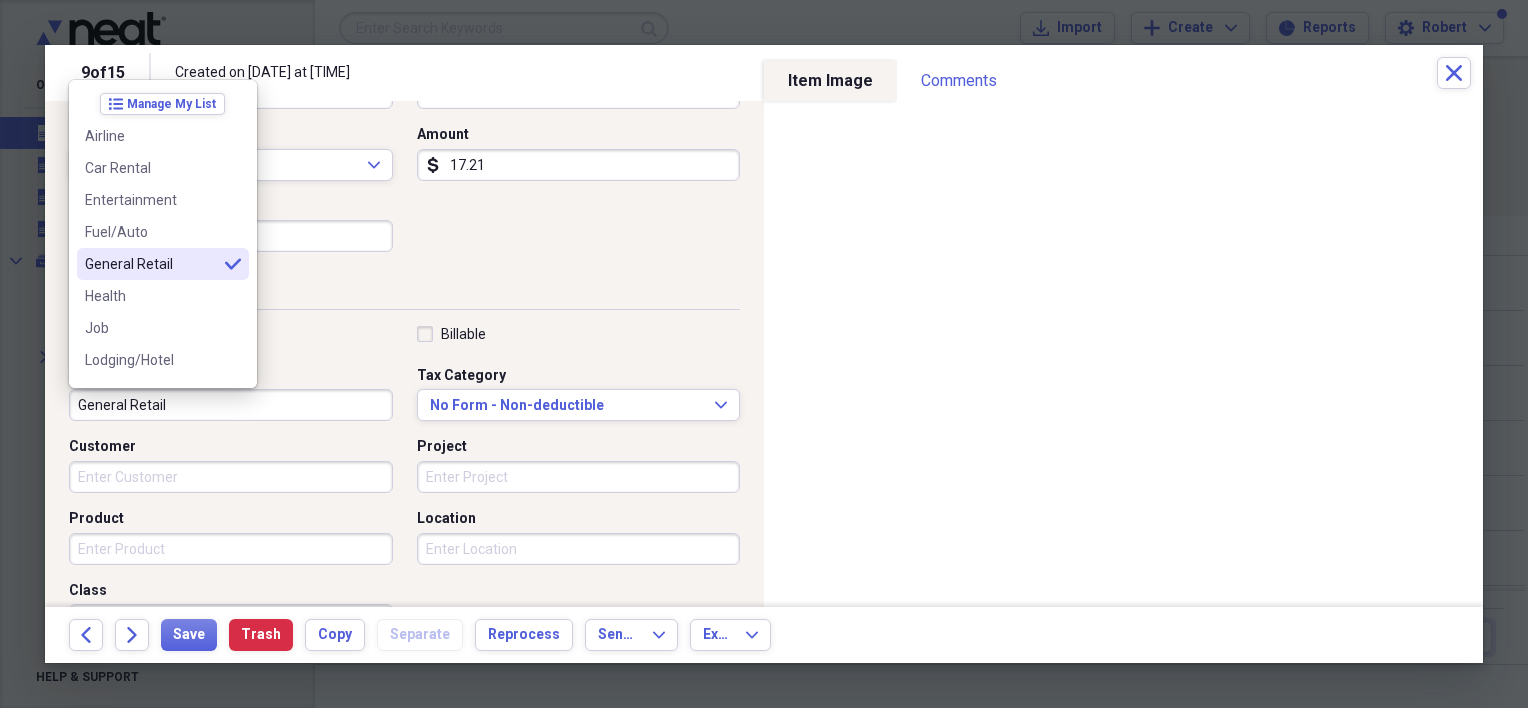 scroll, scrollTop: 262, scrollLeft: 0, axis: vertical 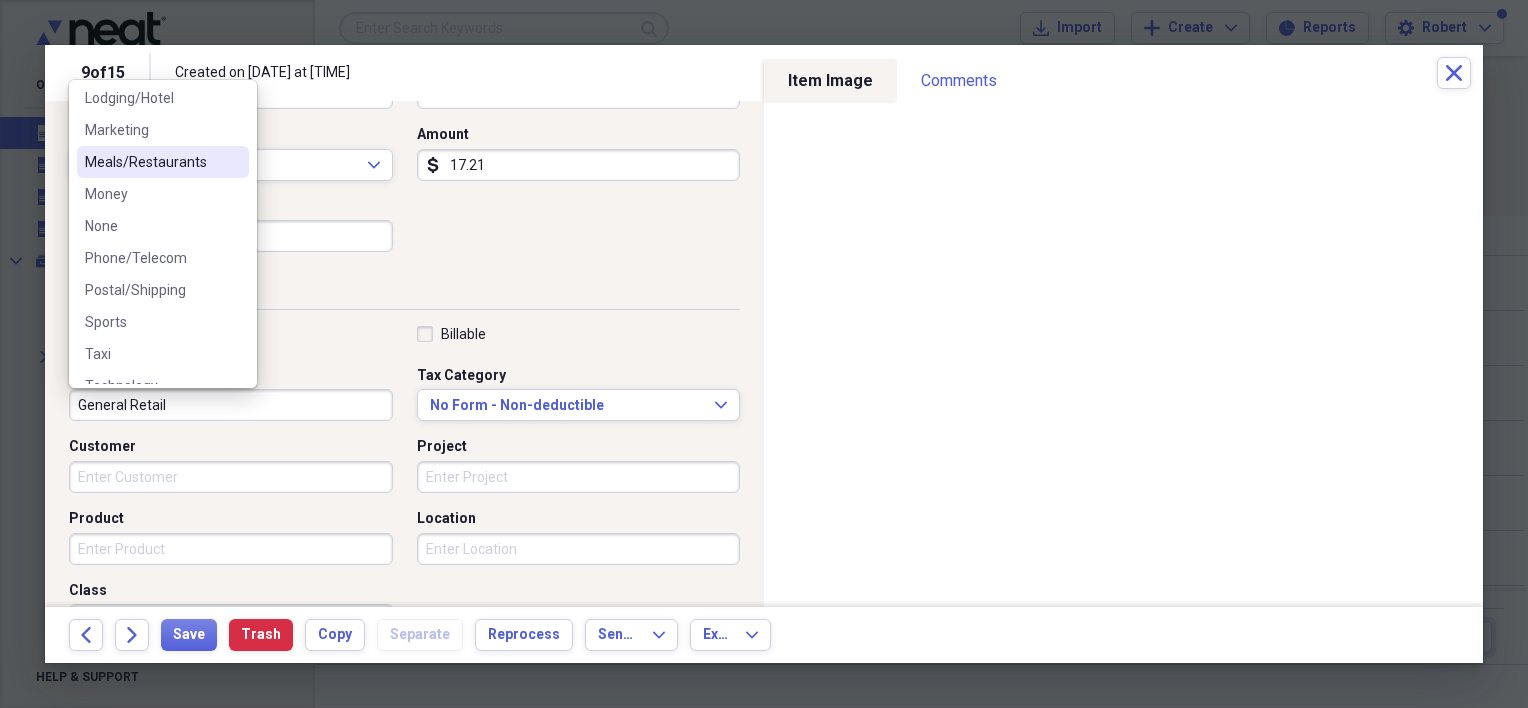 click on "Meals/Restaurants" at bounding box center [151, 162] 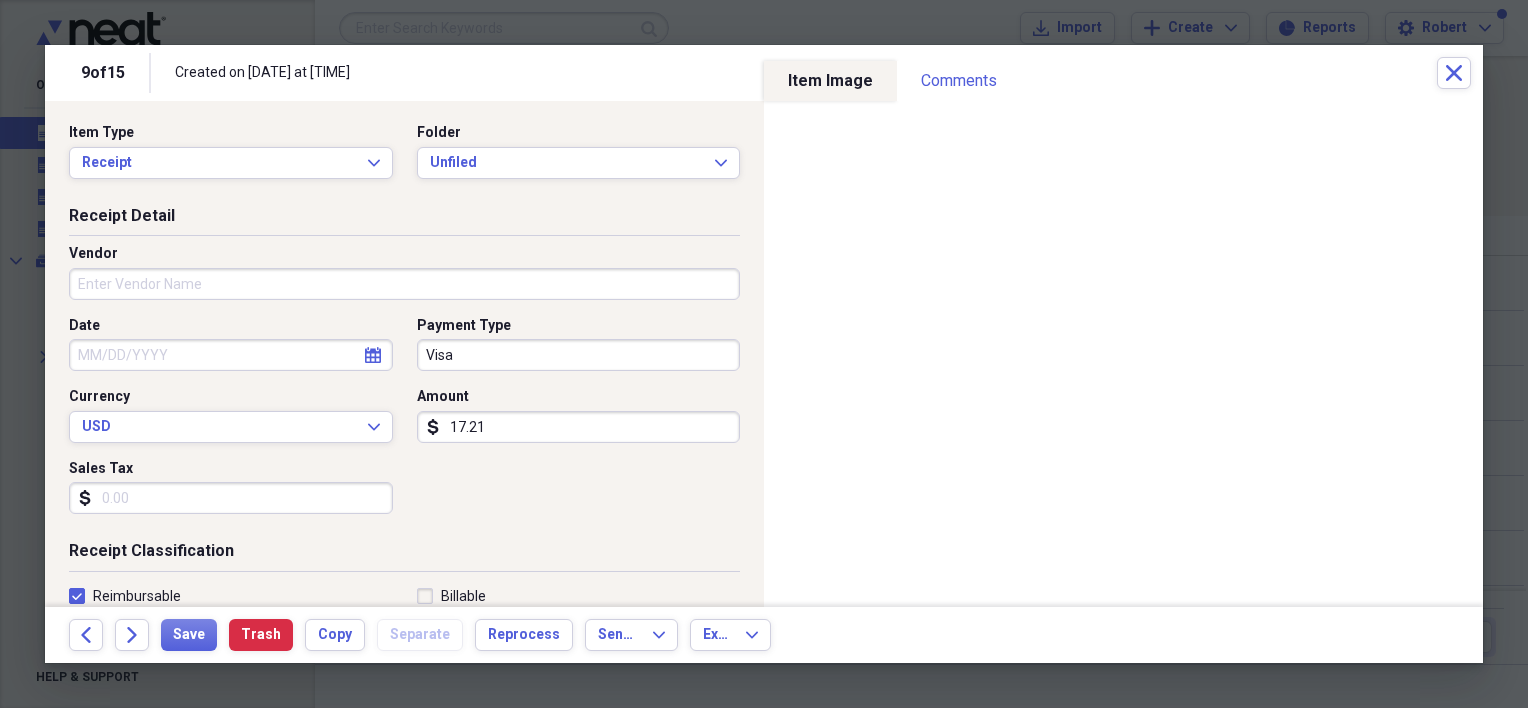 scroll, scrollTop: 0, scrollLeft: 0, axis: both 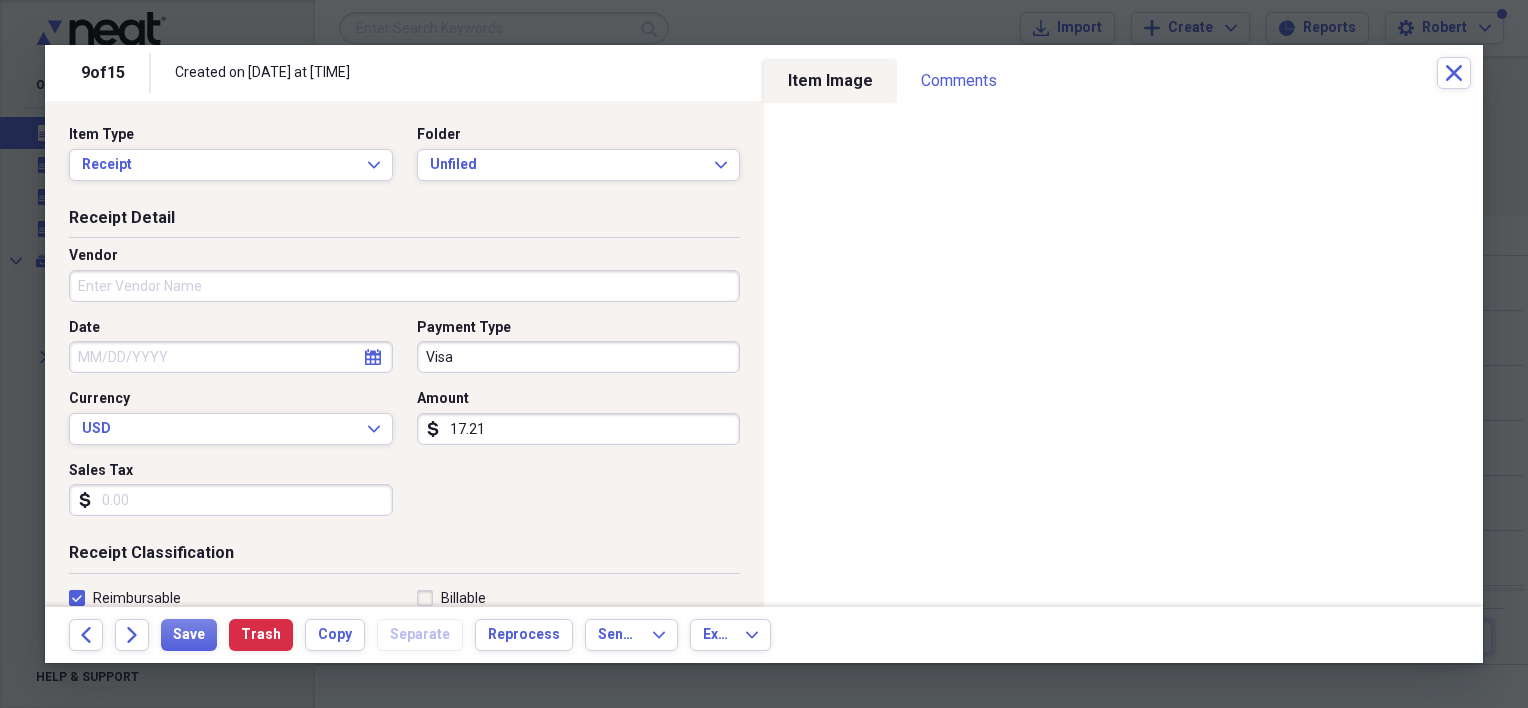 click on "calendar" 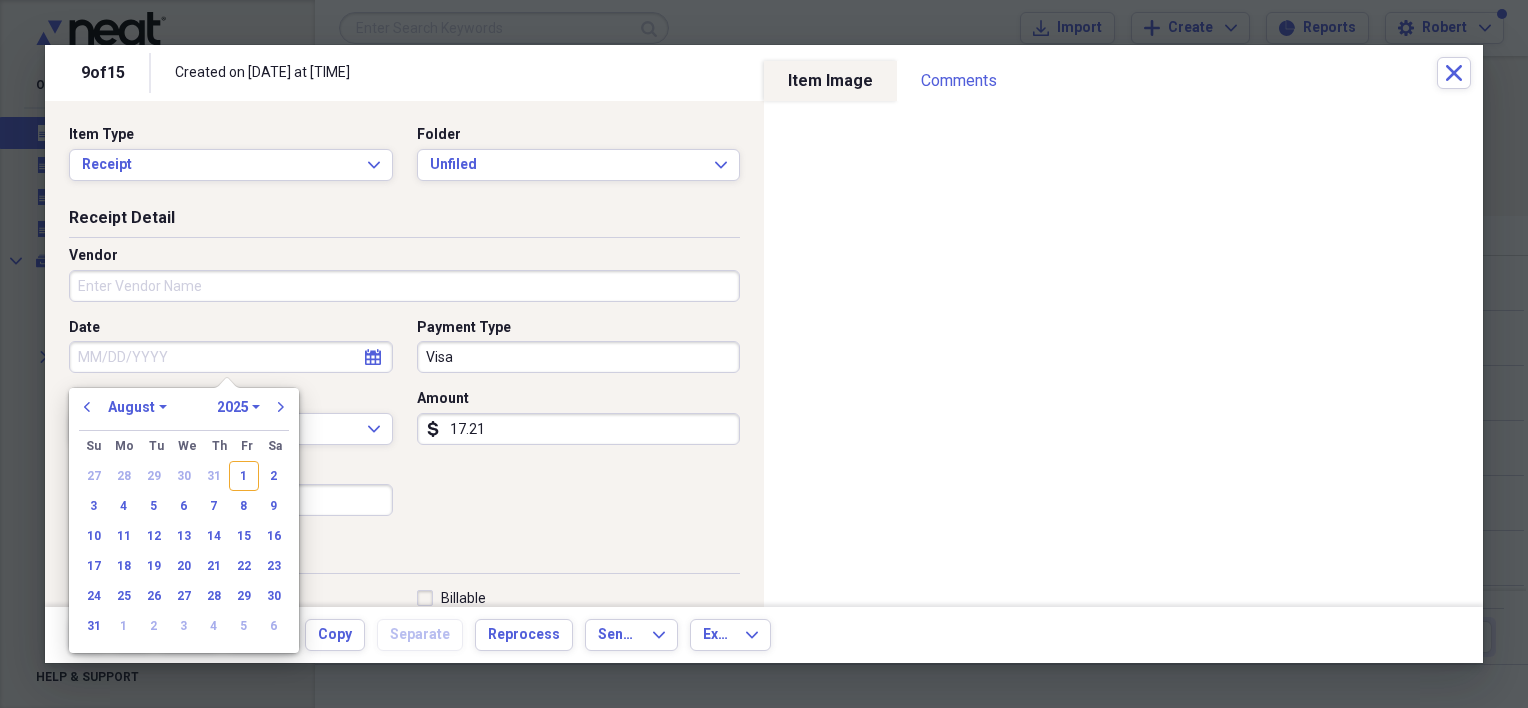 click on "12" at bounding box center [154, 536] 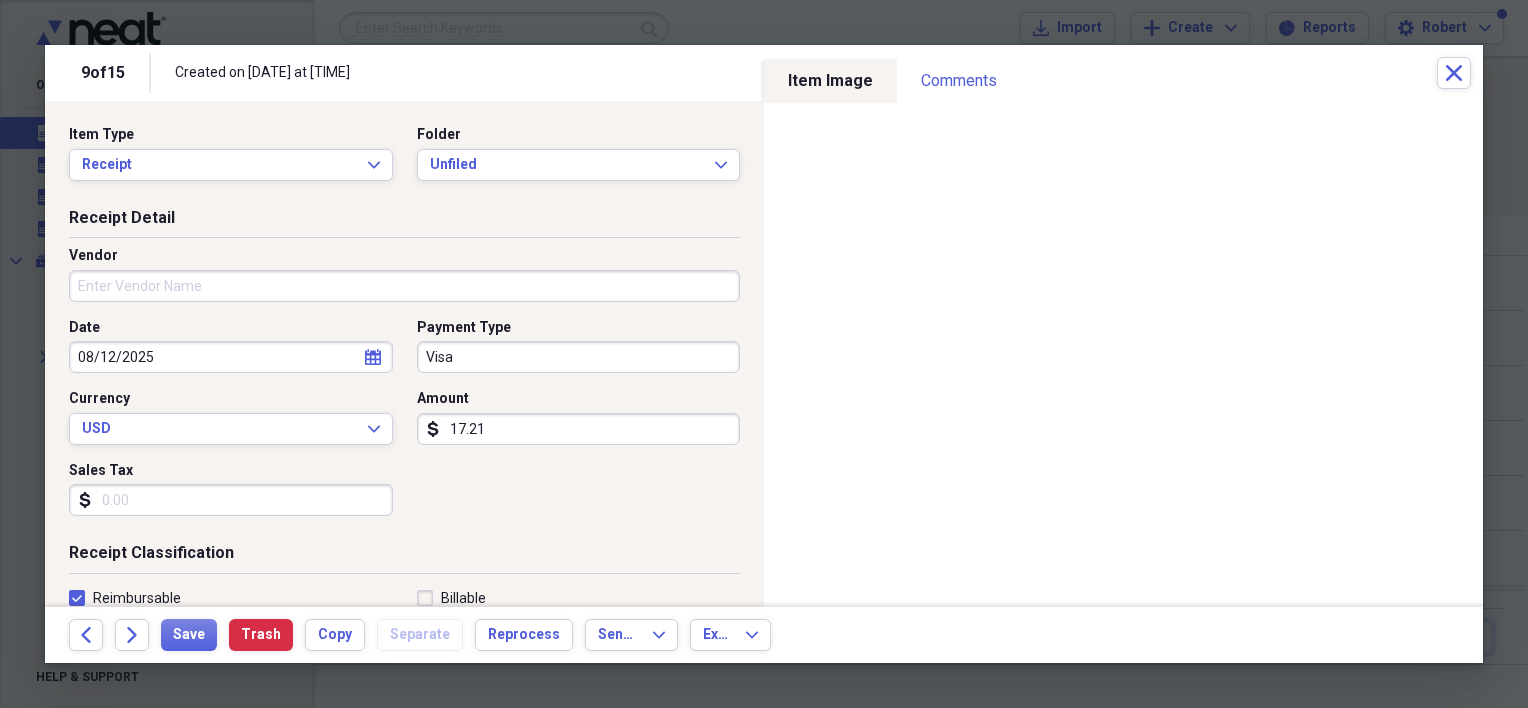 click on "08/12/2025" at bounding box center [231, 357] 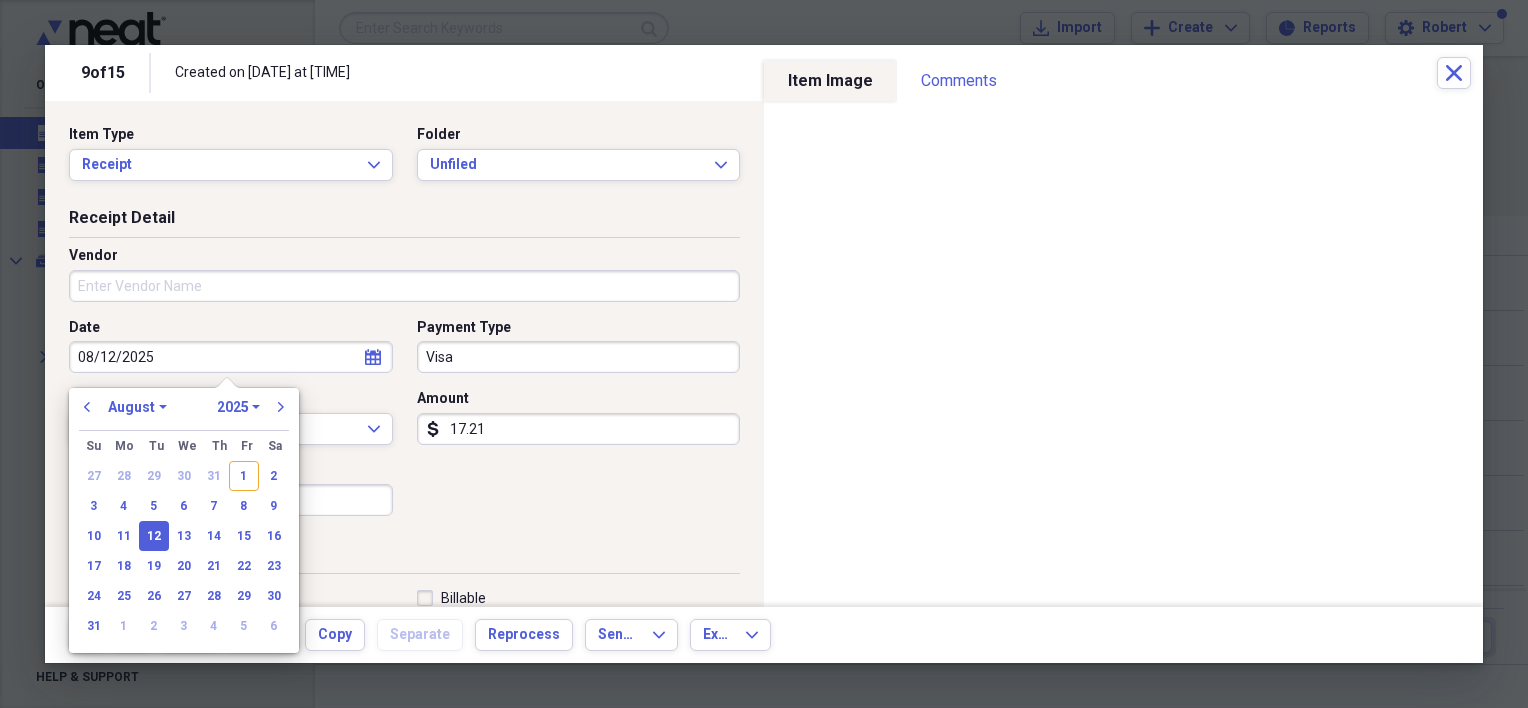 click on "previous" at bounding box center (87, 407) 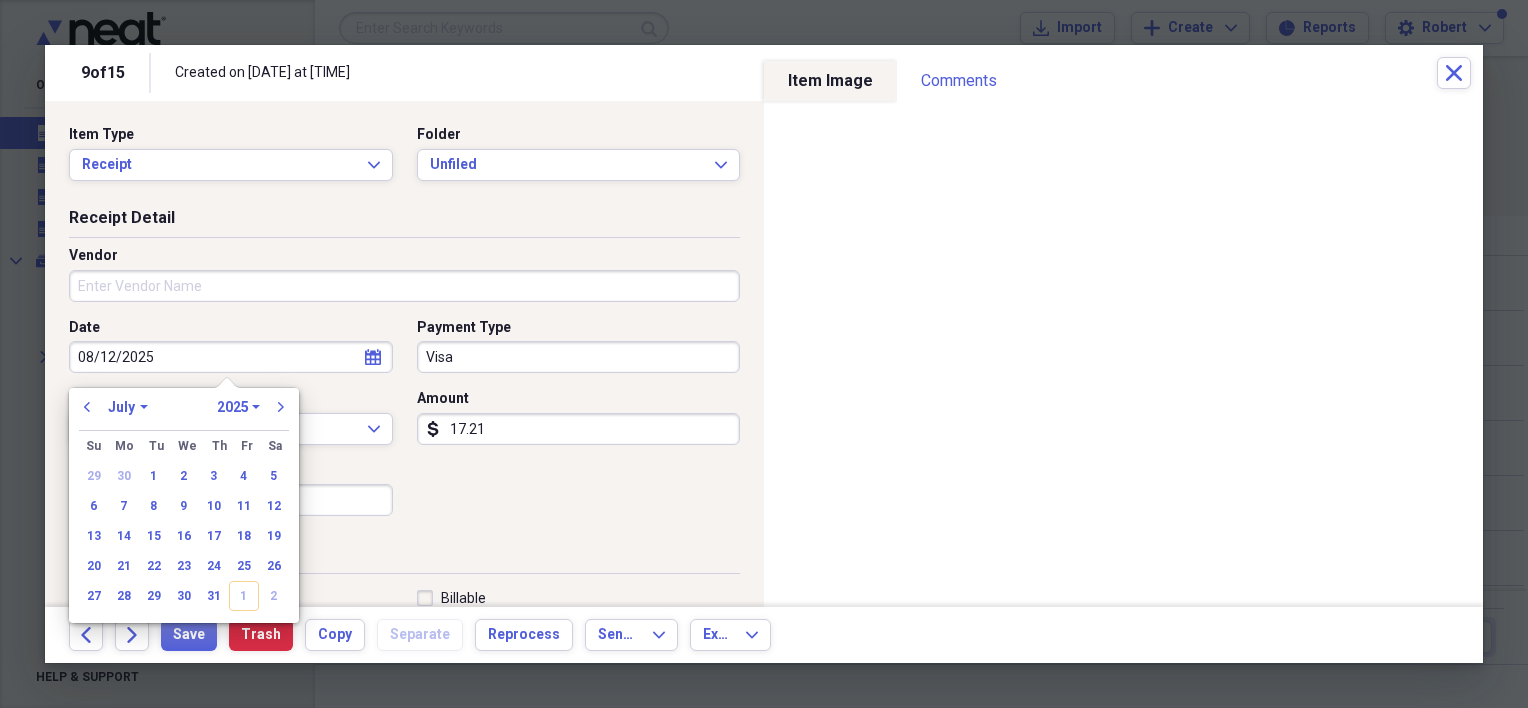 click on "10" at bounding box center (214, 506) 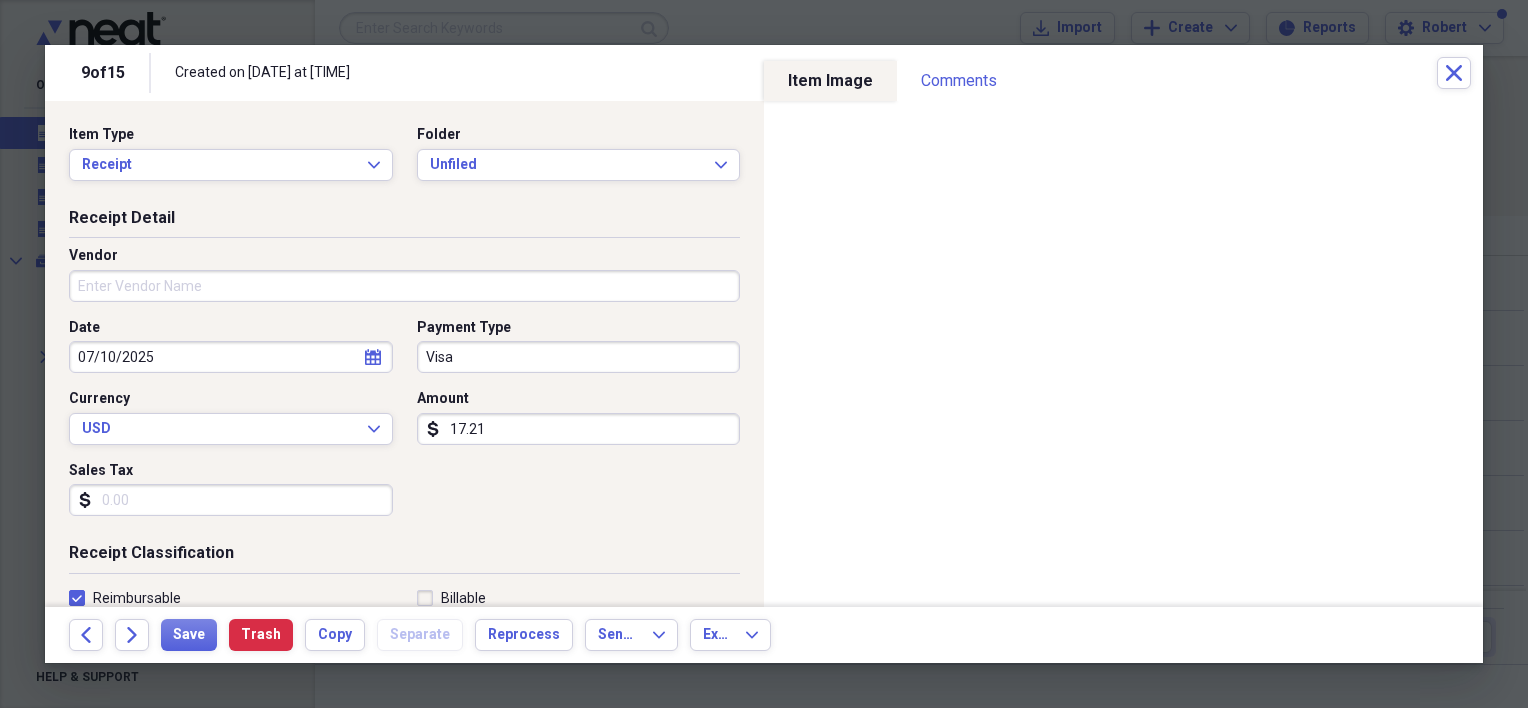 scroll, scrollTop: 224, scrollLeft: 0, axis: vertical 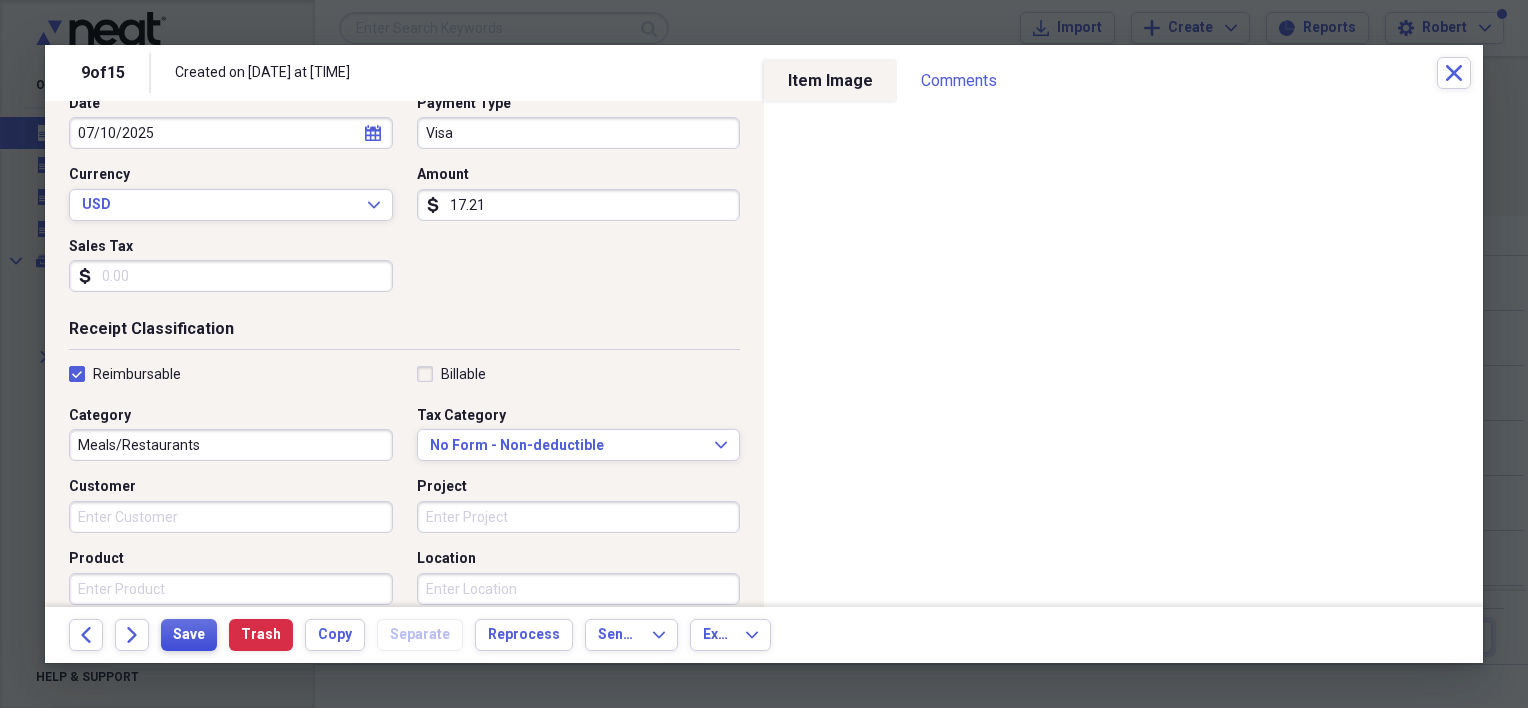 click on "Save" at bounding box center (189, 635) 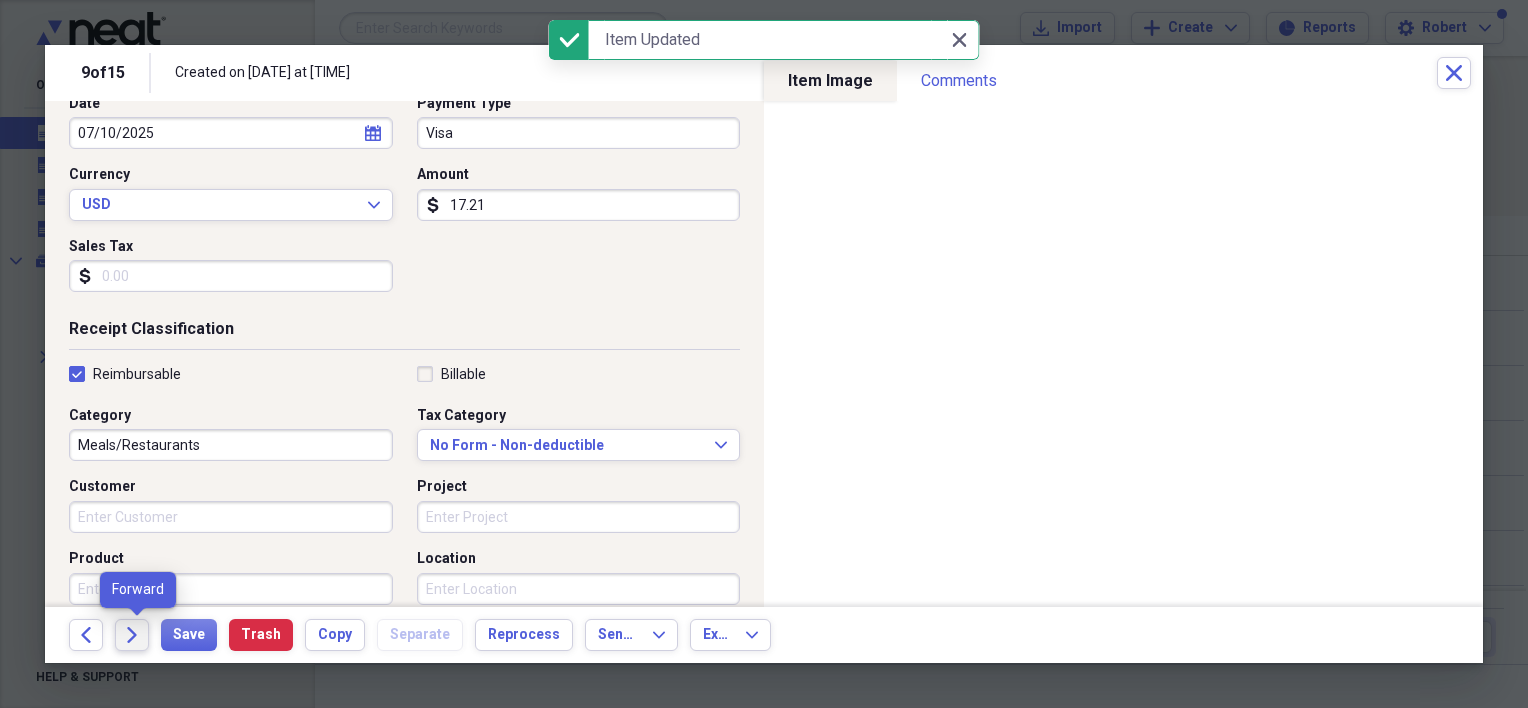 click on "Forward" 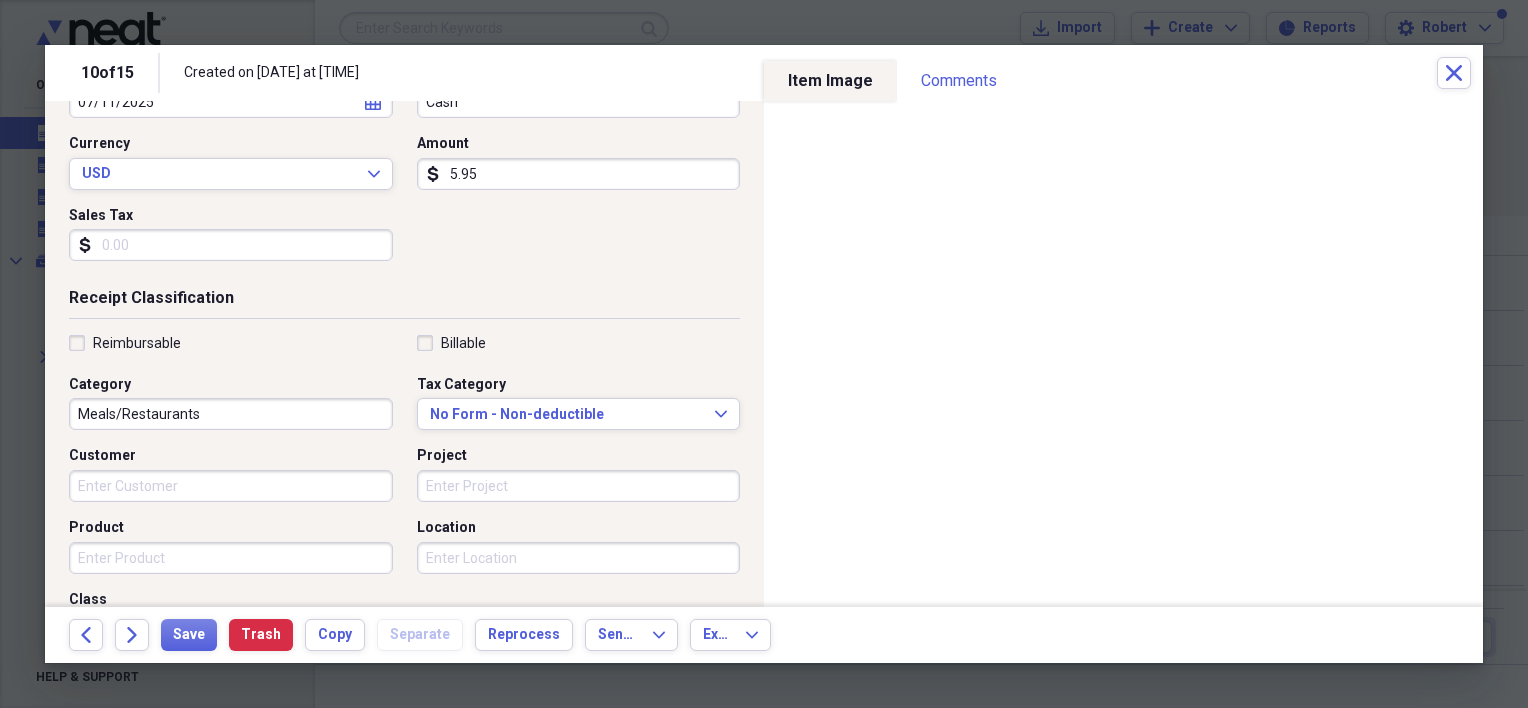 scroll, scrollTop: 256, scrollLeft: 0, axis: vertical 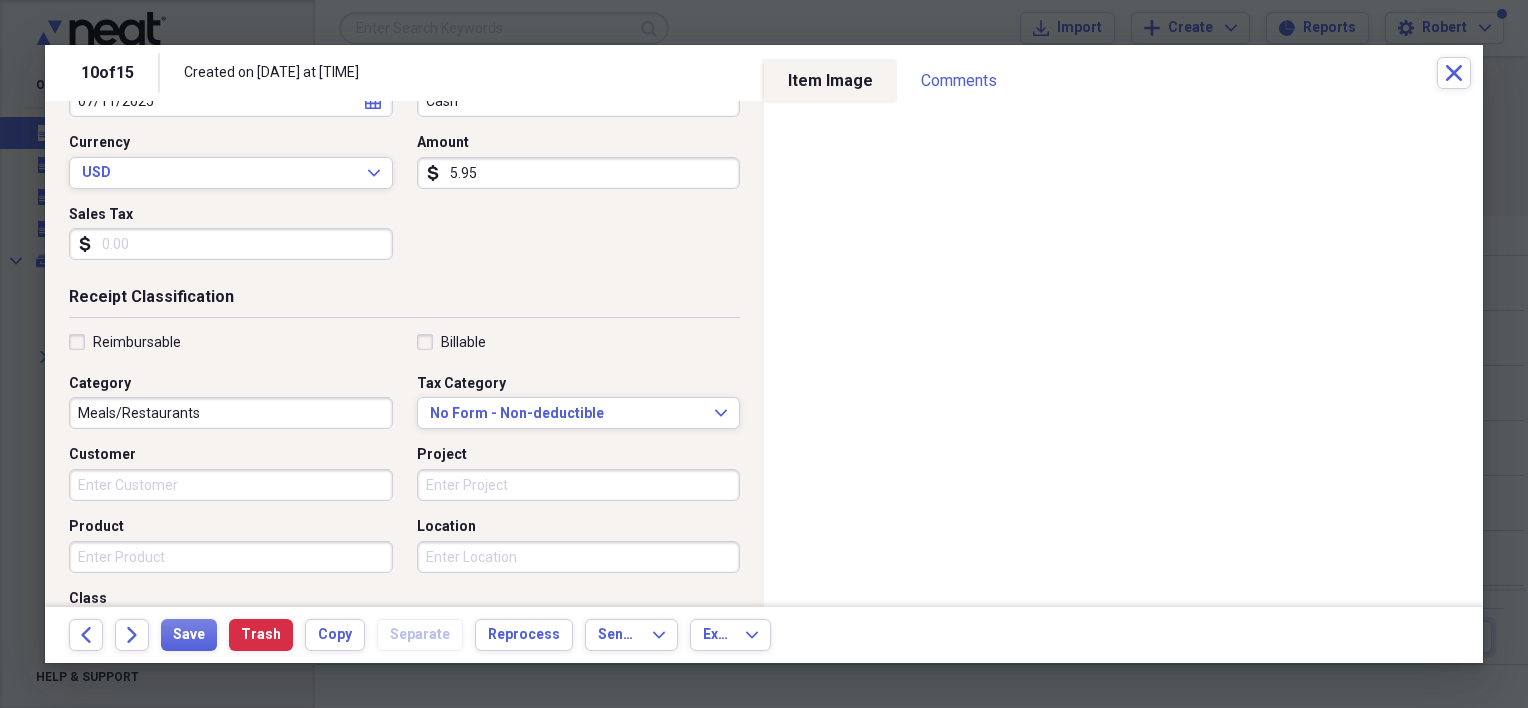 click on "Reimbursable" at bounding box center [231, 342] 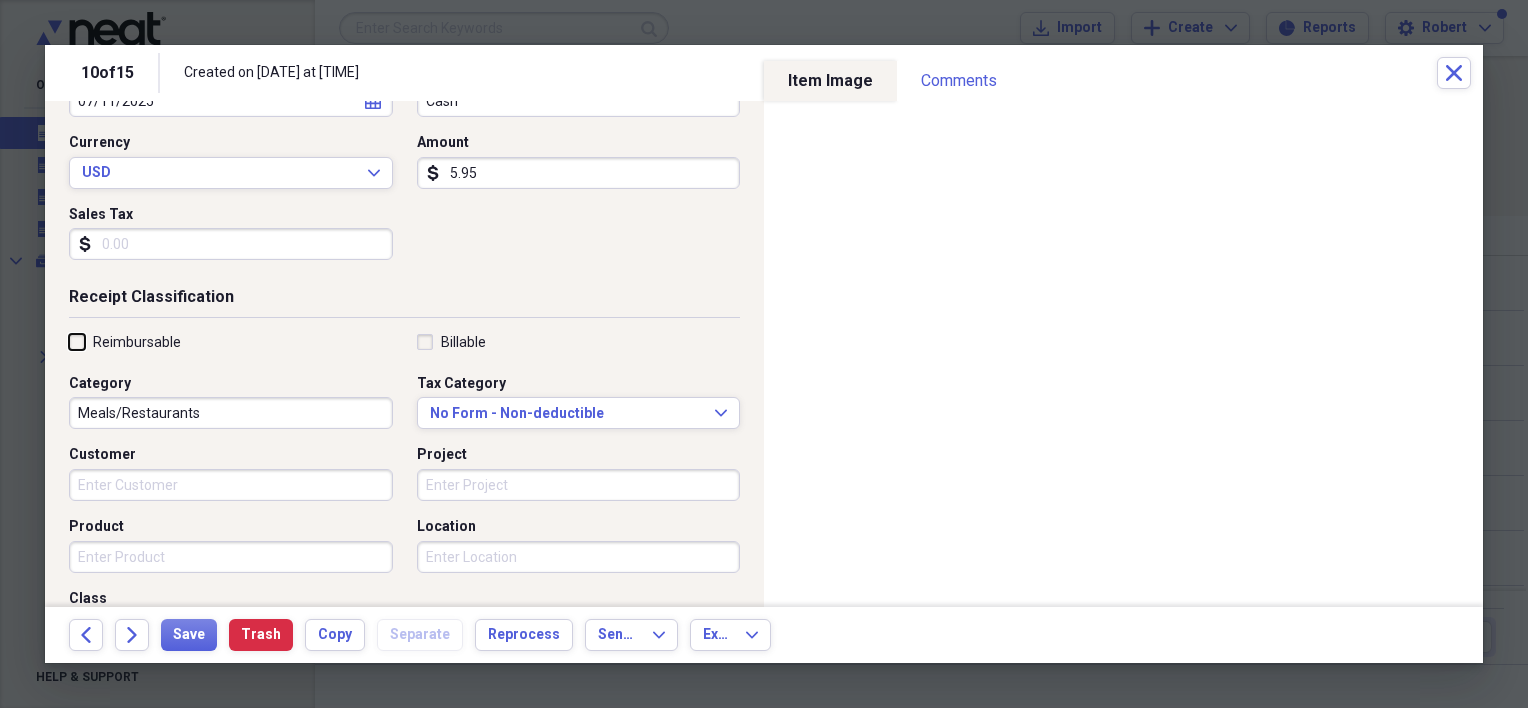 click on "Reimbursable" at bounding box center [69, 341] 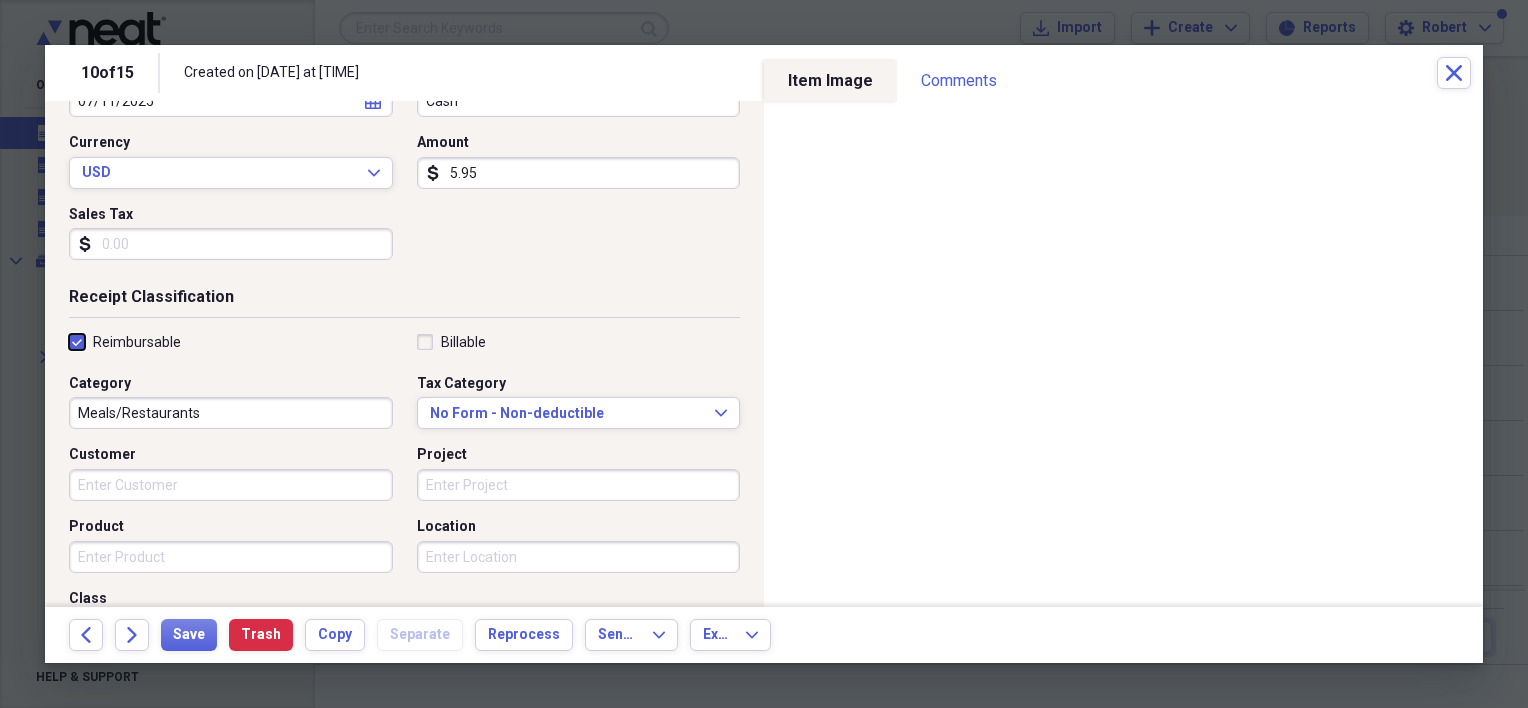 checkbox on "true" 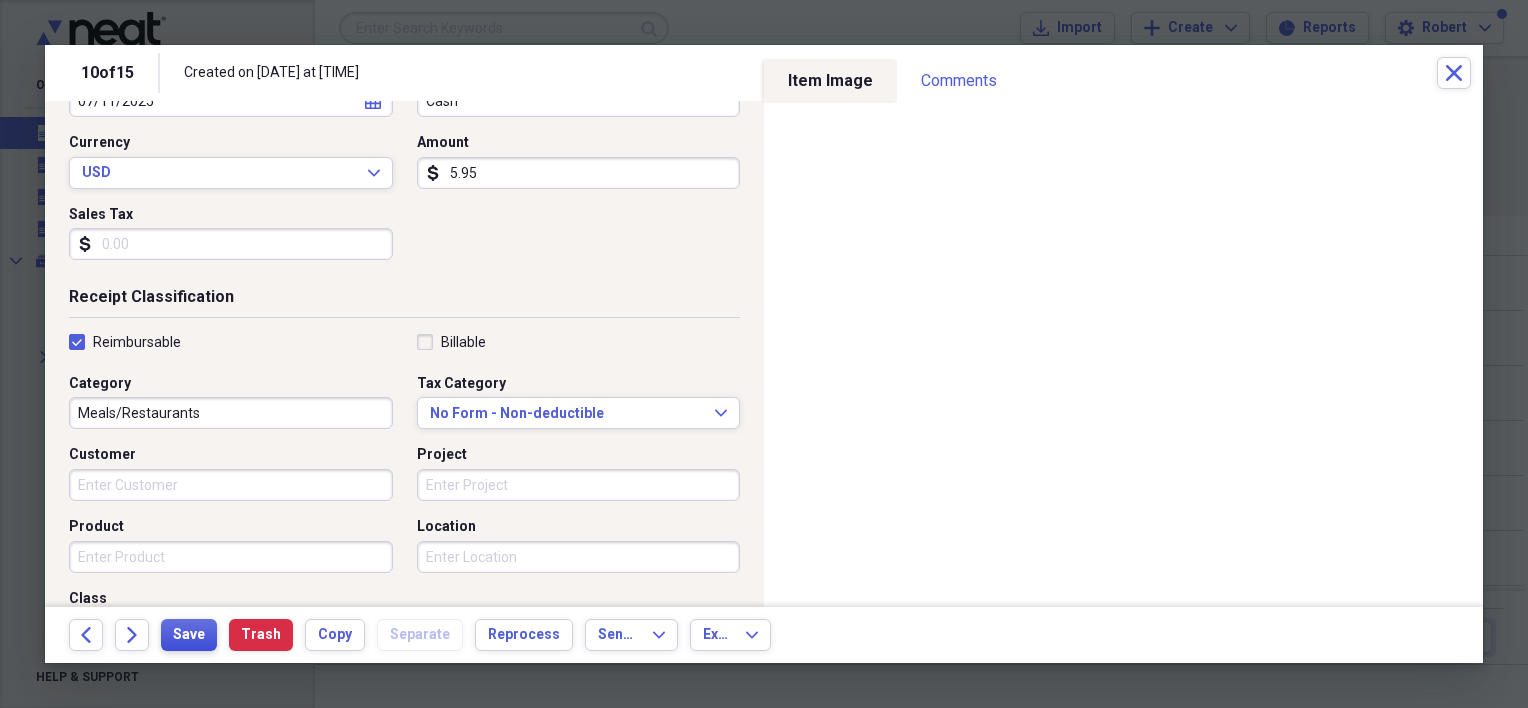 click on "Save" at bounding box center (189, 635) 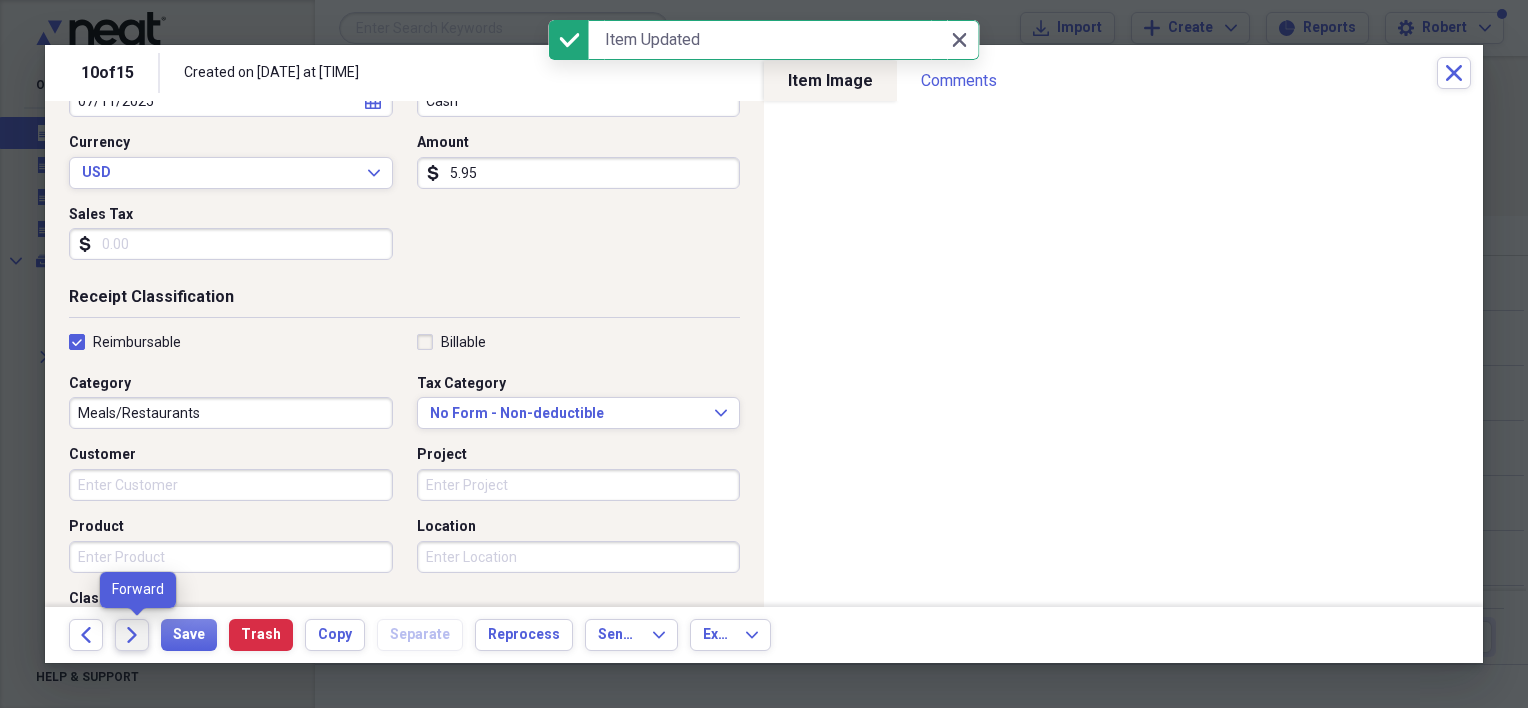 click on "Forward" 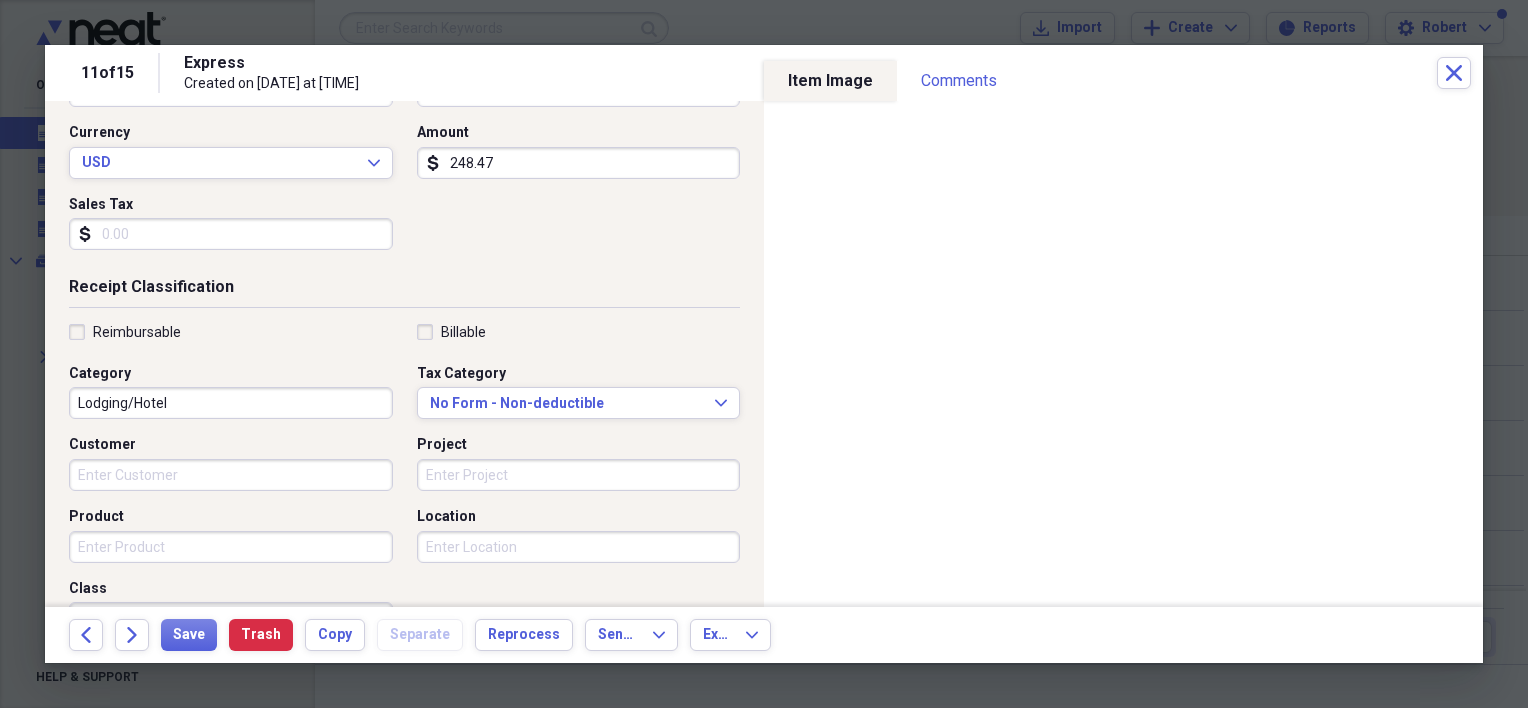 scroll, scrollTop: 268, scrollLeft: 0, axis: vertical 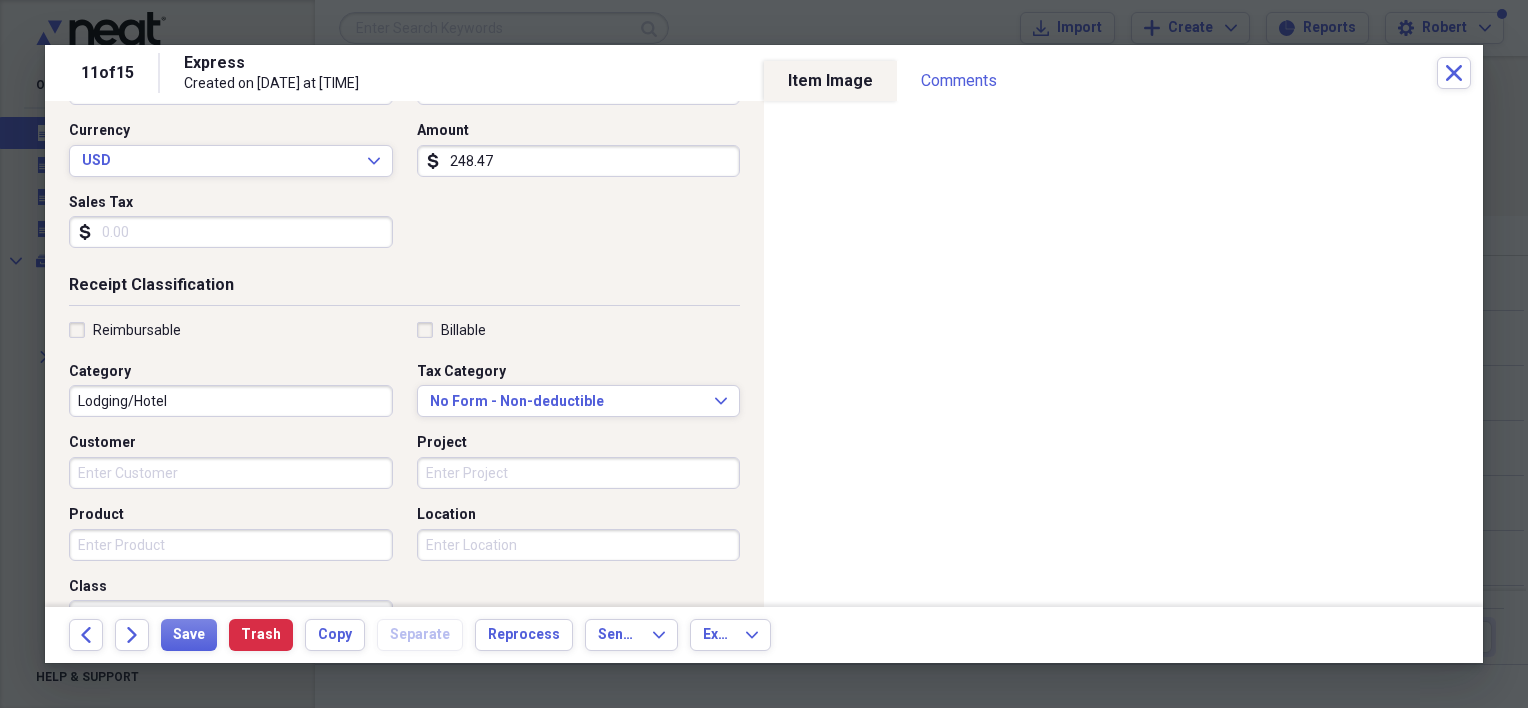 click on "Reimbursable" at bounding box center [125, 330] 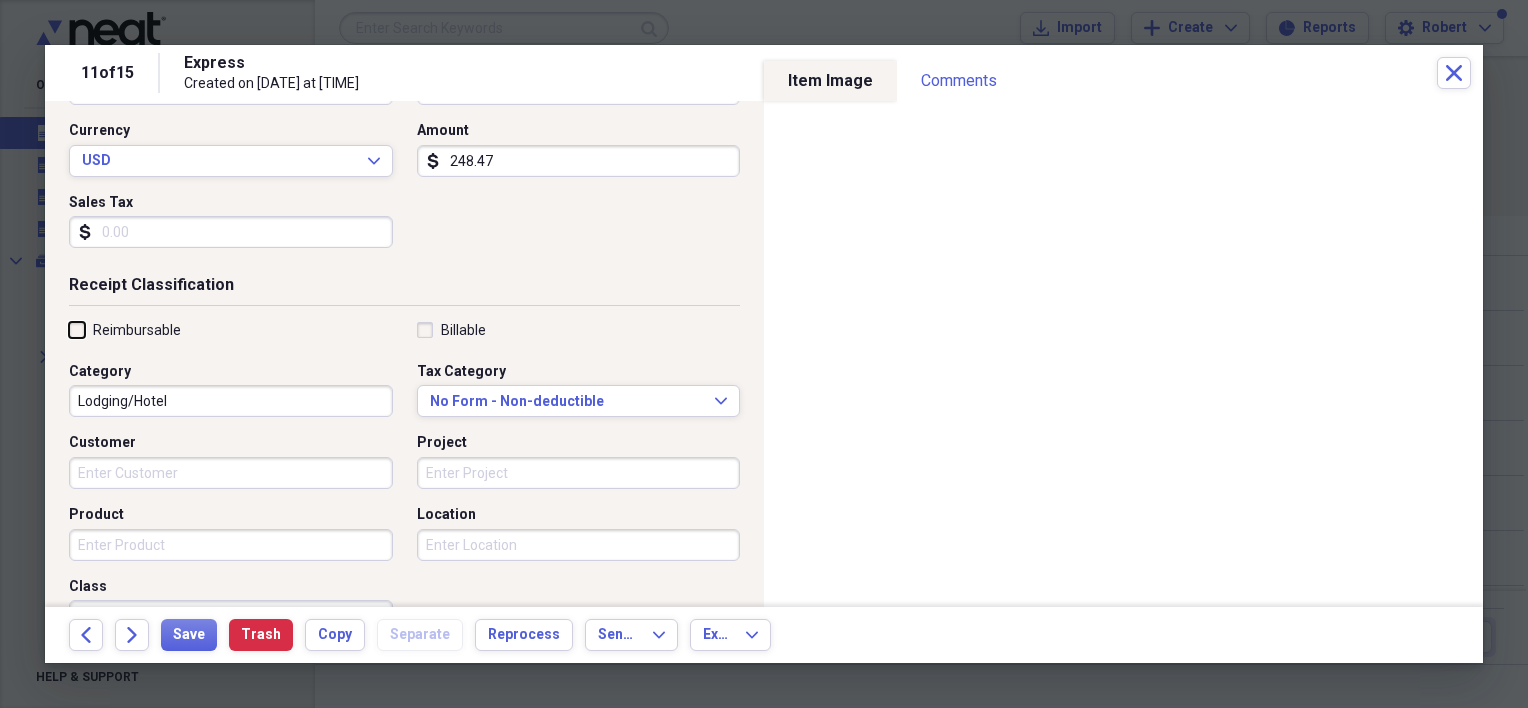 click on "Reimbursable" at bounding box center (69, 329) 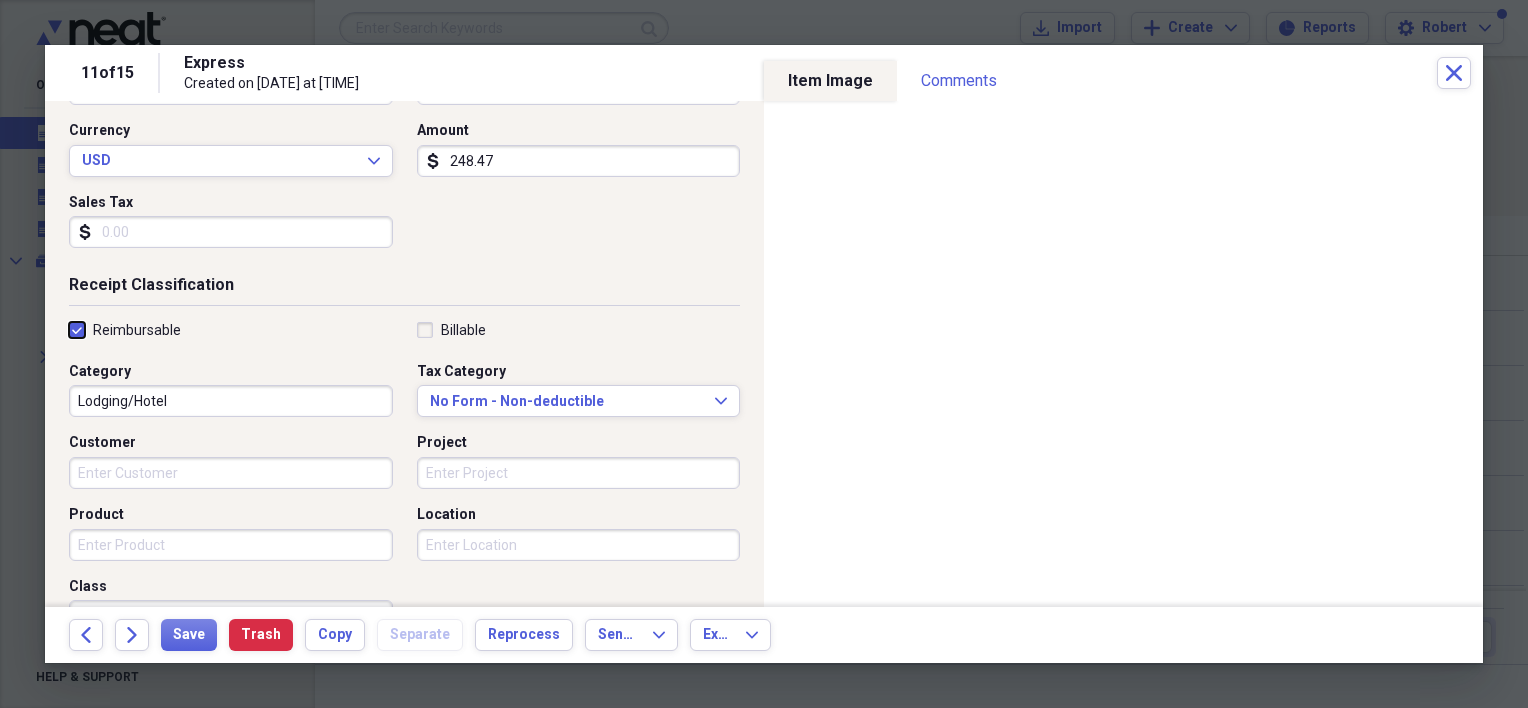 checkbox on "true" 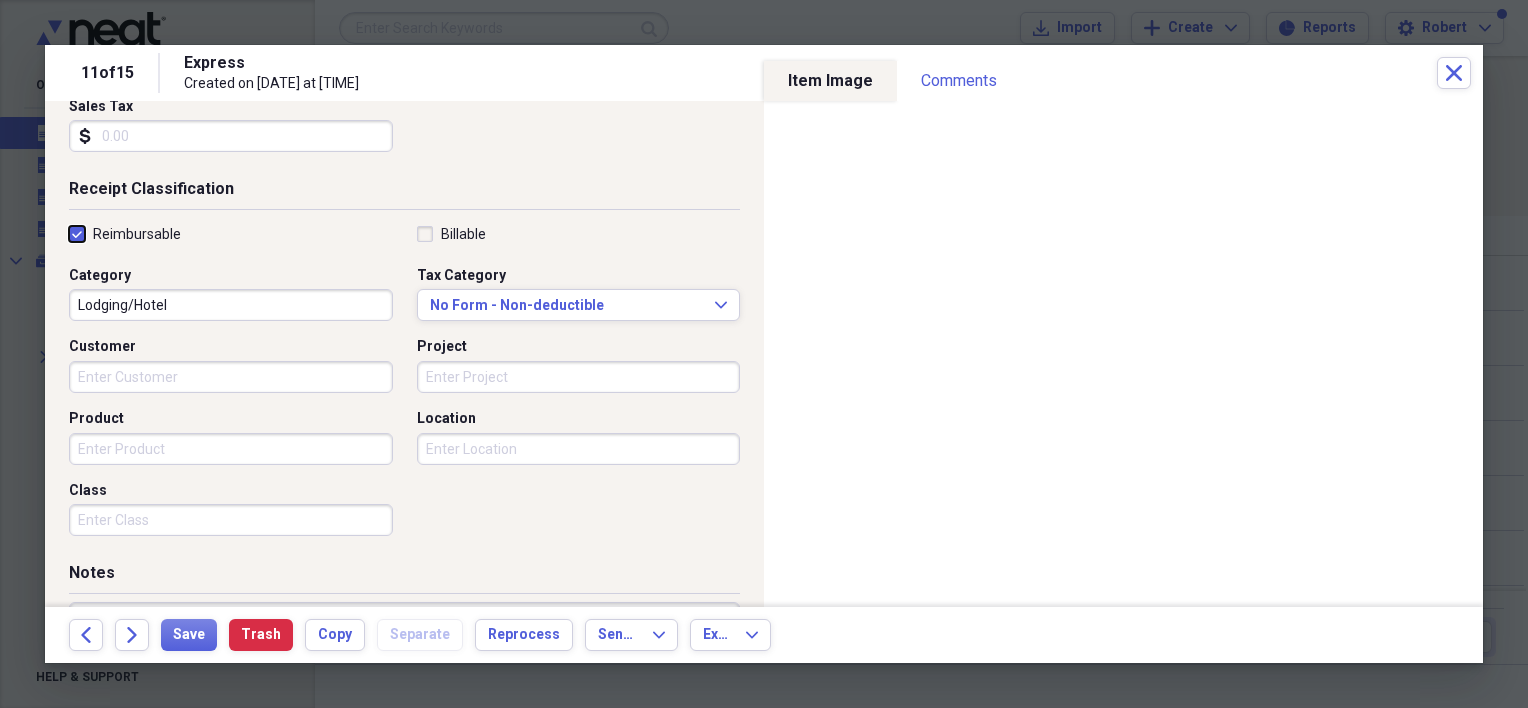 scroll, scrollTop: 379, scrollLeft: 0, axis: vertical 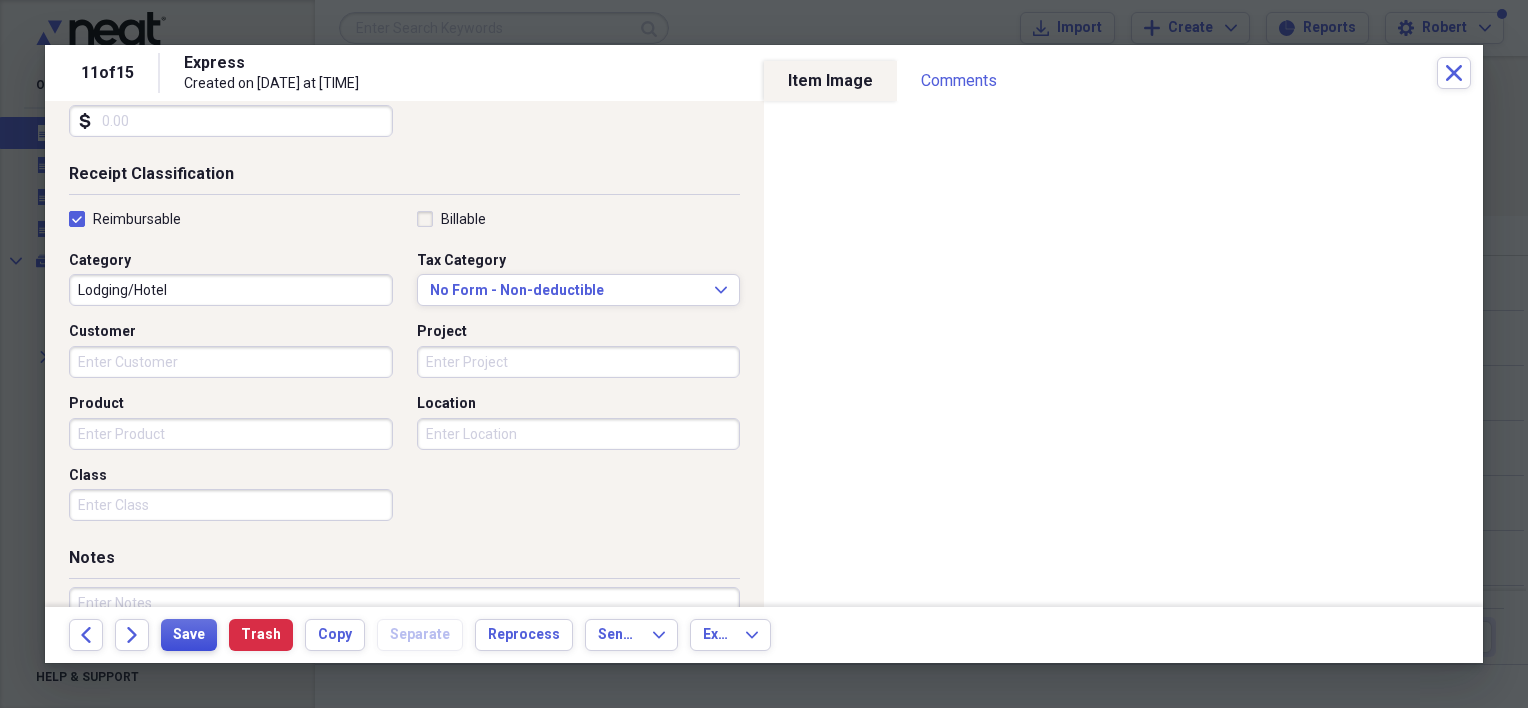 click on "Save" at bounding box center (189, 635) 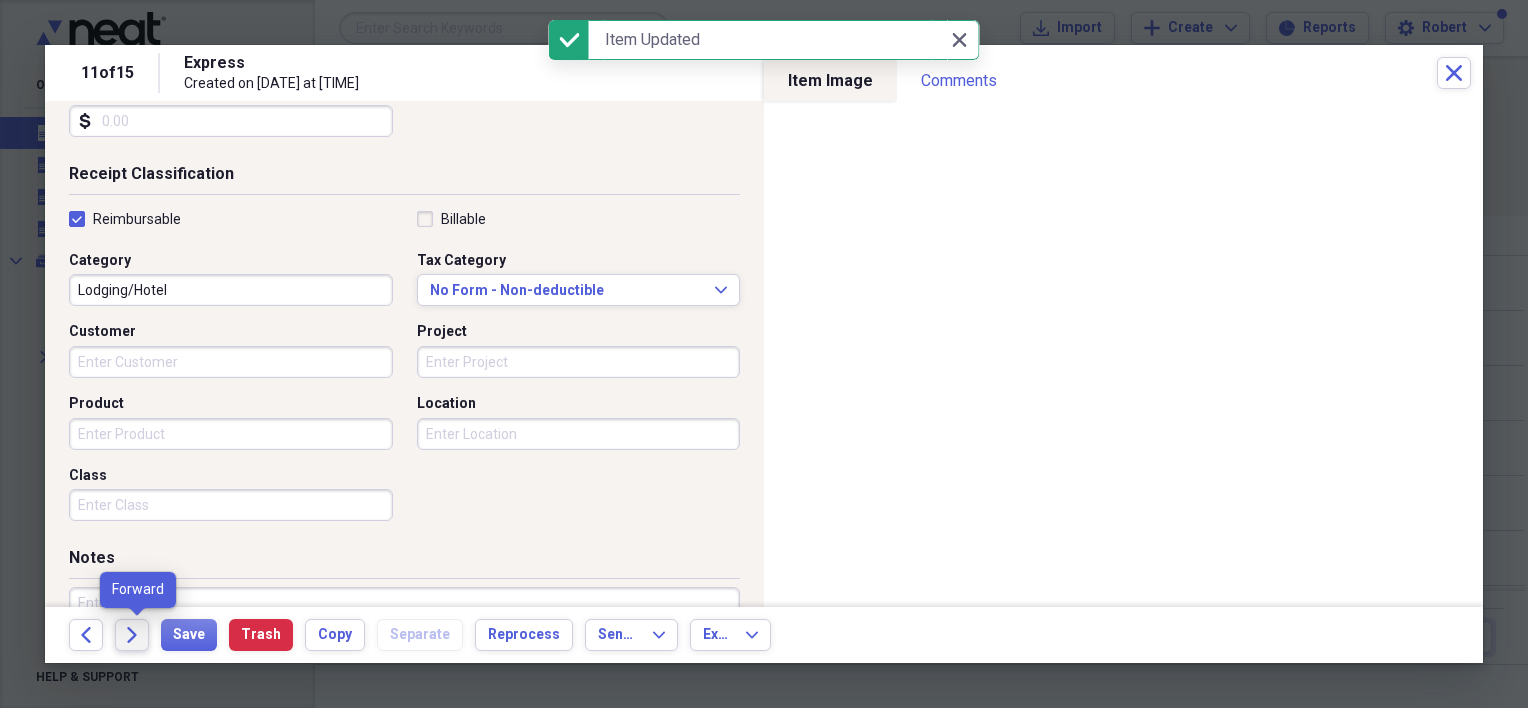click on "Forward" 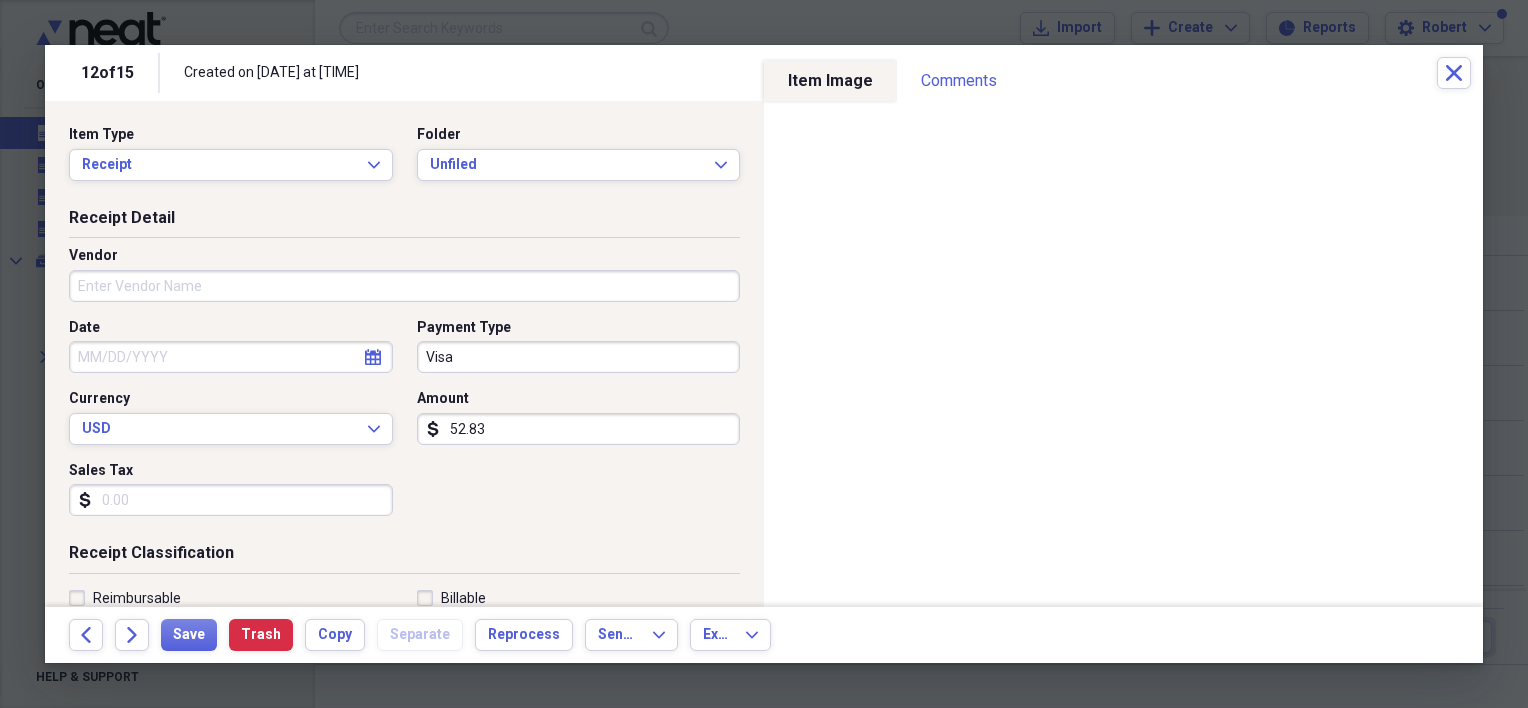 click 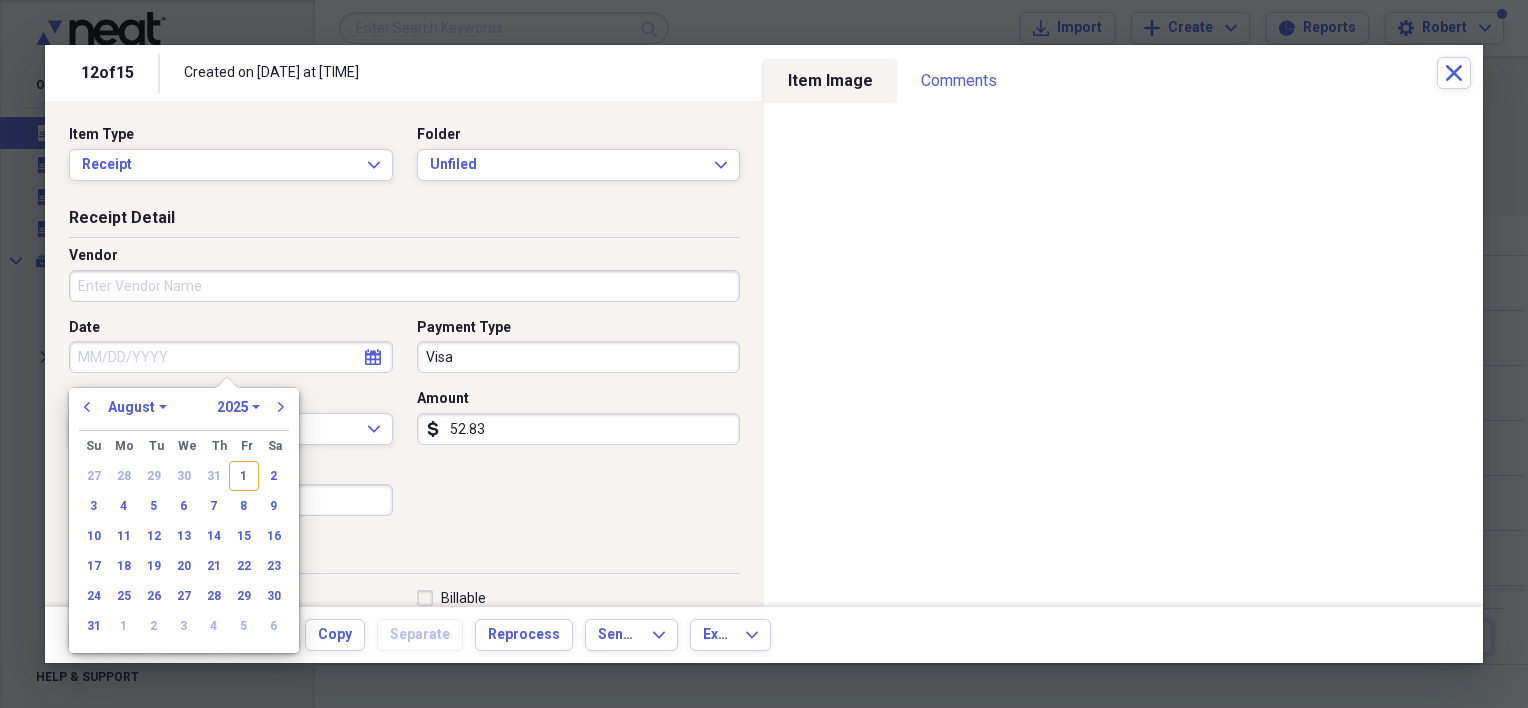 click on "previous" at bounding box center (87, 407) 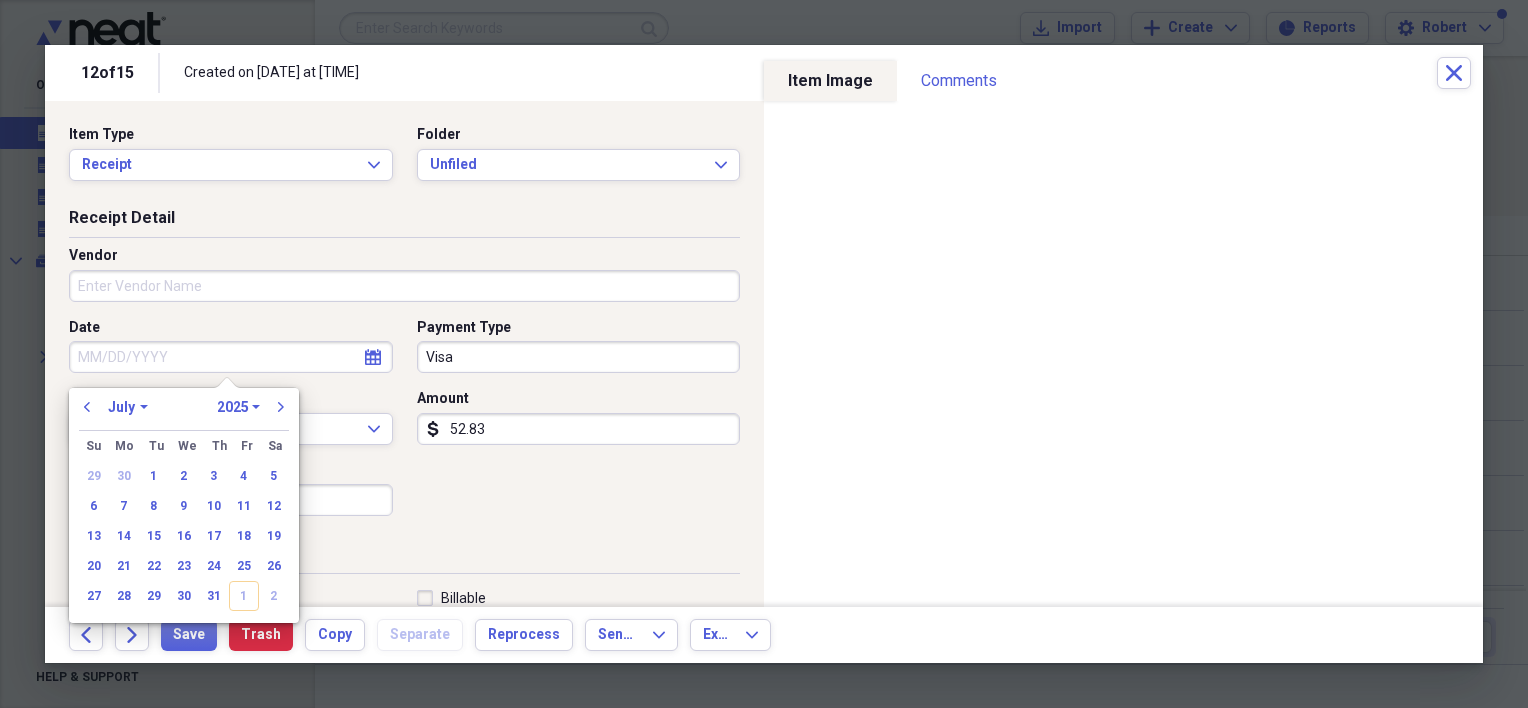click on "10" at bounding box center (214, 506) 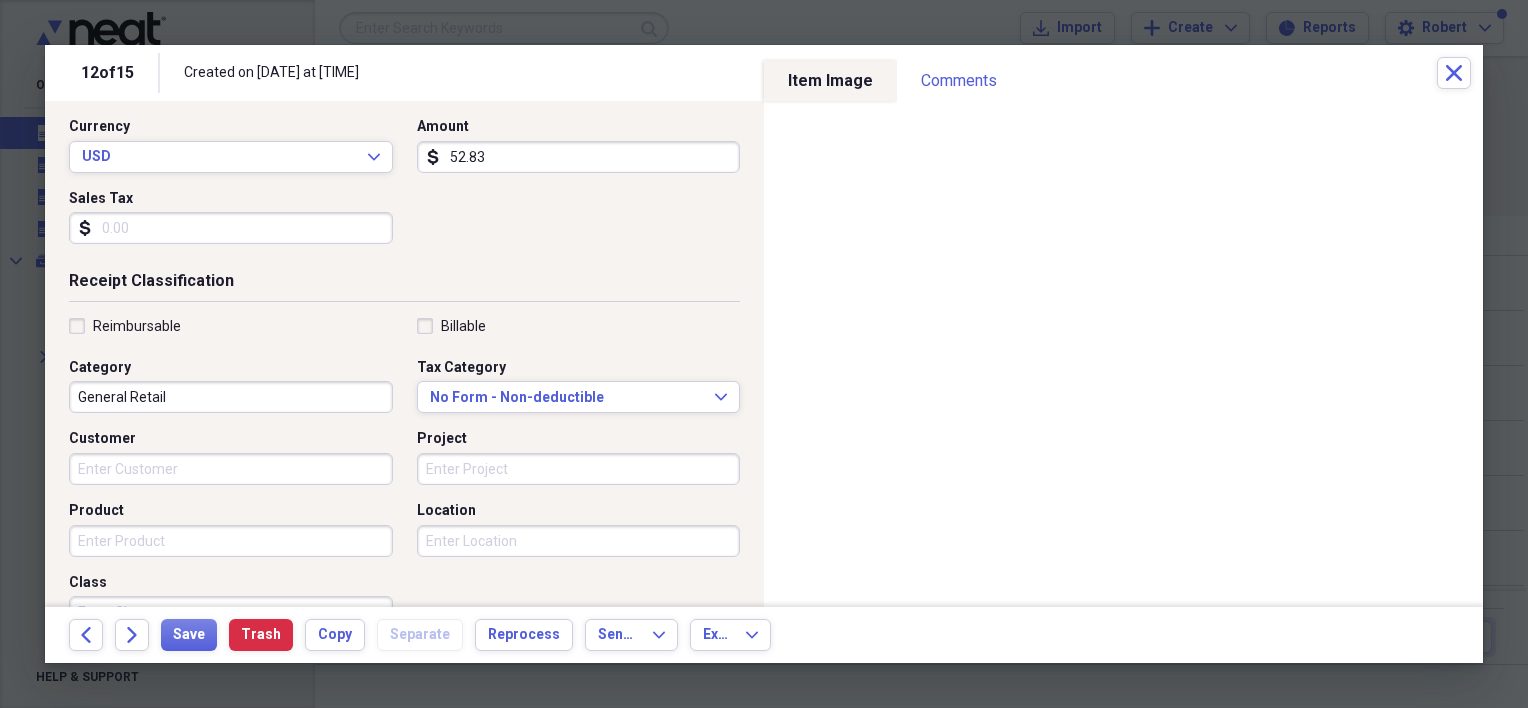 scroll, scrollTop: 276, scrollLeft: 0, axis: vertical 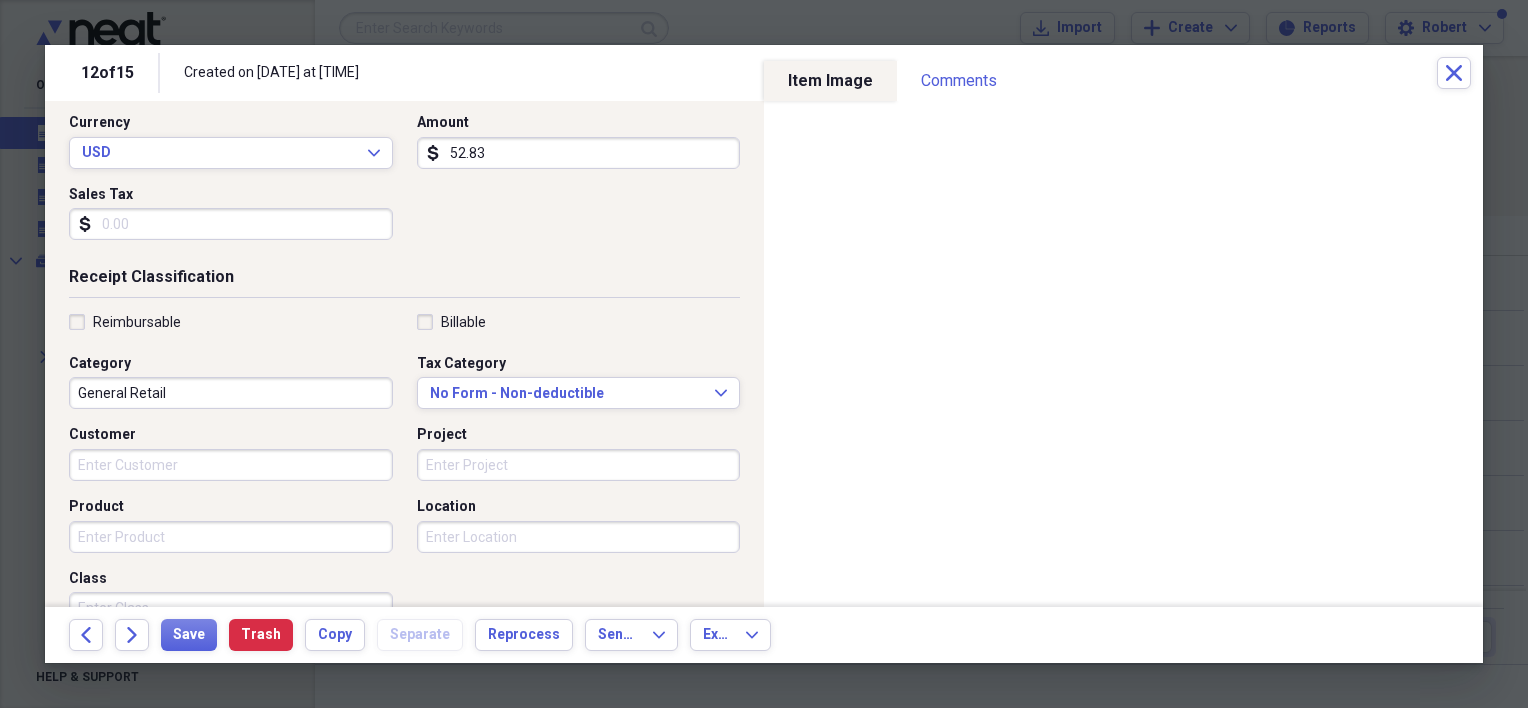 click on "Reimbursable" at bounding box center (125, 322) 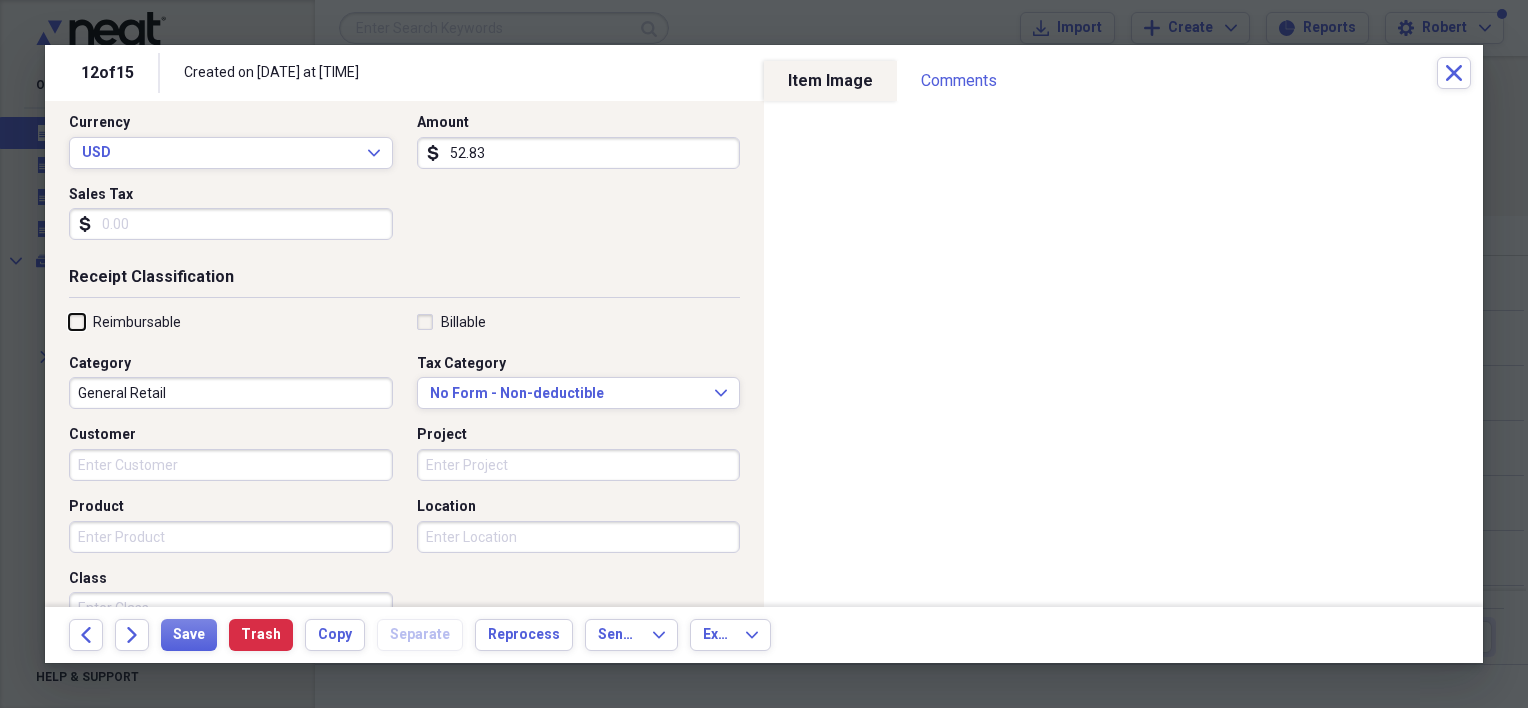 click on "Reimbursable" at bounding box center (69, 321) 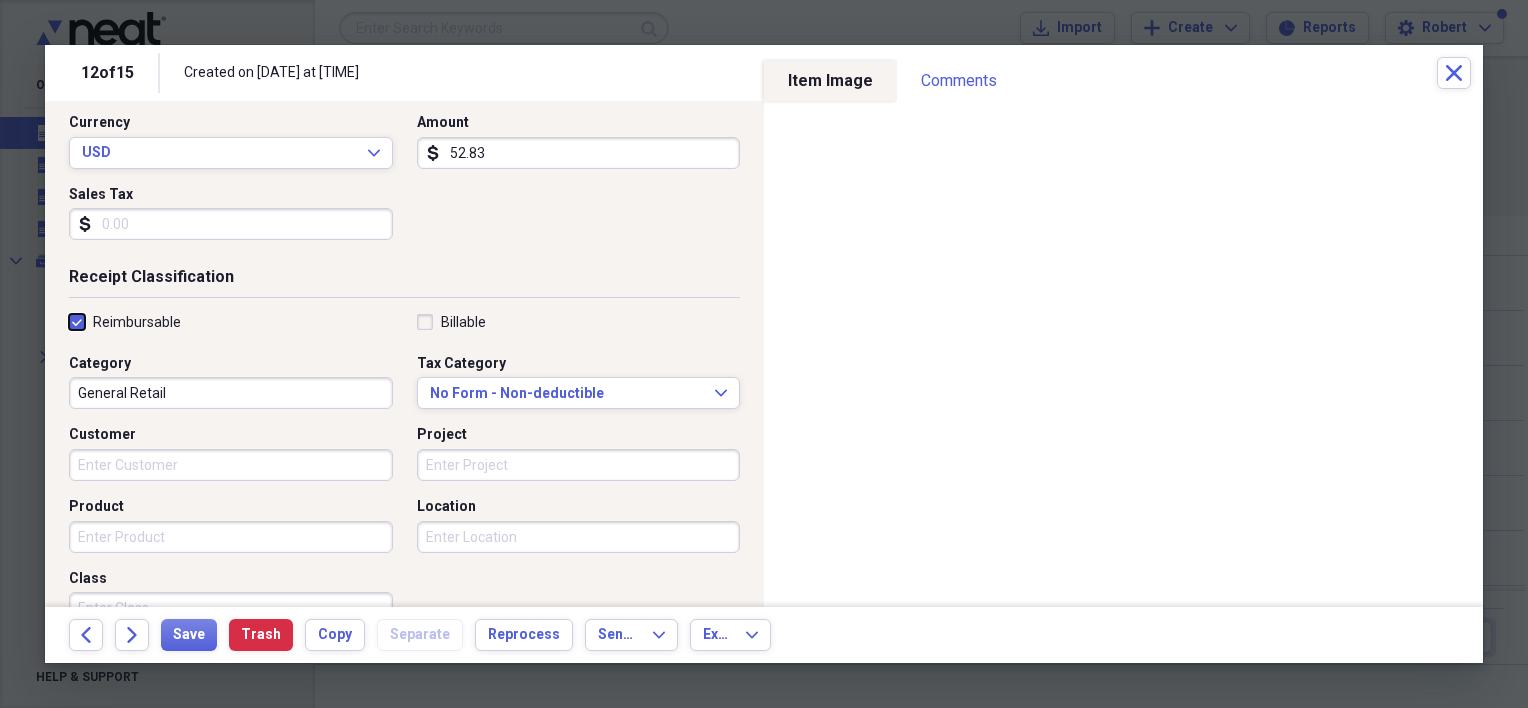 checkbox on "true" 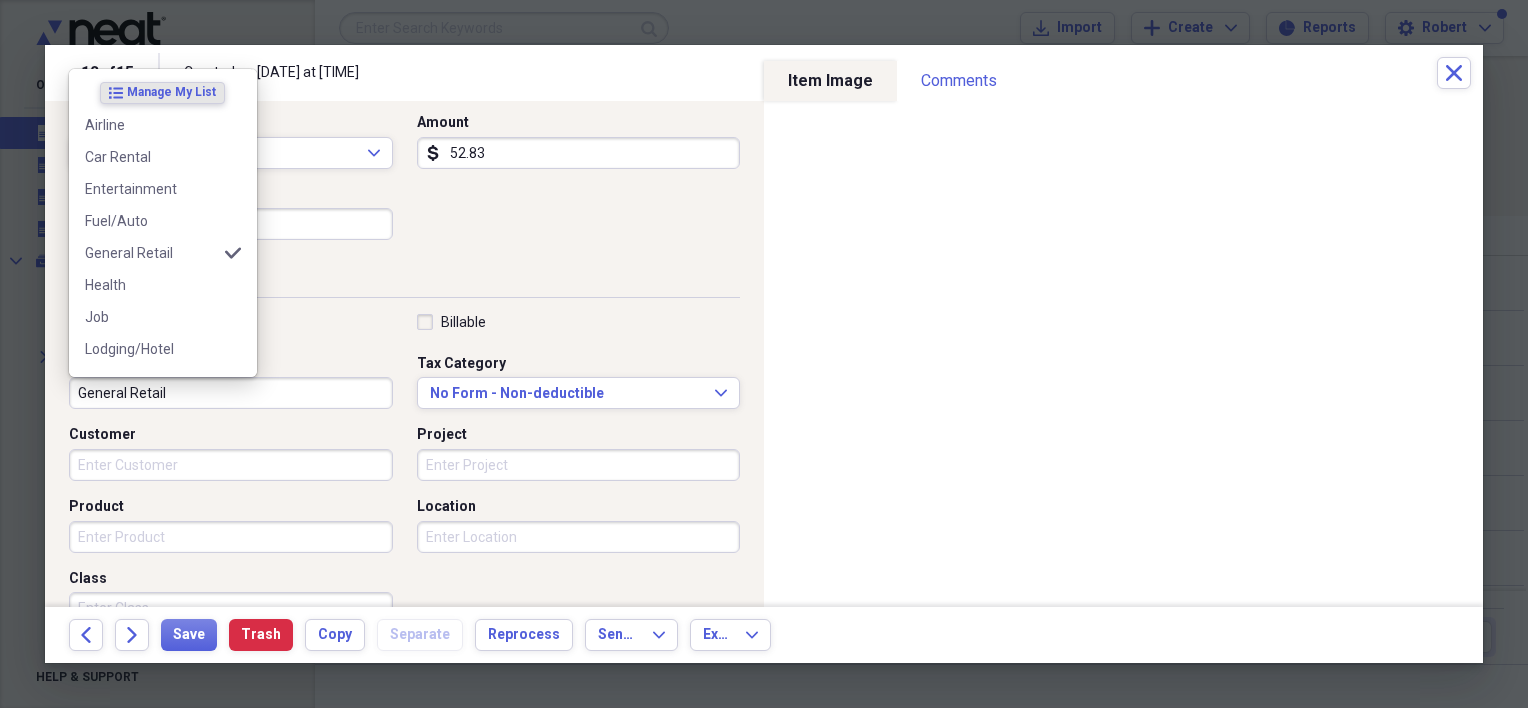 click on "General Retail" at bounding box center [231, 393] 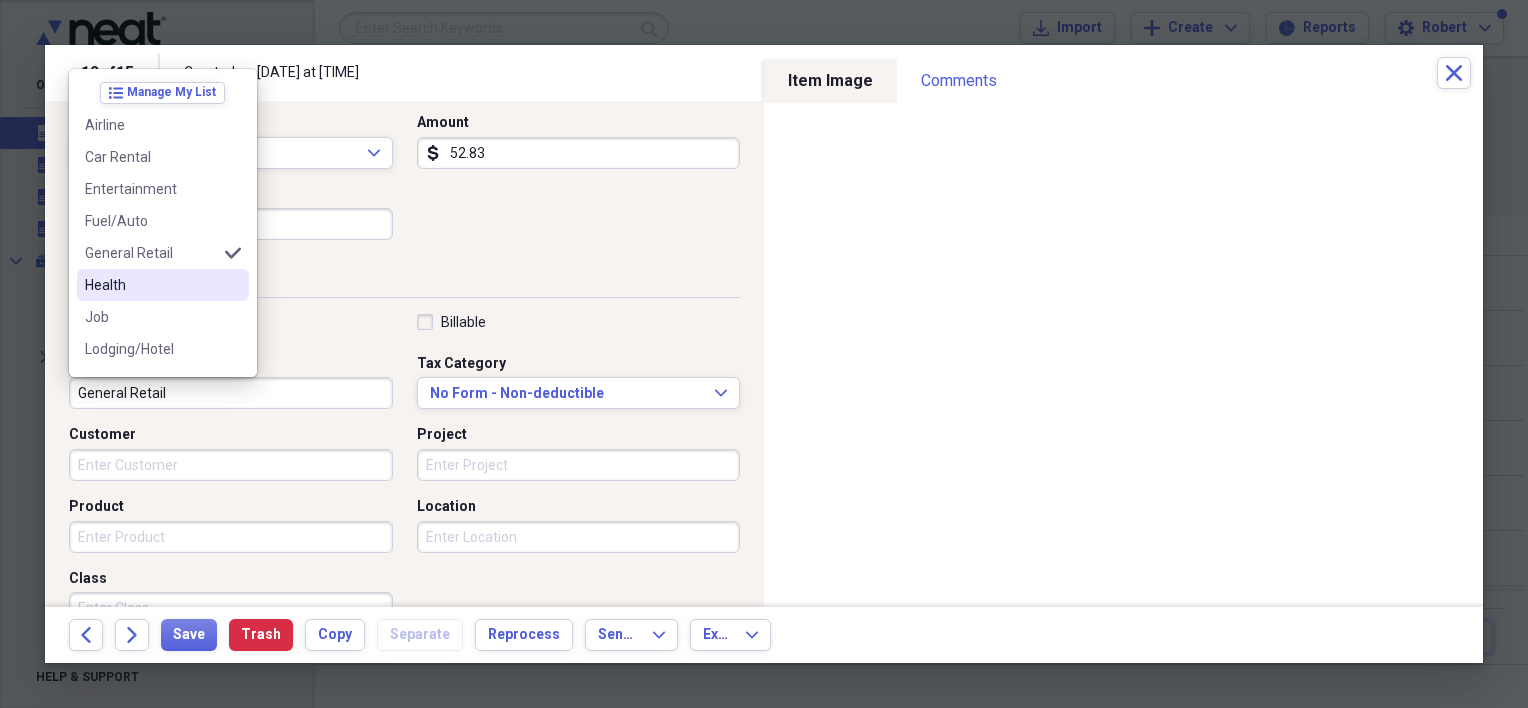 scroll, scrollTop: 262, scrollLeft: 0, axis: vertical 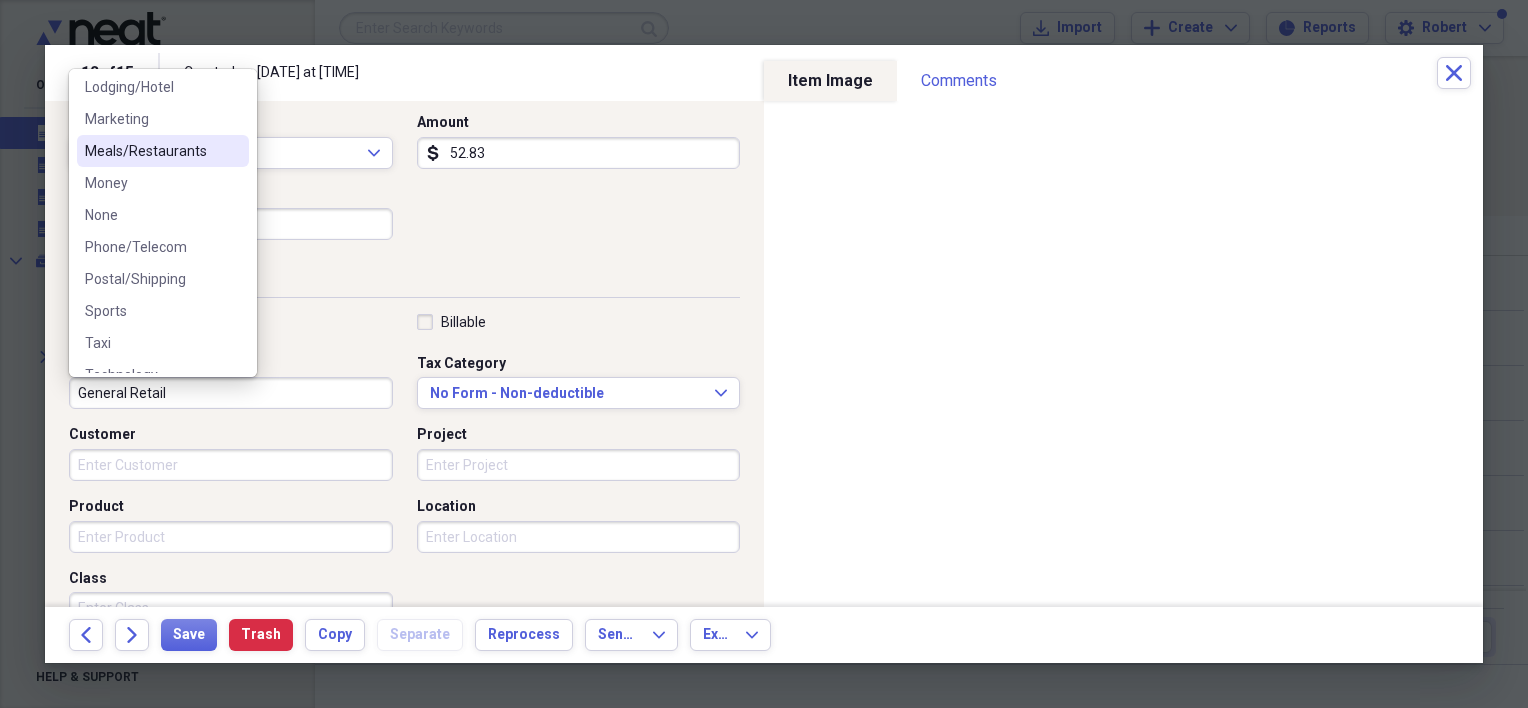 click on "Meals/Restaurants" at bounding box center (151, 151) 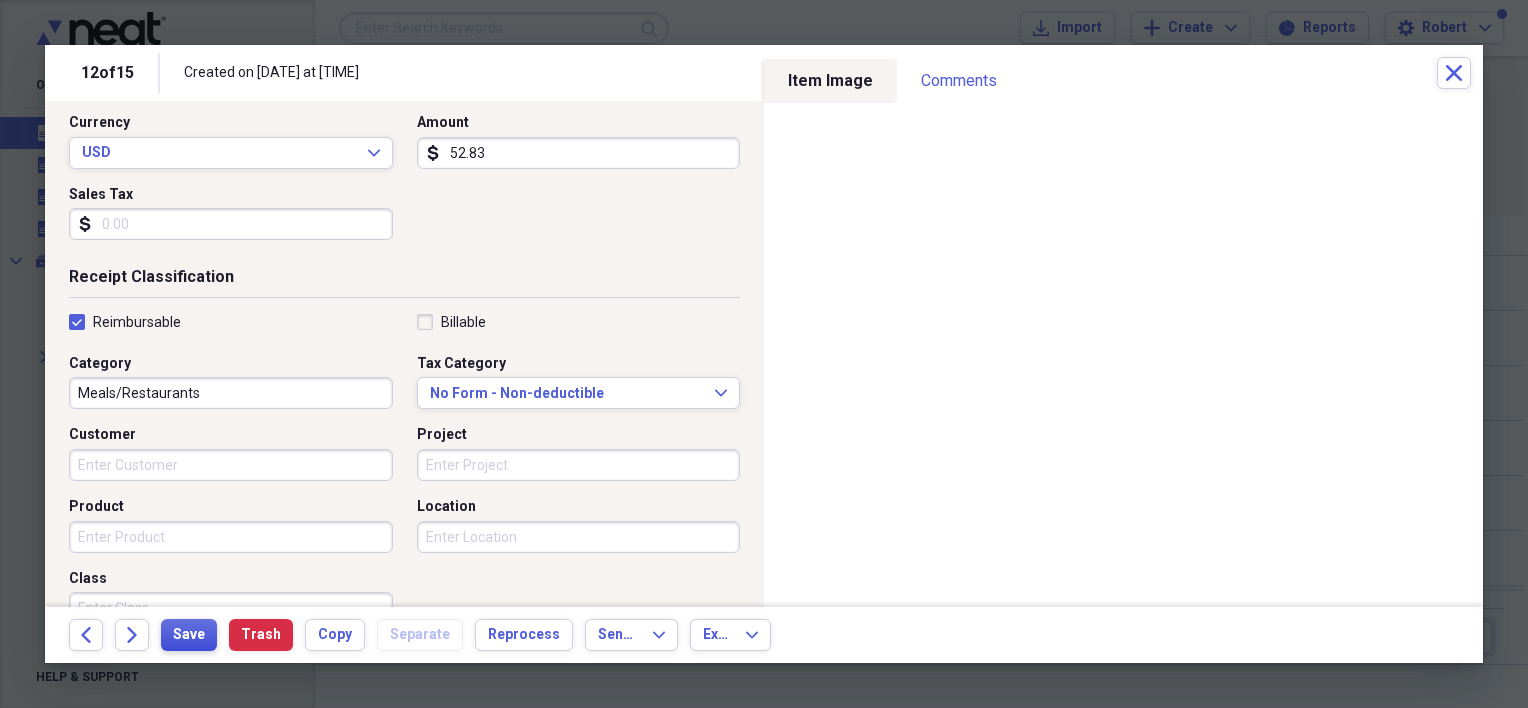 click on "Save" at bounding box center [189, 635] 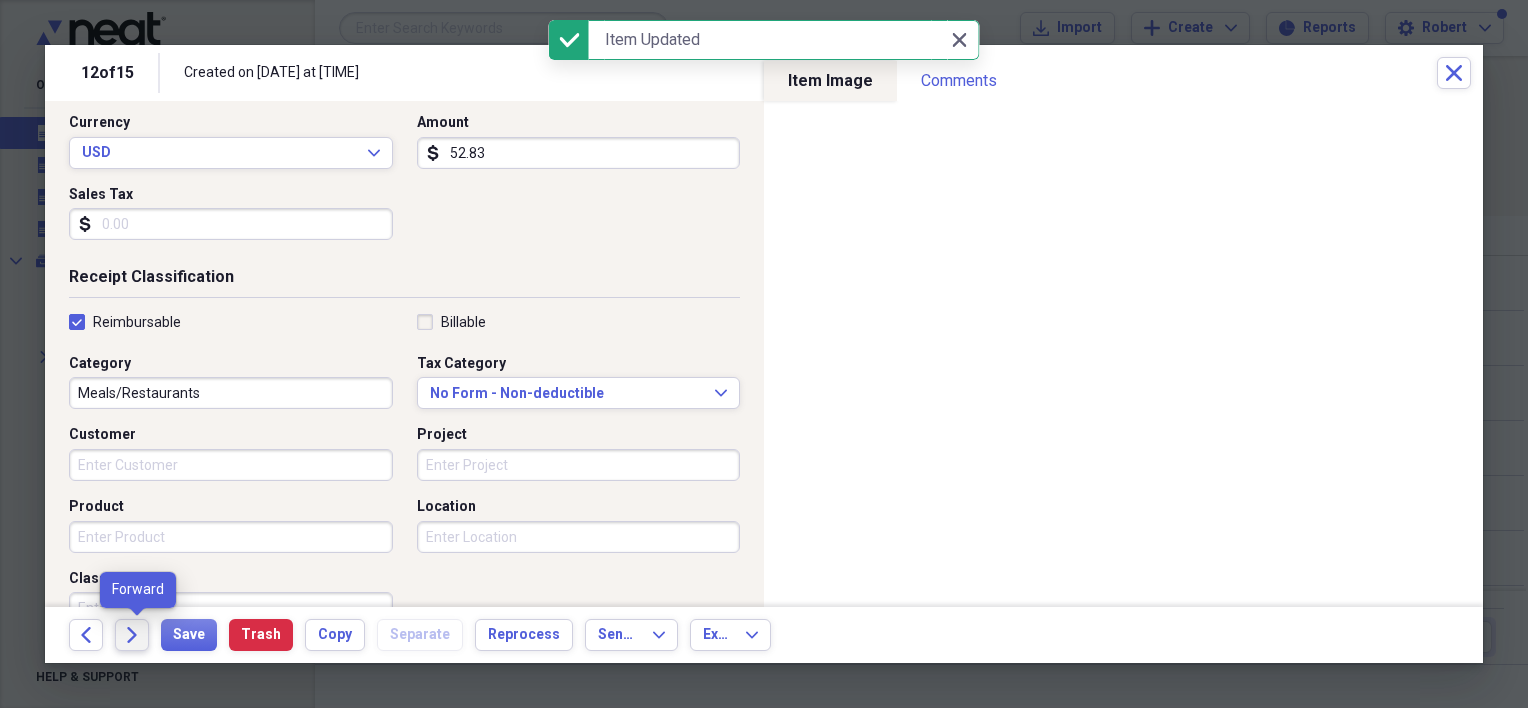 click on "Forward" 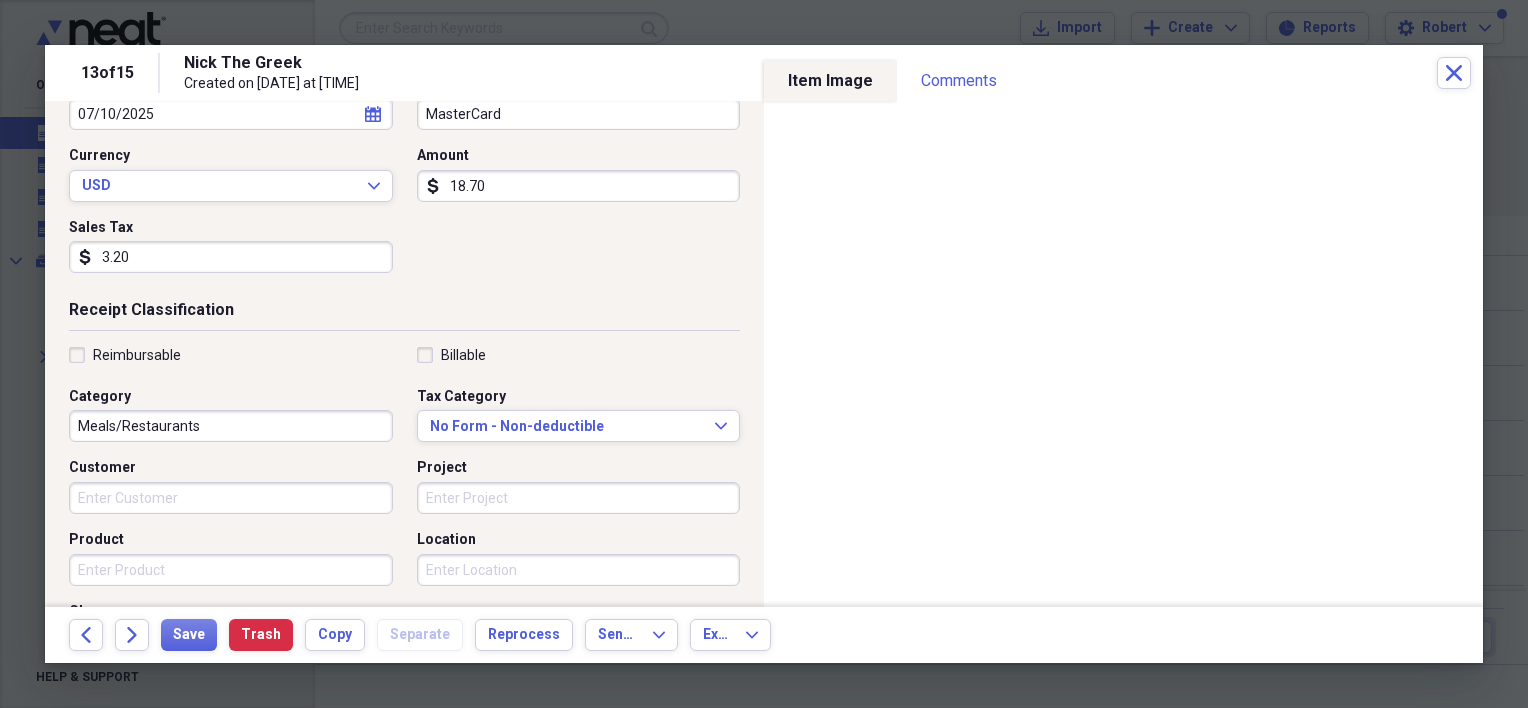 scroll, scrollTop: 248, scrollLeft: 0, axis: vertical 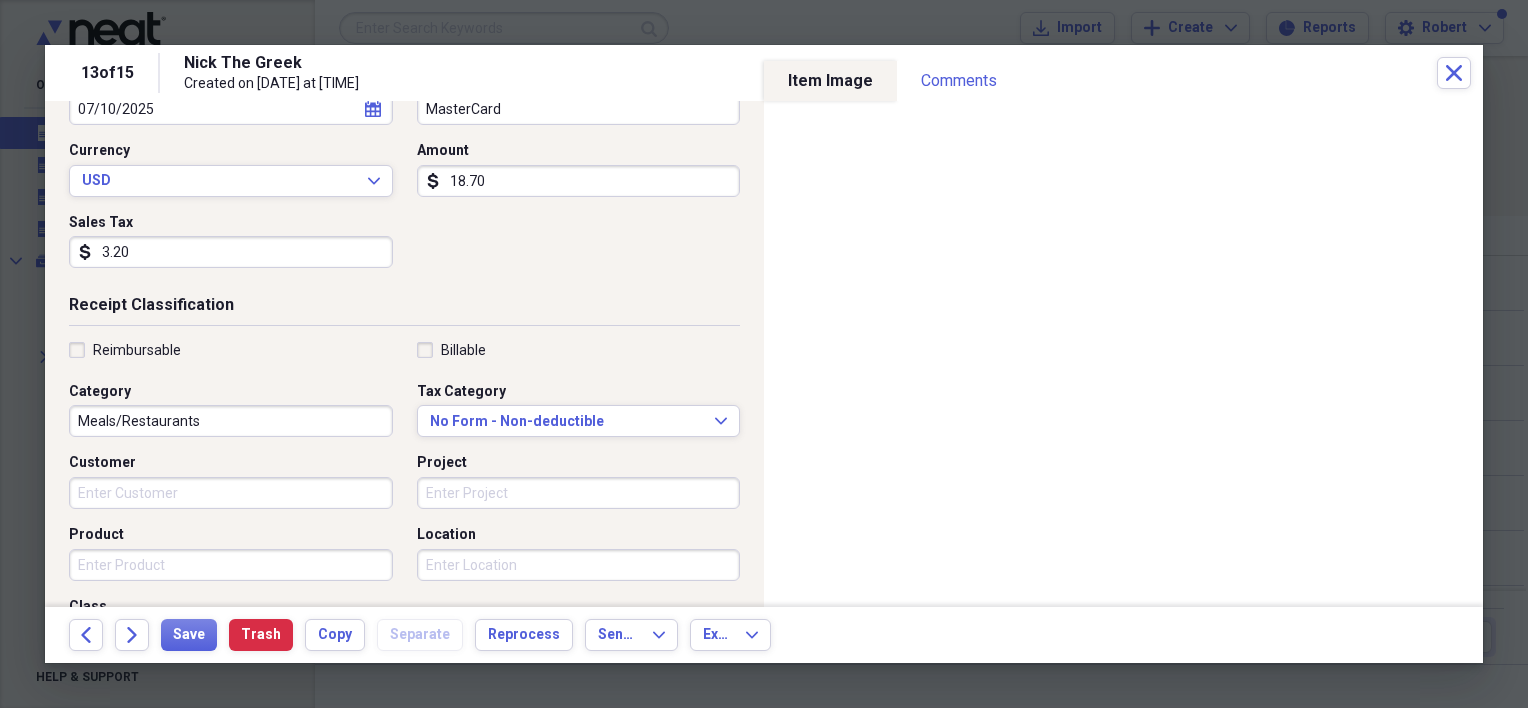 click on "Reimbursable" at bounding box center [125, 350] 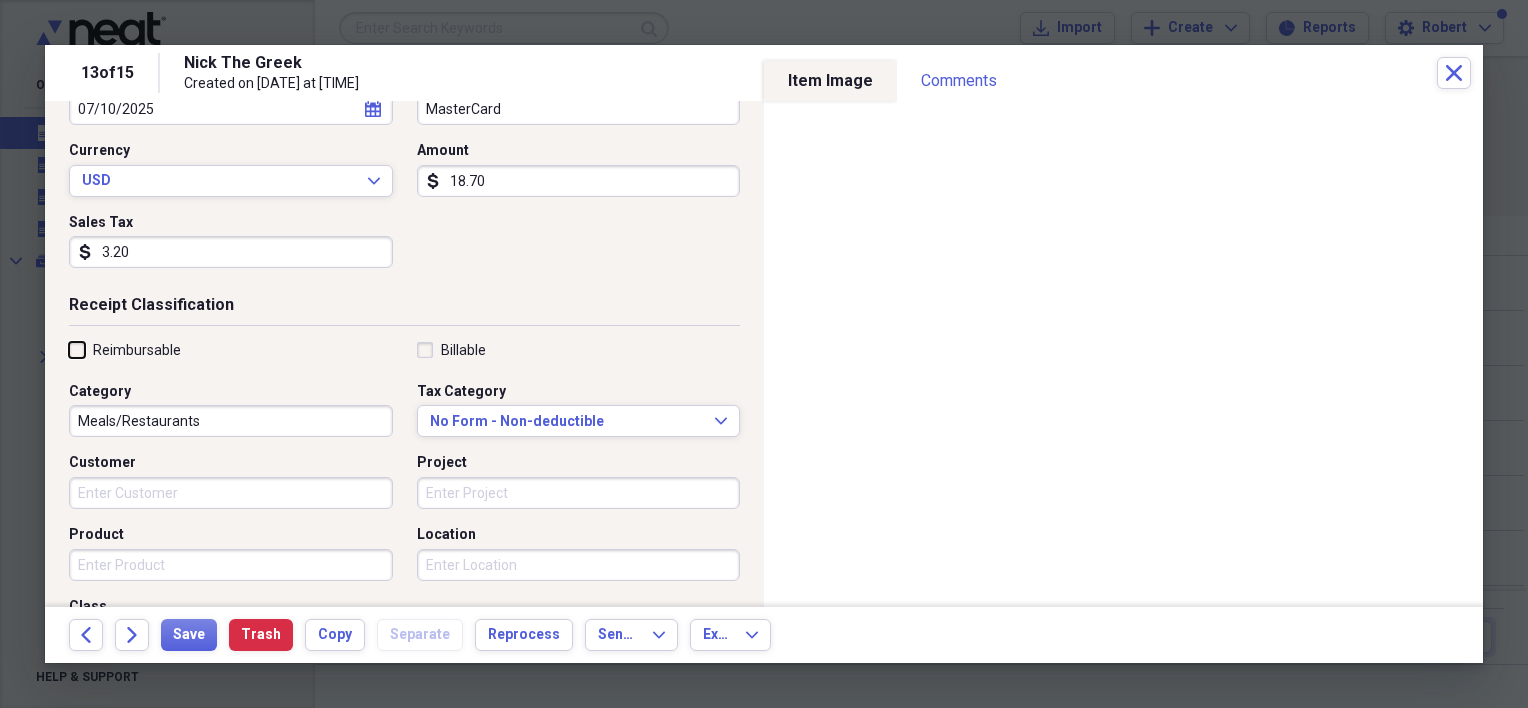 click on "Reimbursable" at bounding box center [69, 349] 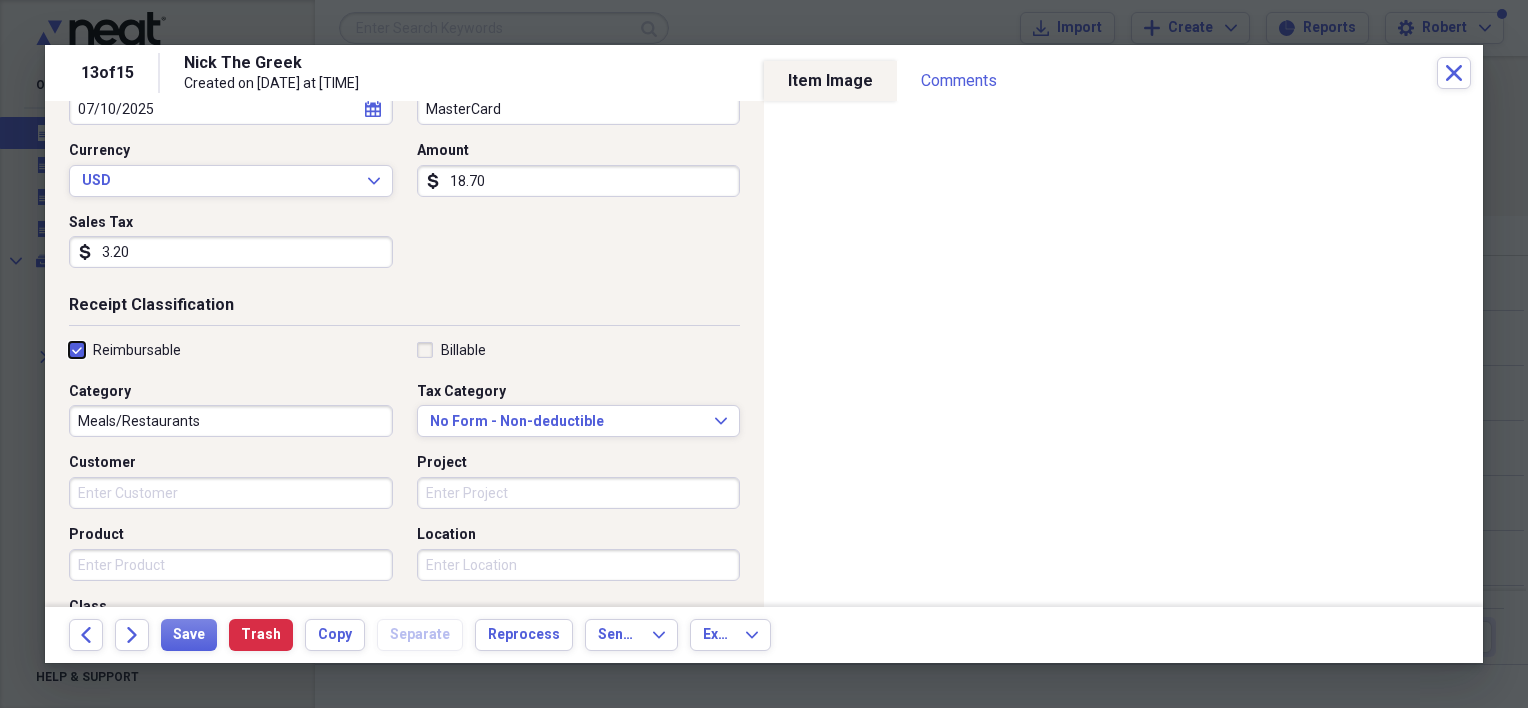 checkbox on "true" 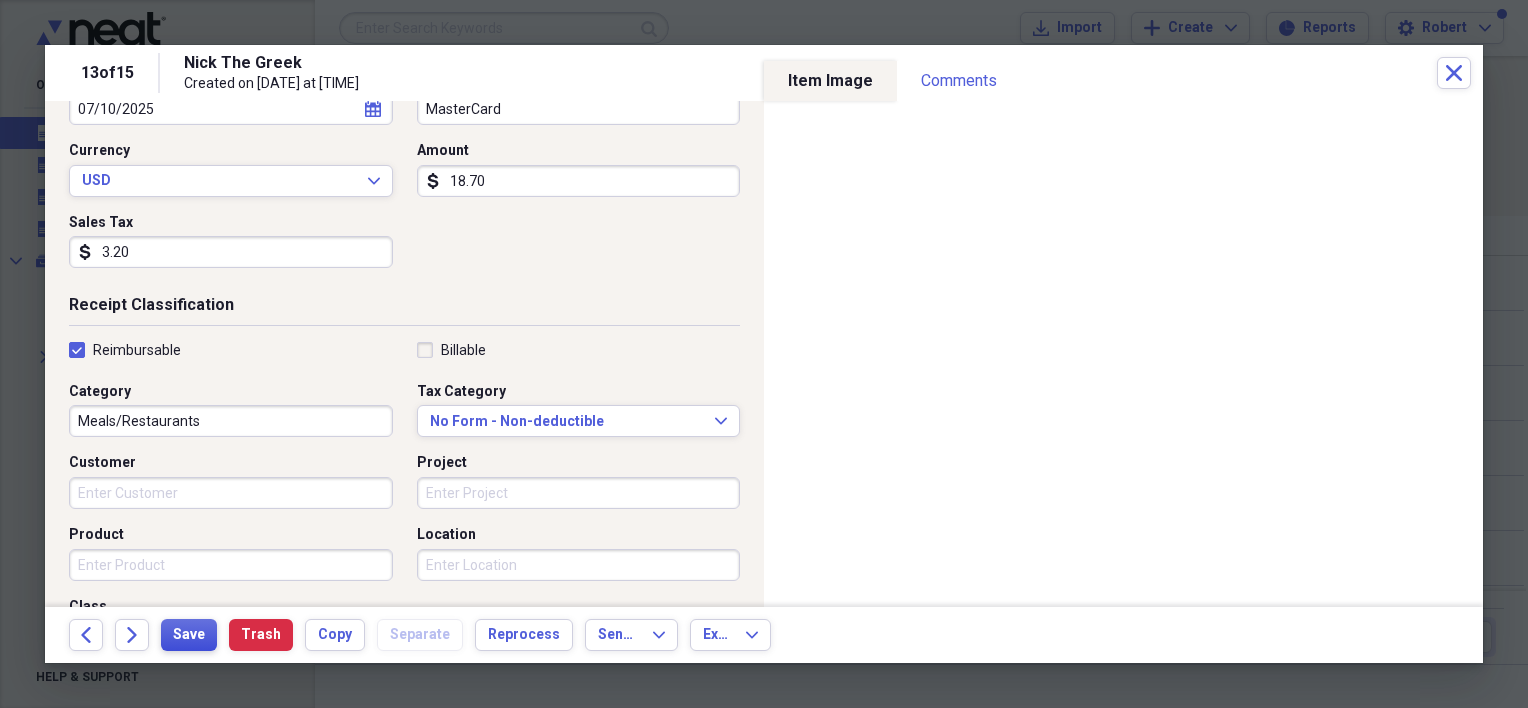 click on "Save" at bounding box center (189, 635) 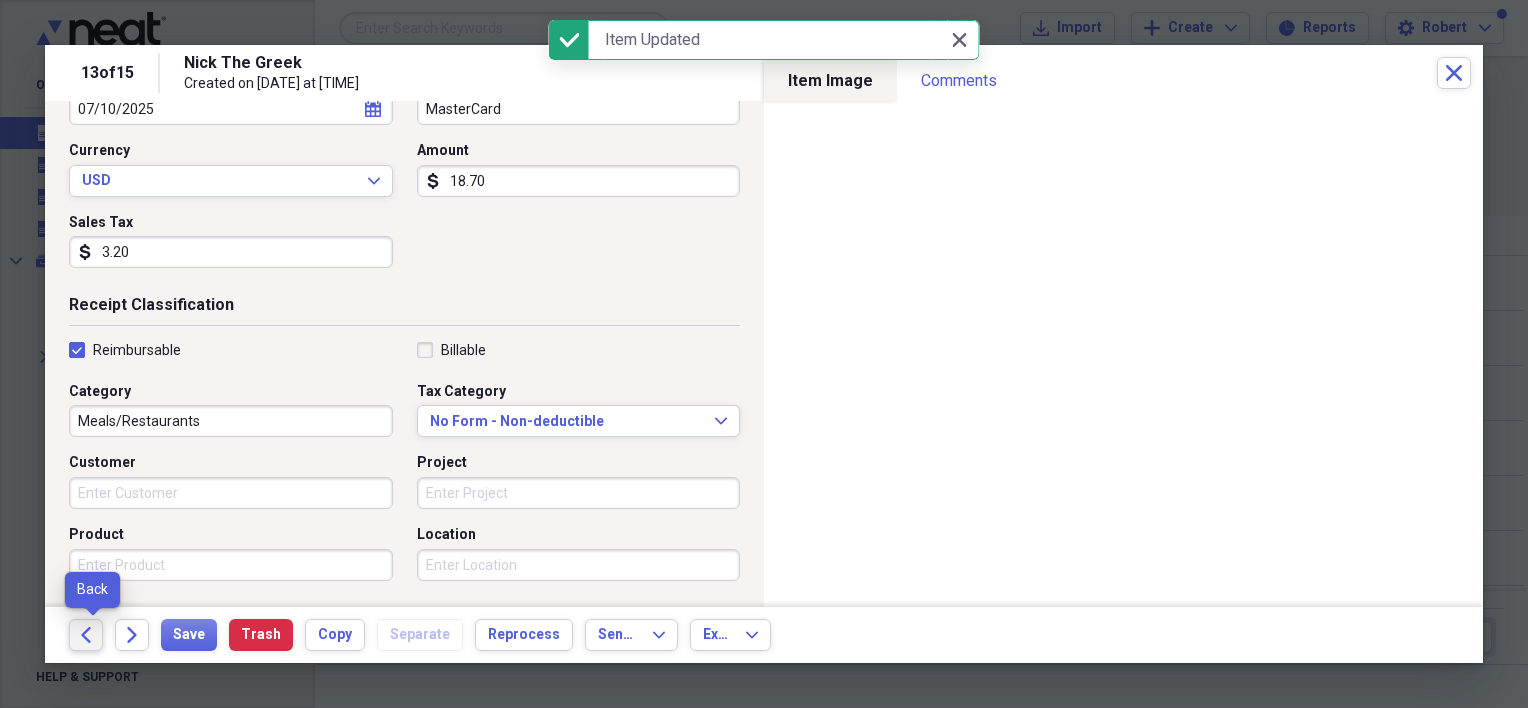 click on "Back" at bounding box center [86, 635] 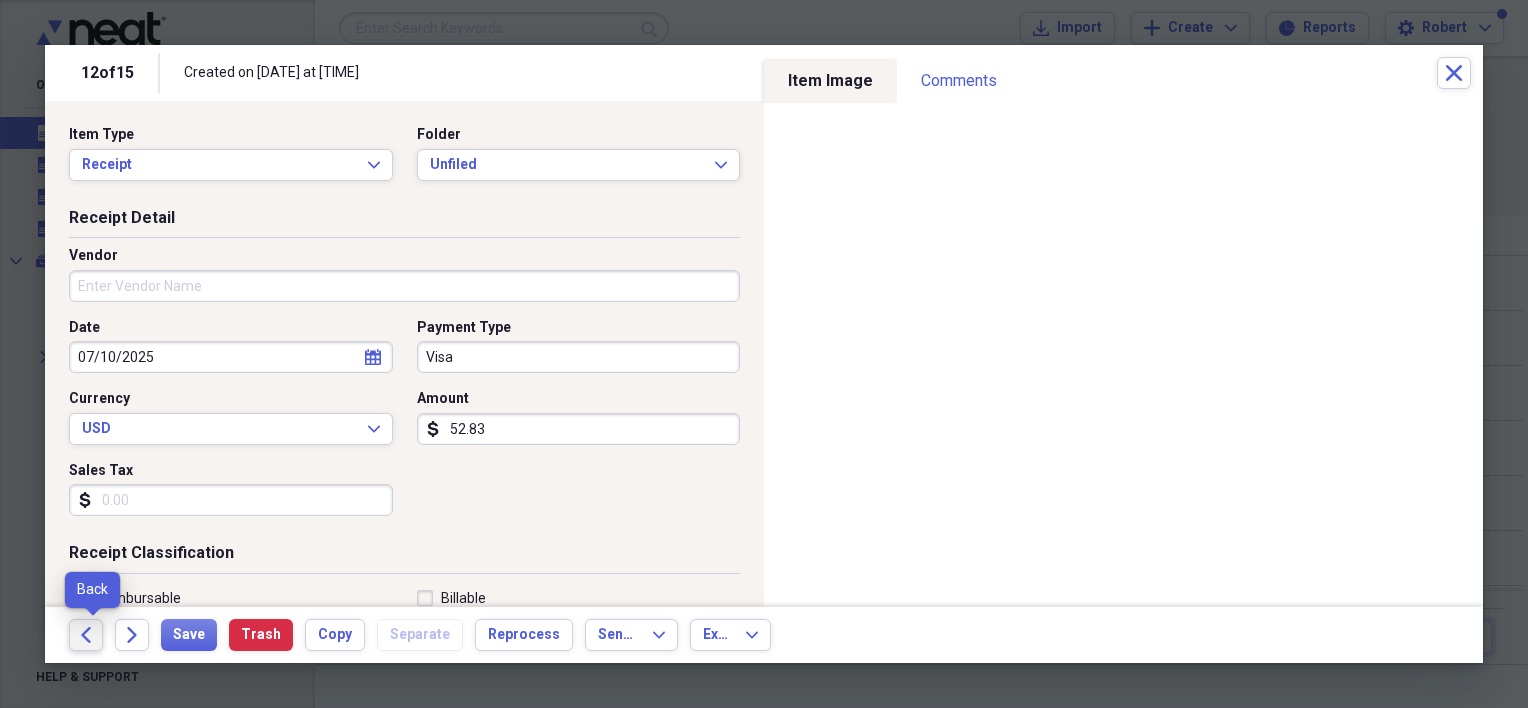 click on "Back" at bounding box center [86, 635] 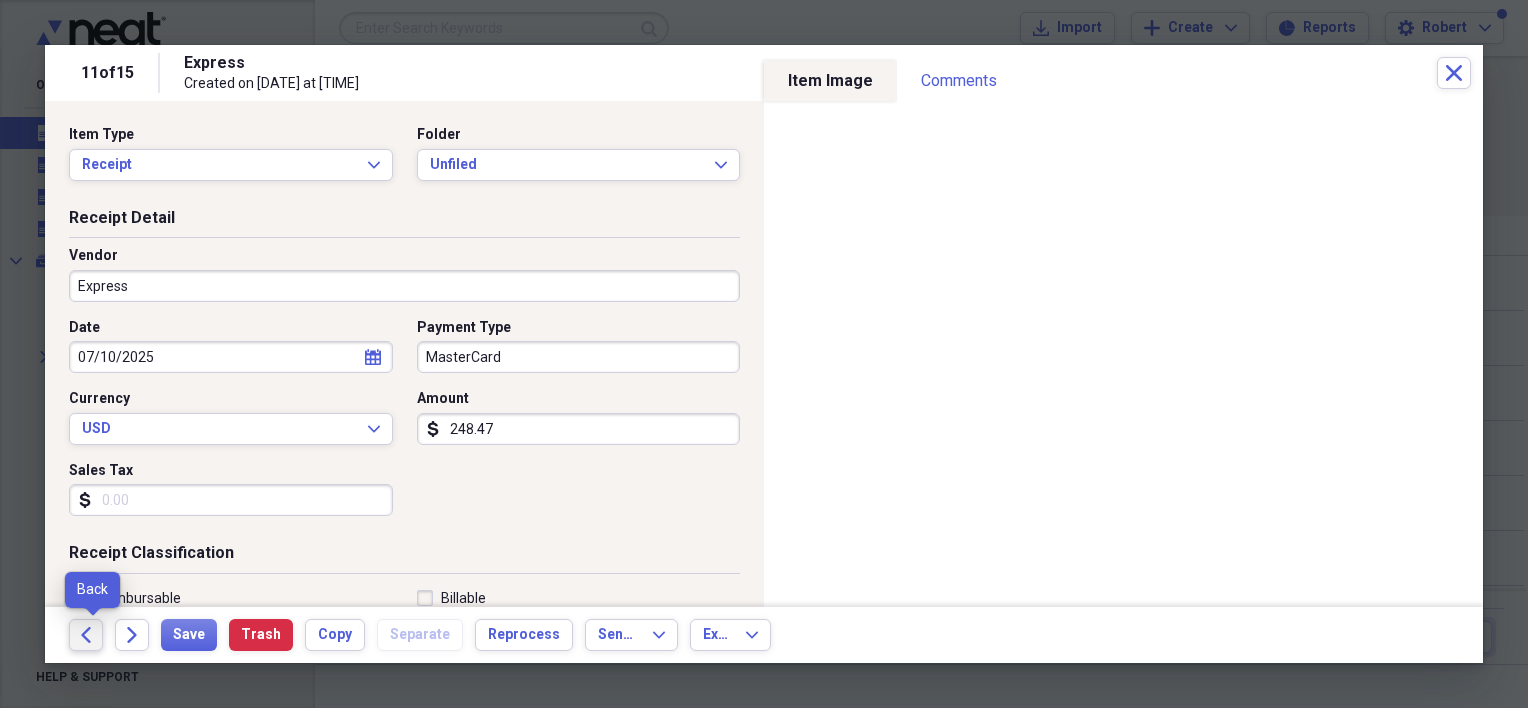 click on "Back" 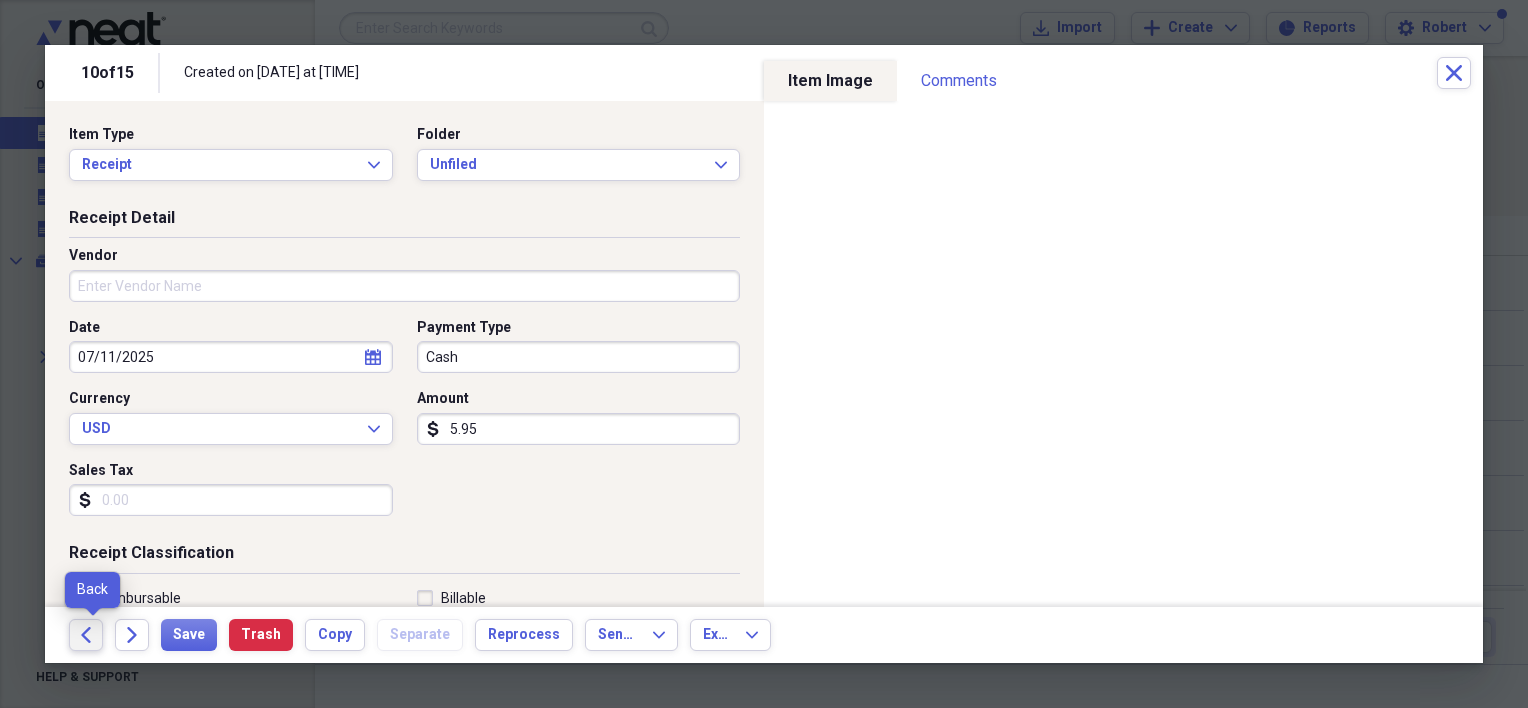 click on "Back" 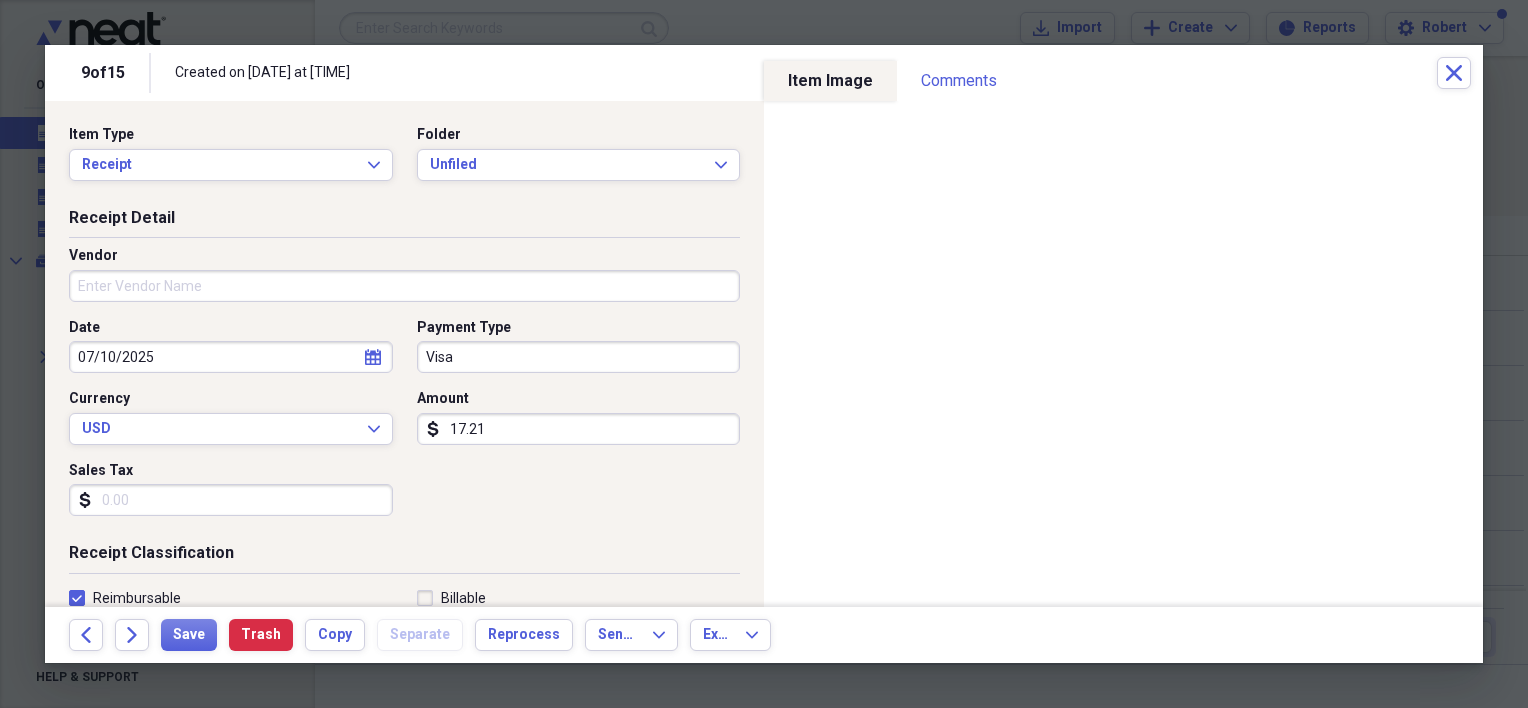 click 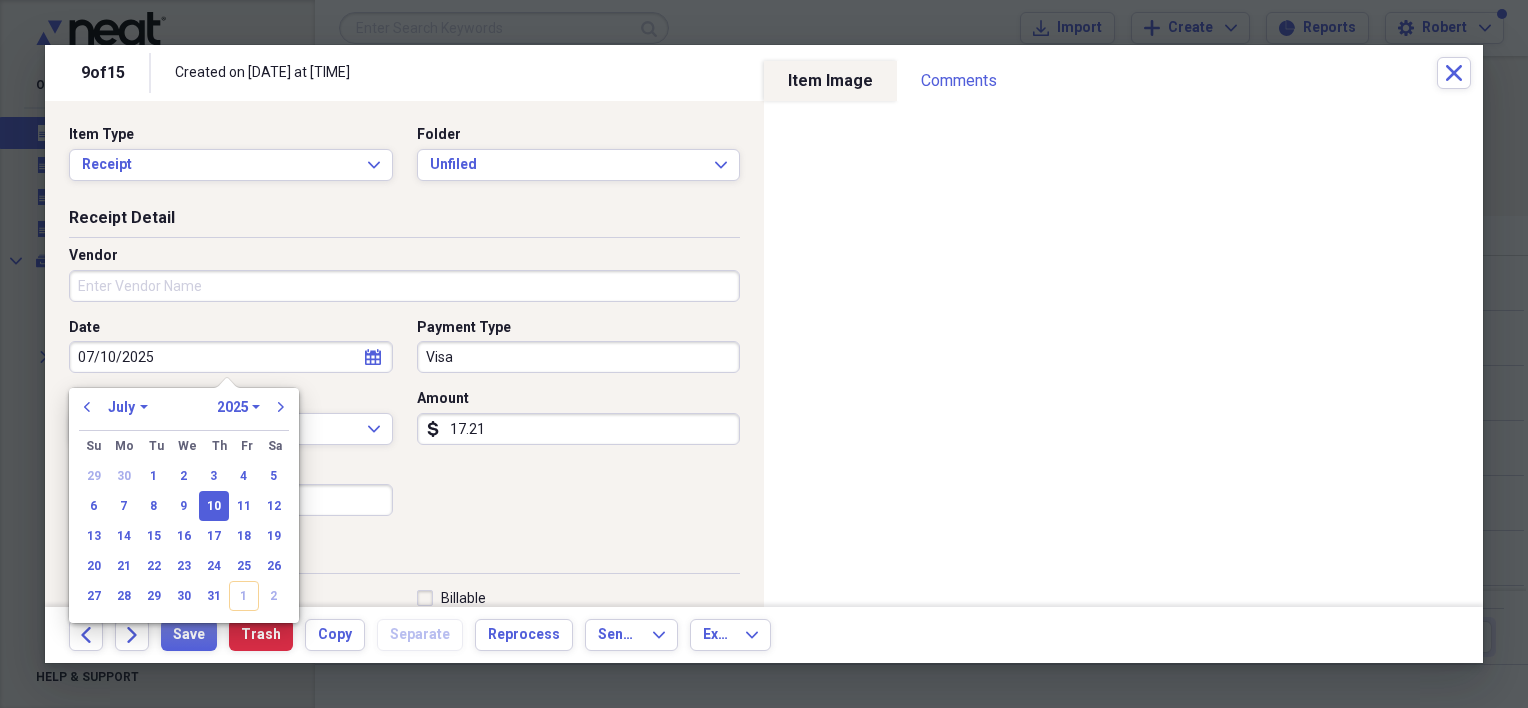 click on "11" at bounding box center (244, 506) 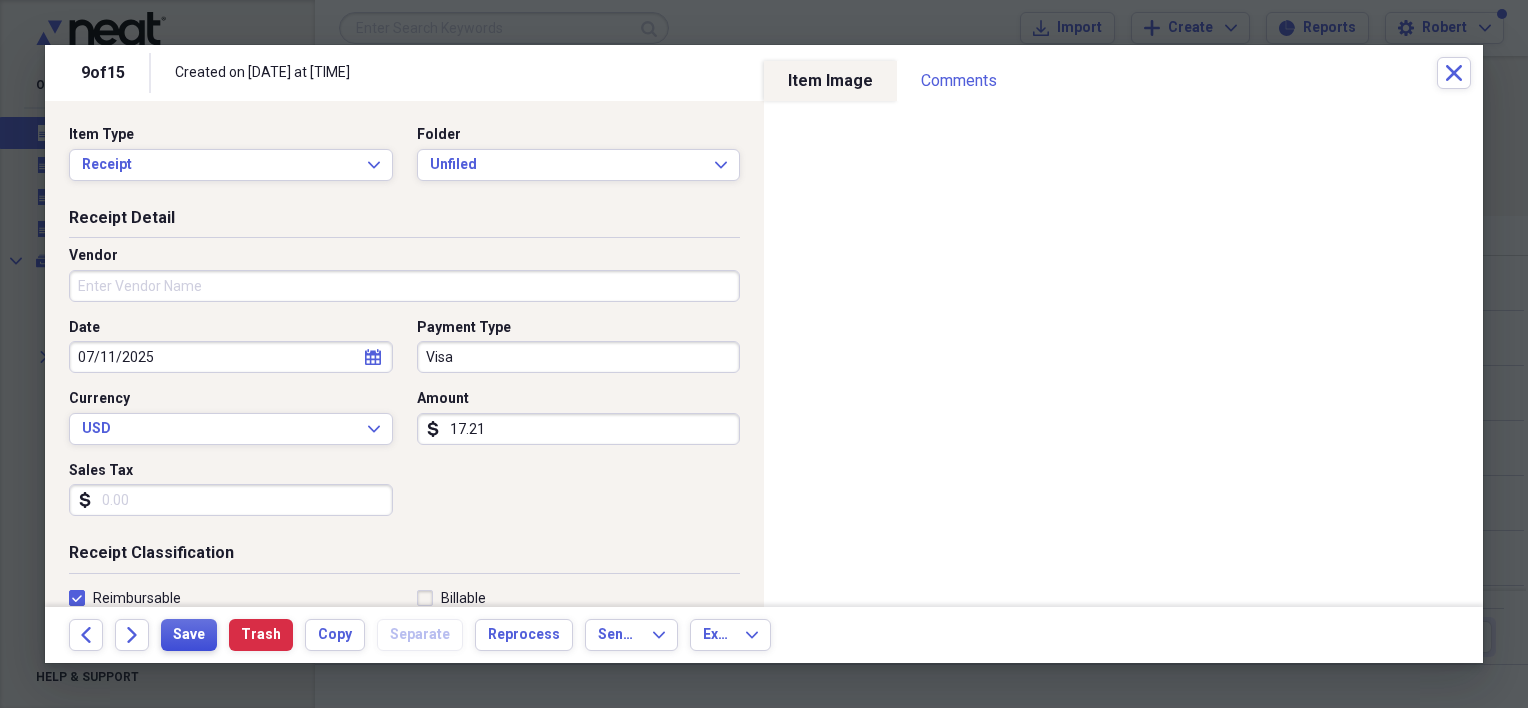 click on "Save" at bounding box center (189, 635) 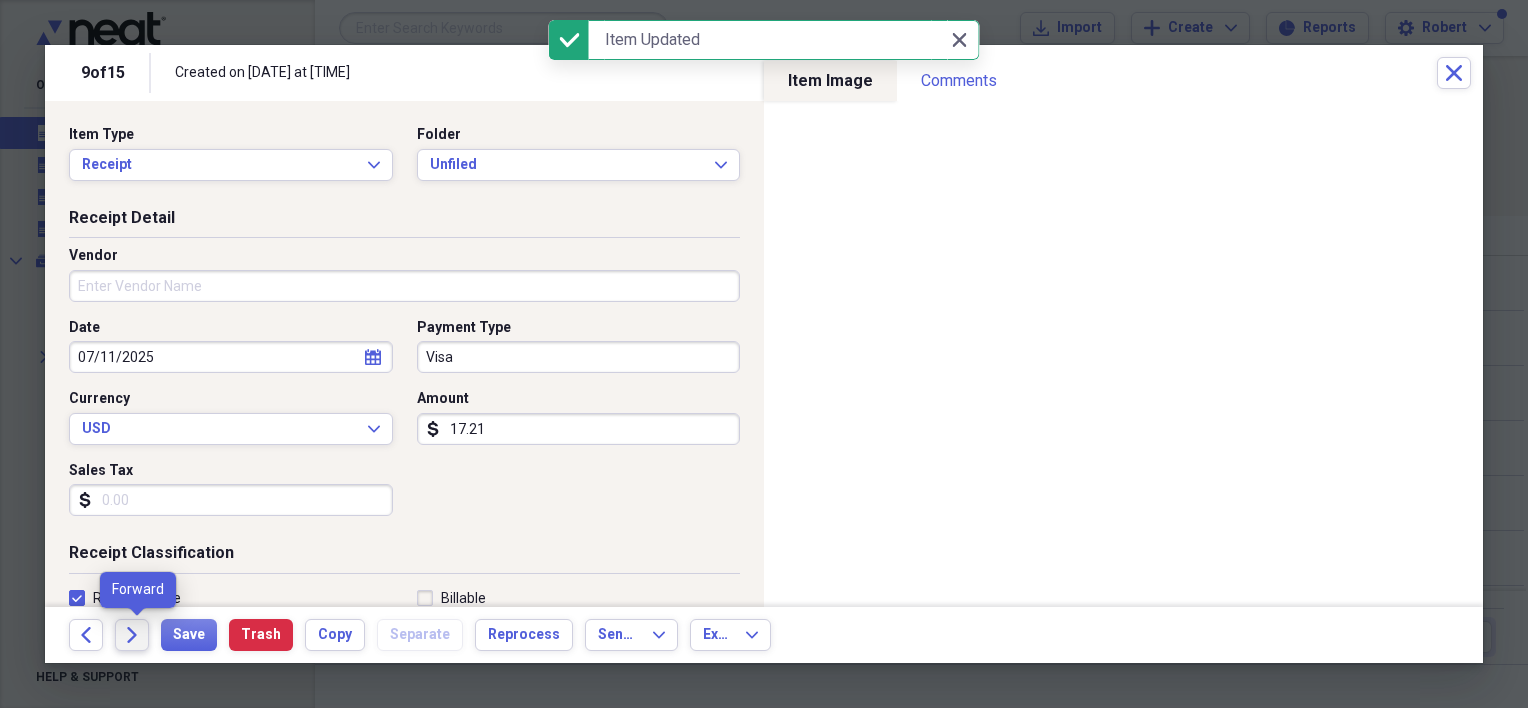 click on "Forward" 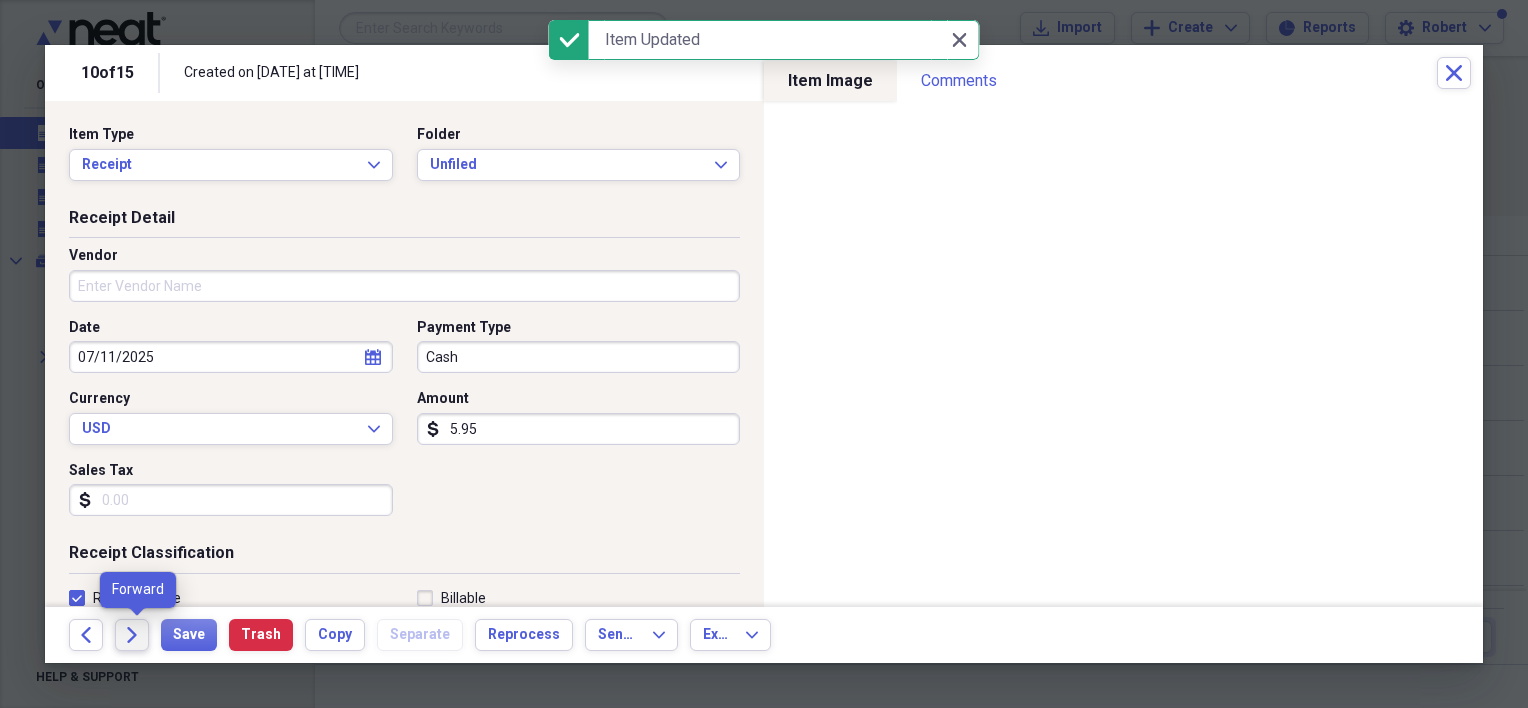 click on "Forward" 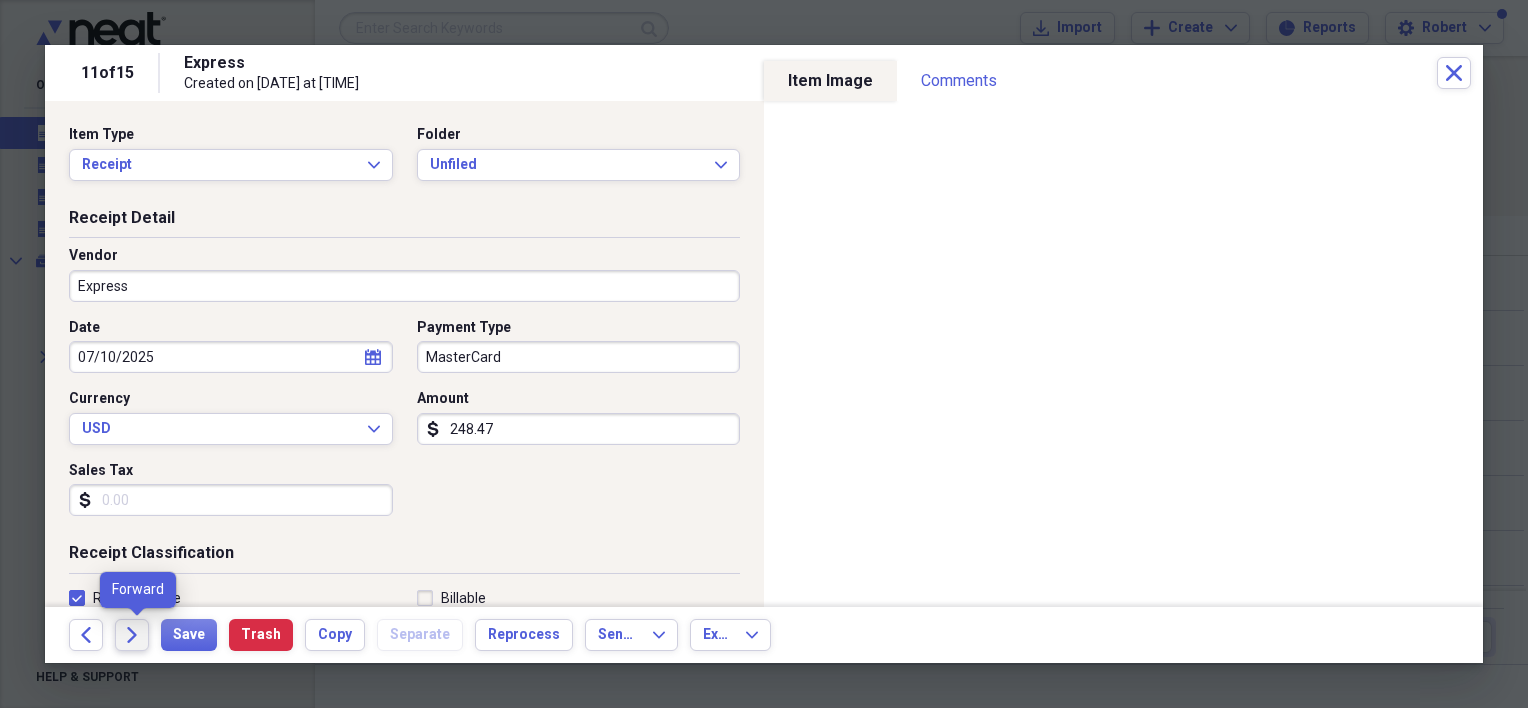 click on "Forward" 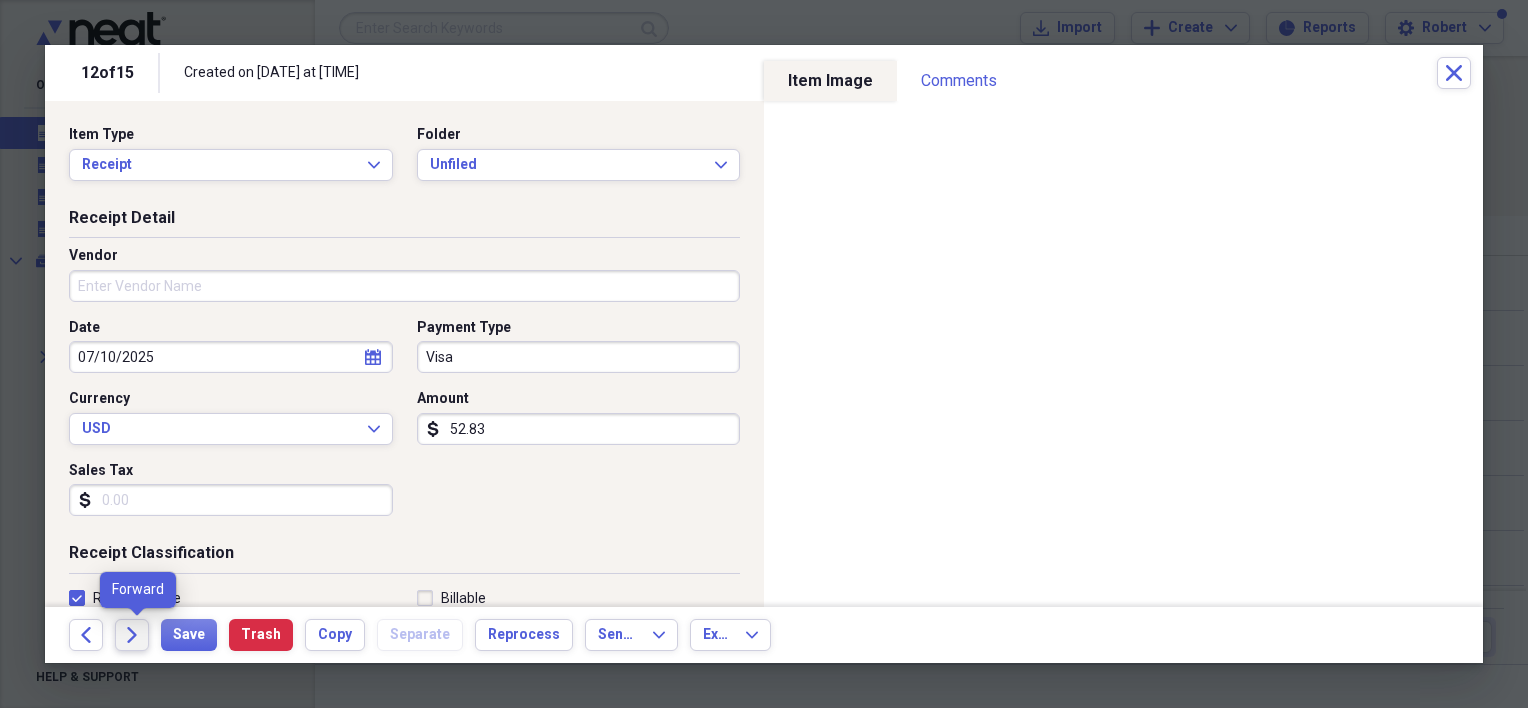click on "Forward" 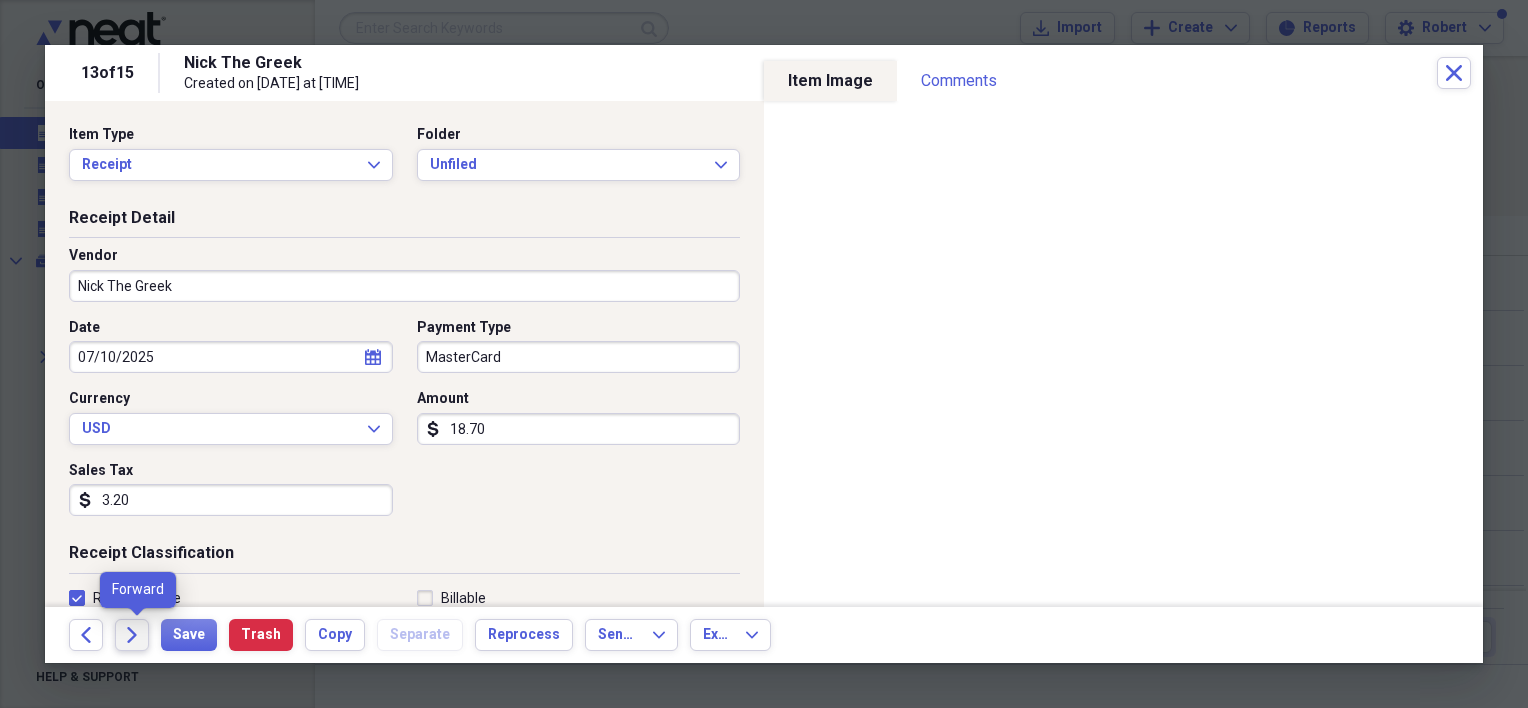 click on "Forward" 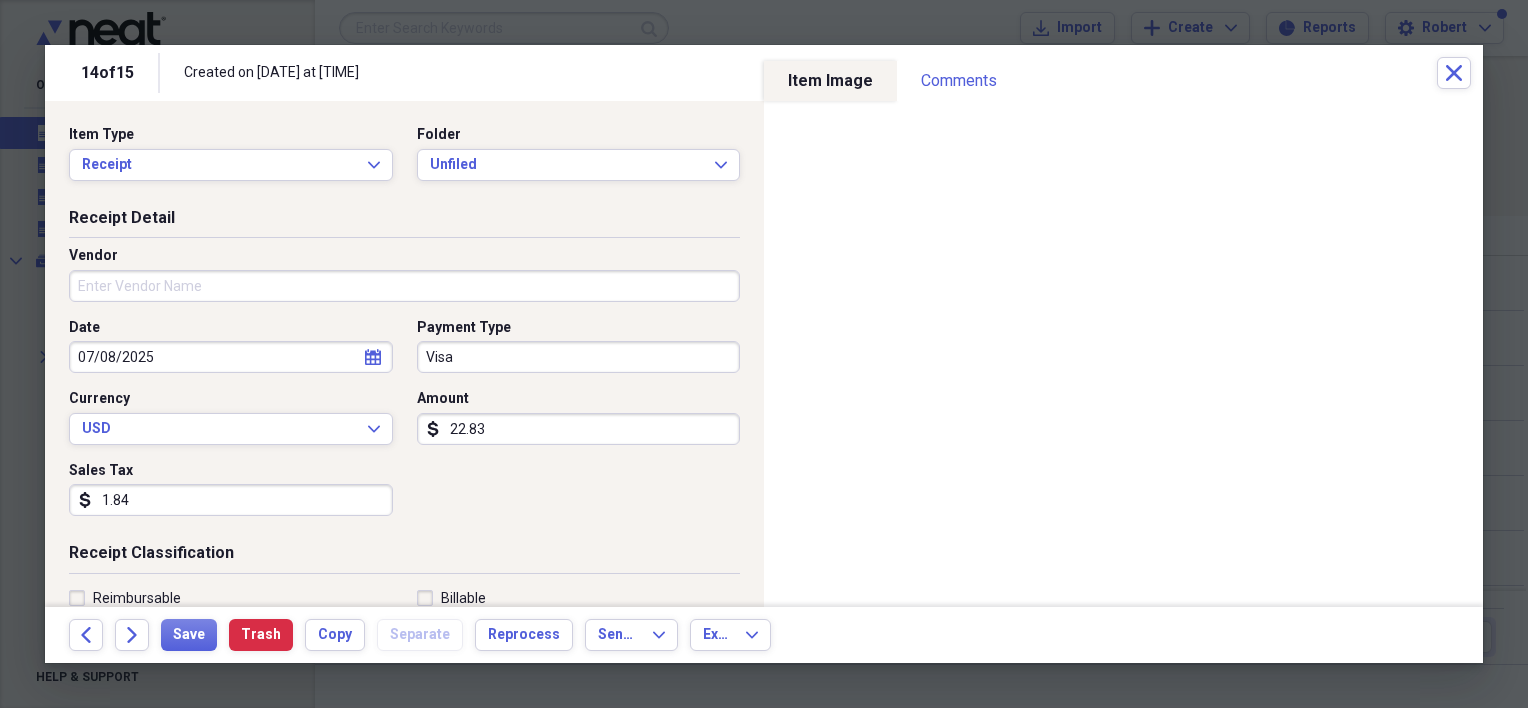 click on "22.83" at bounding box center [579, 429] 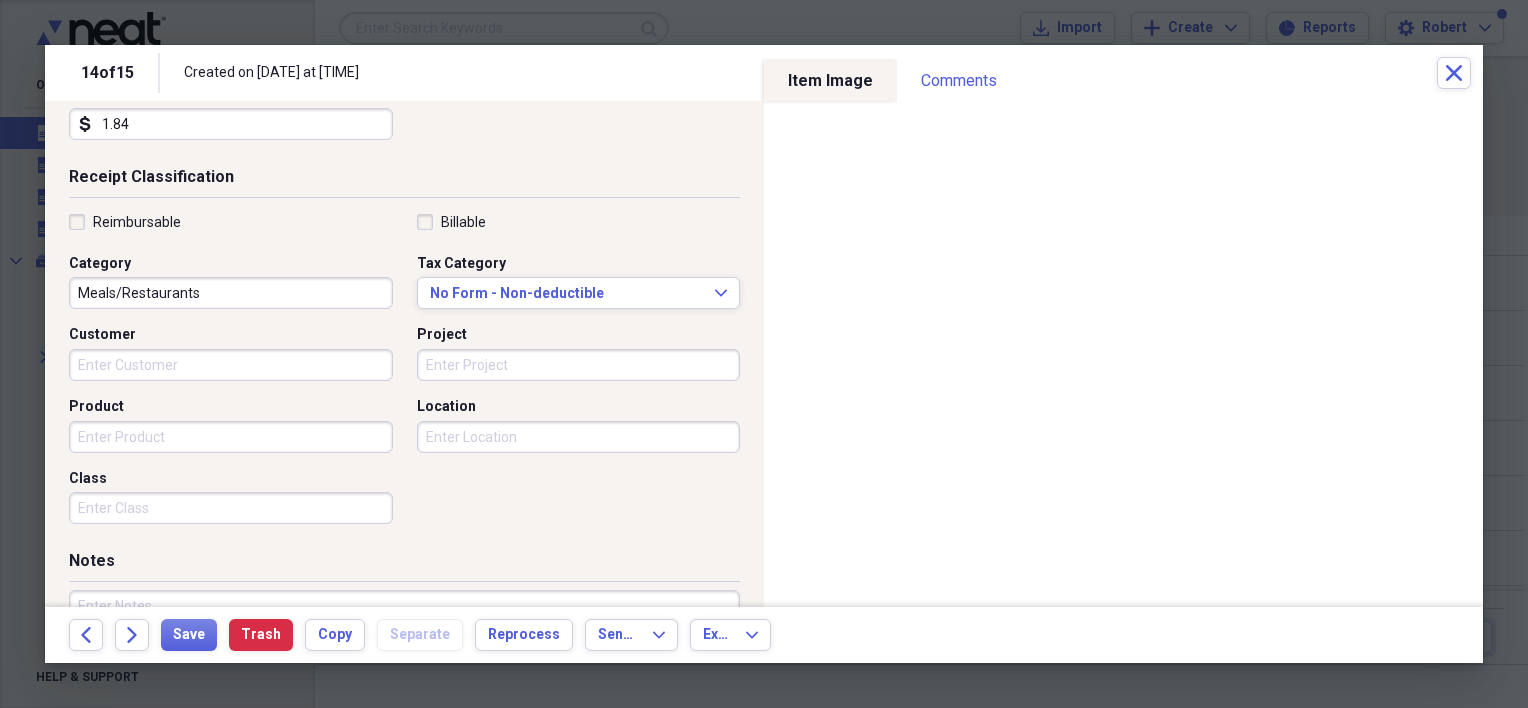scroll, scrollTop: 380, scrollLeft: 0, axis: vertical 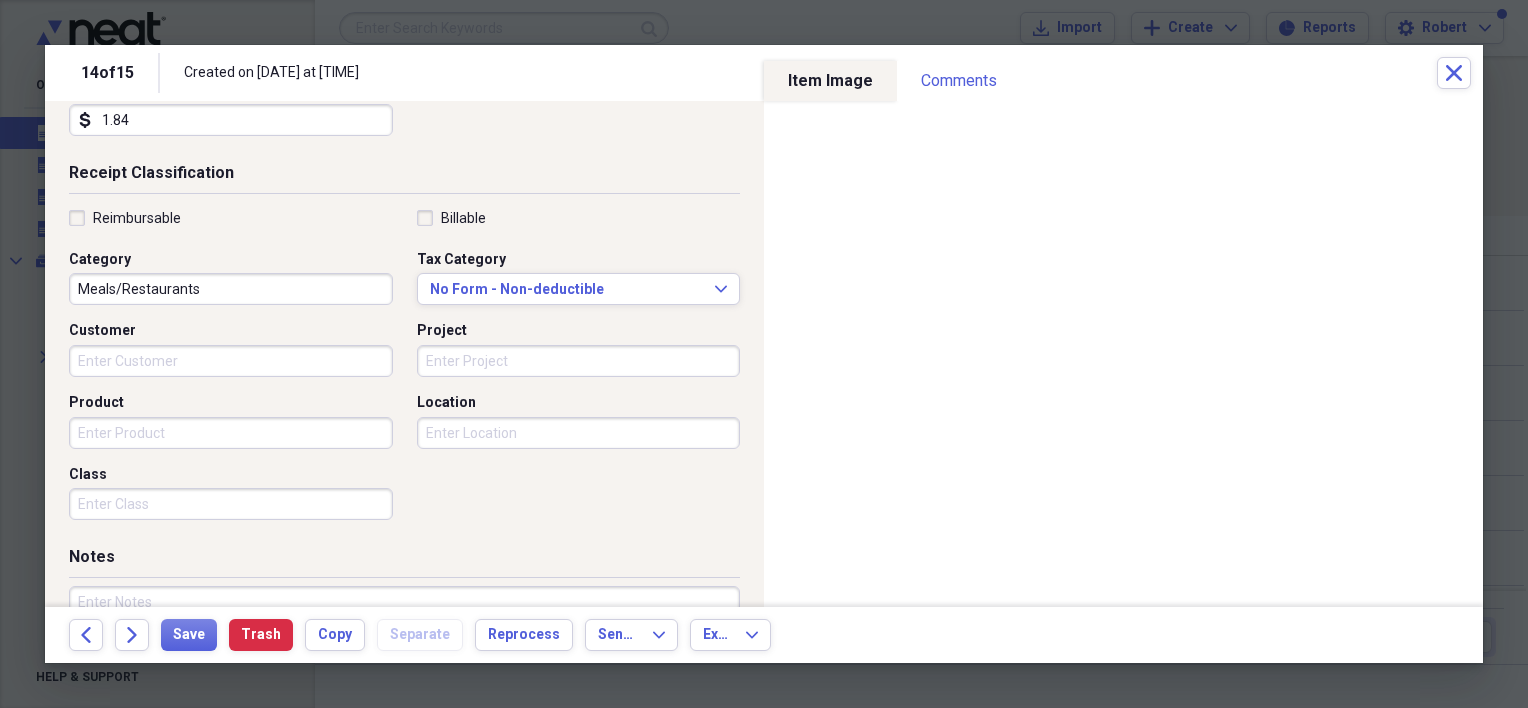 type on "25.83" 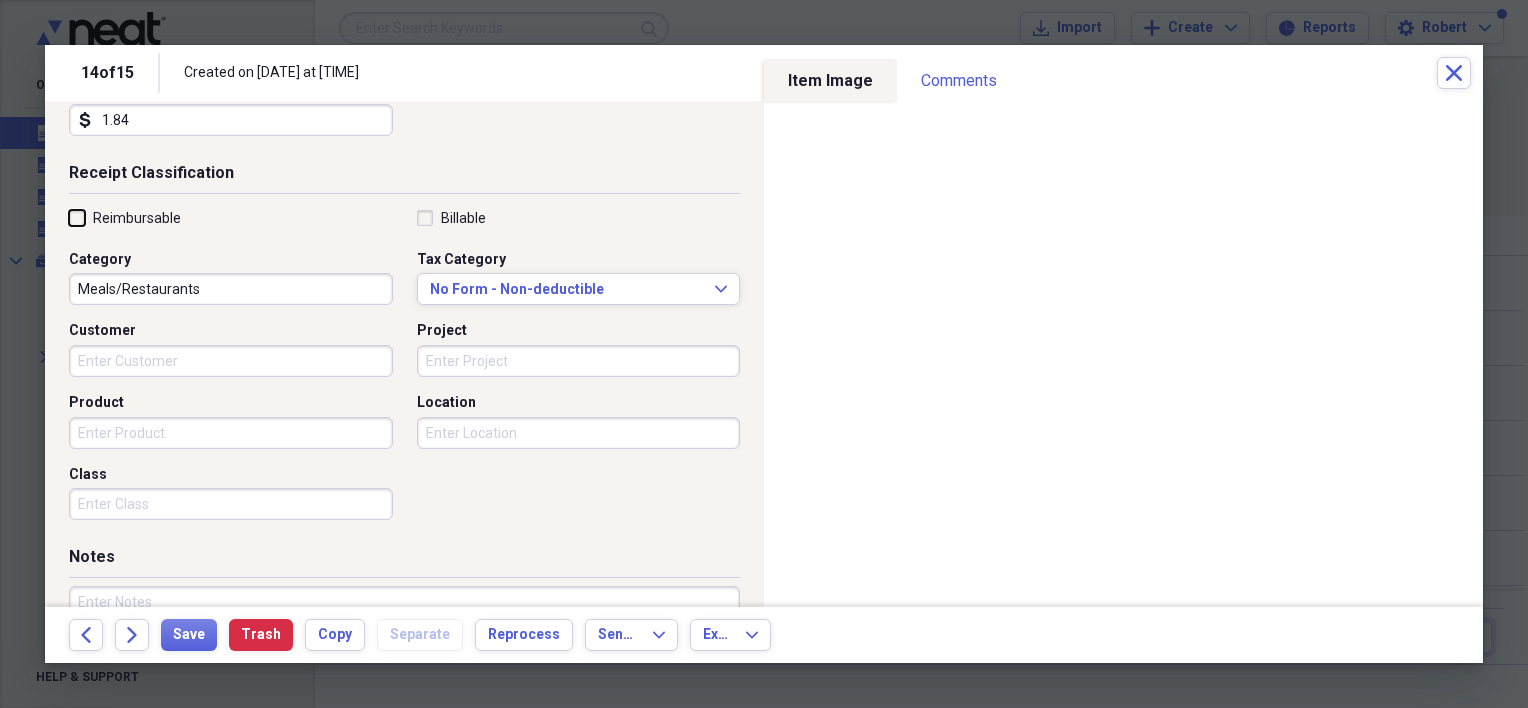 click on "Reimbursable" at bounding box center [69, 217] 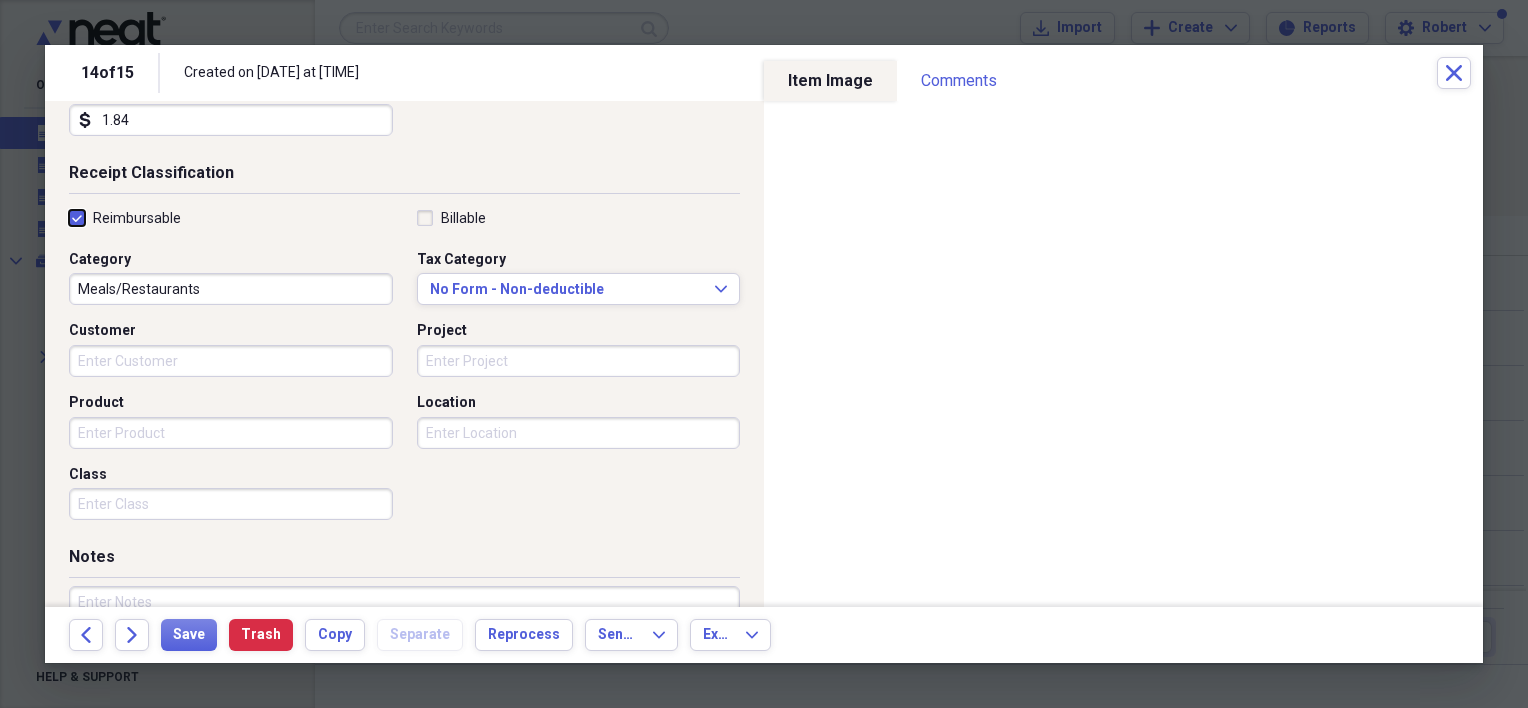 checkbox on "true" 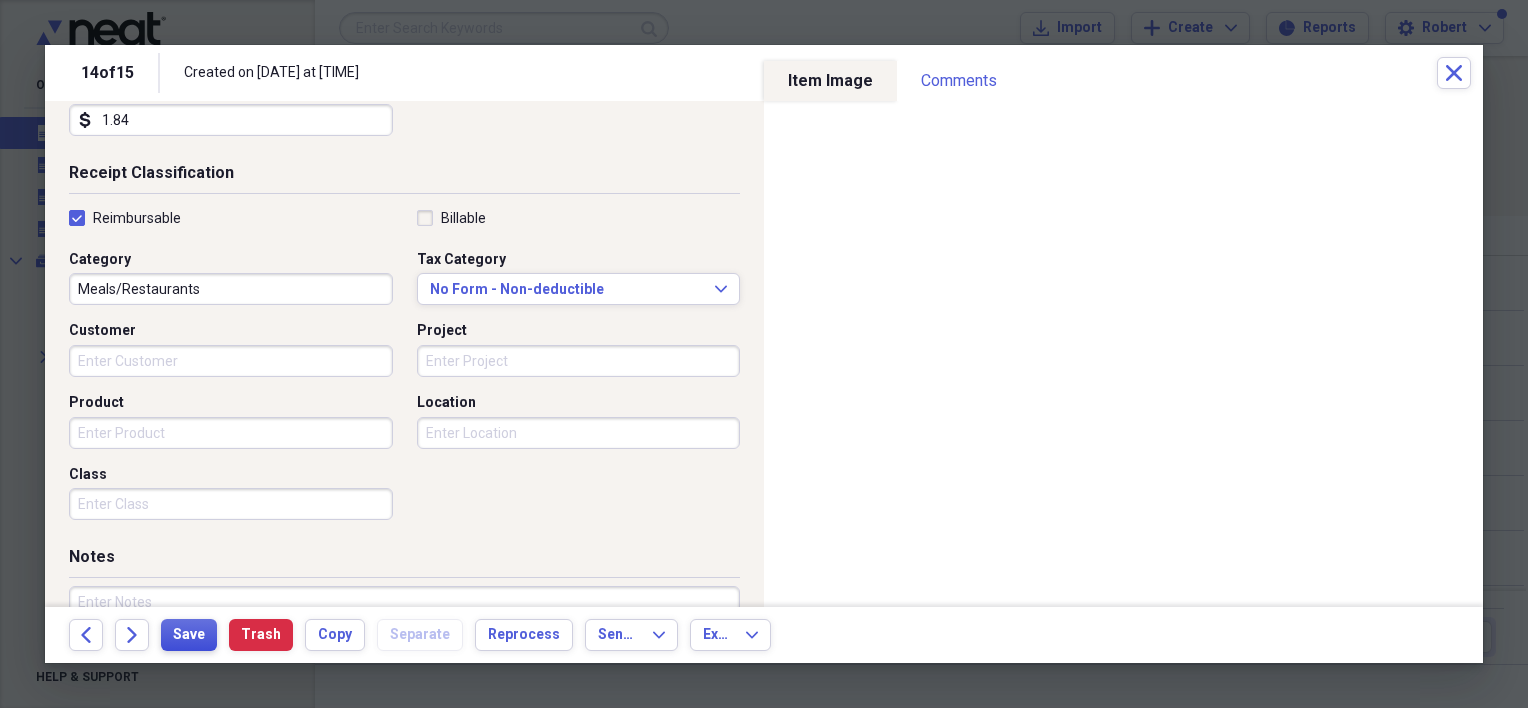 click on "Save" at bounding box center [189, 635] 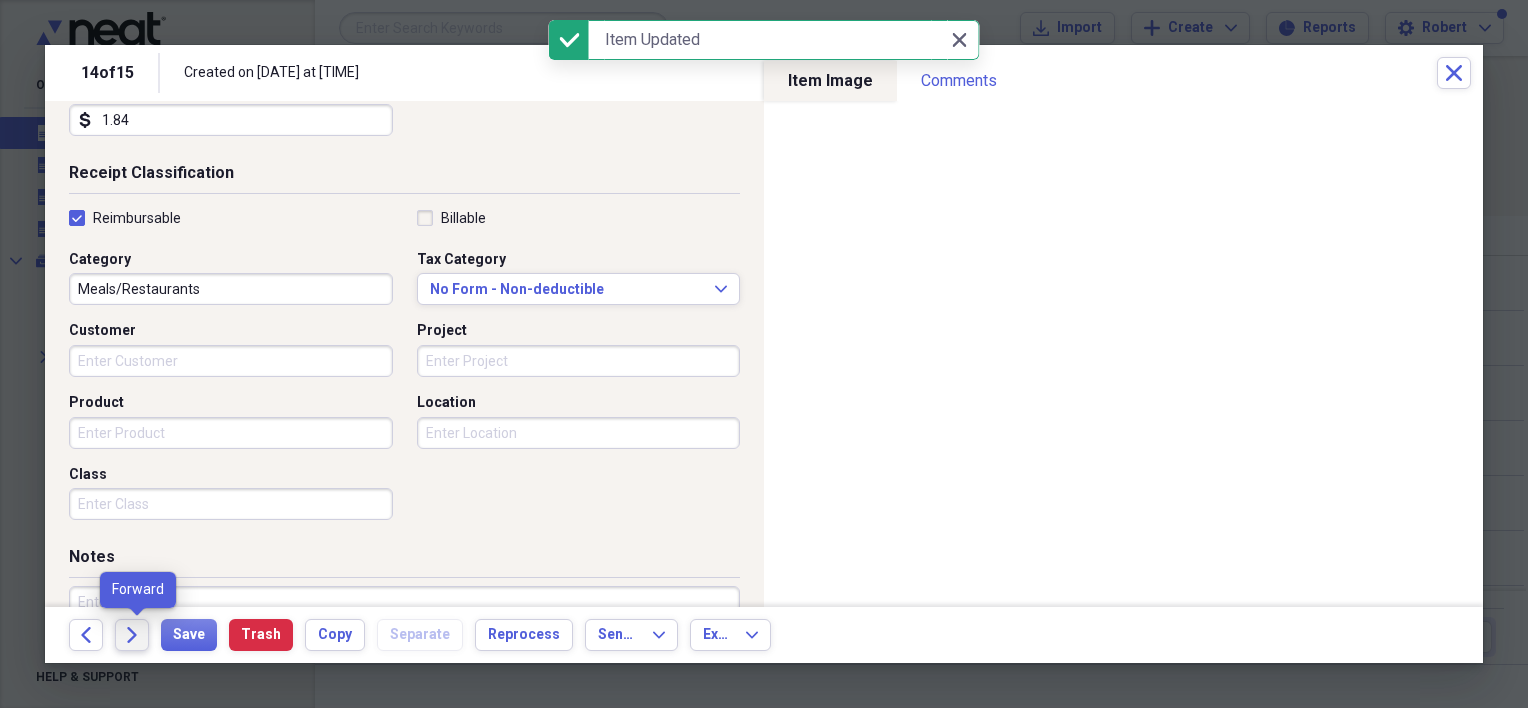 click on "Forward" 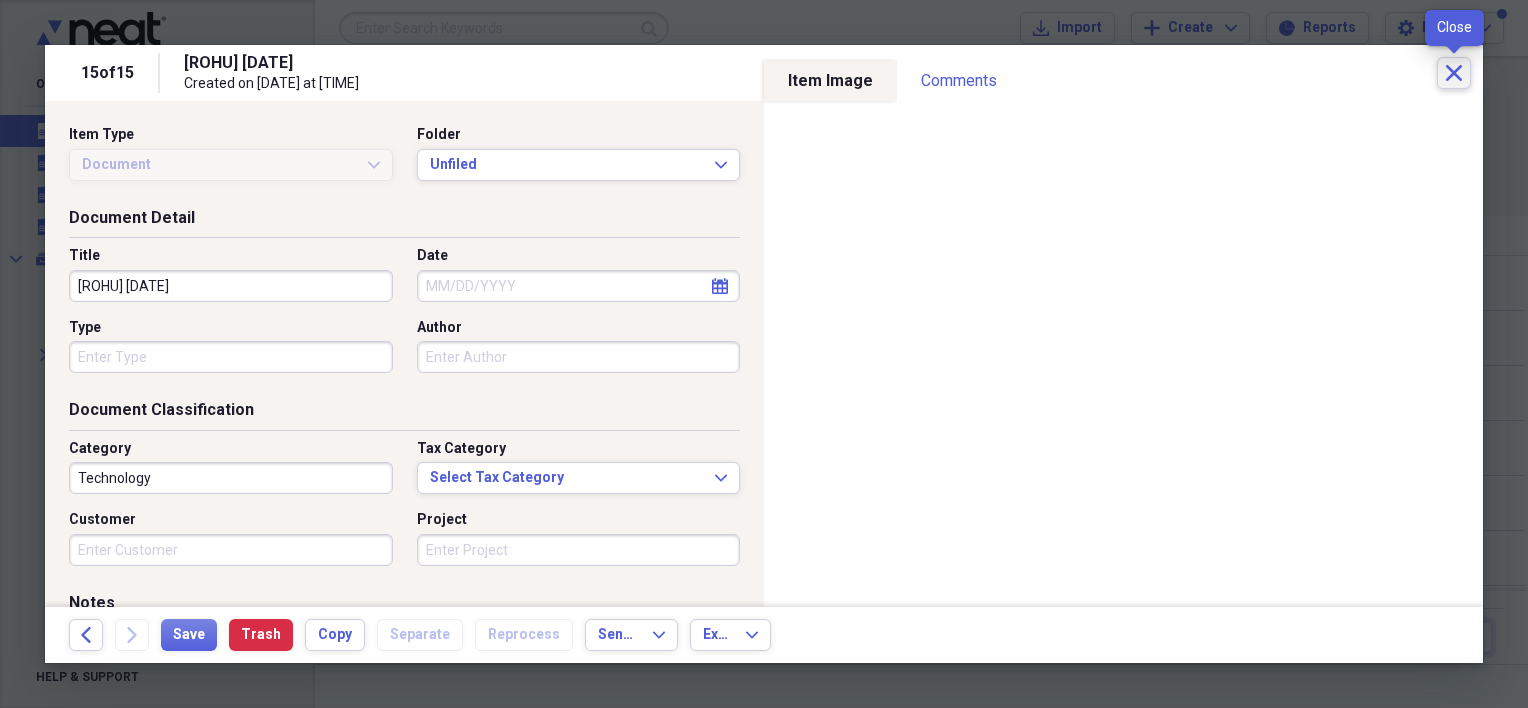 click on "Close" 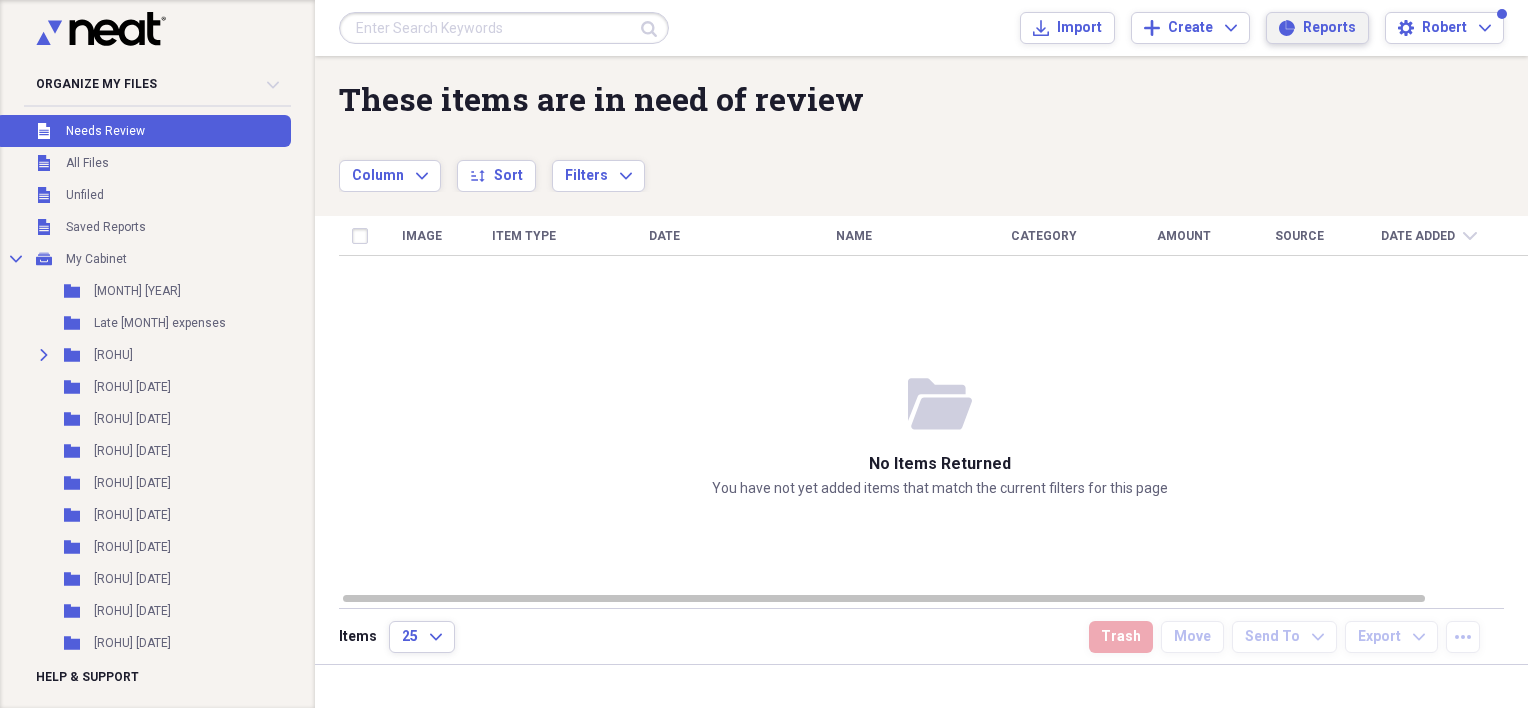 click on "Reports" at bounding box center [1329, 28] 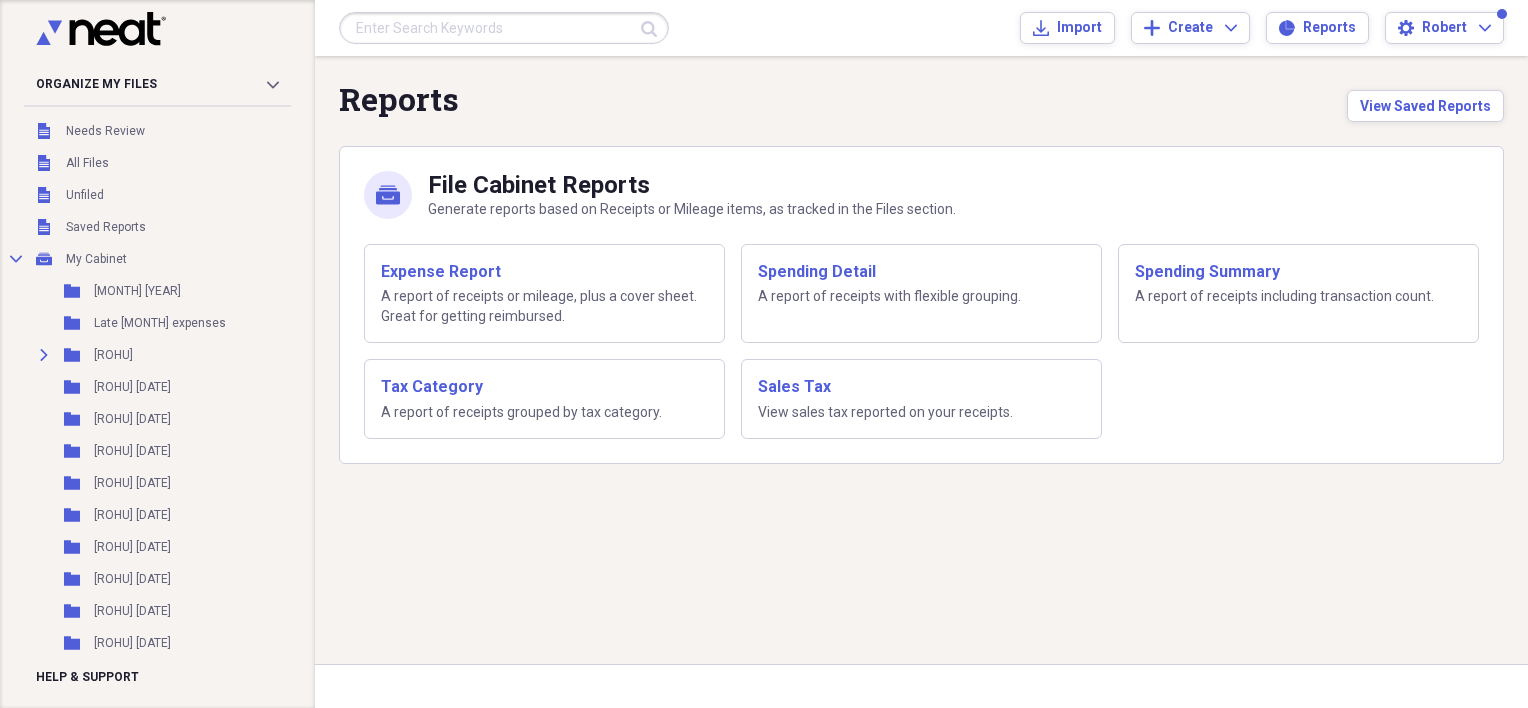 click on "A report of receipts or mileage, plus a cover sheet. Great for getting reimbursed." at bounding box center (544, 306) 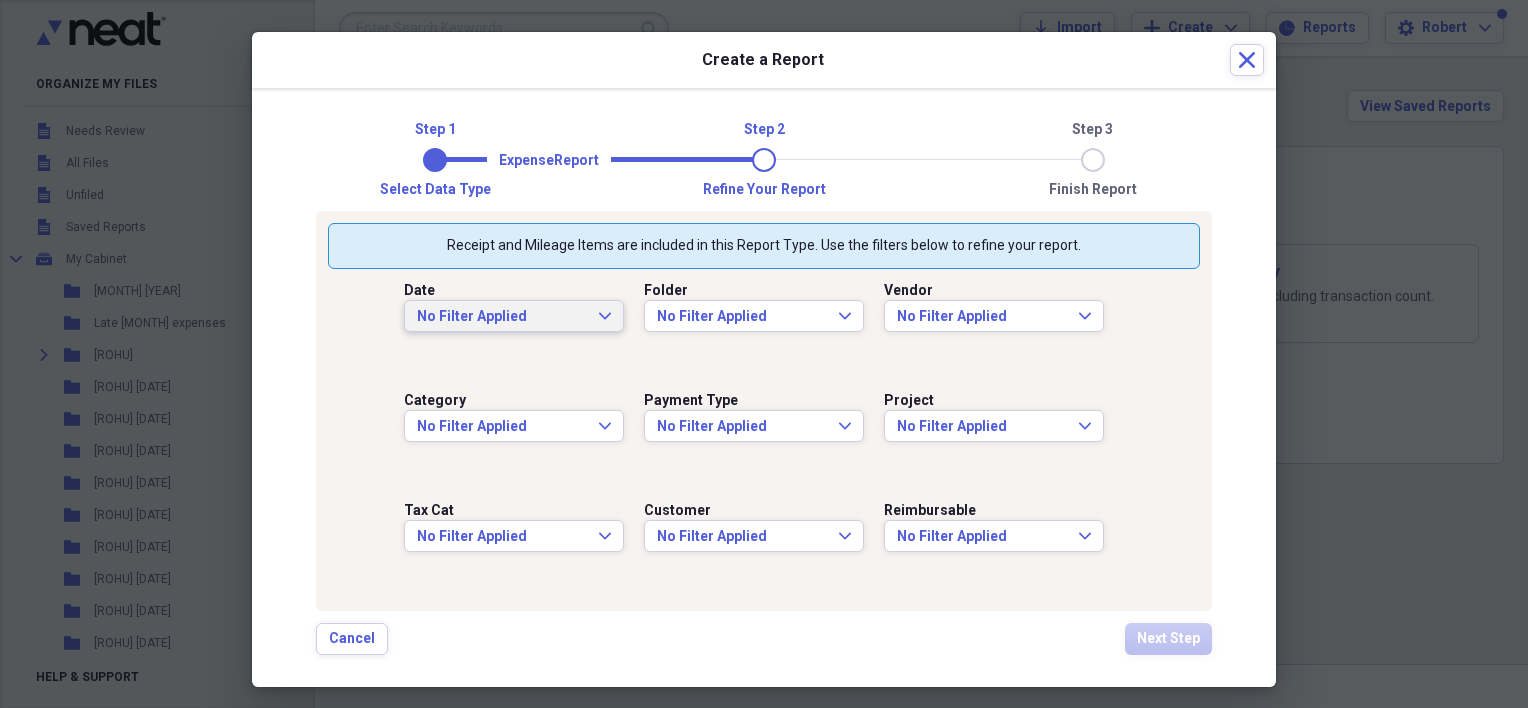 click on "No Filter Applied Expand" at bounding box center [514, 316] 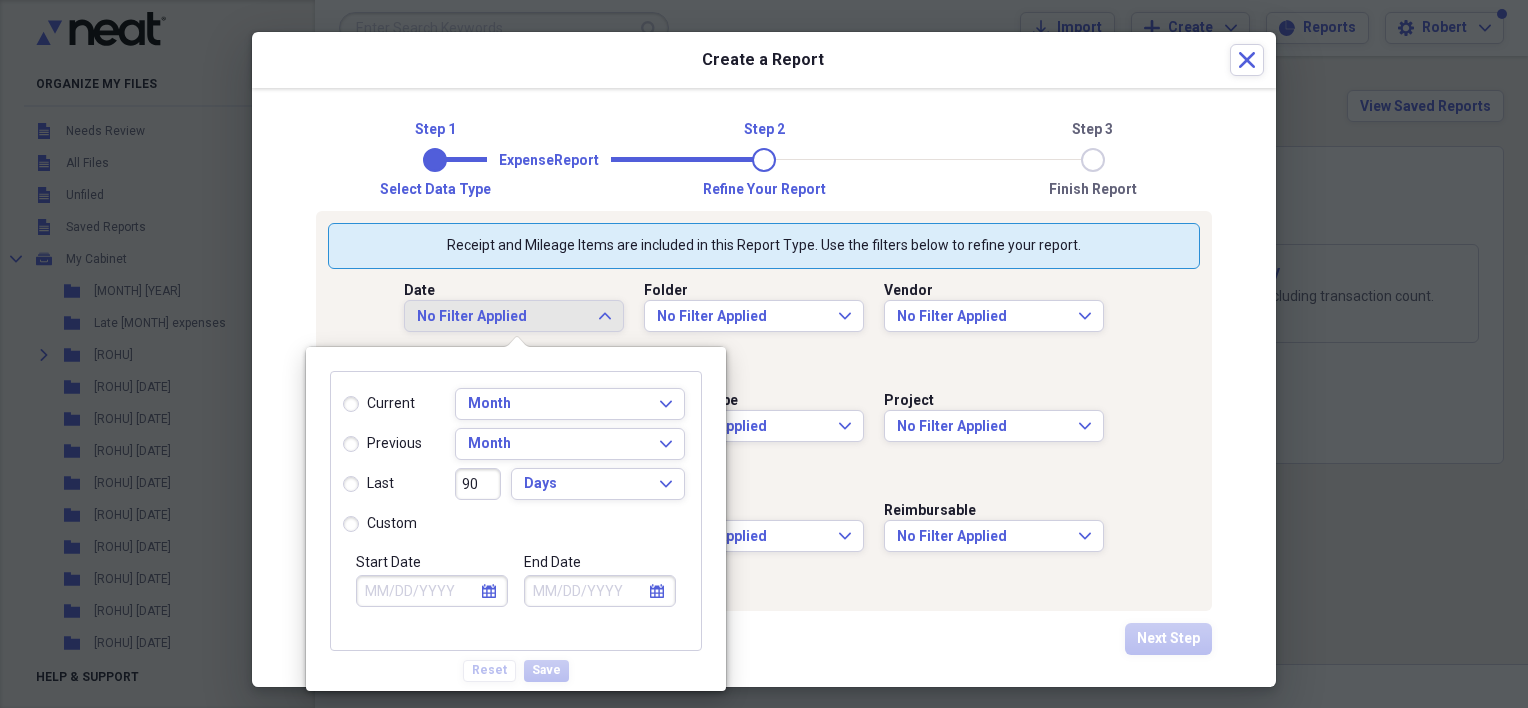 select on "7" 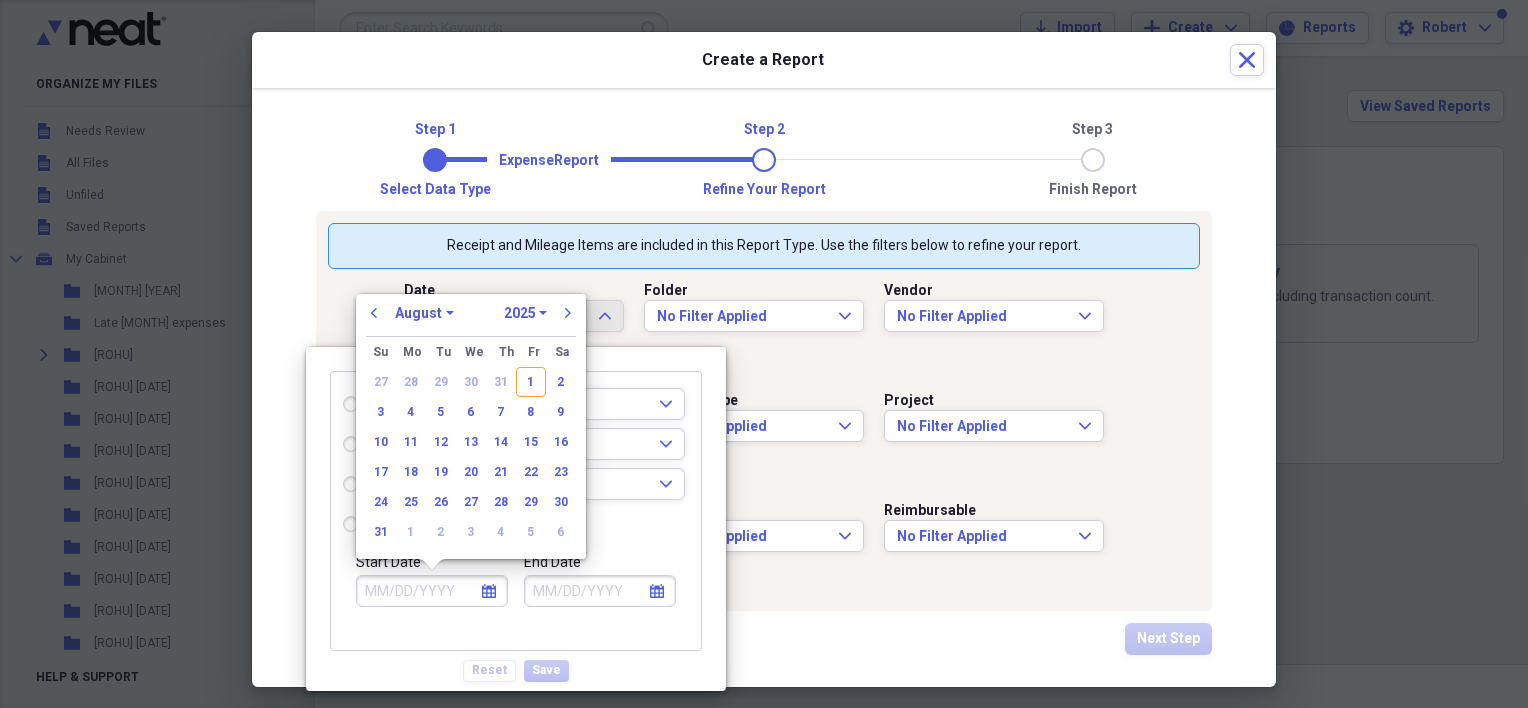 click on "Start Date" at bounding box center (432, 591) 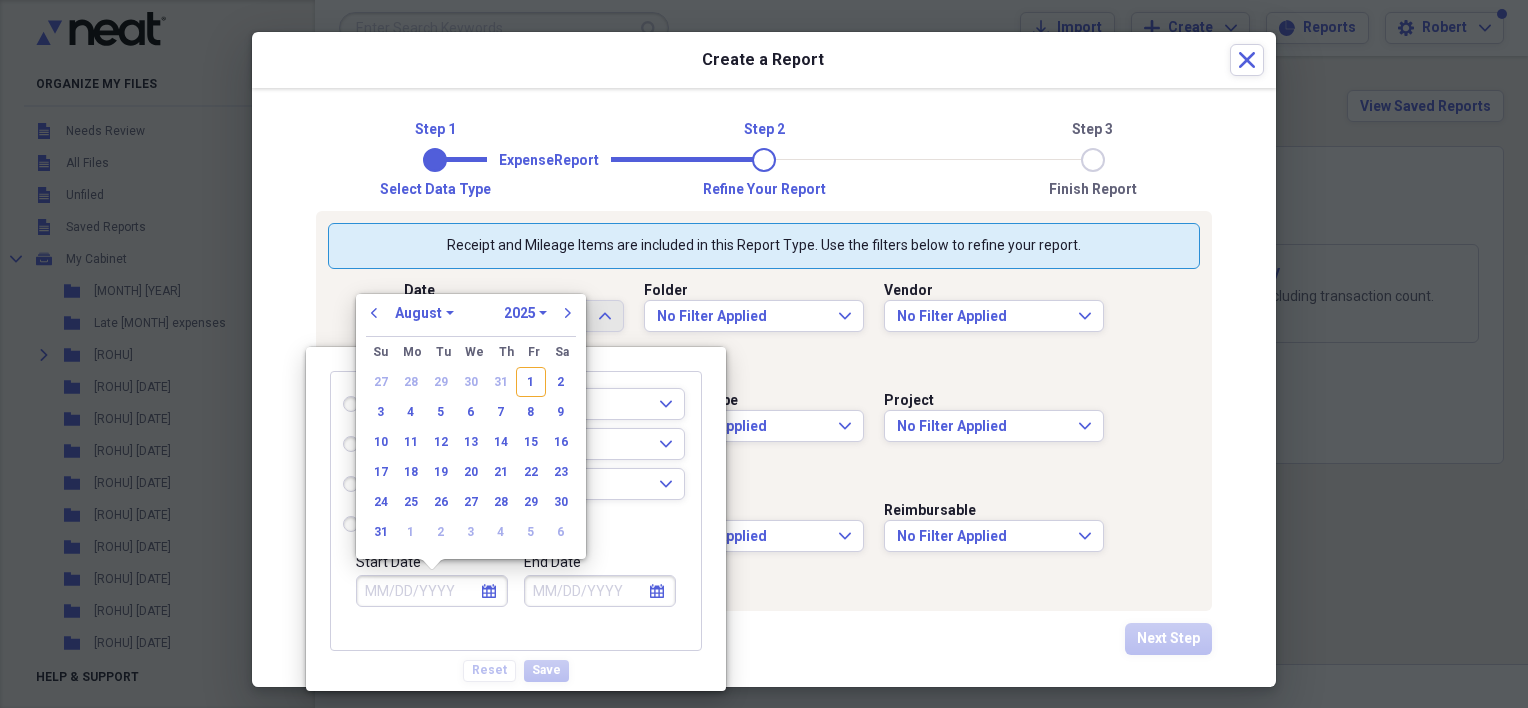 click on "previous" at bounding box center (374, 313) 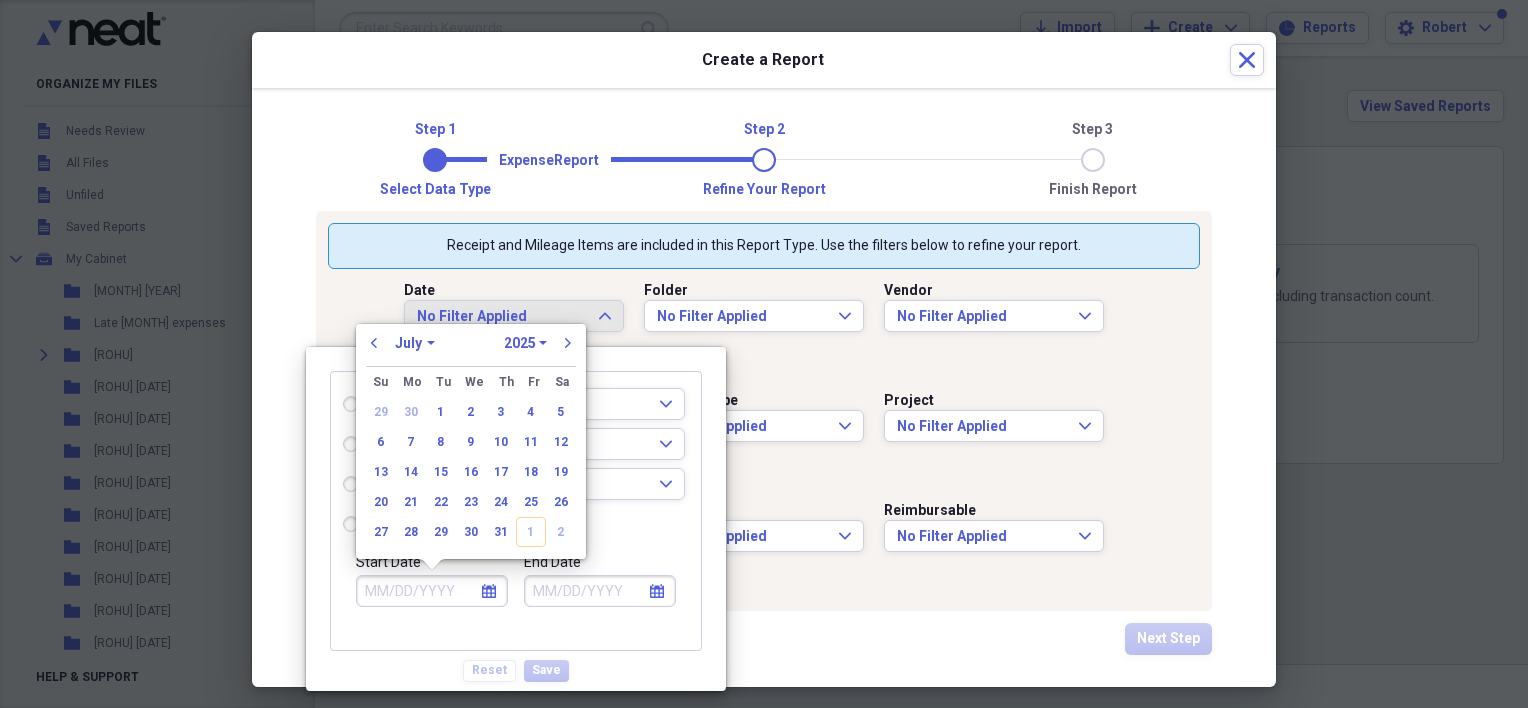 click on "1" at bounding box center (441, 412) 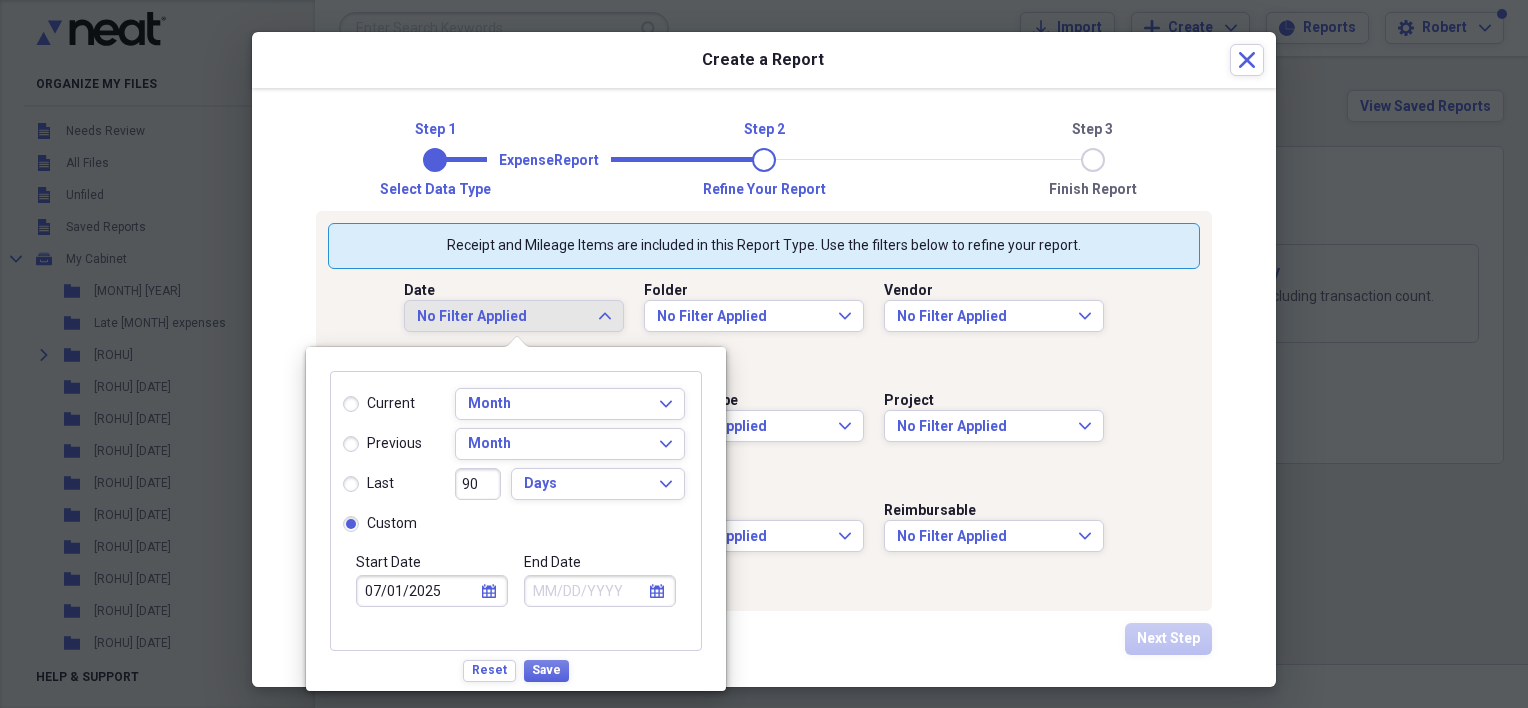 select on "7" 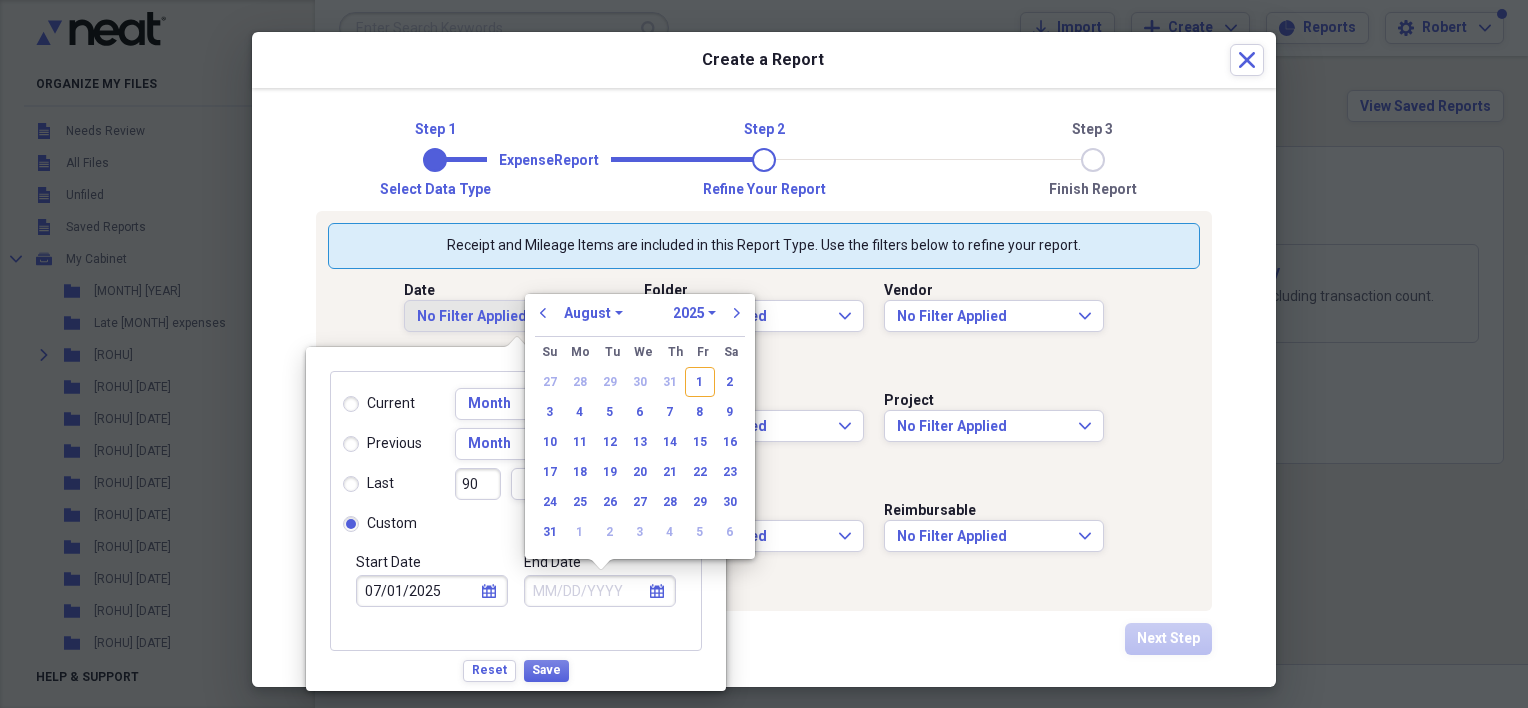 click on "End Date" at bounding box center (600, 591) 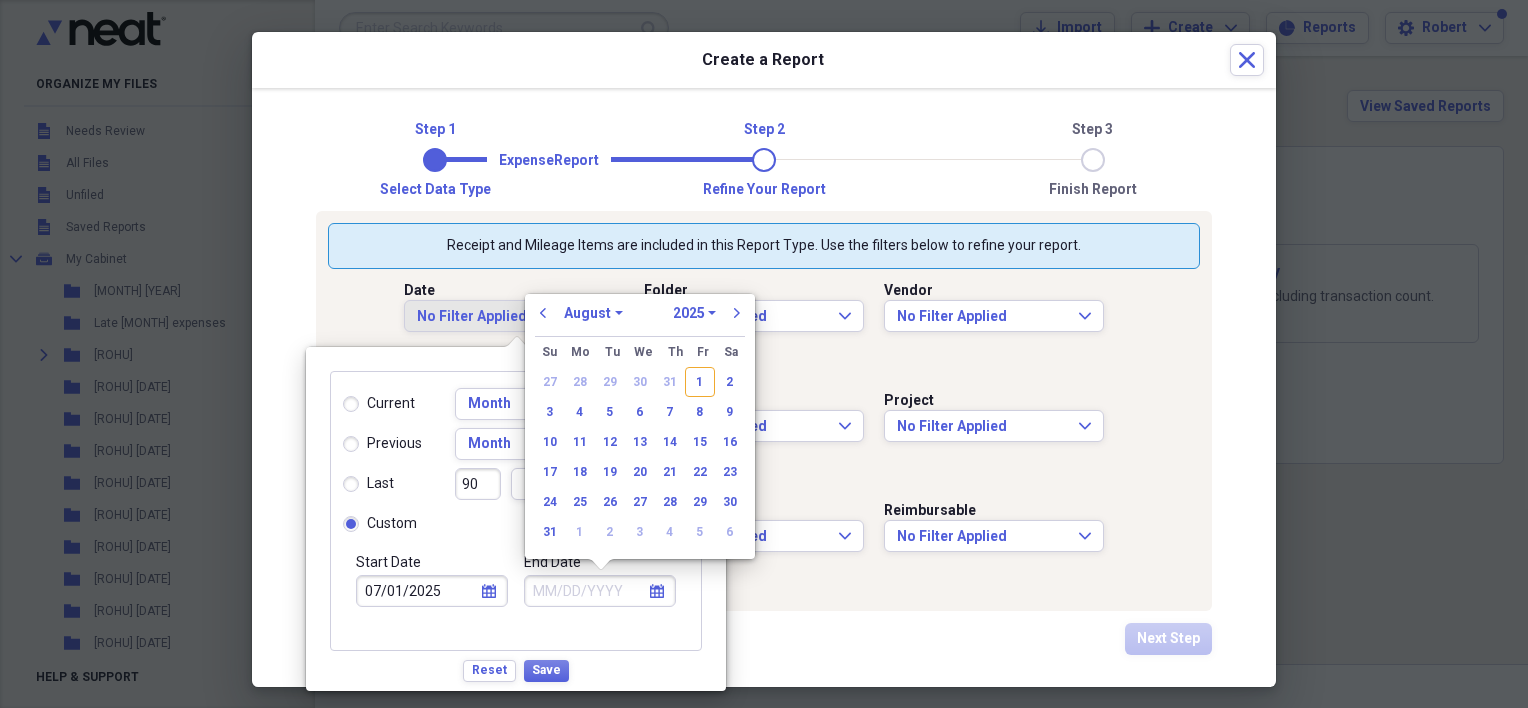 click on "1" at bounding box center (700, 382) 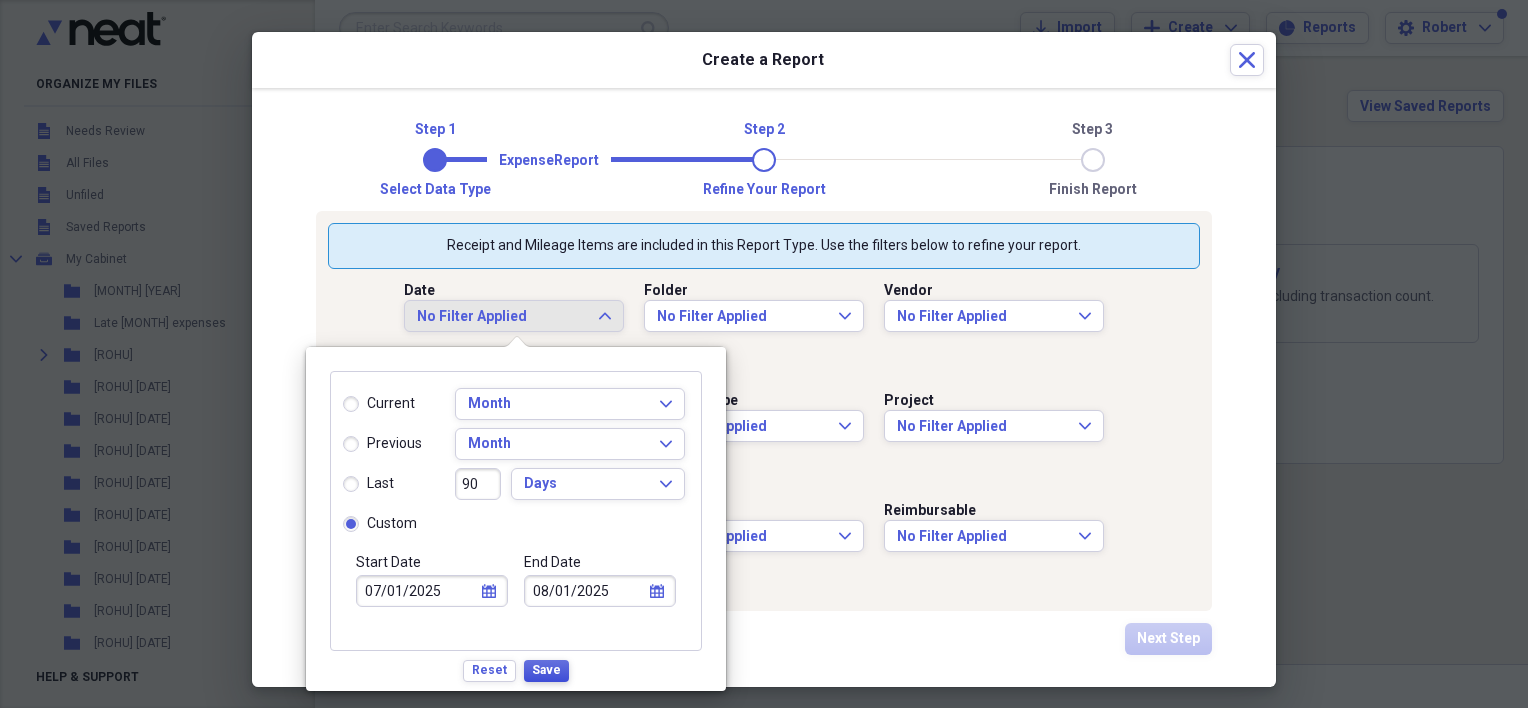 click on "Save" at bounding box center [546, 671] 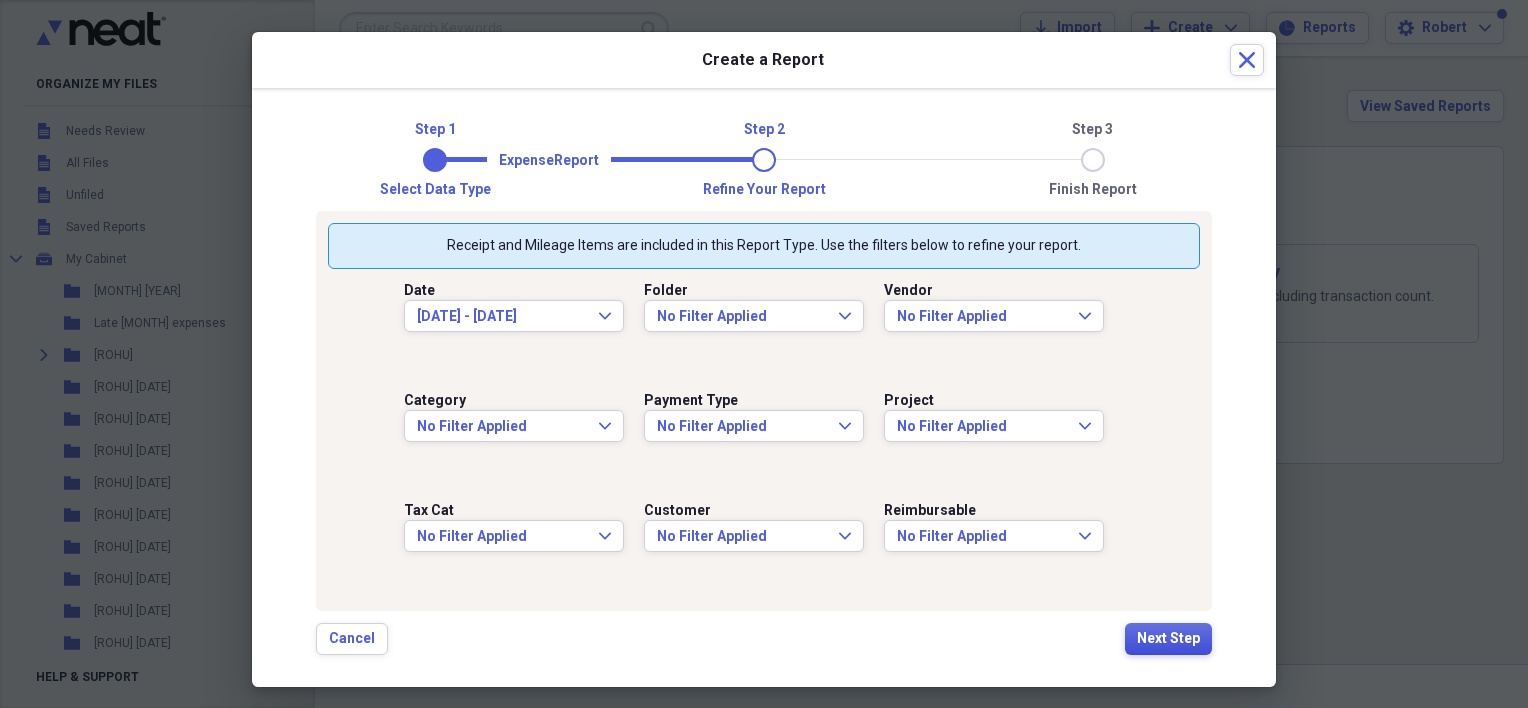 click on "Next Step" at bounding box center (1168, 639) 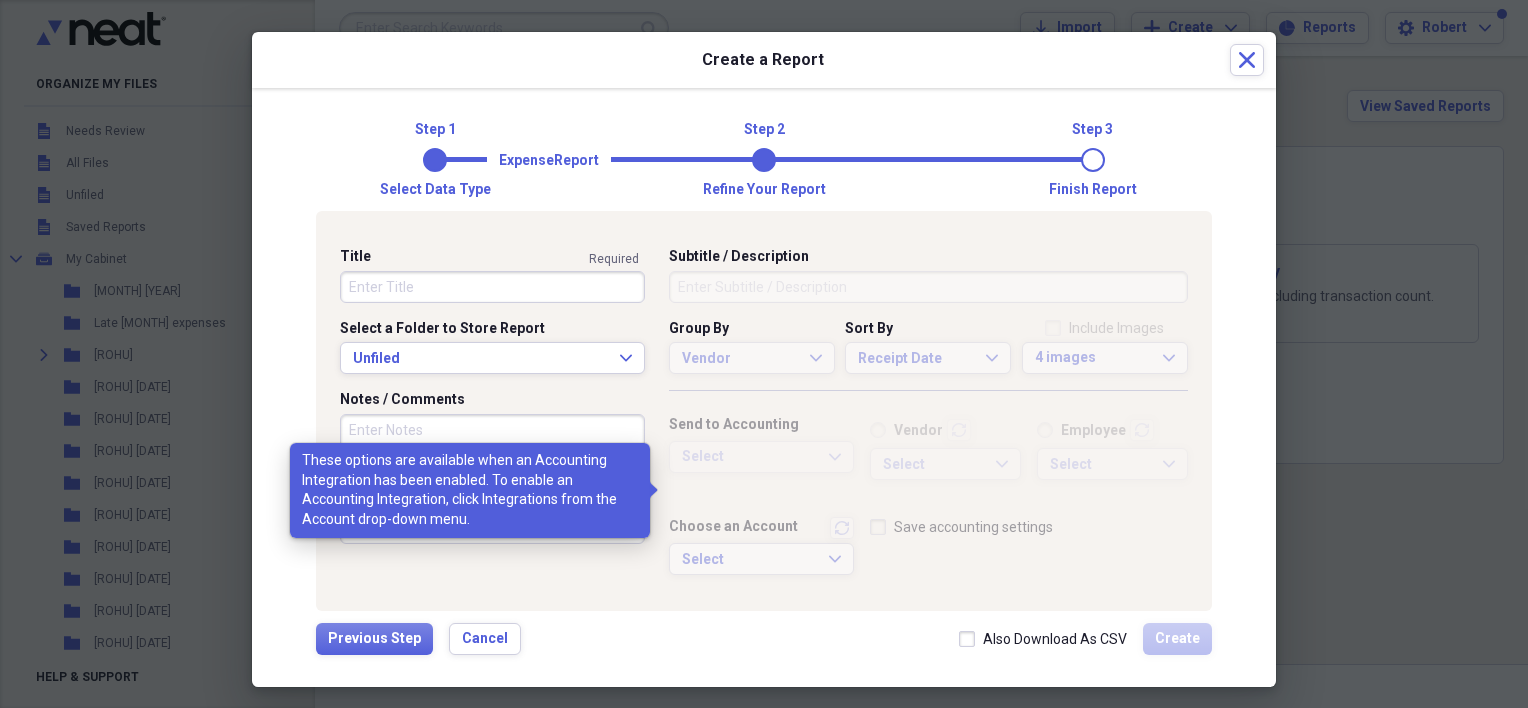 click on "Vendor" at bounding box center [918, 431] 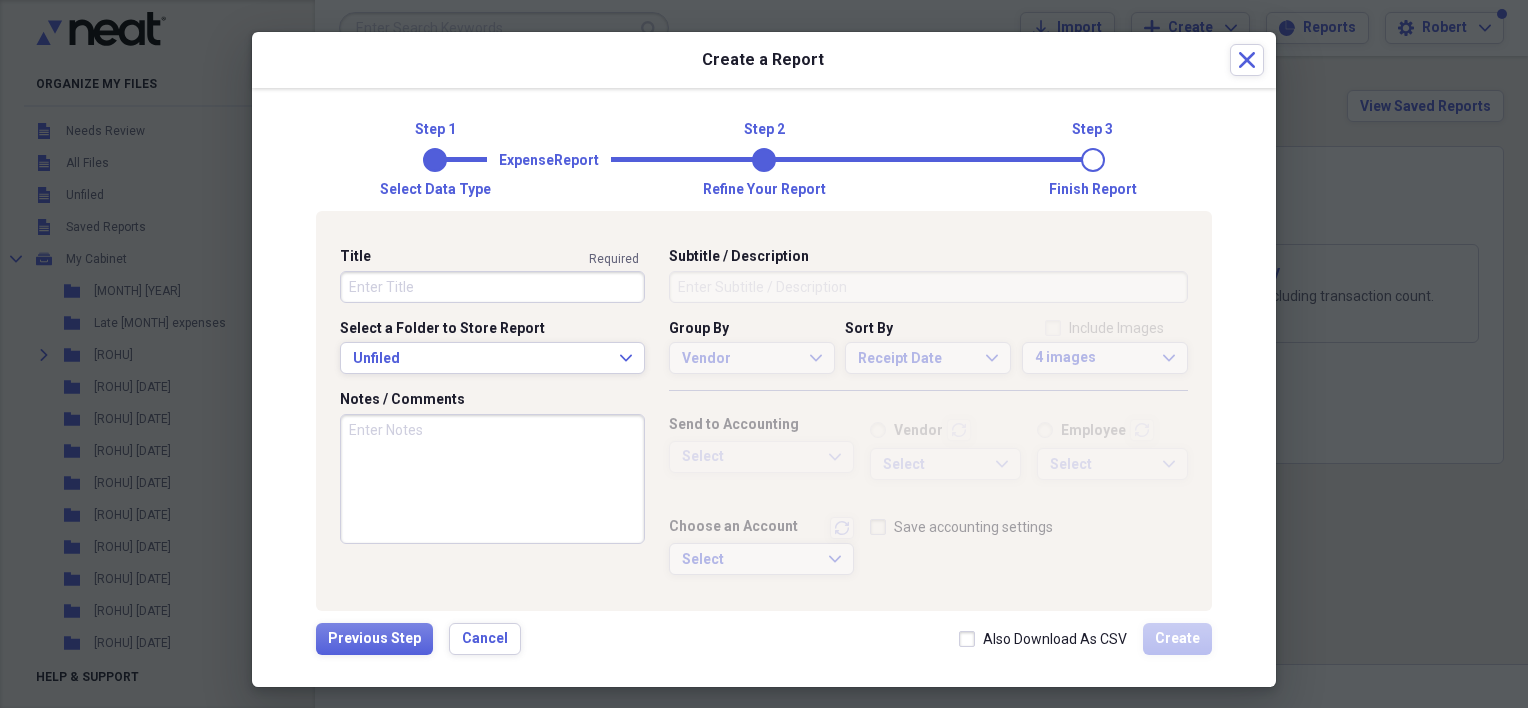 click on "Title" at bounding box center (492, 287) 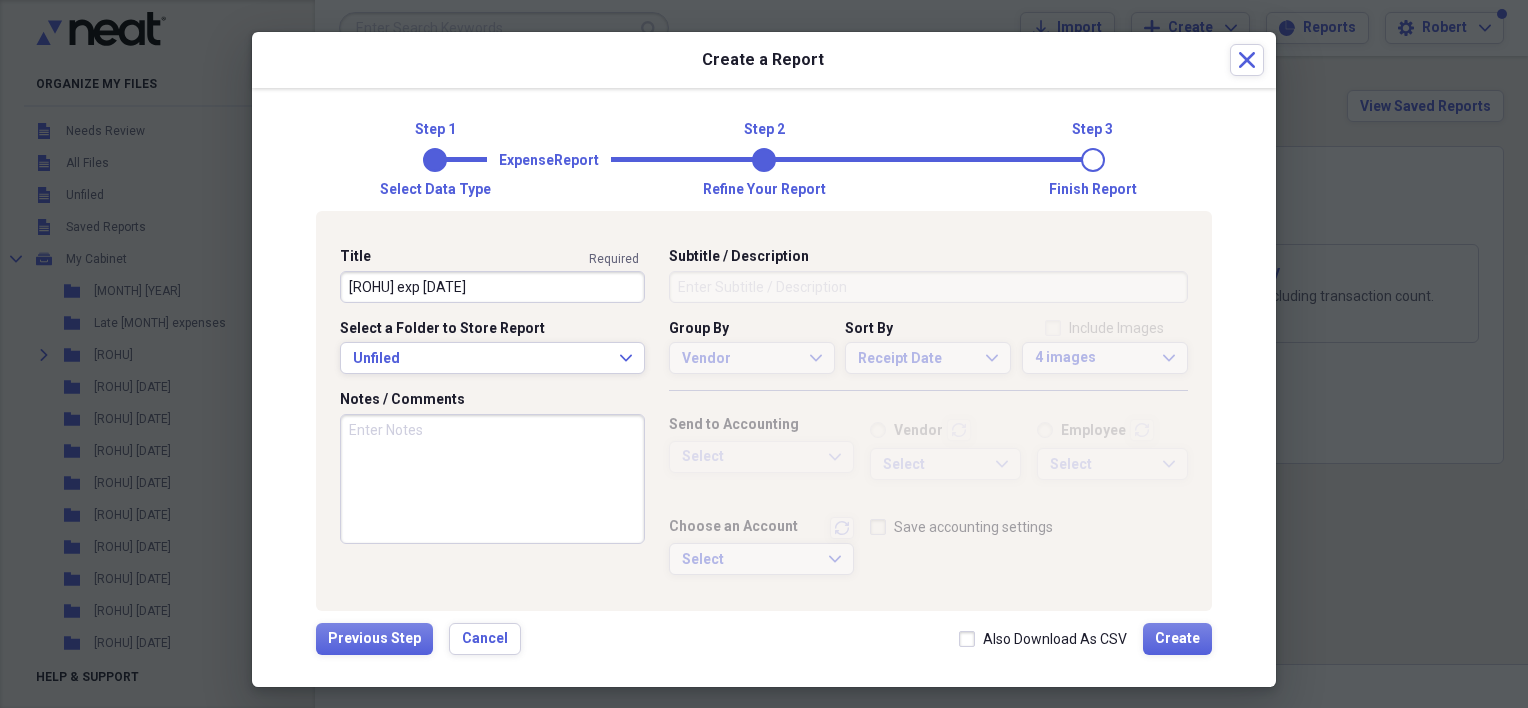type on "[ROHU] exp [DATE]" 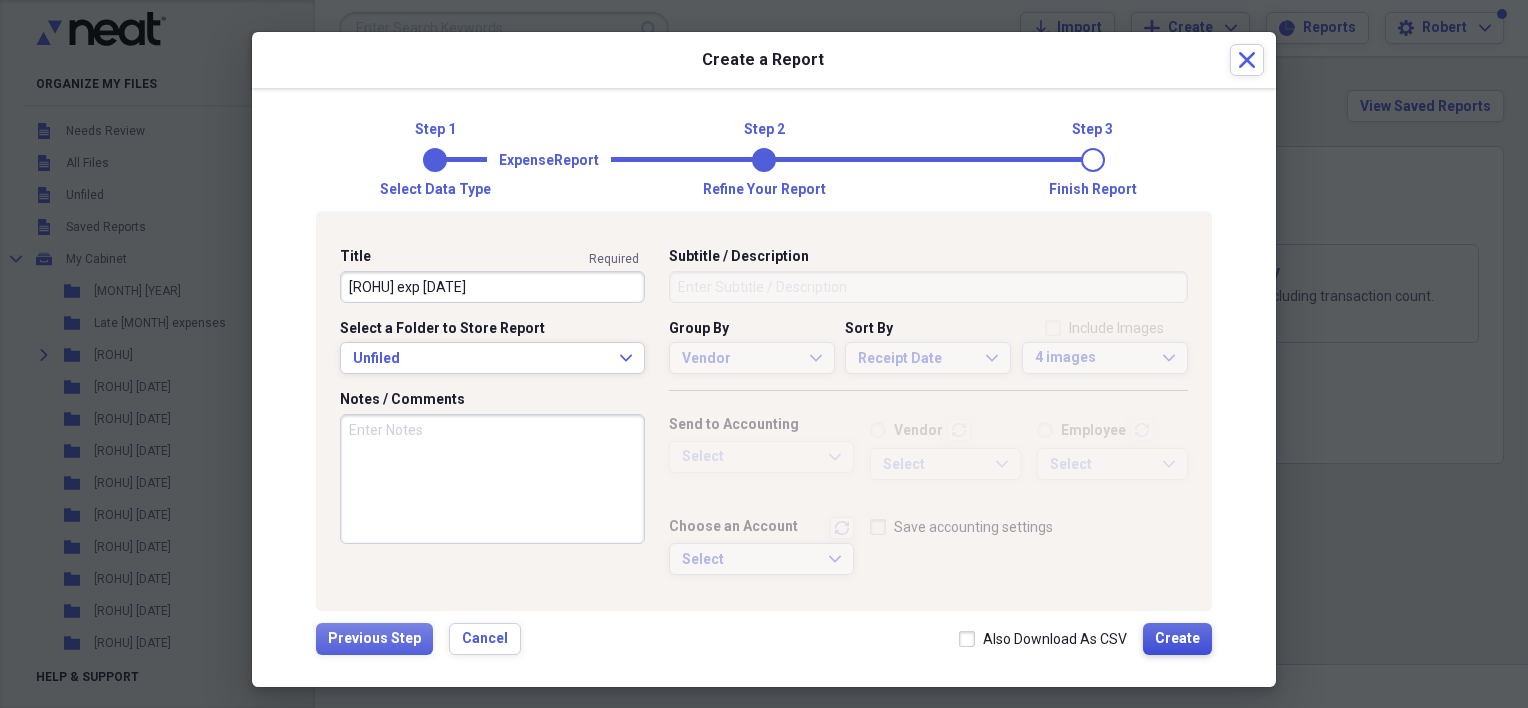 click on "Create" at bounding box center [1177, 639] 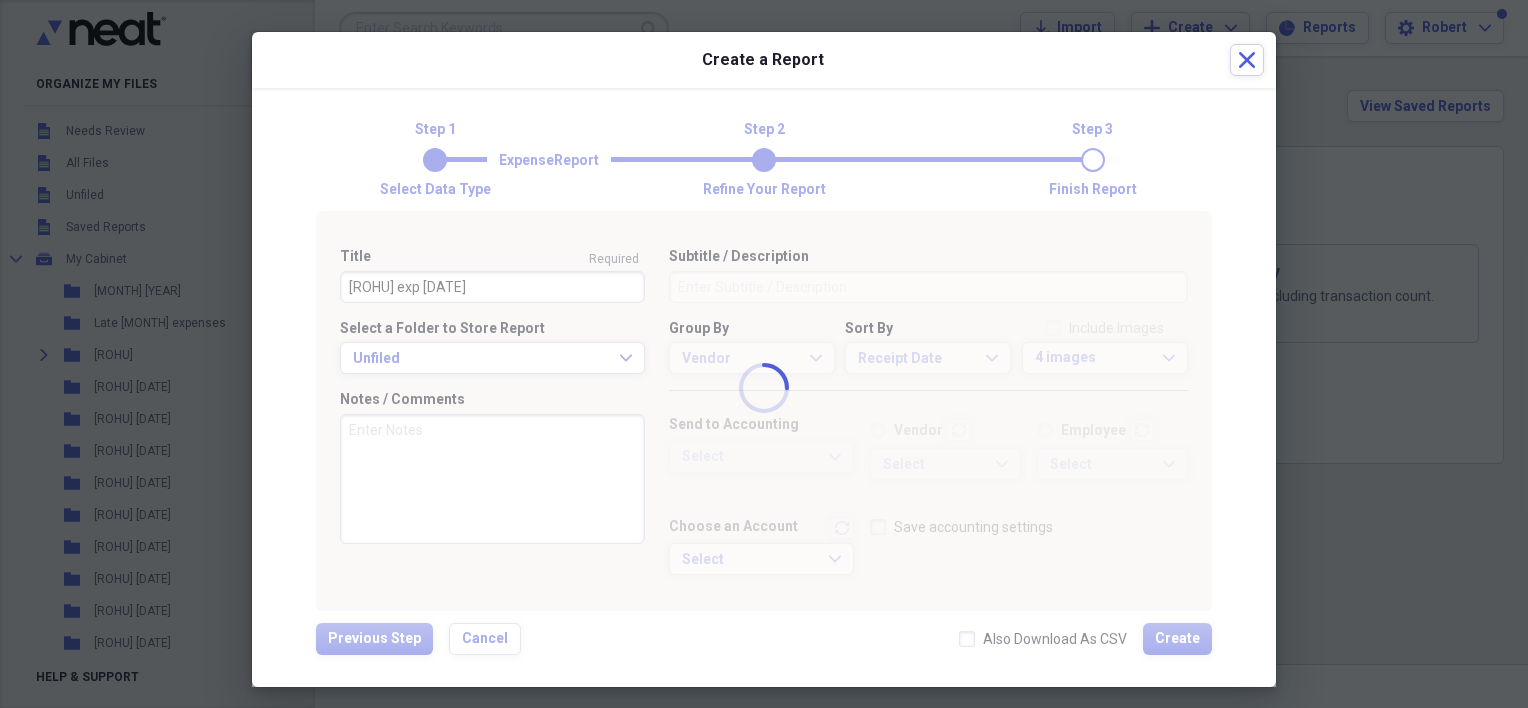 type 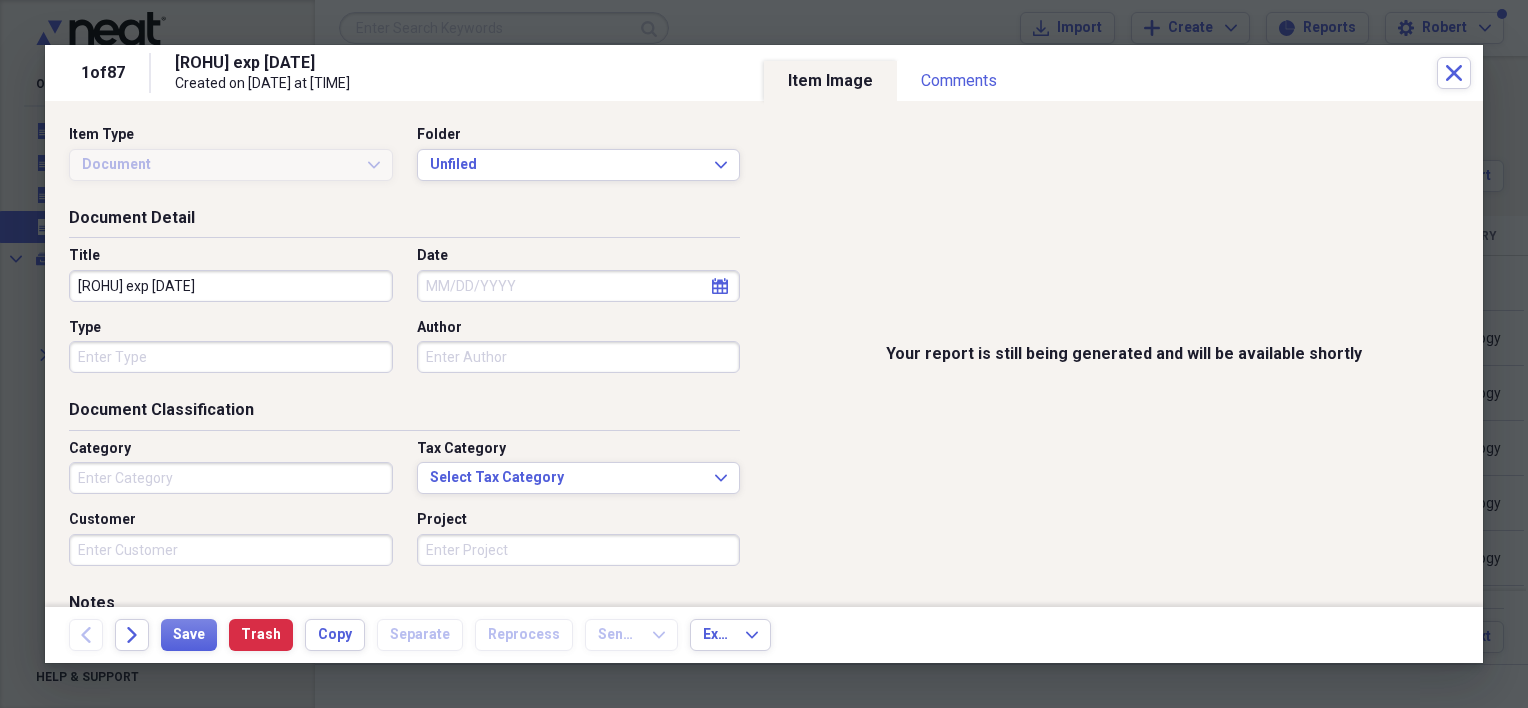 type on "Money" 